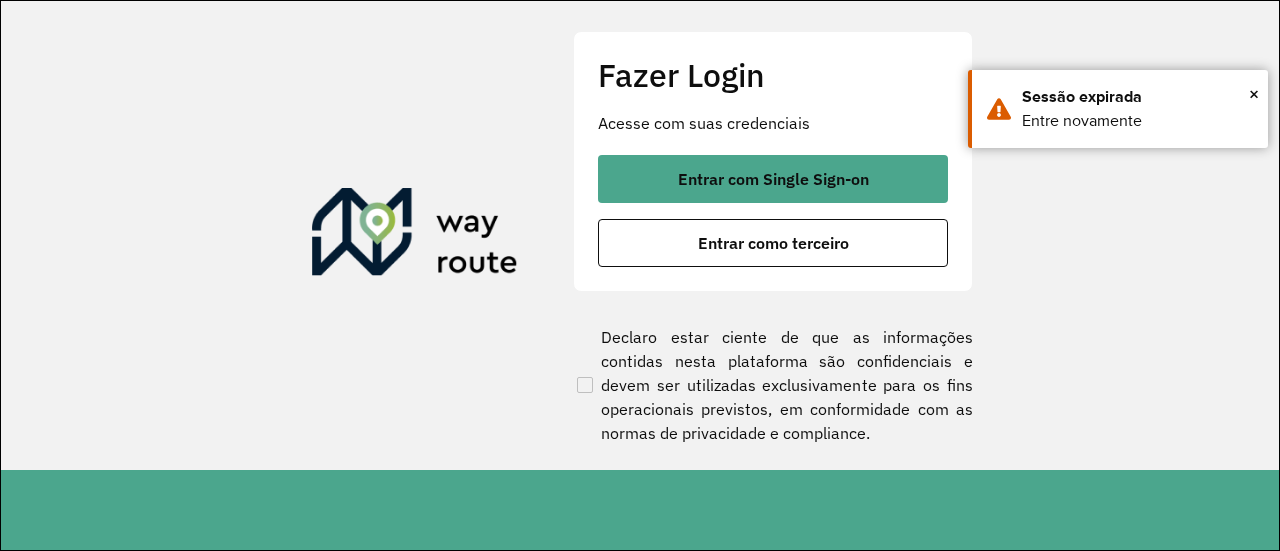 scroll, scrollTop: 0, scrollLeft: 0, axis: both 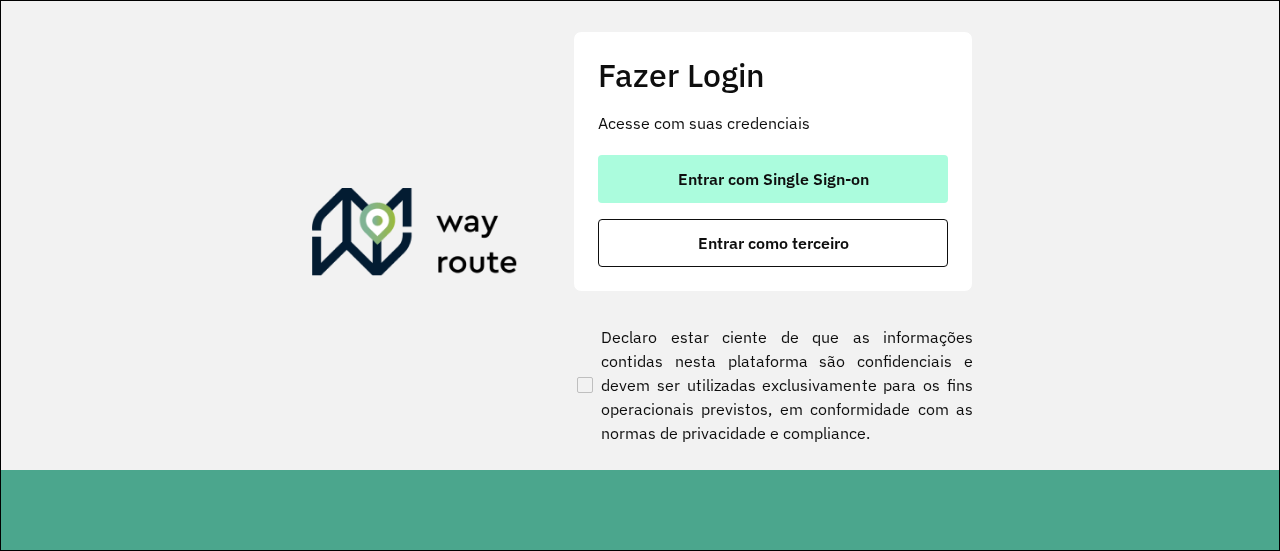 click on "Entrar com Single Sign-on" at bounding box center (773, 179) 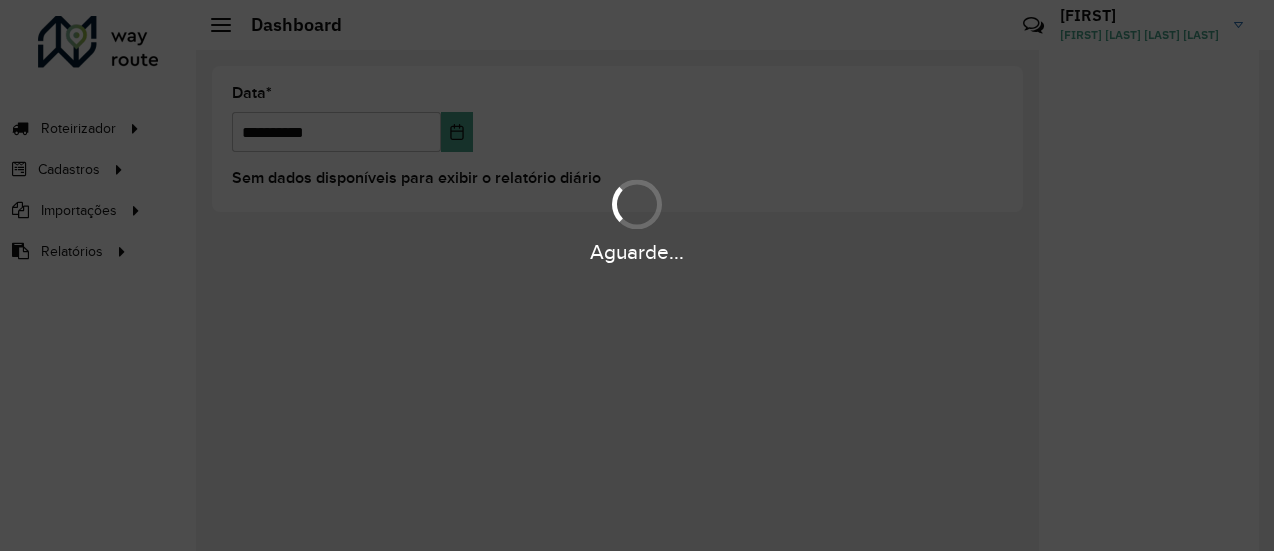 scroll, scrollTop: 0, scrollLeft: 0, axis: both 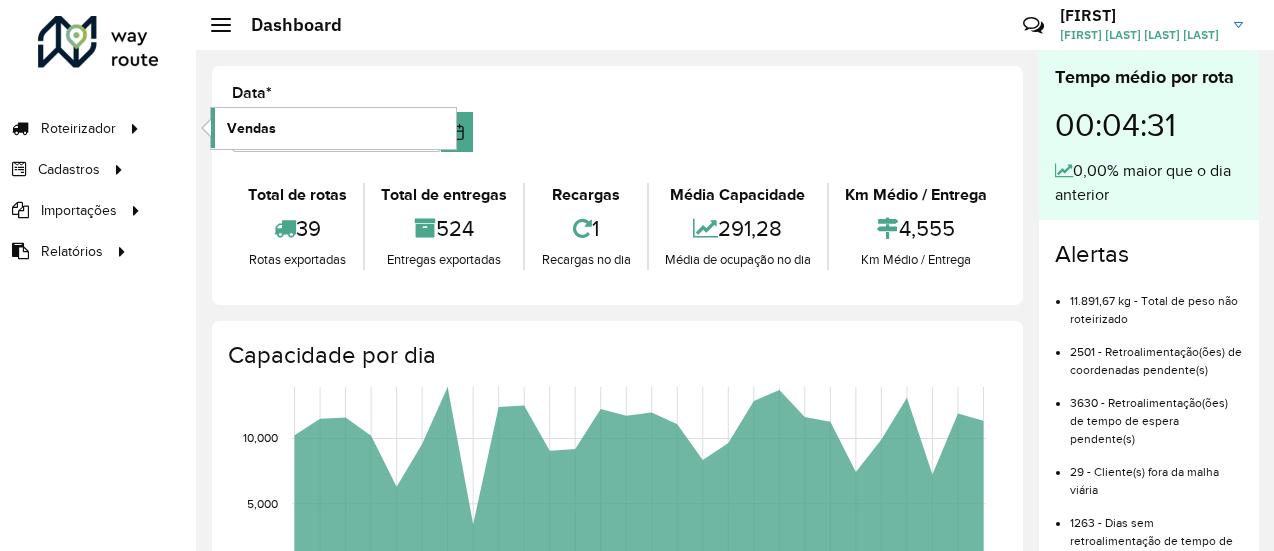 click on "Vendas" 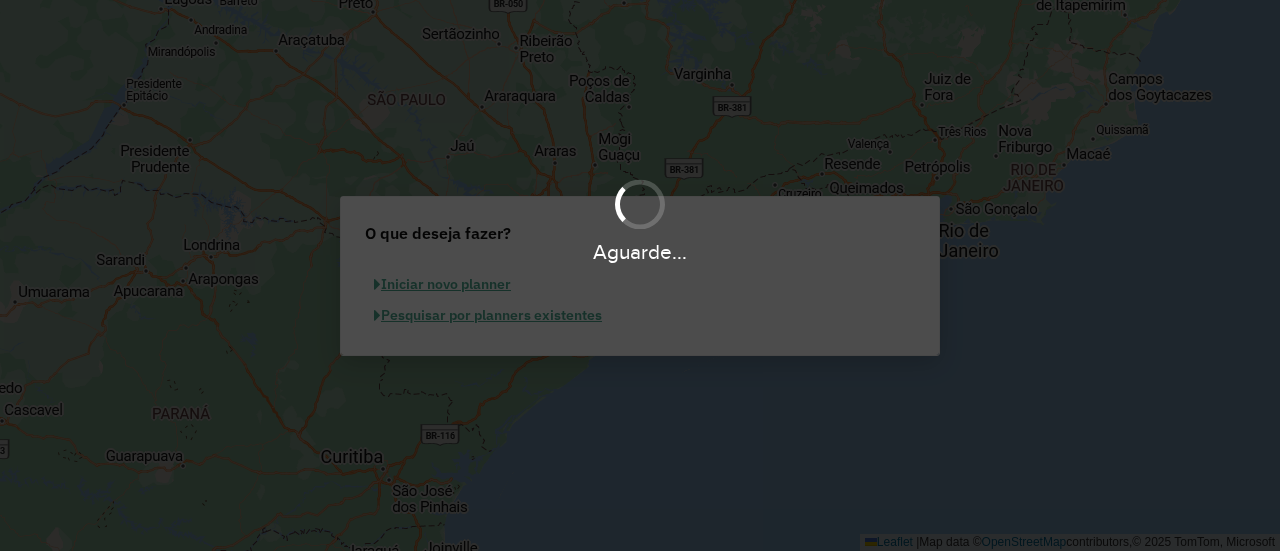 scroll, scrollTop: 0, scrollLeft: 0, axis: both 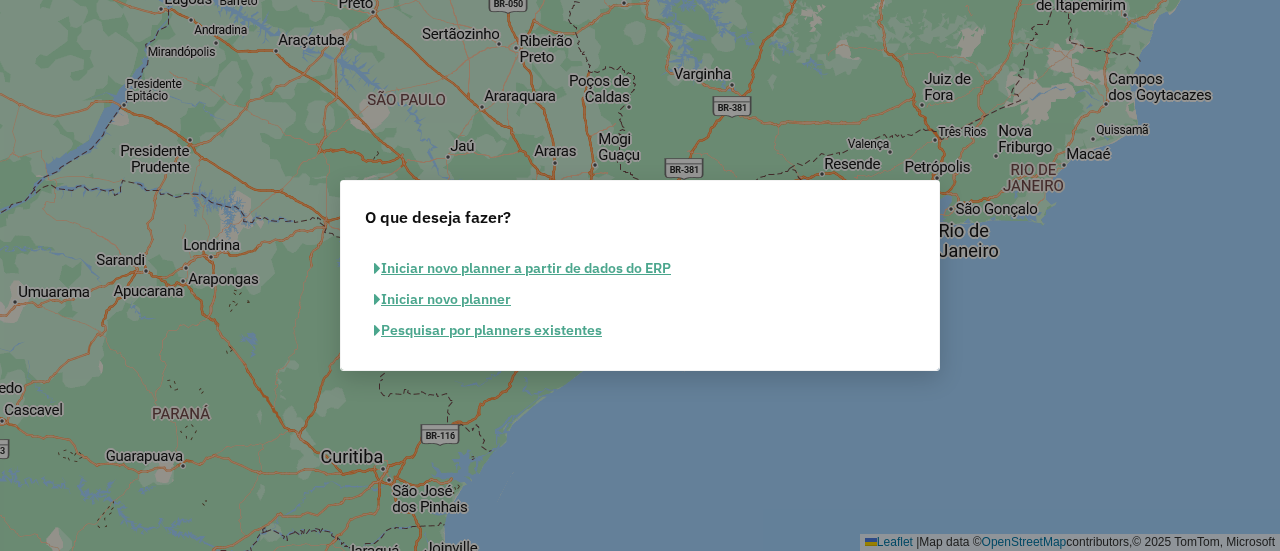 click on "Pesquisar por planners existentes" 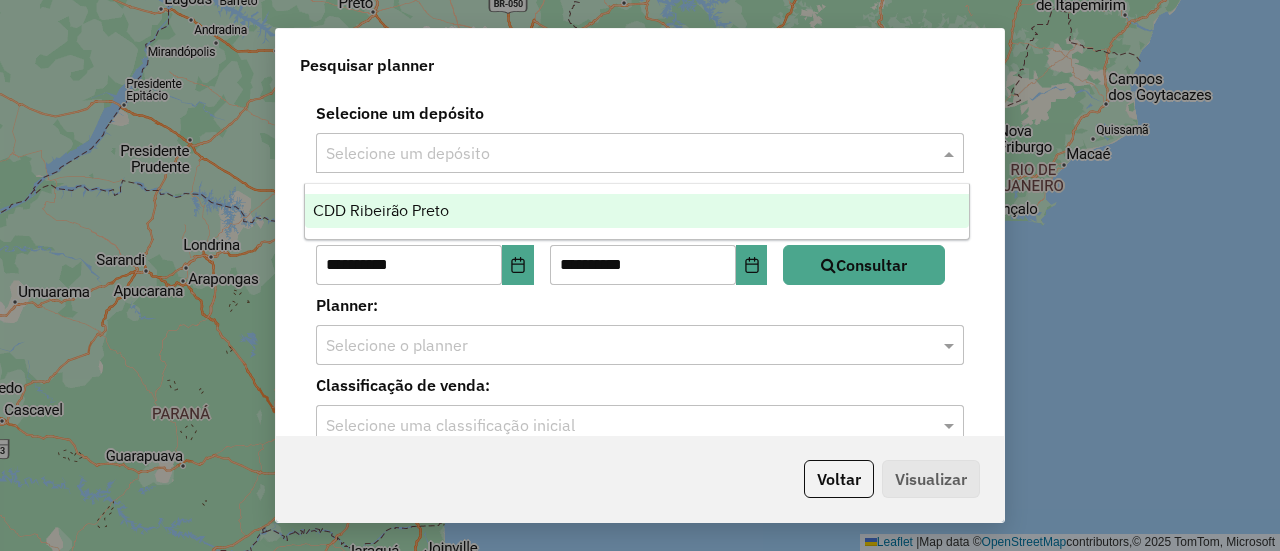 click 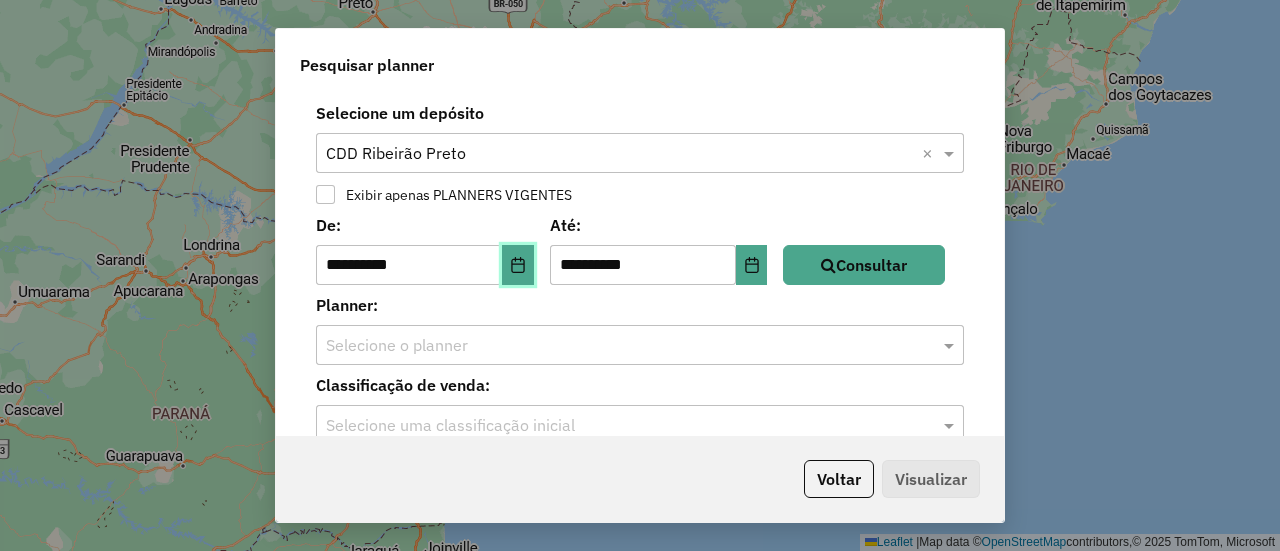 click at bounding box center (518, 265) 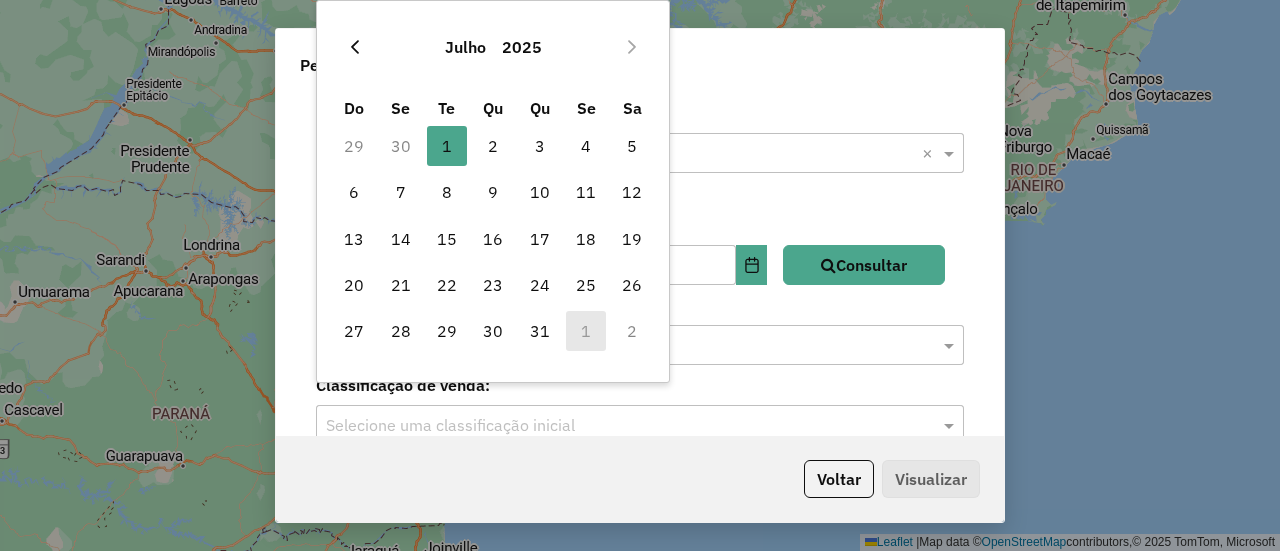 click 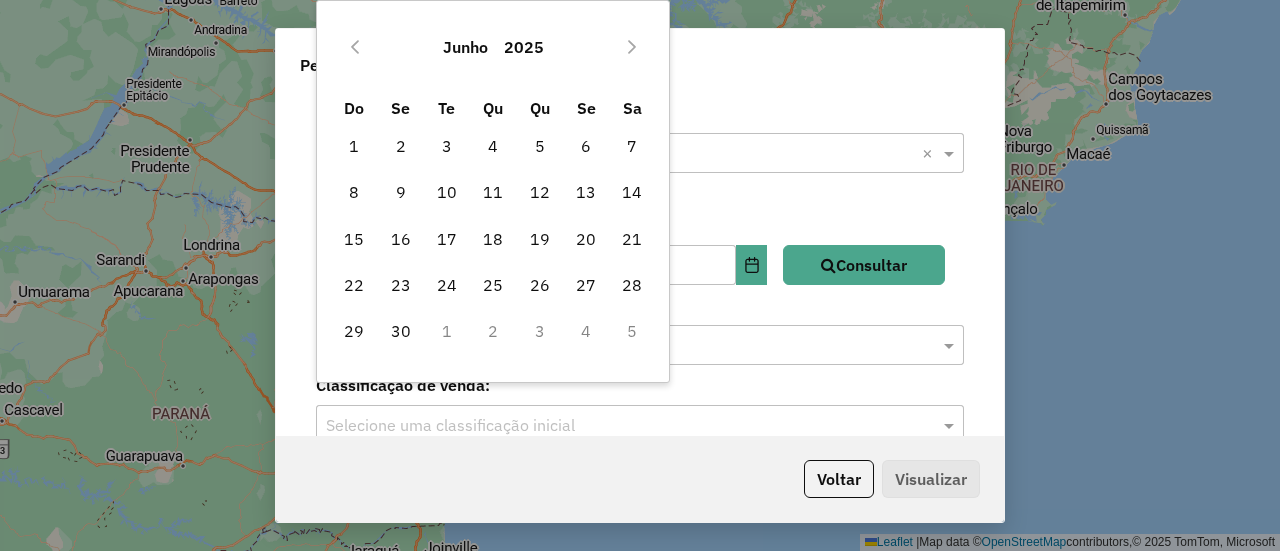 click 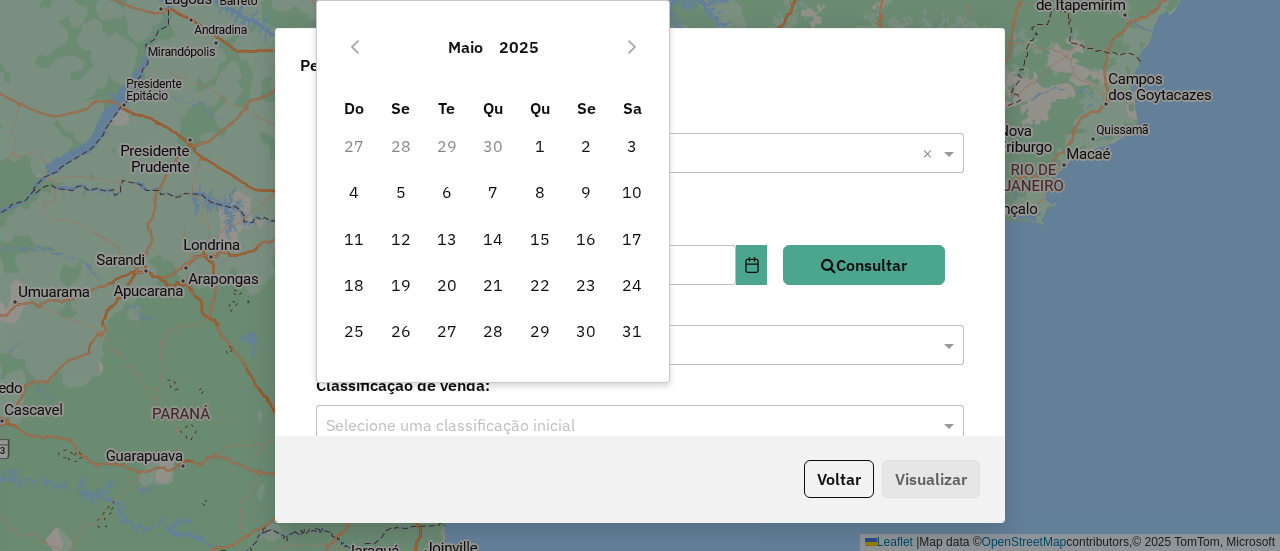 click 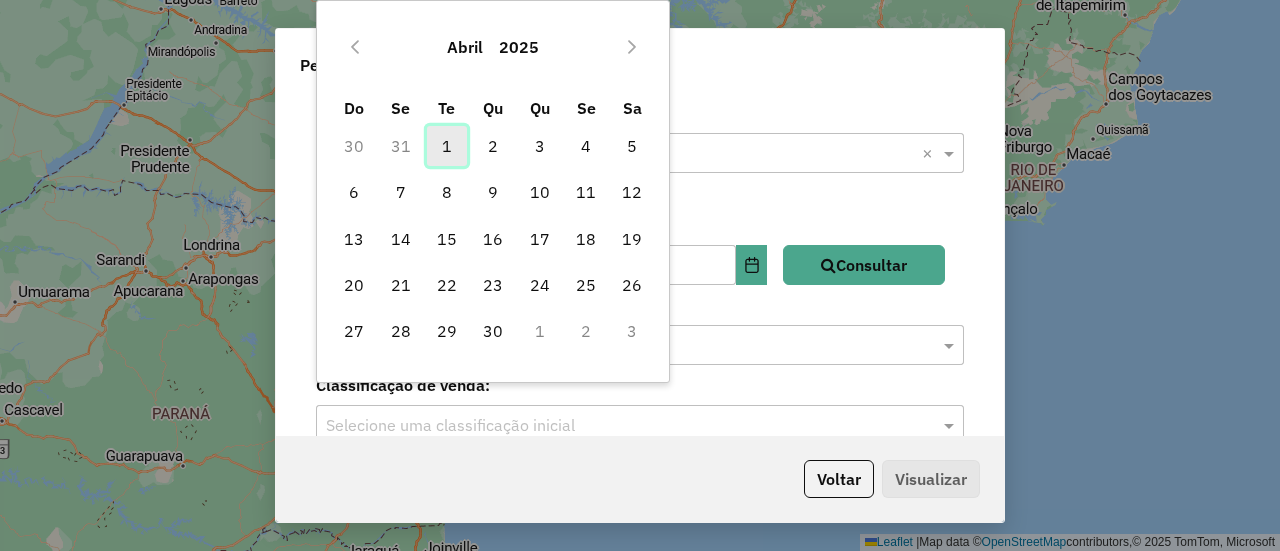 click on "1" at bounding box center (447, 146) 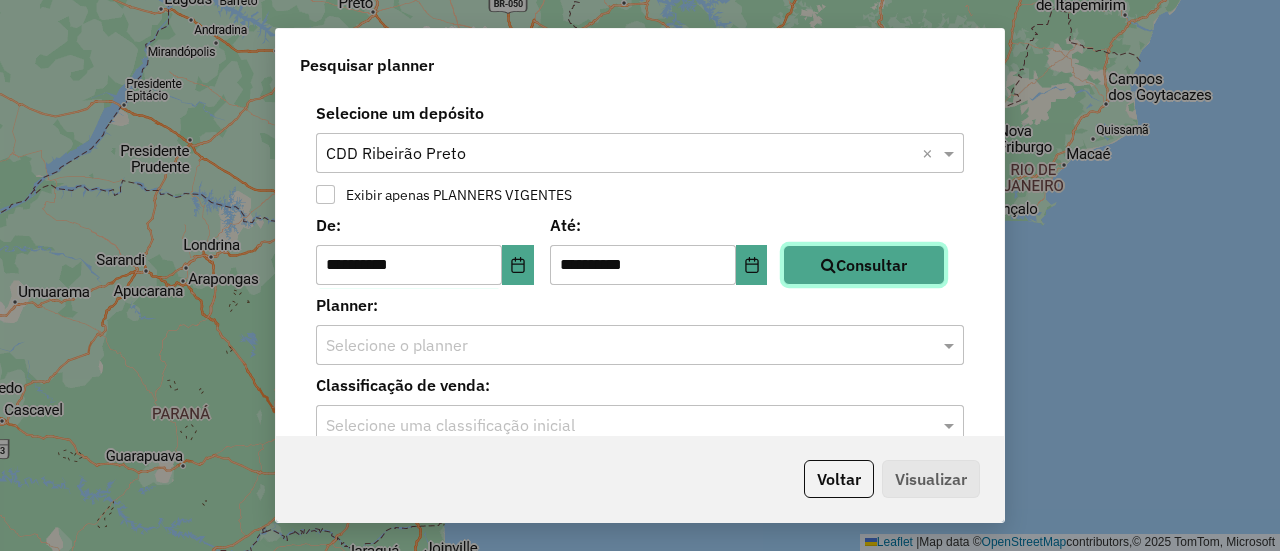 click on "Consultar" 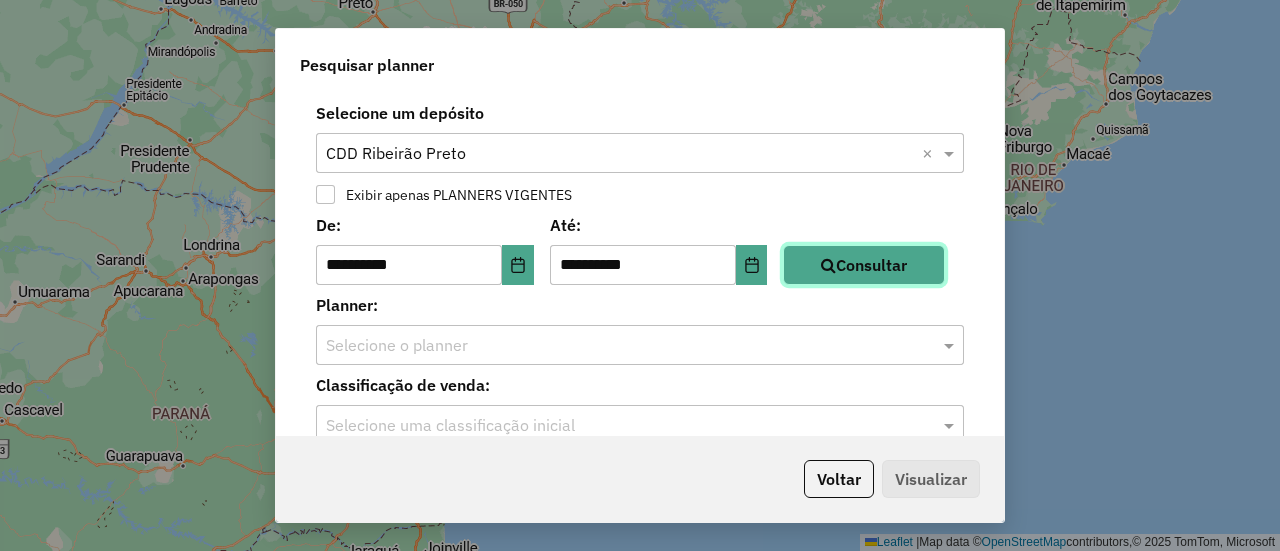 scroll, scrollTop: 31, scrollLeft: 0, axis: vertical 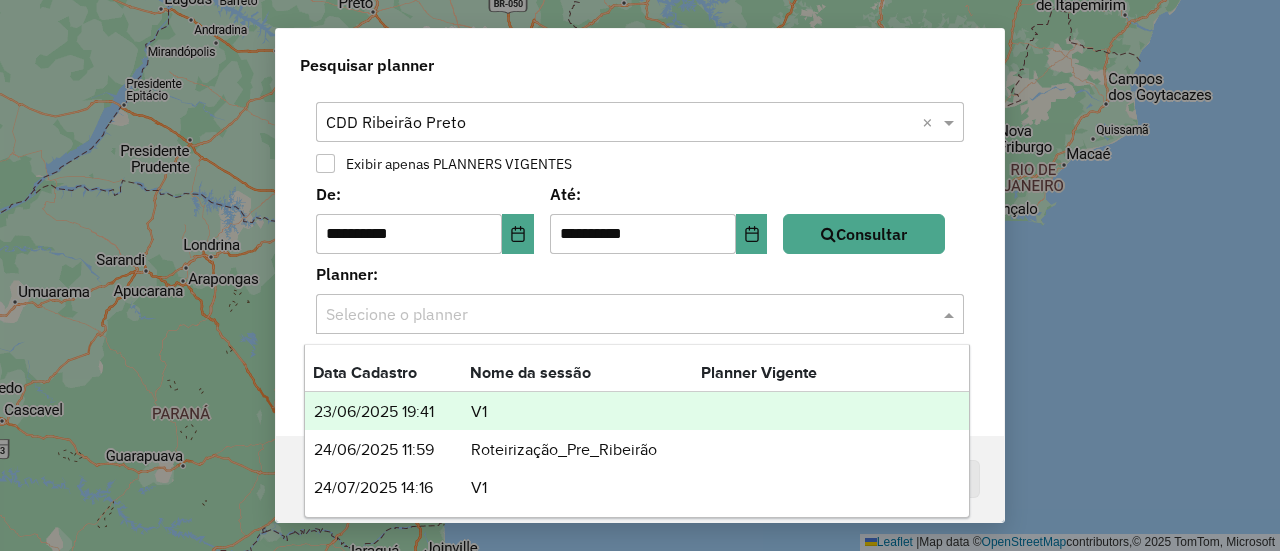 click 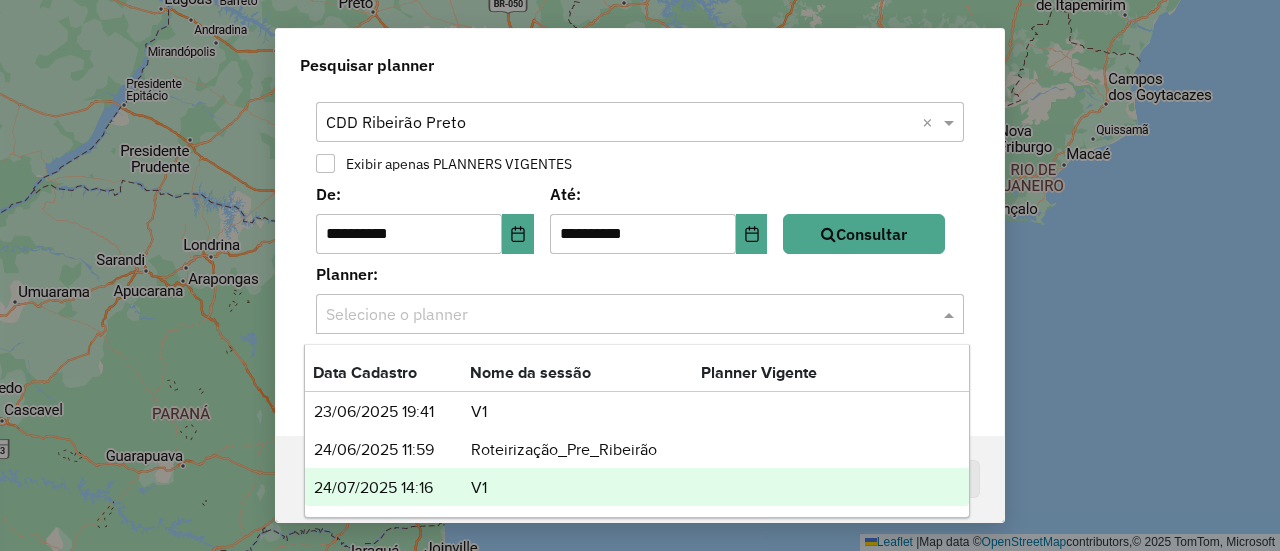 click on "V1" at bounding box center (585, 488) 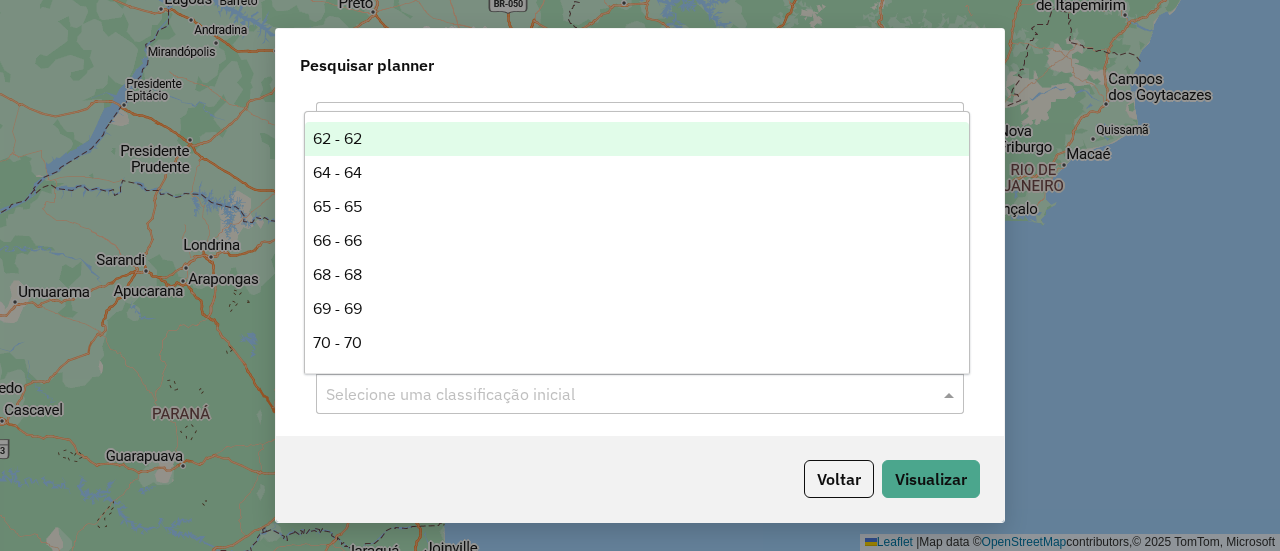 click 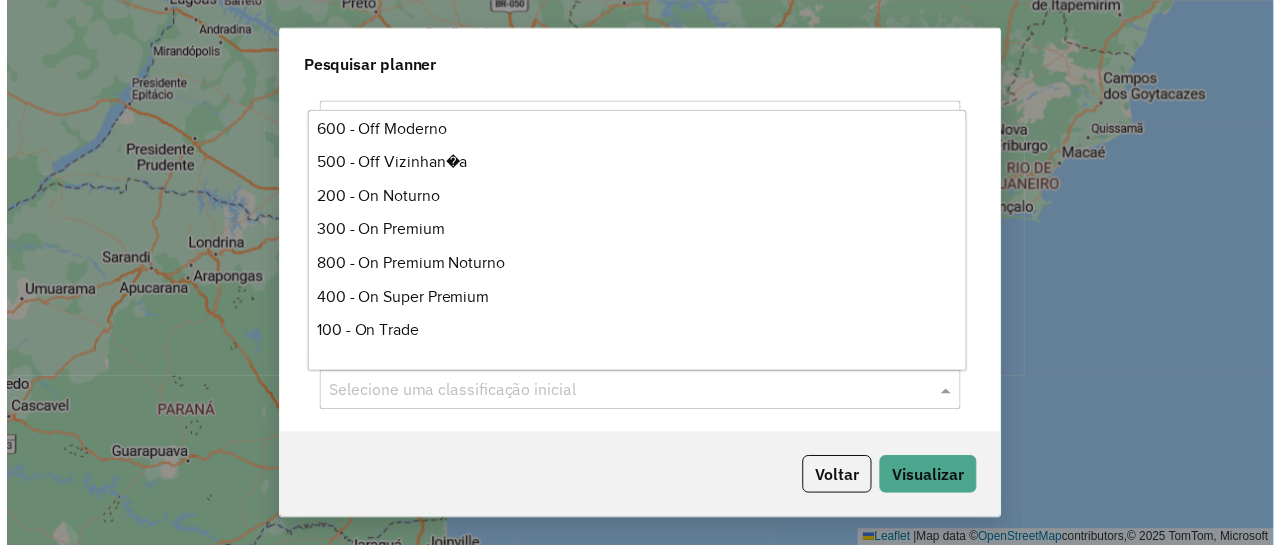 scroll, scrollTop: 658, scrollLeft: 0, axis: vertical 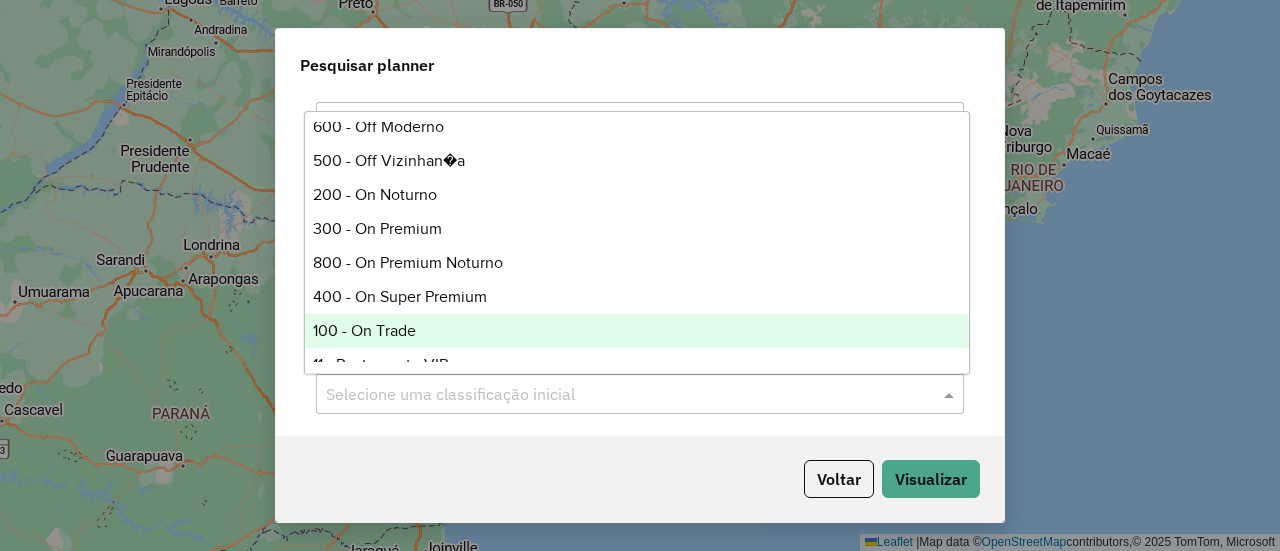 click on "100 - On Trade" at bounding box center [636, 331] 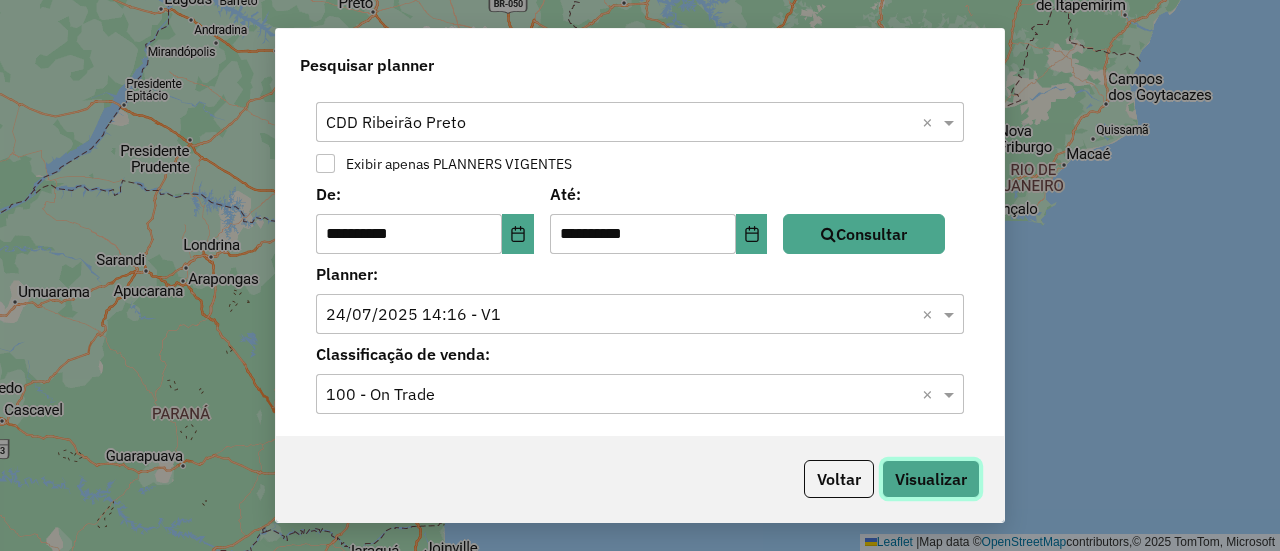 click on "Visualizar" 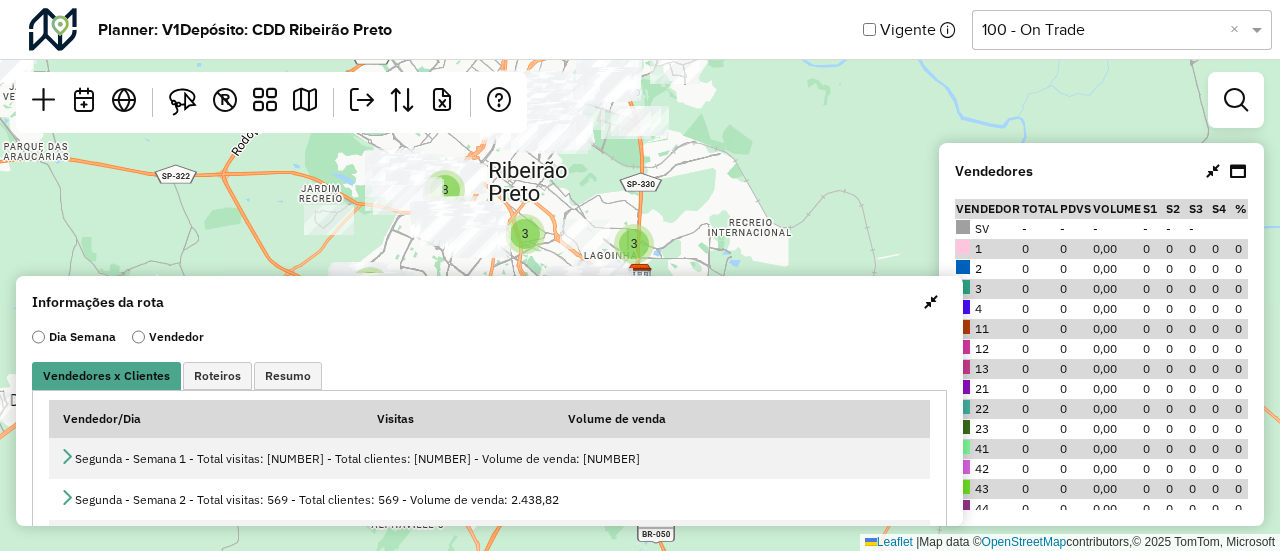 click at bounding box center (931, 302) 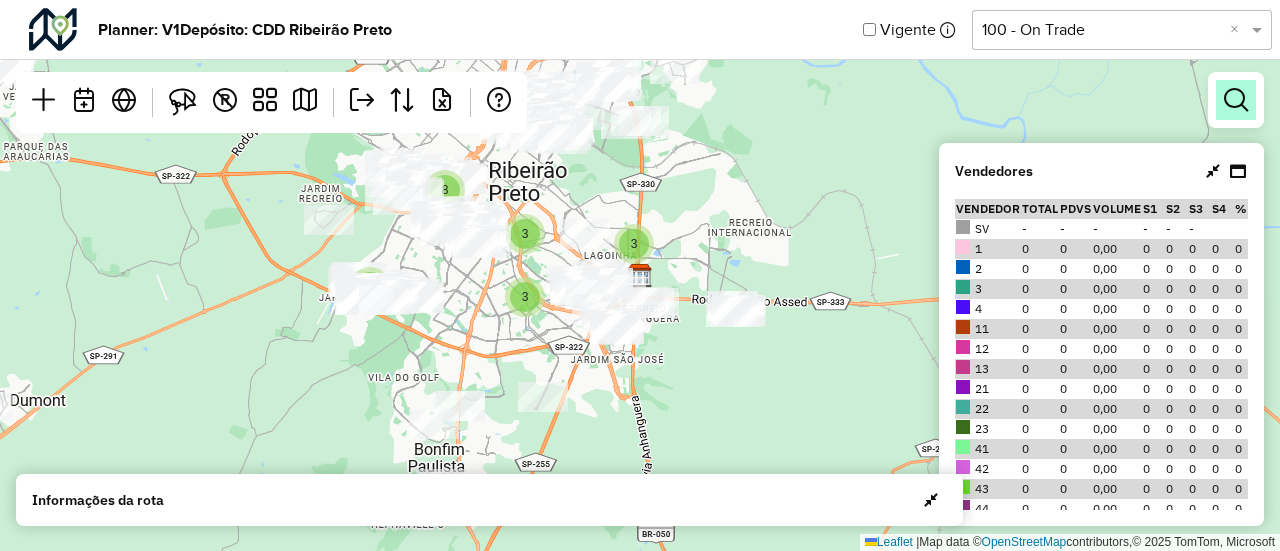 click at bounding box center [1236, 100] 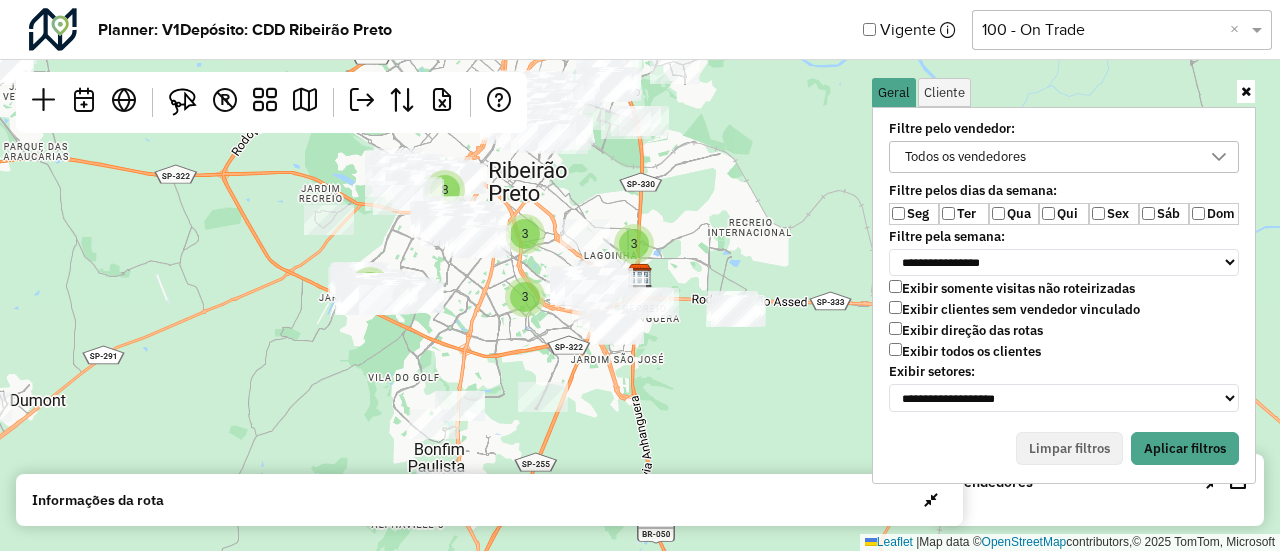 click on "Todos os vendedores" at bounding box center (1049, 157) 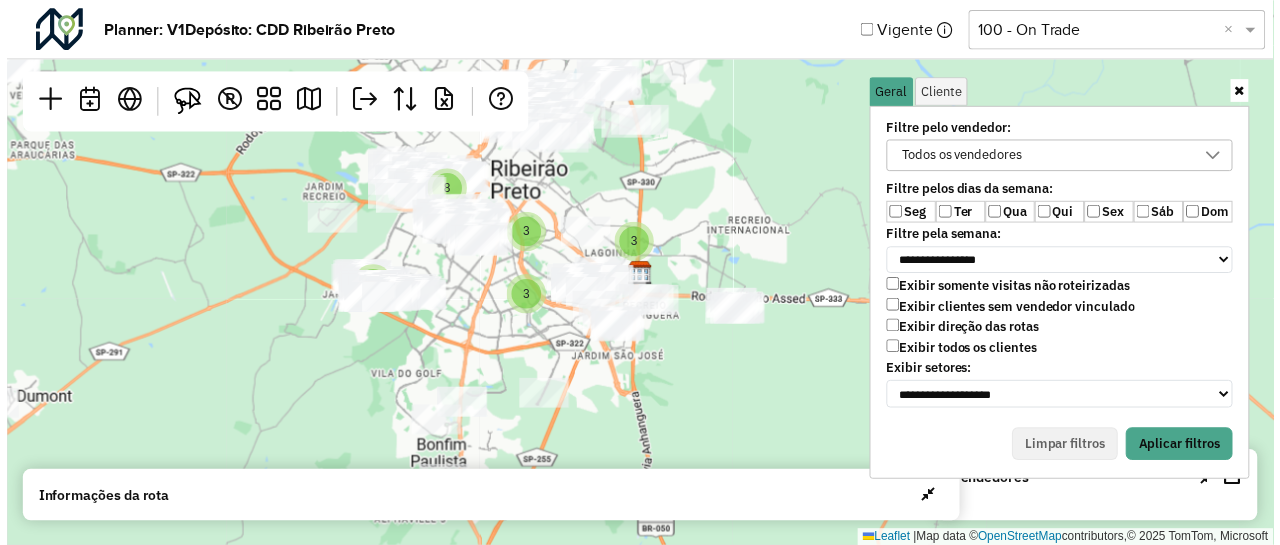 scroll, scrollTop: 10, scrollLeft: 74, axis: both 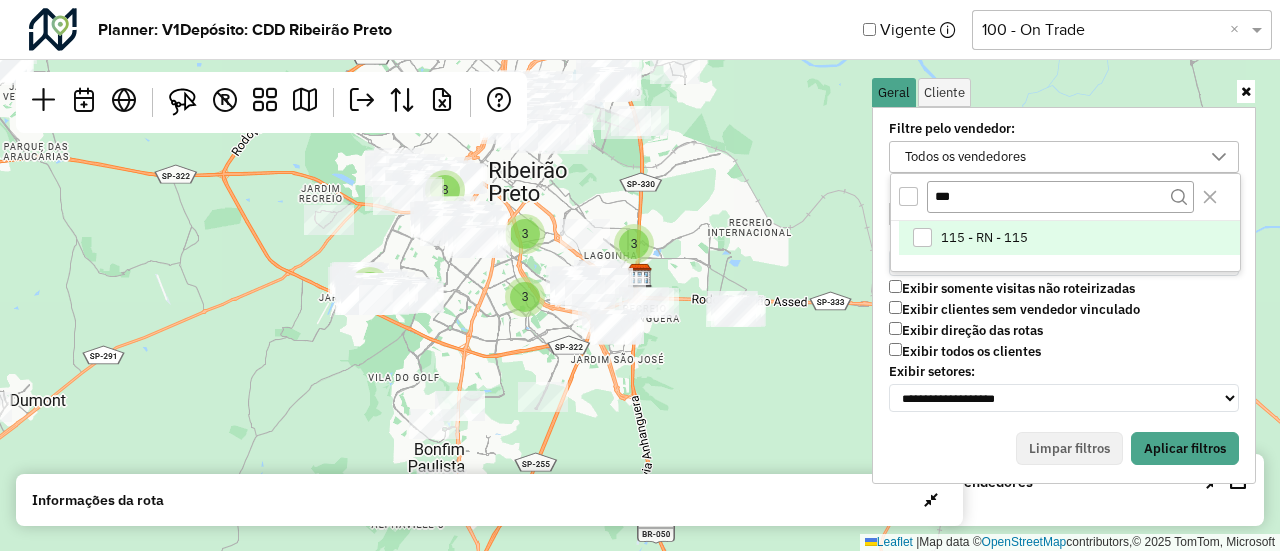 type on "***" 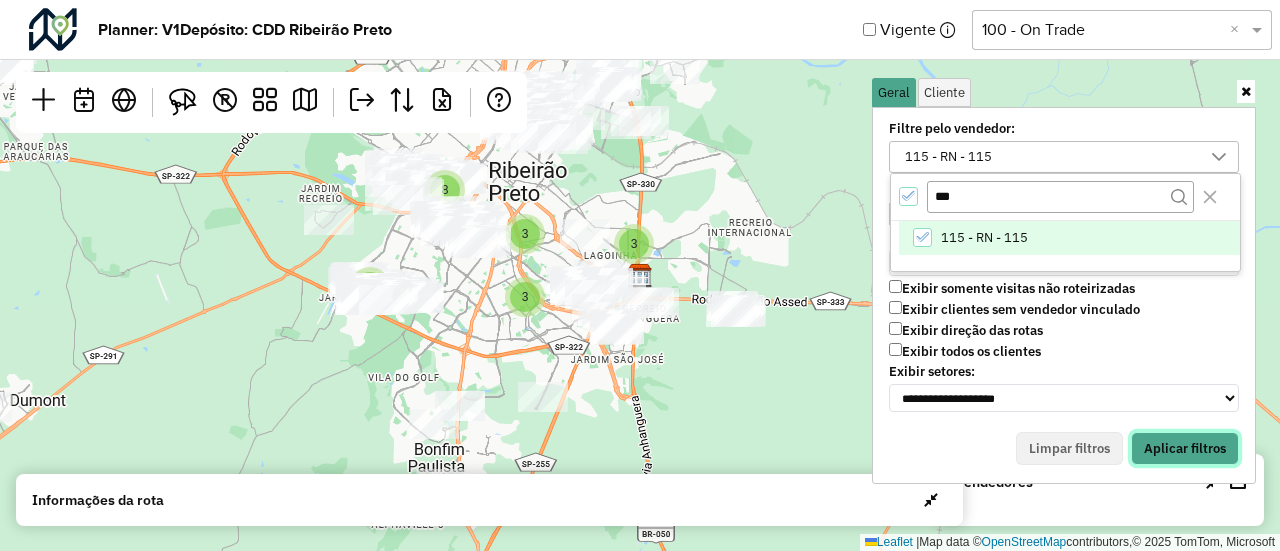 click on "Aplicar filtros" at bounding box center (1185, 449) 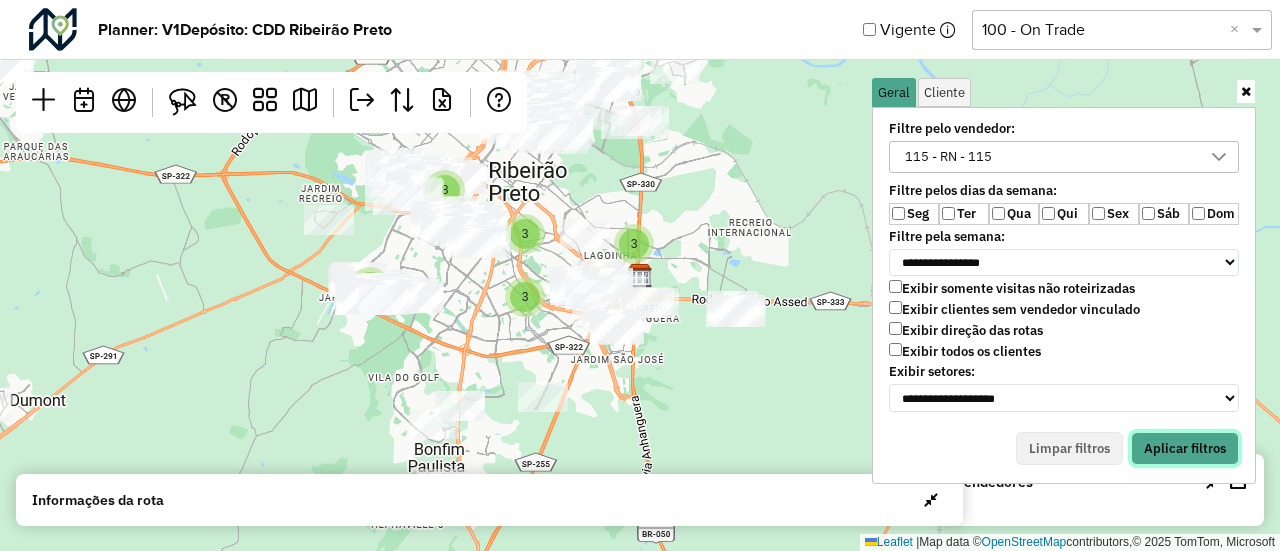 type 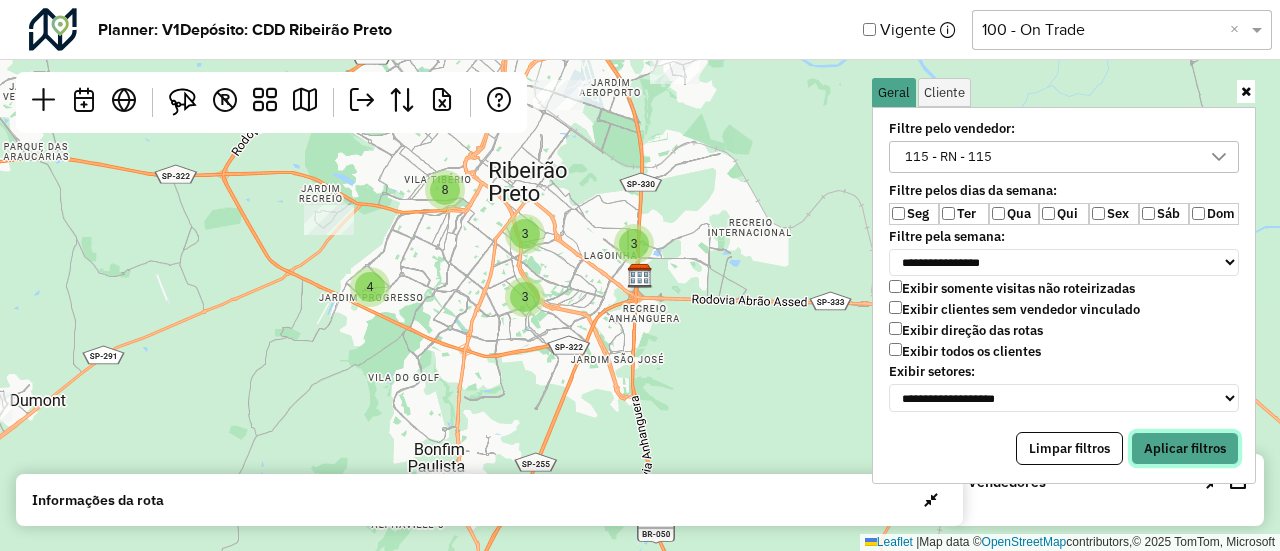 click on "Aplicar filtros" at bounding box center (1185, 449) 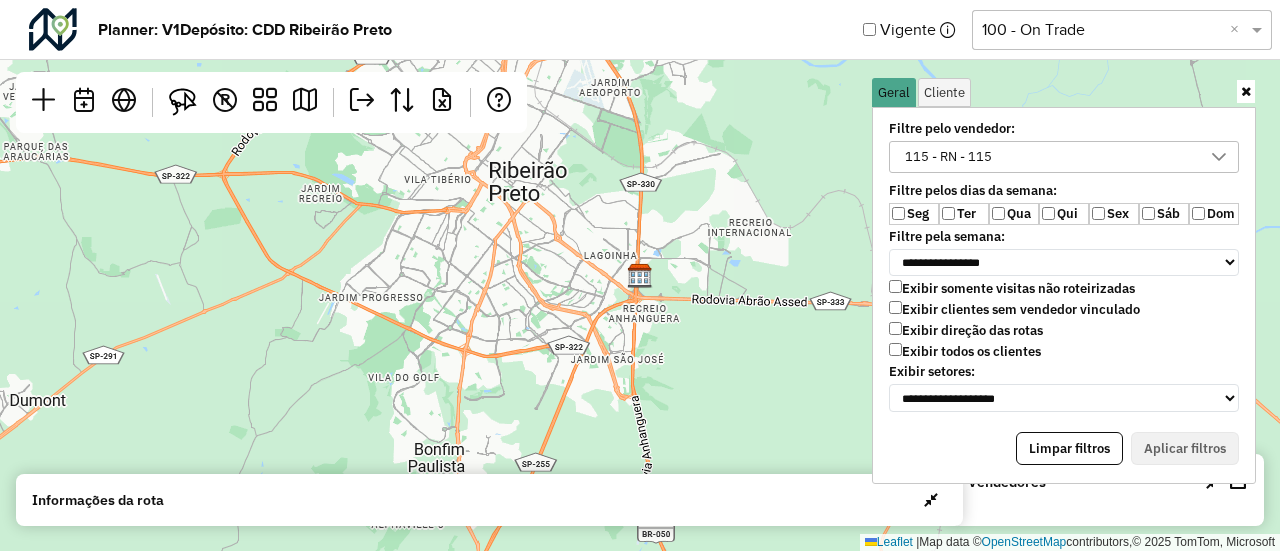 click 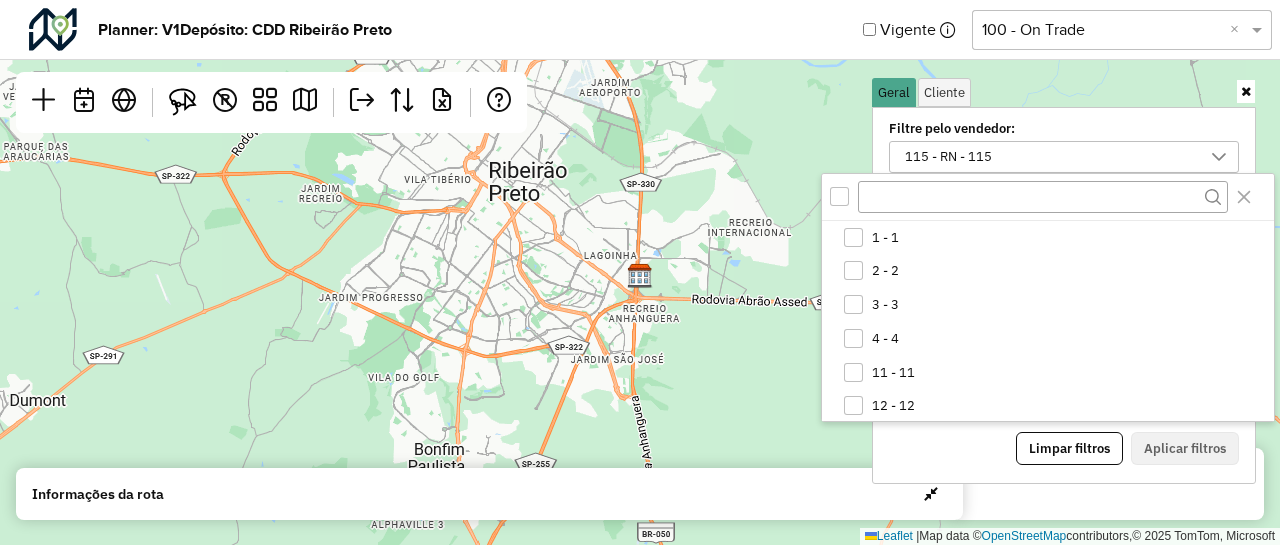 scroll, scrollTop: 811, scrollLeft: 0, axis: vertical 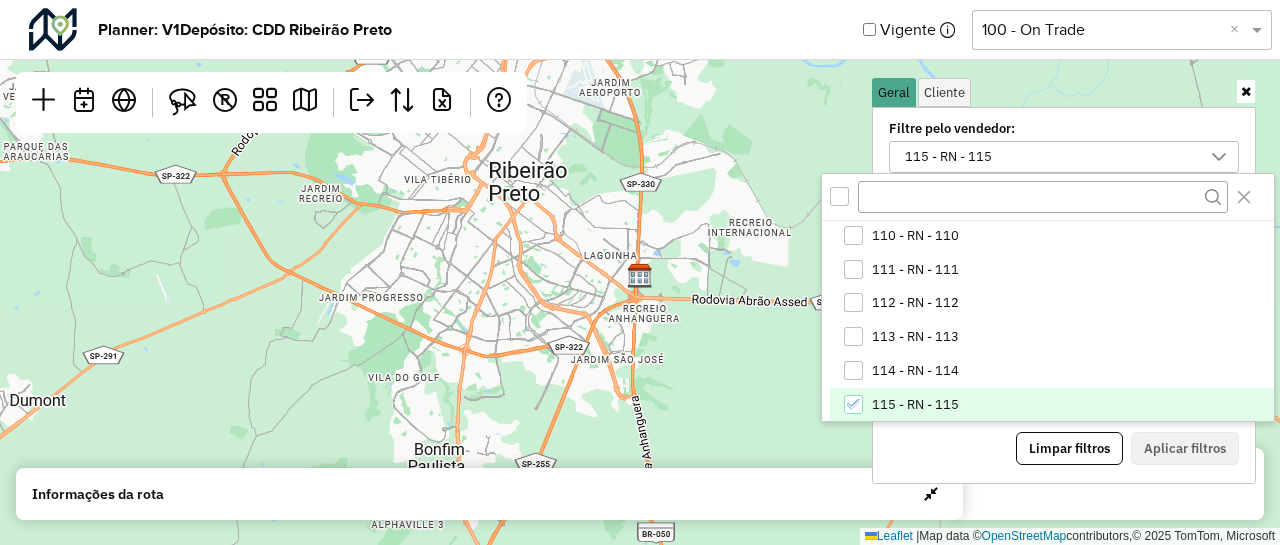 click at bounding box center (1246, 91) 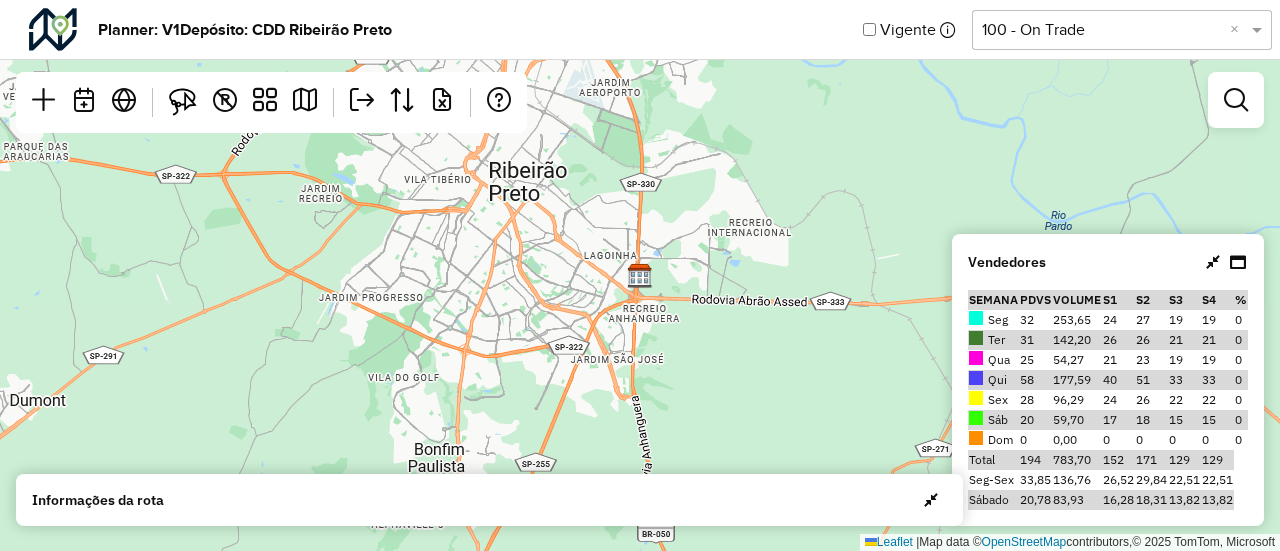 click at bounding box center [1213, 262] 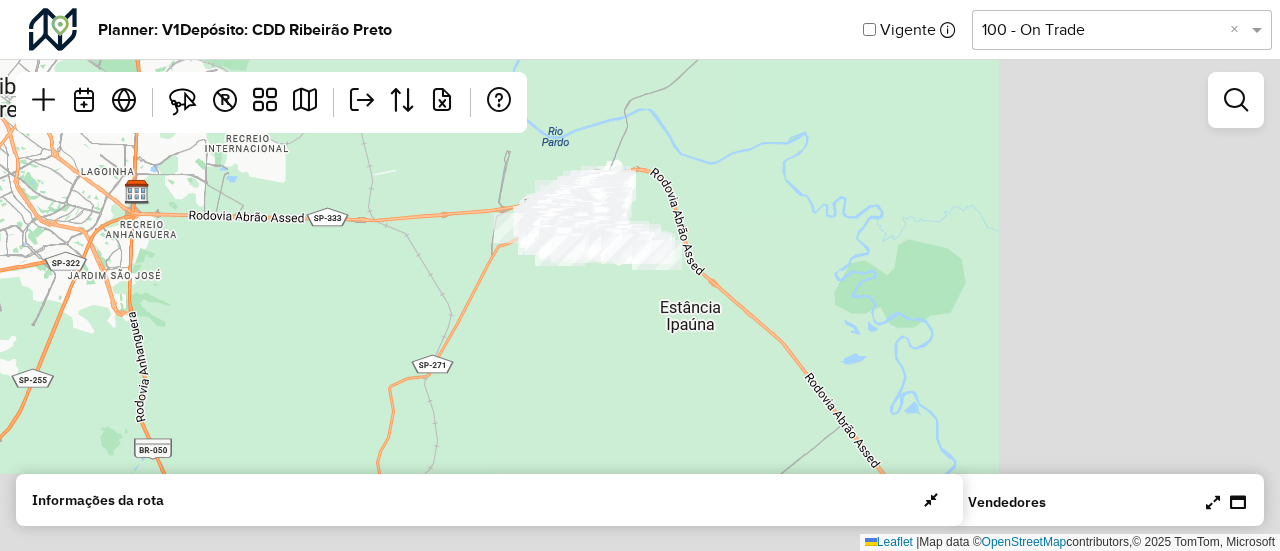 drag, startPoint x: 894, startPoint y: 283, endPoint x: 332, endPoint y: 186, distance: 570.3096 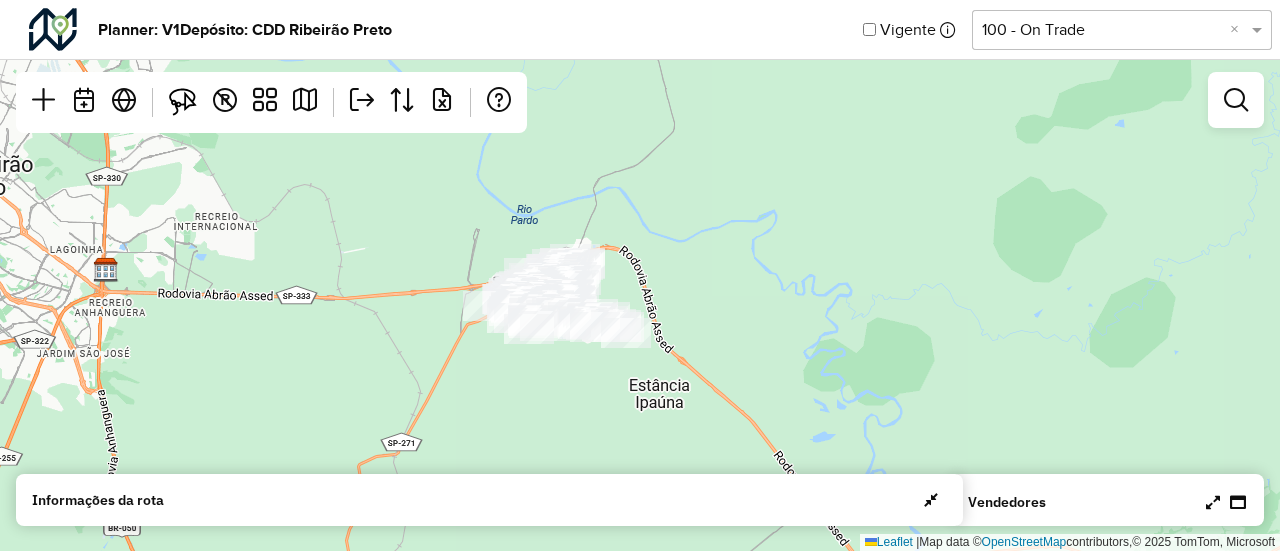 drag, startPoint x: 453, startPoint y: 311, endPoint x: 481, endPoint y: 403, distance: 96.16652 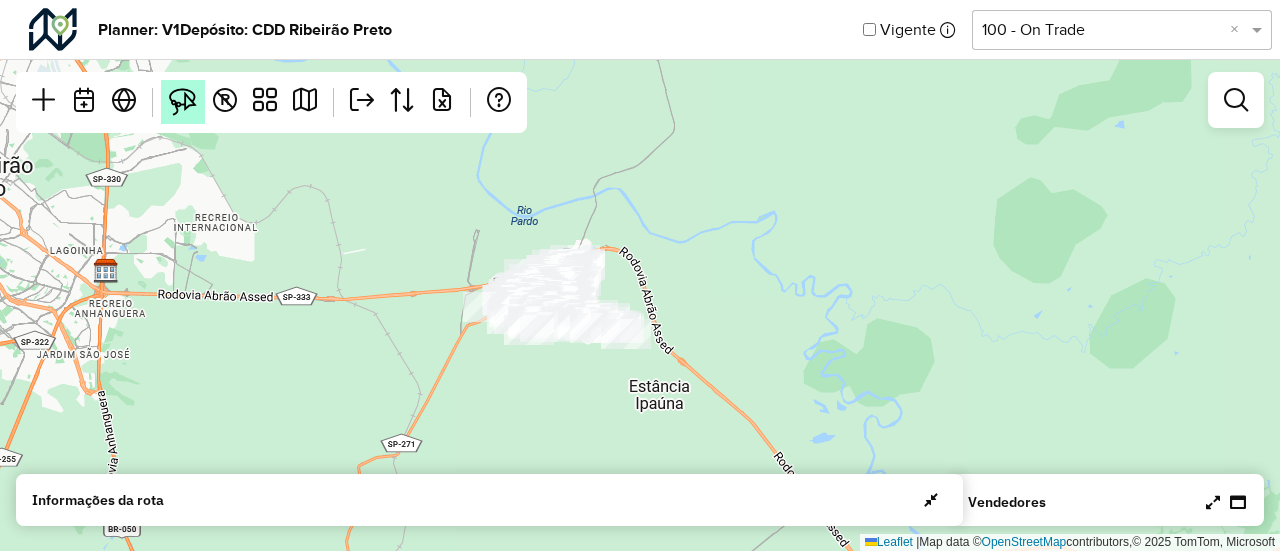 click at bounding box center [183, 102] 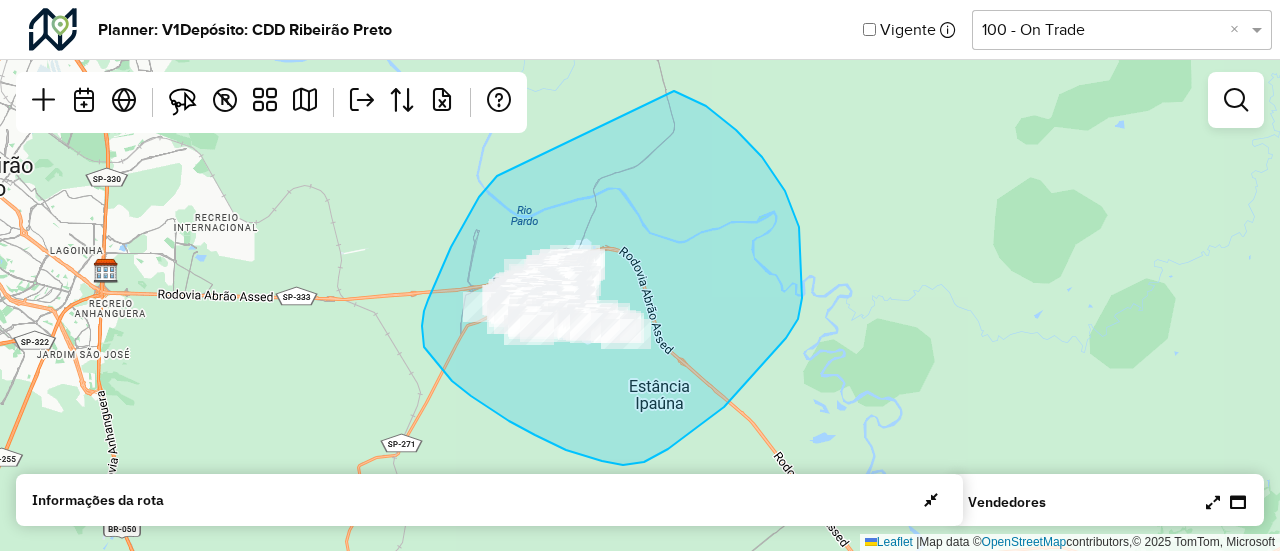 drag, startPoint x: 497, startPoint y: 176, endPoint x: 674, endPoint y: 91, distance: 196.35173 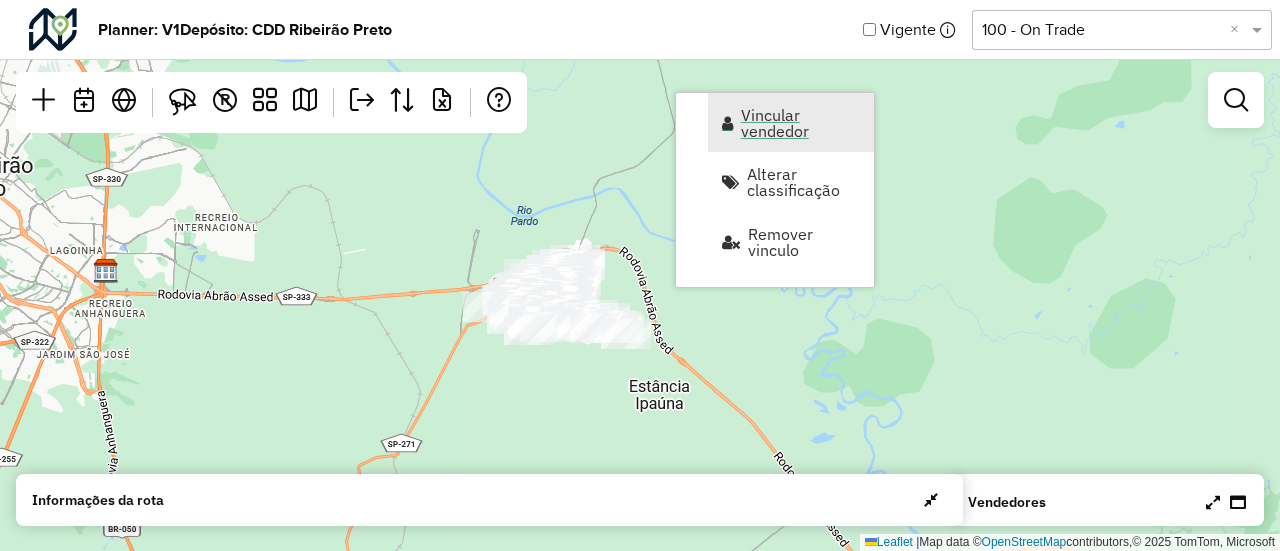 click on "Vincular vendedor" at bounding box center (801, 123) 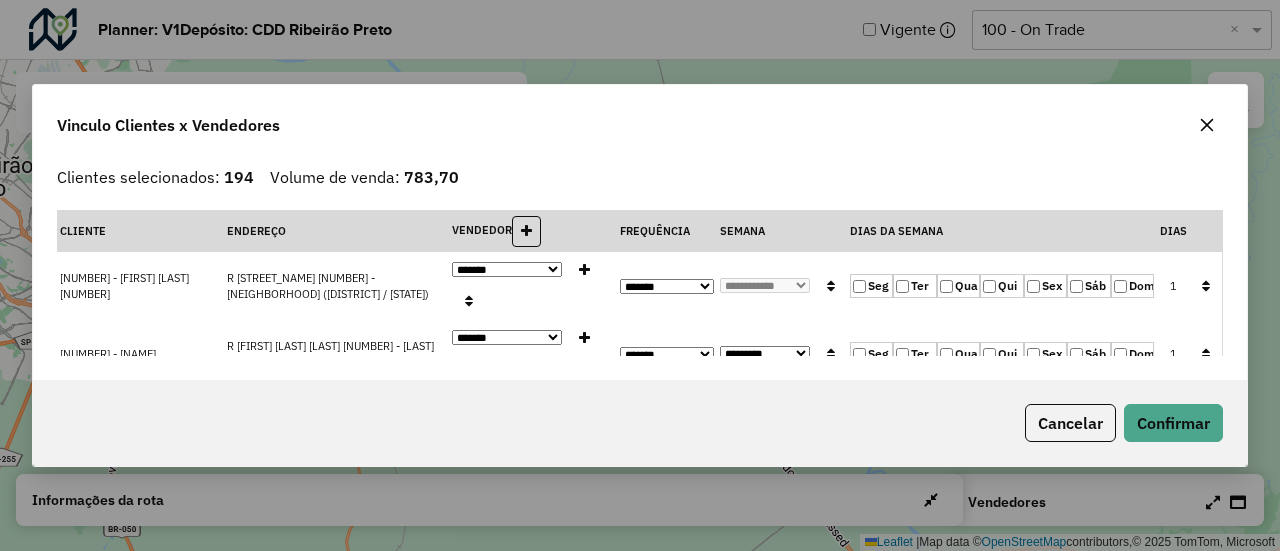 click 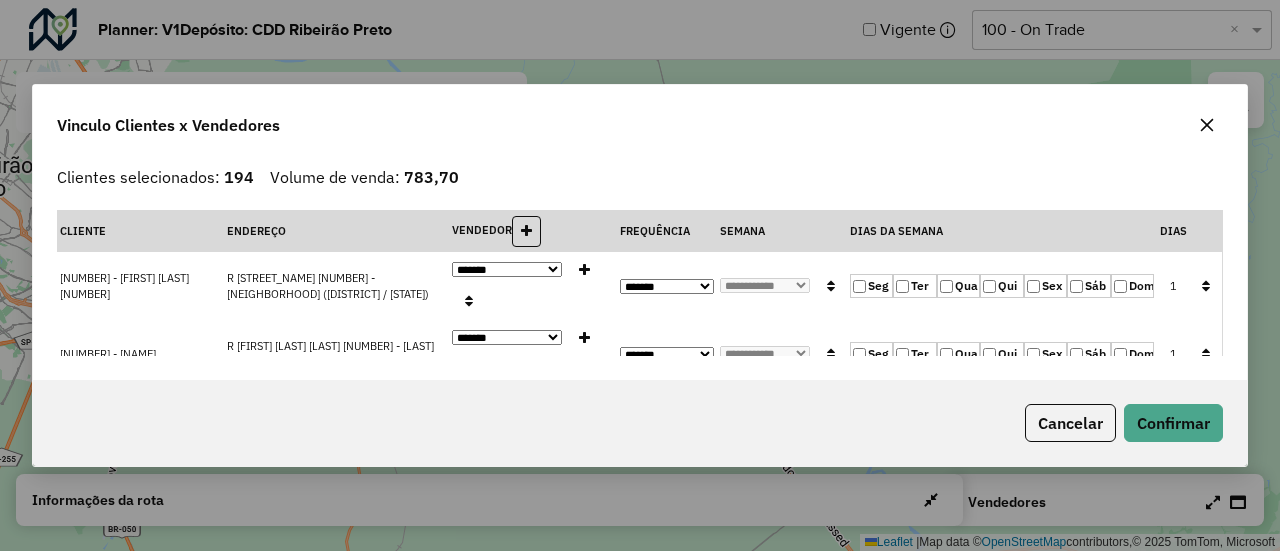 click 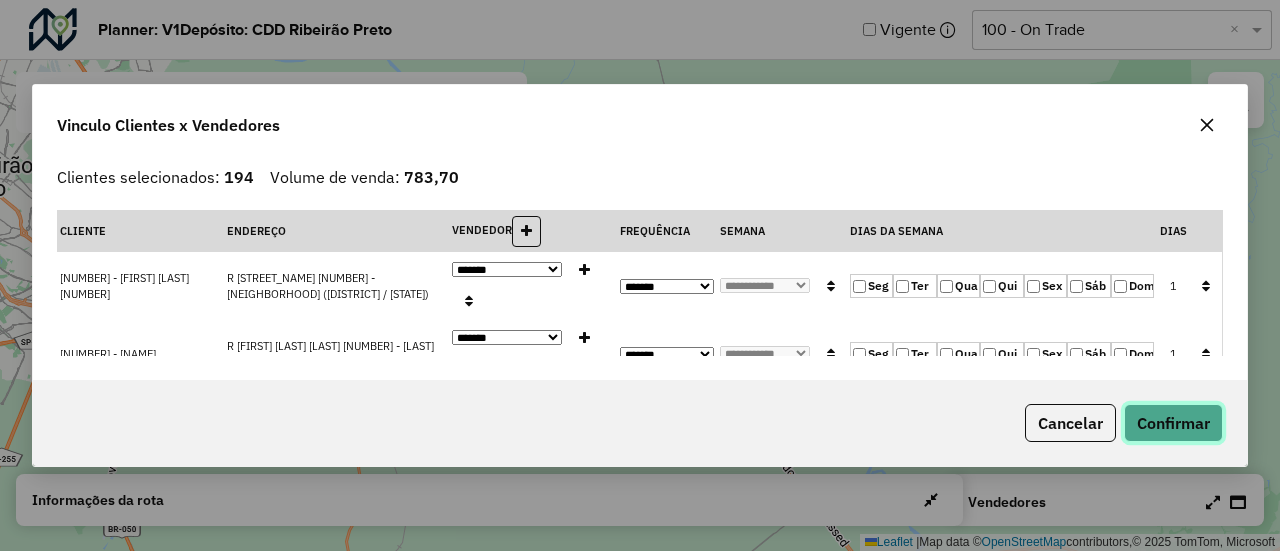 click on "Confirmar" 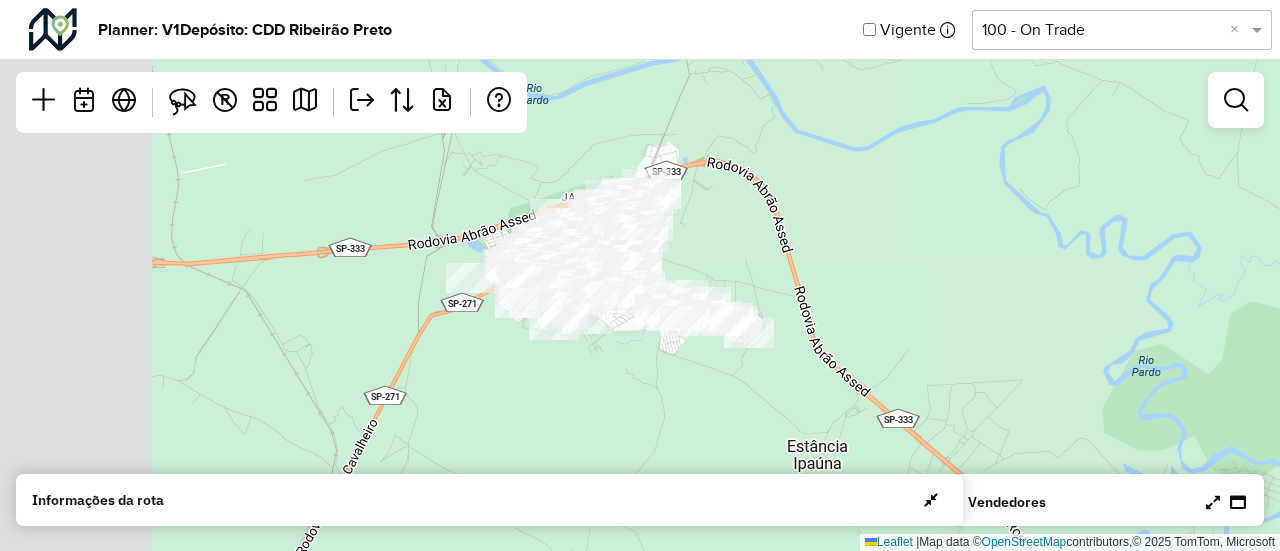 drag, startPoint x: 591, startPoint y: 291, endPoint x: 824, endPoint y: 351, distance: 240.60133 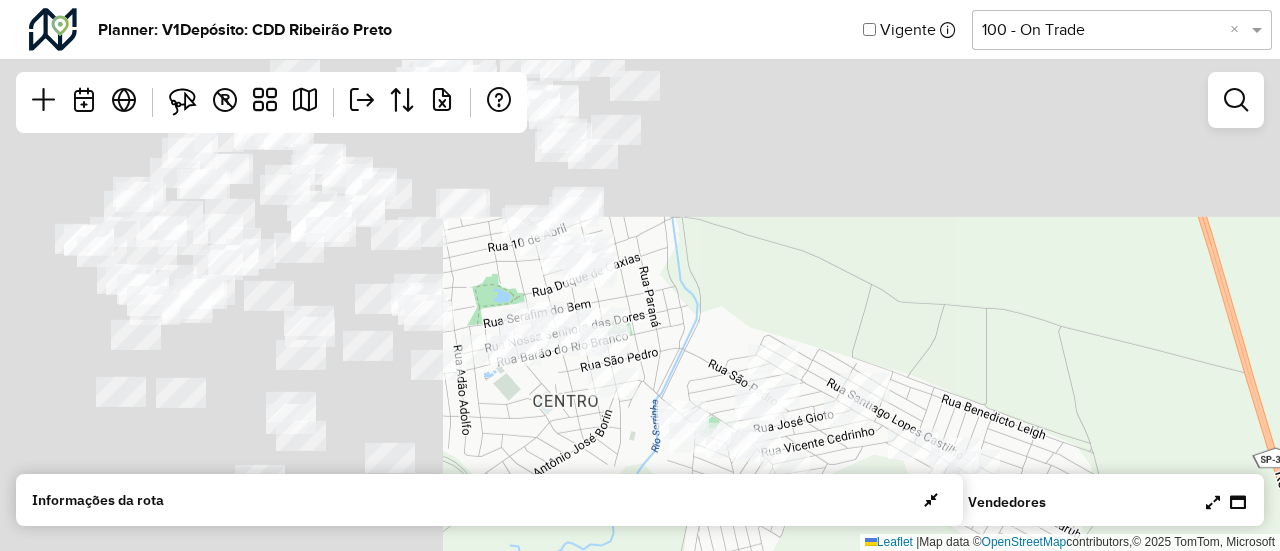drag, startPoint x: 650, startPoint y: 177, endPoint x: 1165, endPoint y: 409, distance: 564.84424 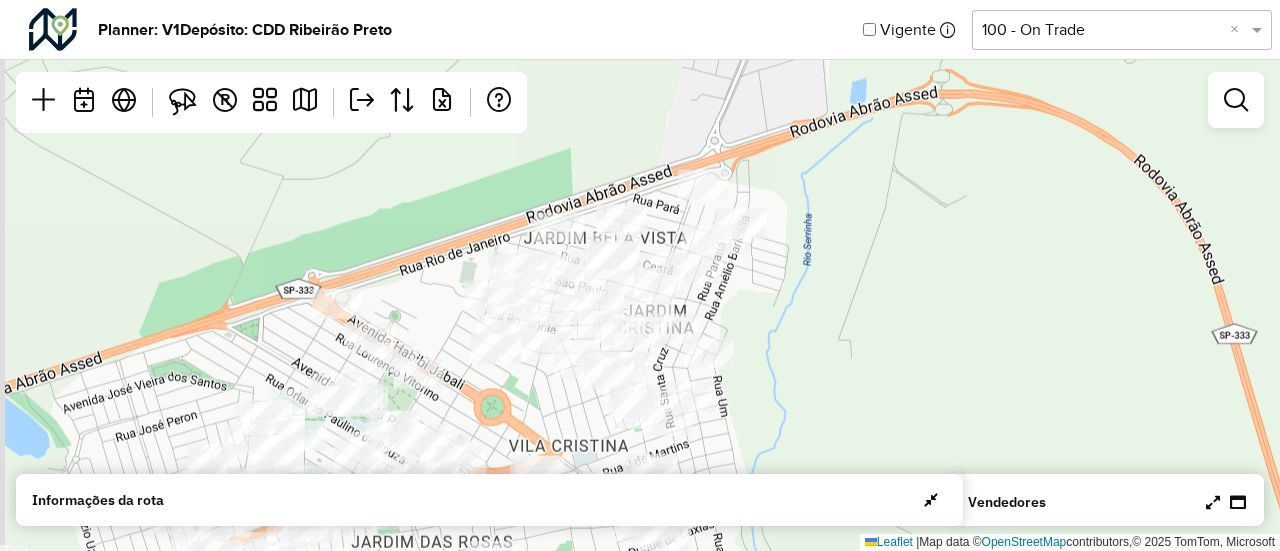 drag, startPoint x: 1048, startPoint y: 249, endPoint x: 1124, endPoint y: 521, distance: 282.41812 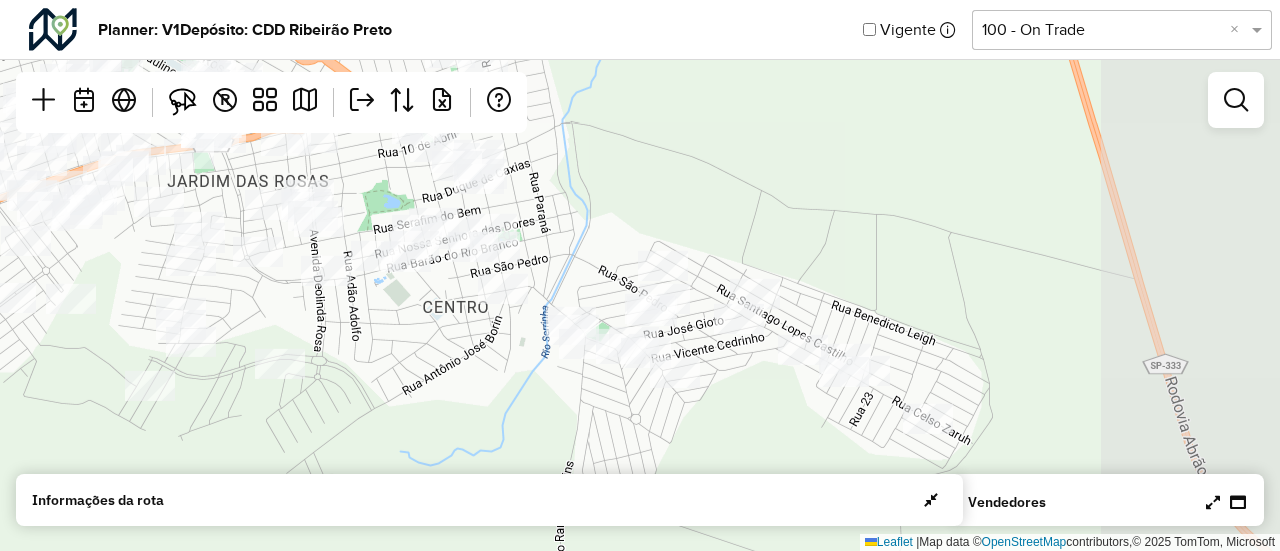 drag, startPoint x: 1060, startPoint y: 403, endPoint x: 874, endPoint y: 39, distance: 408.7689 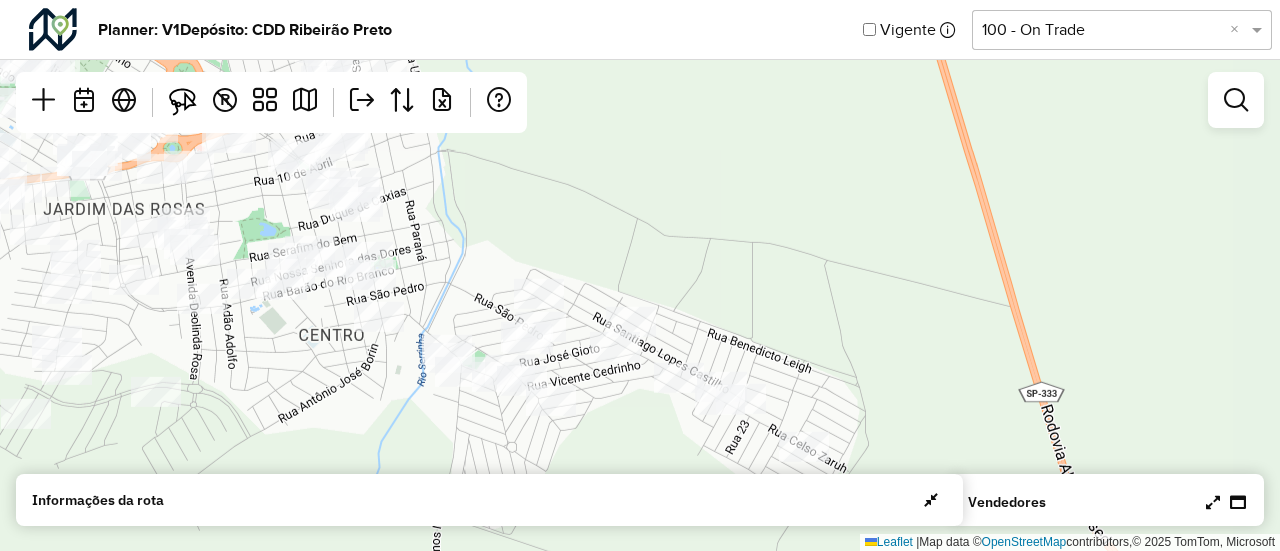 drag, startPoint x: 815, startPoint y: 163, endPoint x: 691, endPoint y: 189, distance: 126.69649 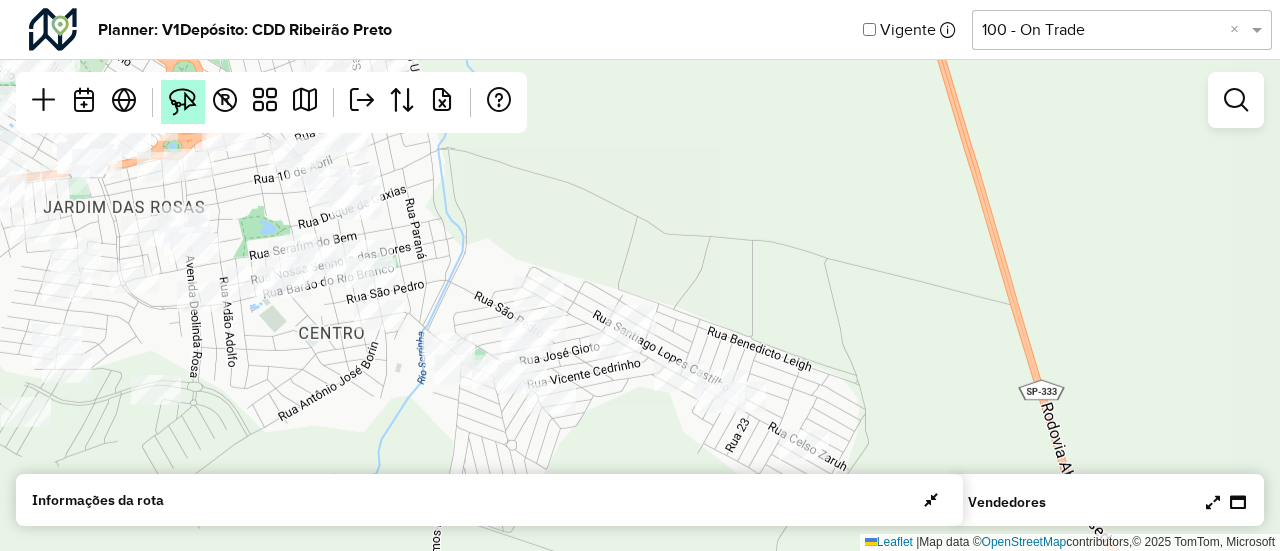 click at bounding box center (183, 102) 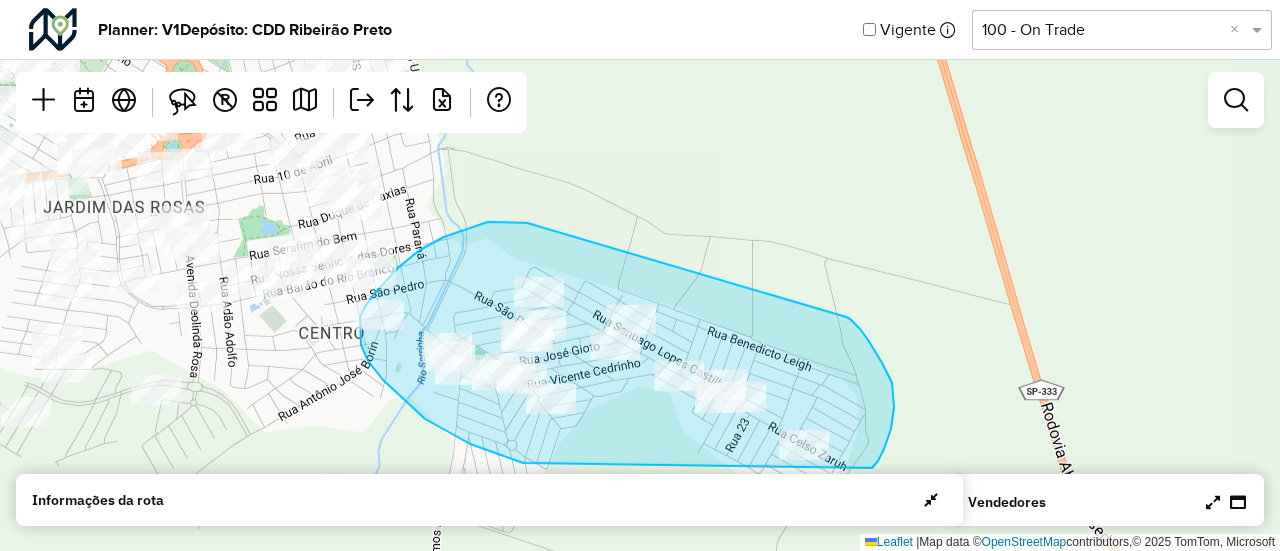 drag, startPoint x: 527, startPoint y: 223, endPoint x: 846, endPoint y: 317, distance: 332.56128 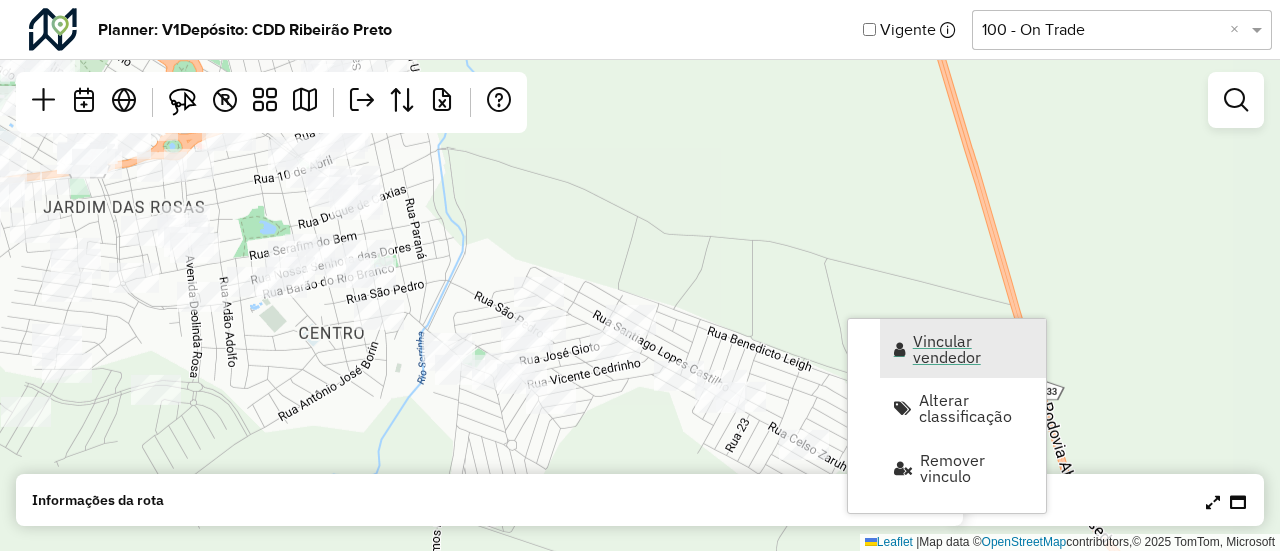 click on "Vincular vendedor" at bounding box center [973, 349] 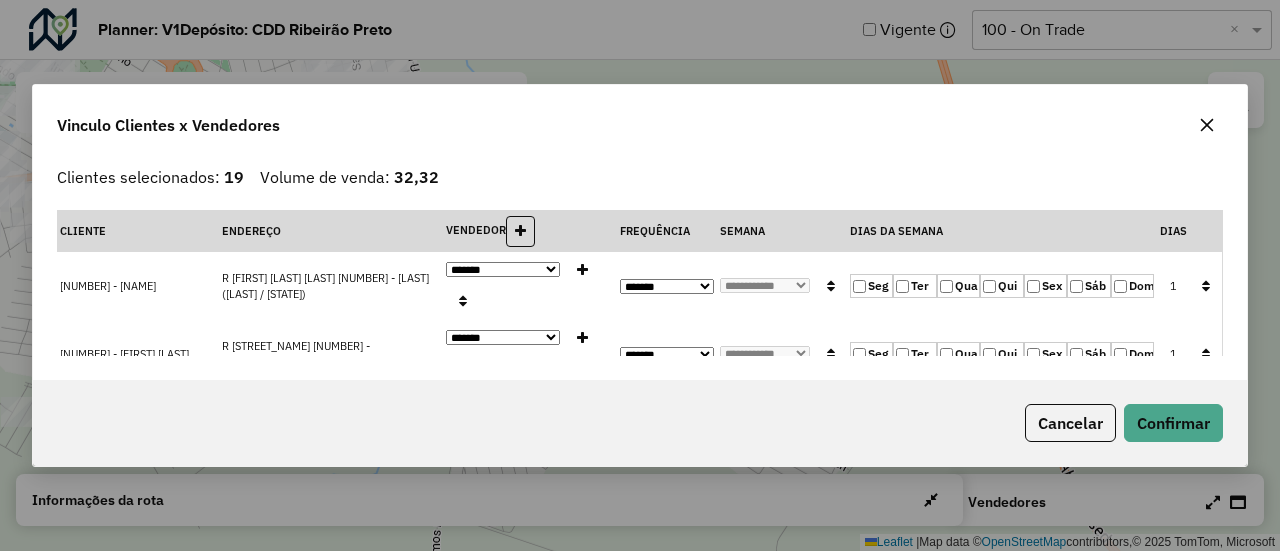 click 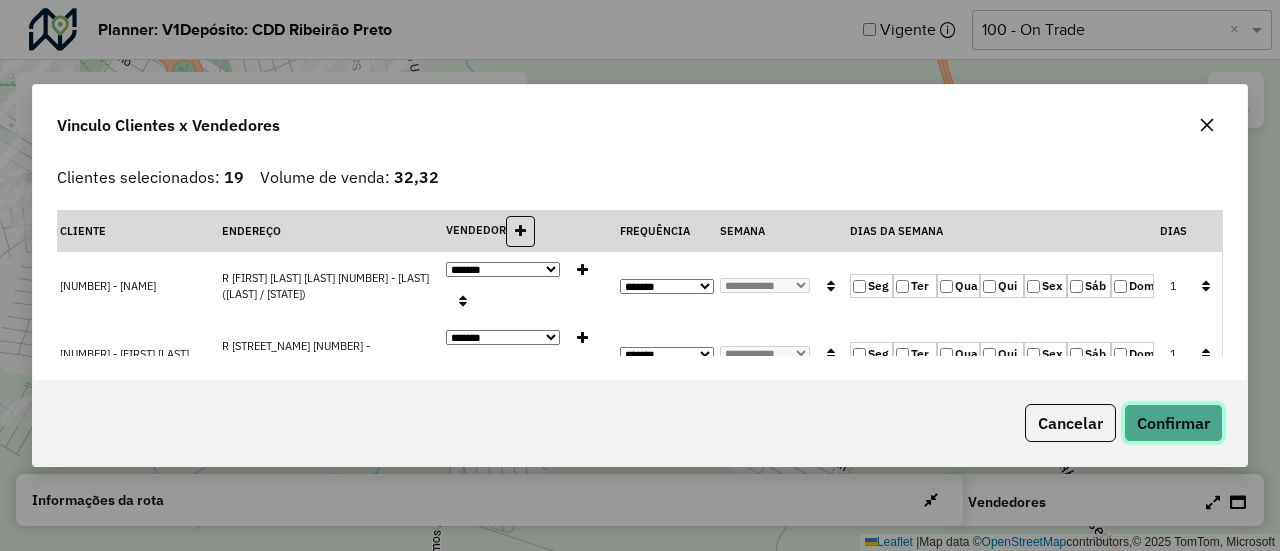 click on "Confirmar" 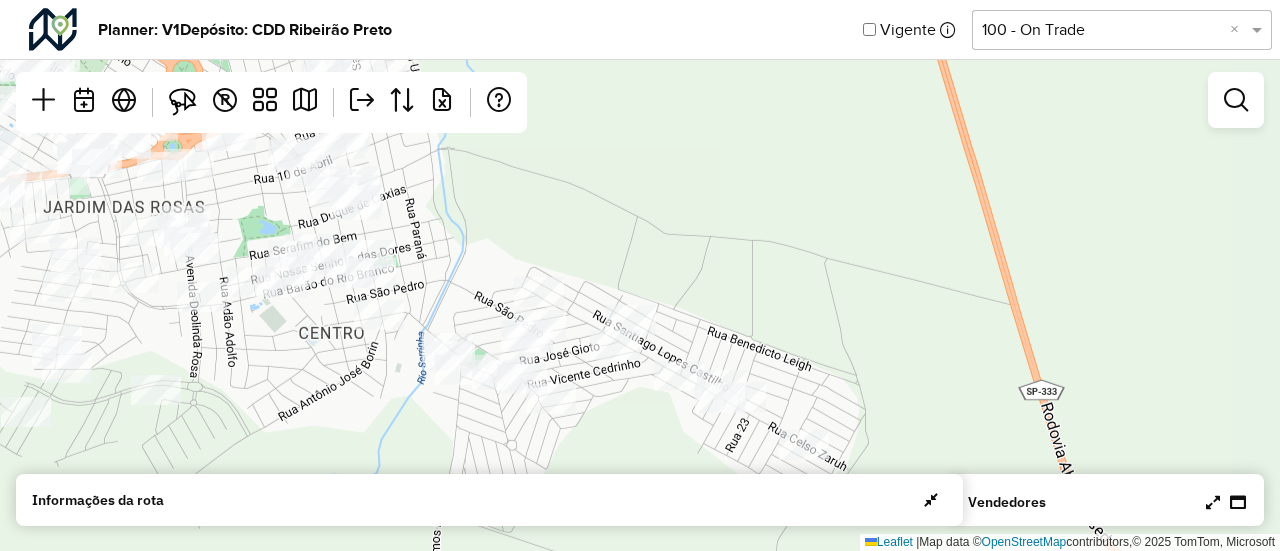 click at bounding box center (1213, 502) 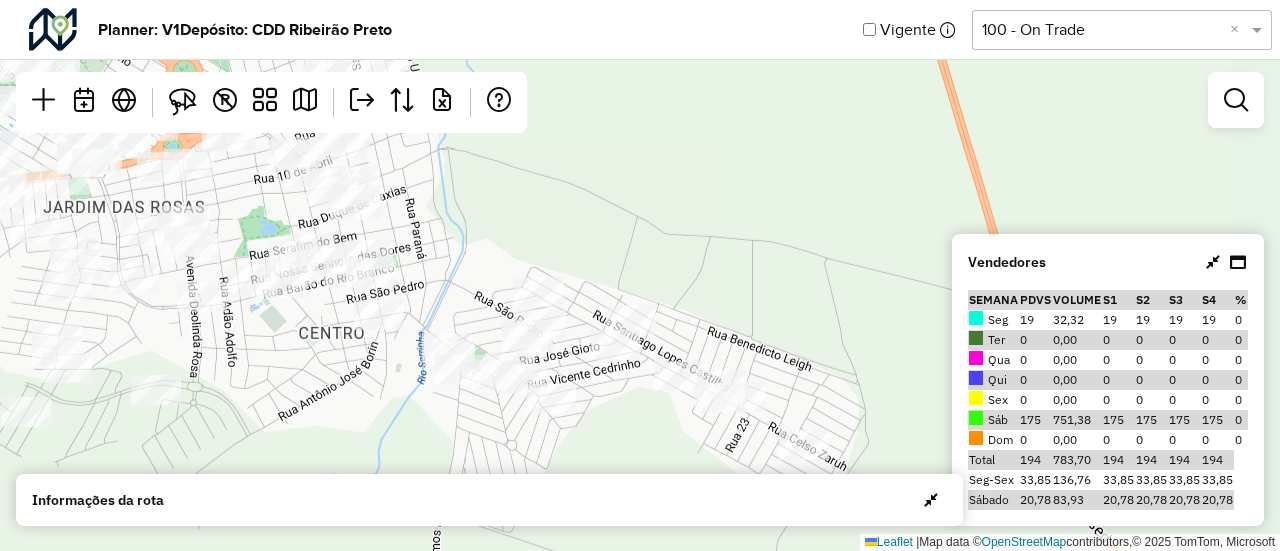 click at bounding box center [1213, 262] 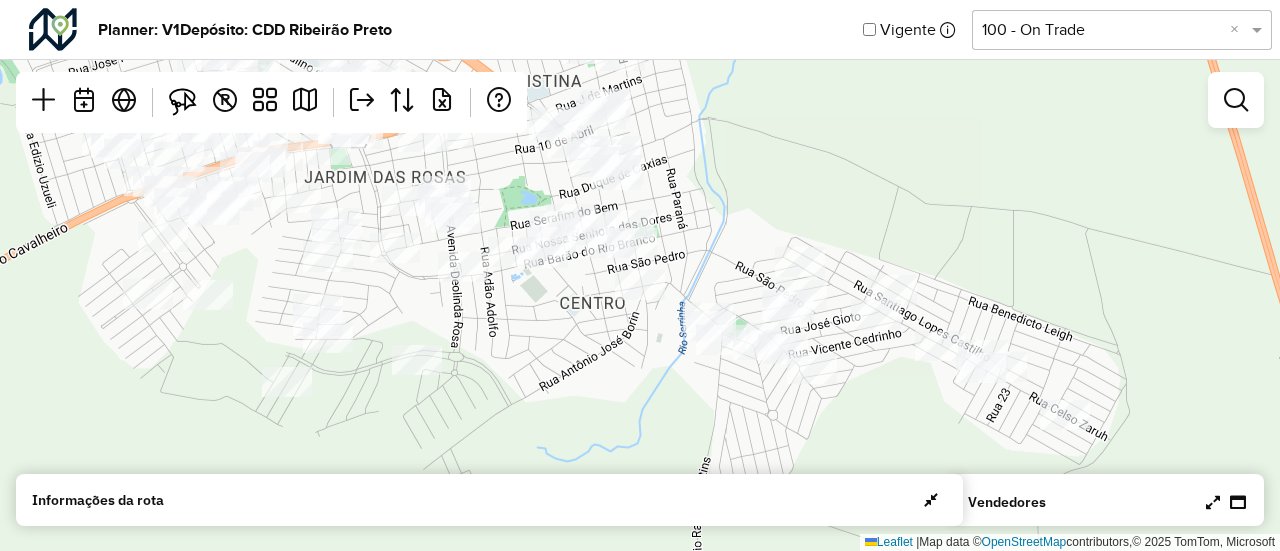drag, startPoint x: 753, startPoint y: 259, endPoint x: 1014, endPoint y: 229, distance: 262.71848 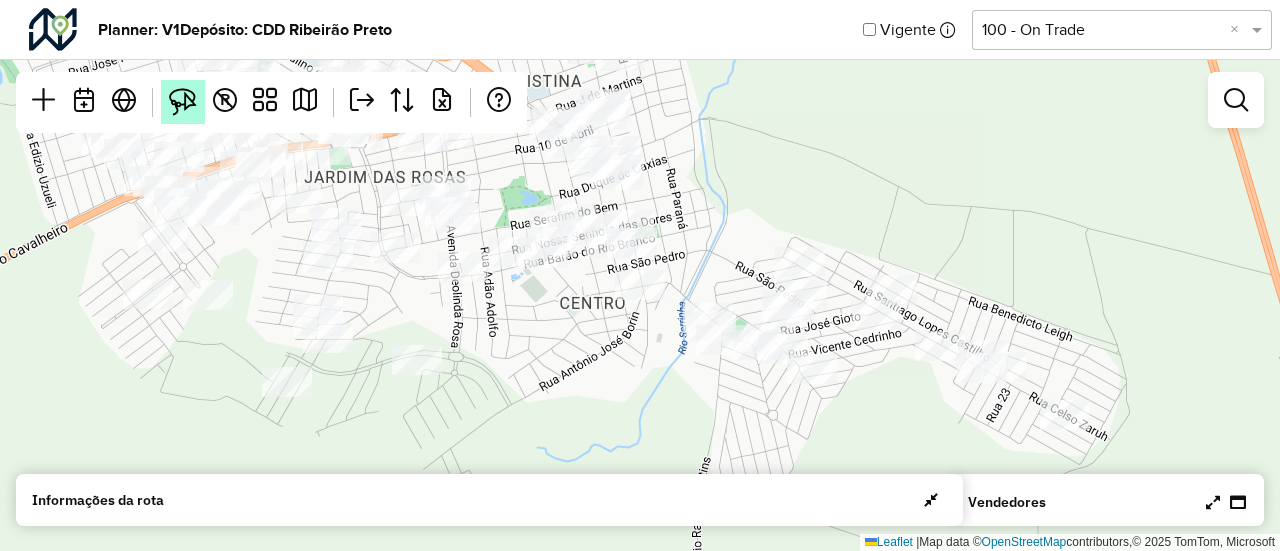 click at bounding box center [183, 102] 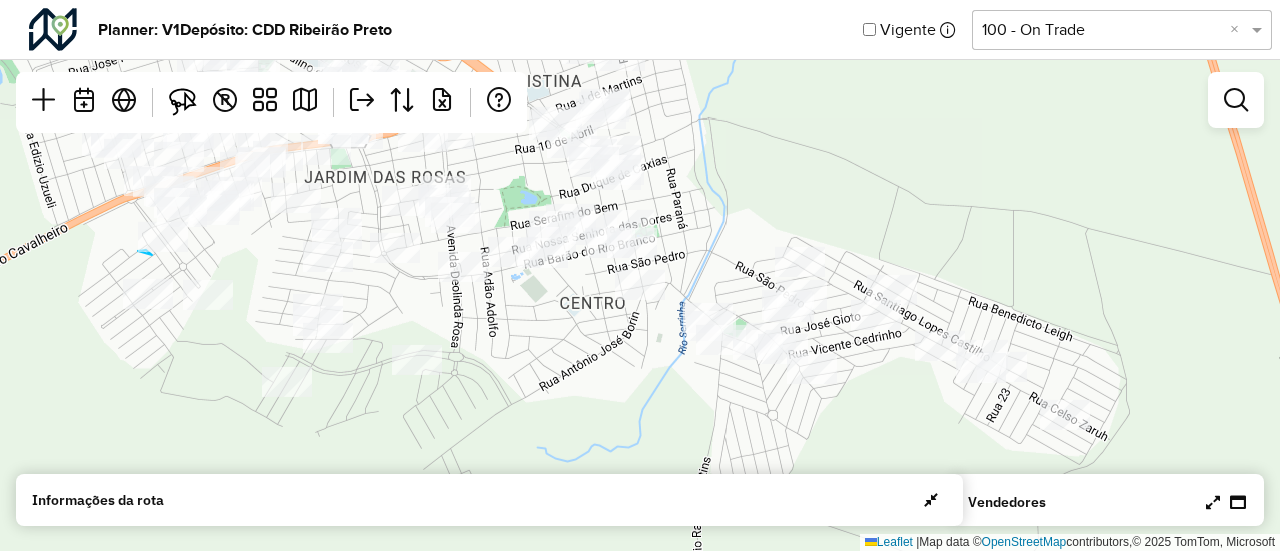 click 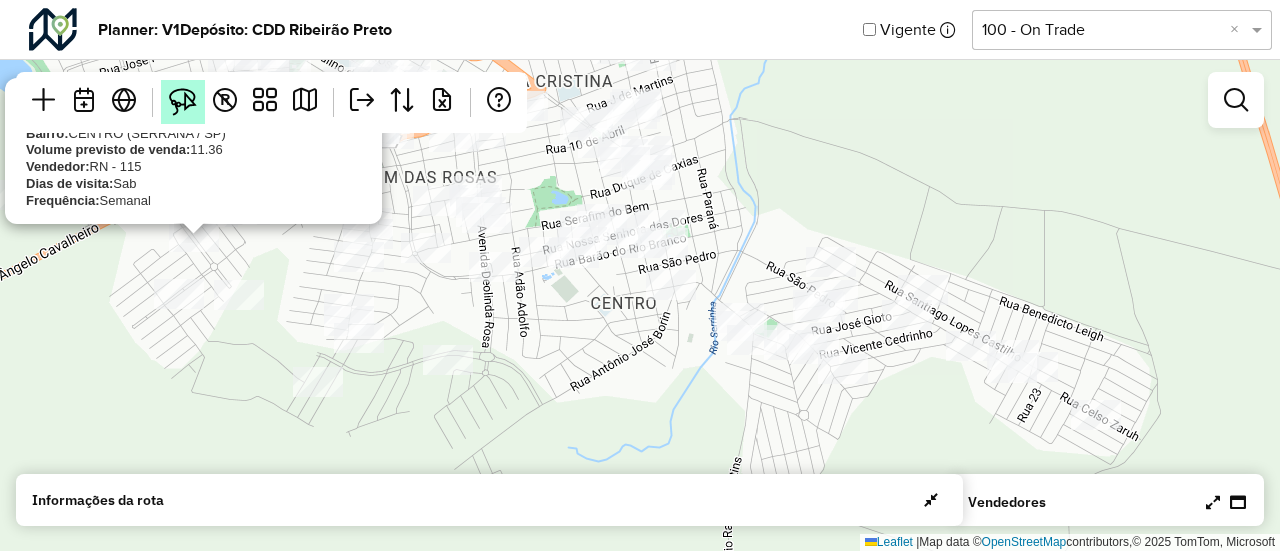 click at bounding box center (183, 102) 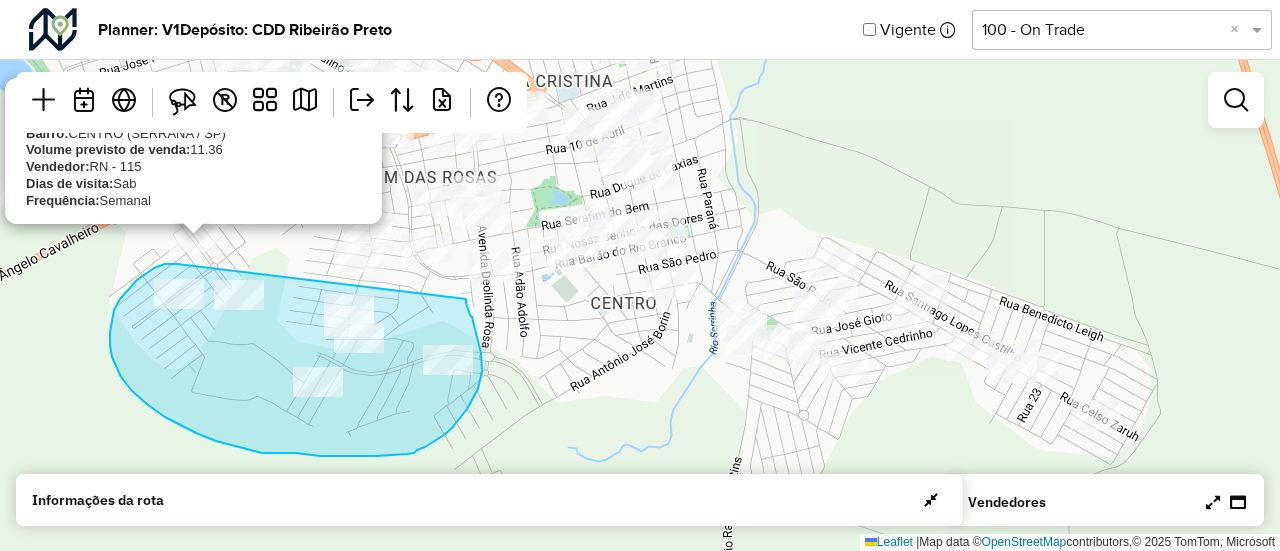 drag, startPoint x: 177, startPoint y: 264, endPoint x: 466, endPoint y: 299, distance: 291.11166 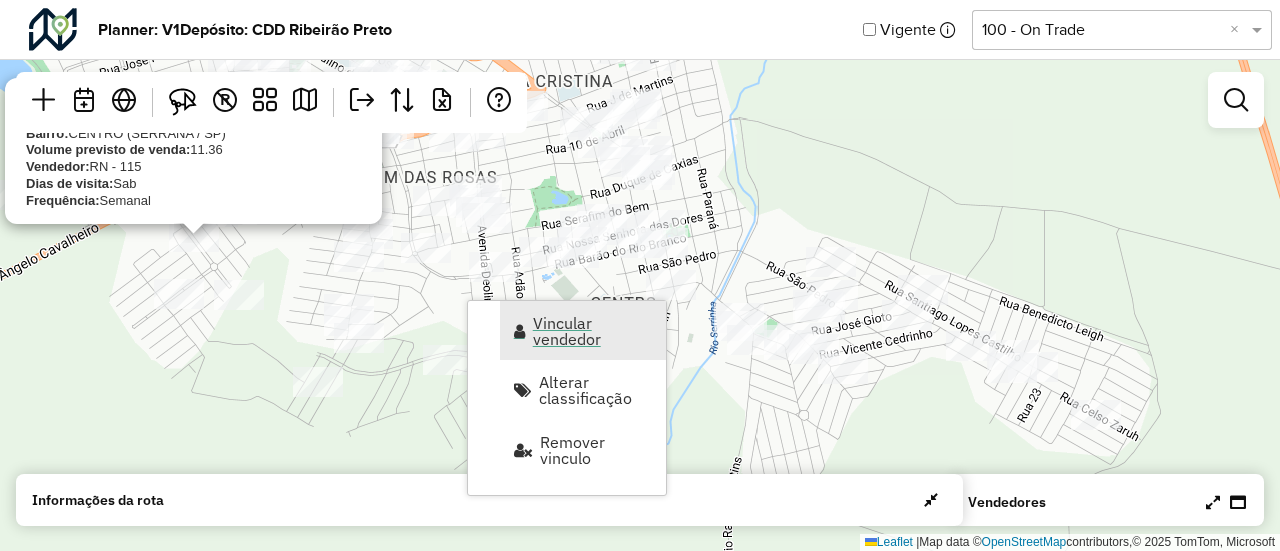 click on "Vincular vendedor" at bounding box center [593, 331] 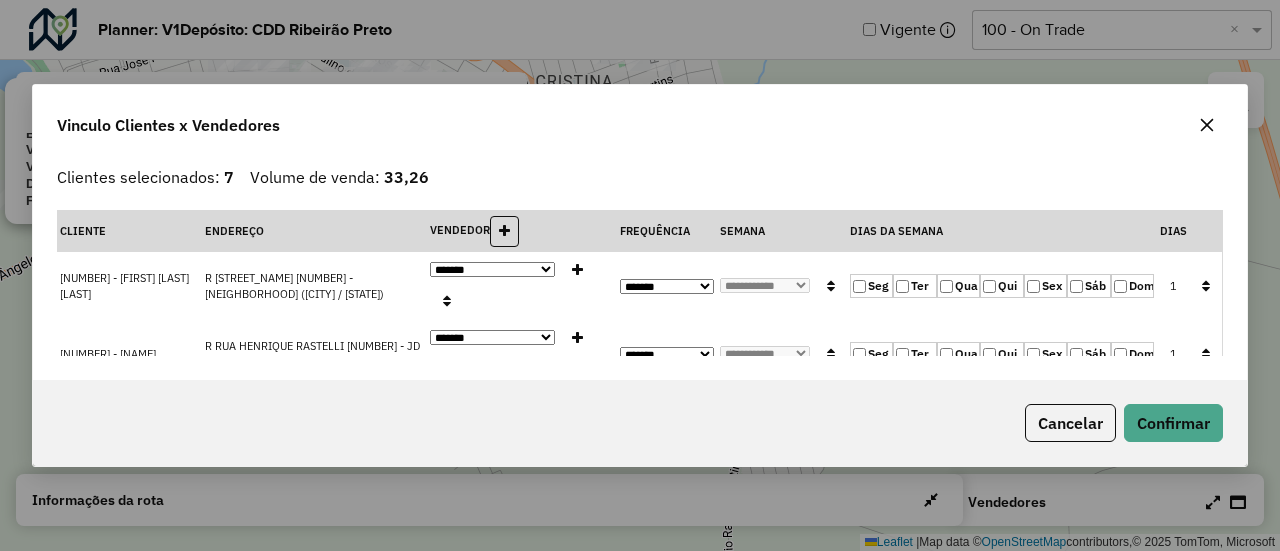 click 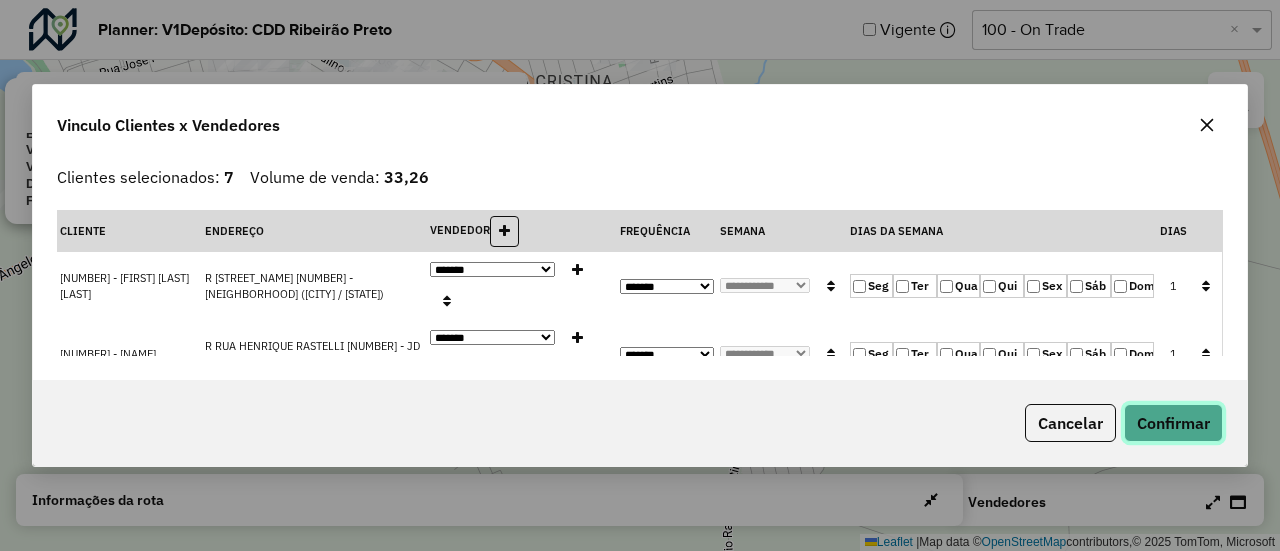 click on "Confirmar" 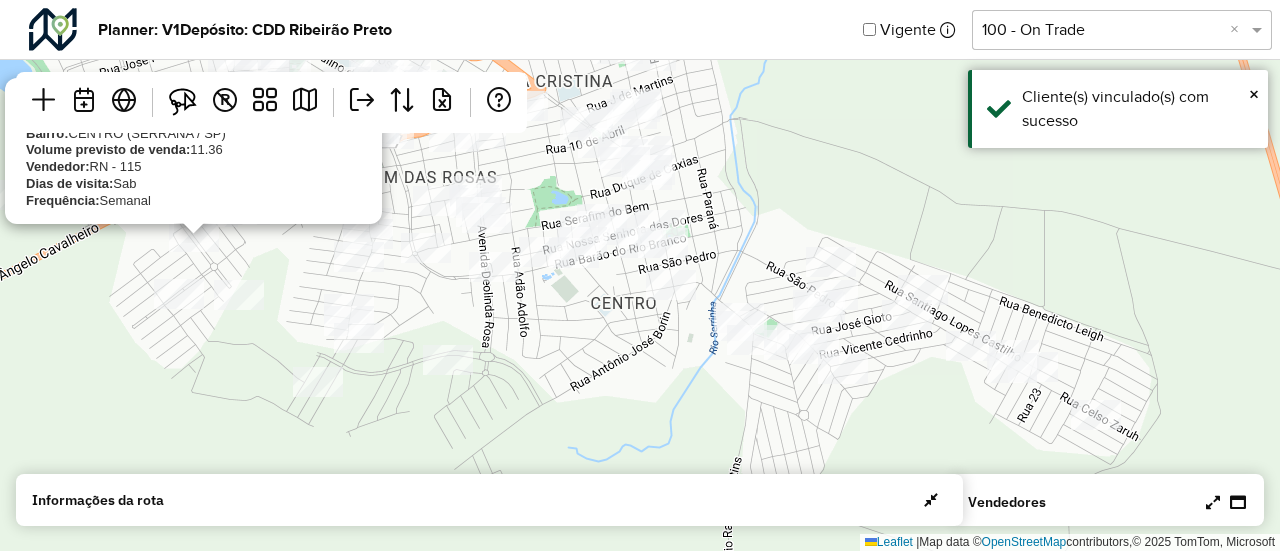 click at bounding box center [1226, 502] 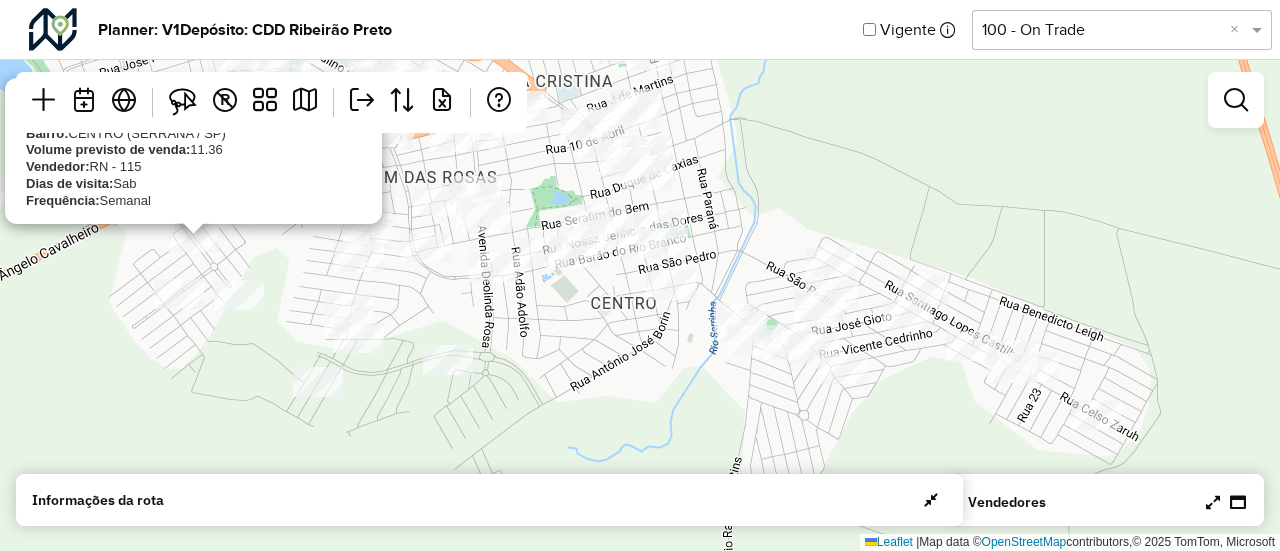 click at bounding box center [1213, 502] 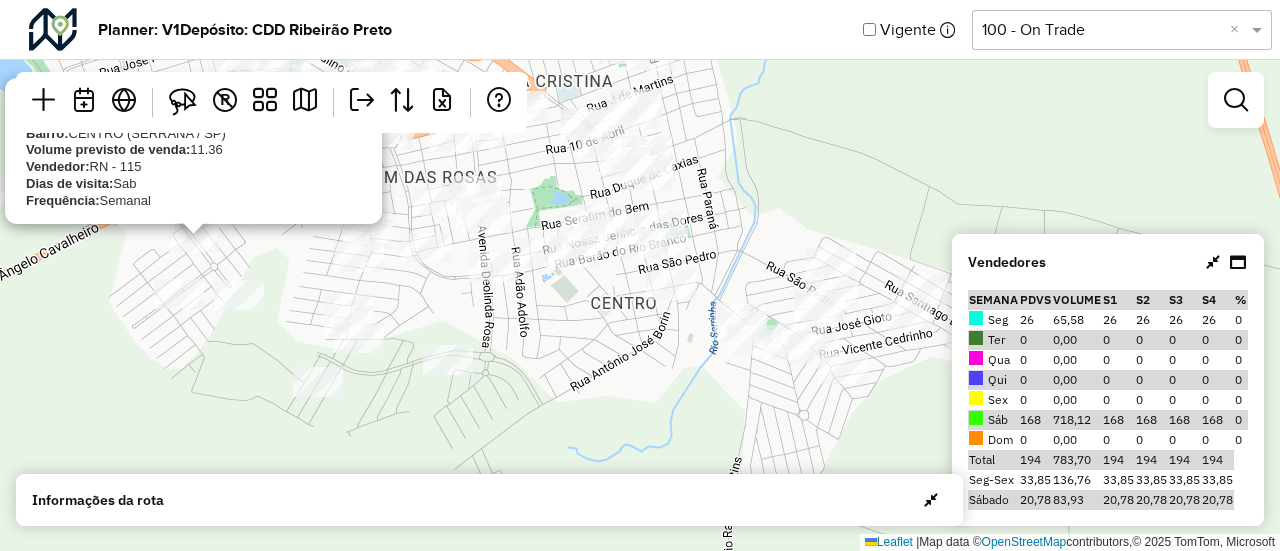 click at bounding box center [1213, 262] 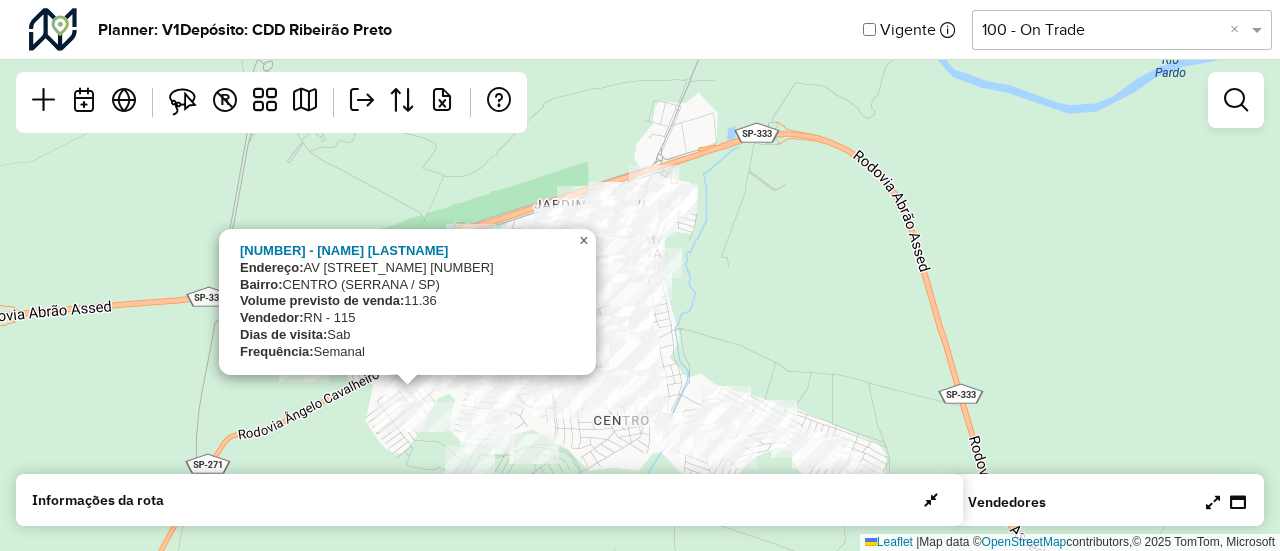click on "×" 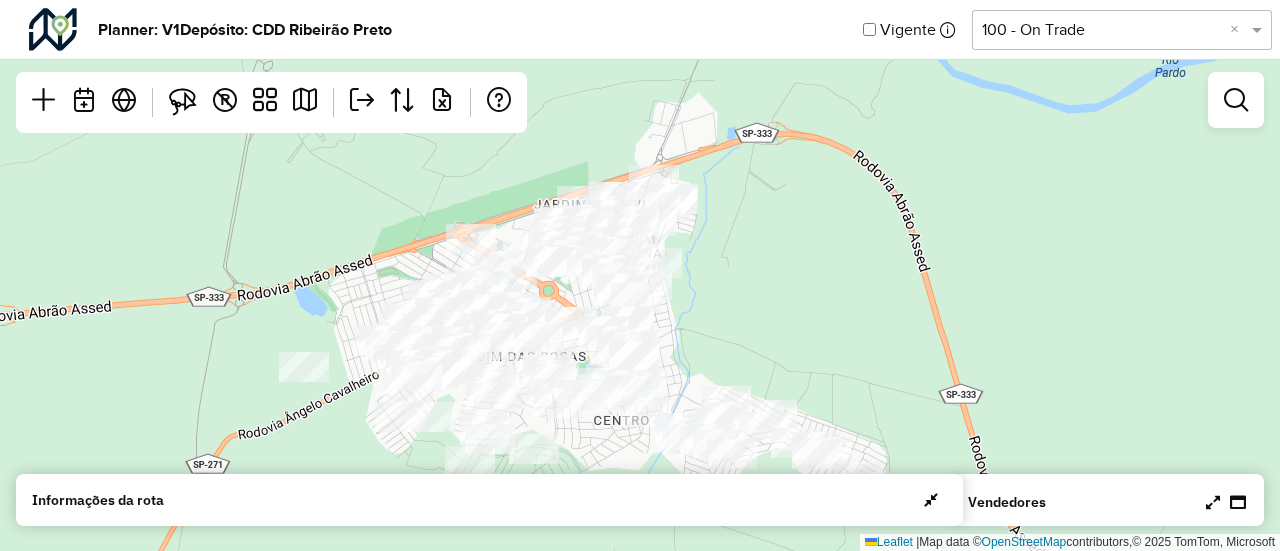drag, startPoint x: 750, startPoint y: 288, endPoint x: 695, endPoint y: 217, distance: 89.81091 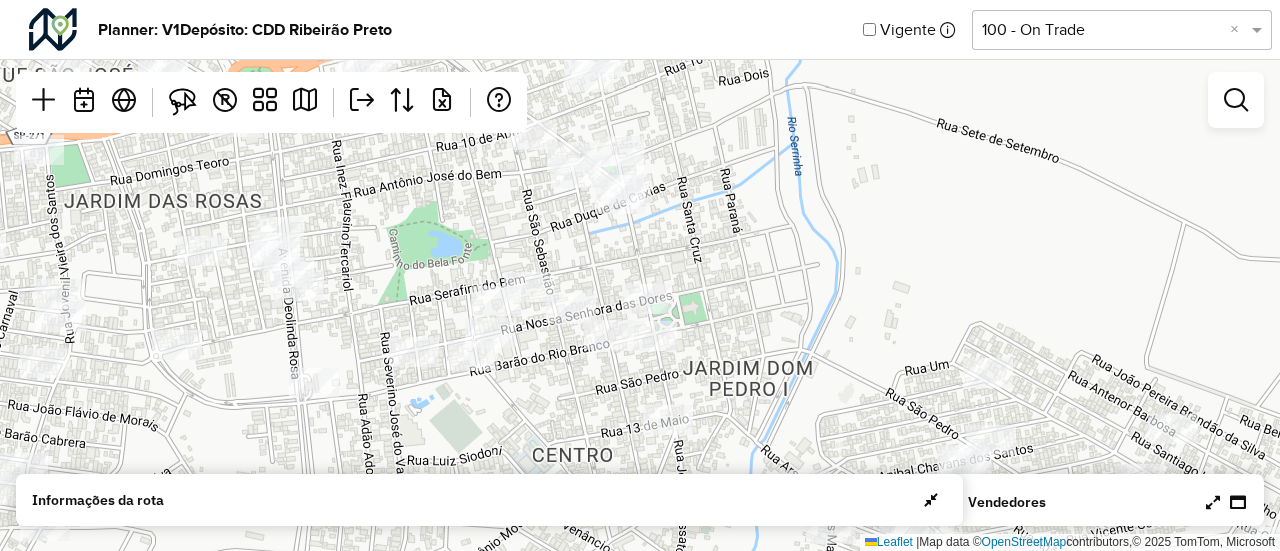 drag, startPoint x: 695, startPoint y: 288, endPoint x: 880, endPoint y: 375, distance: 204.4358 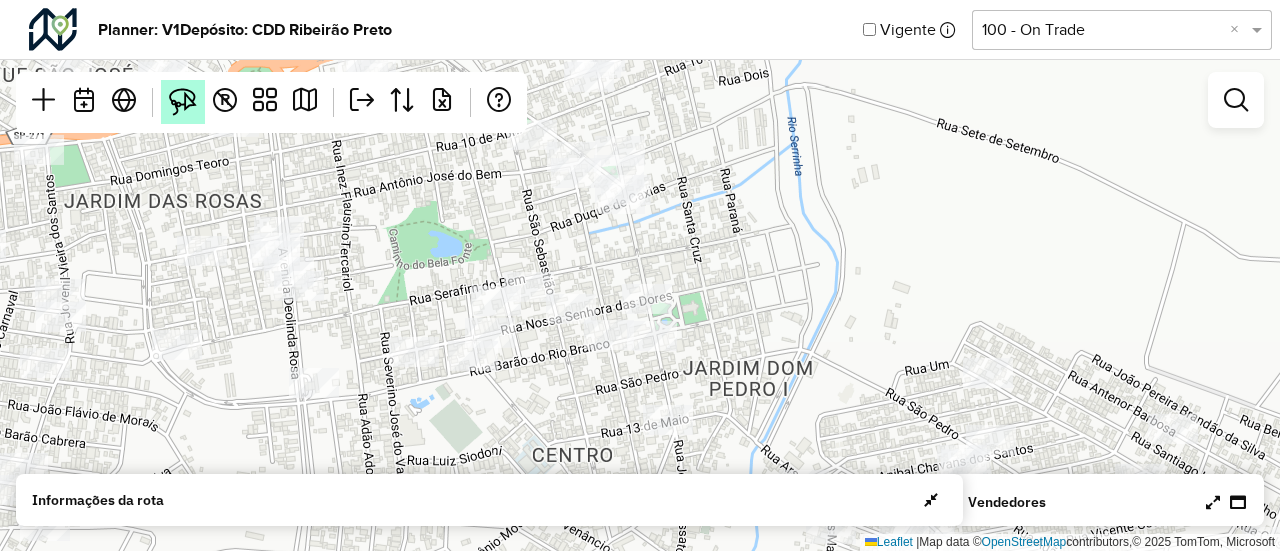 click at bounding box center (183, 102) 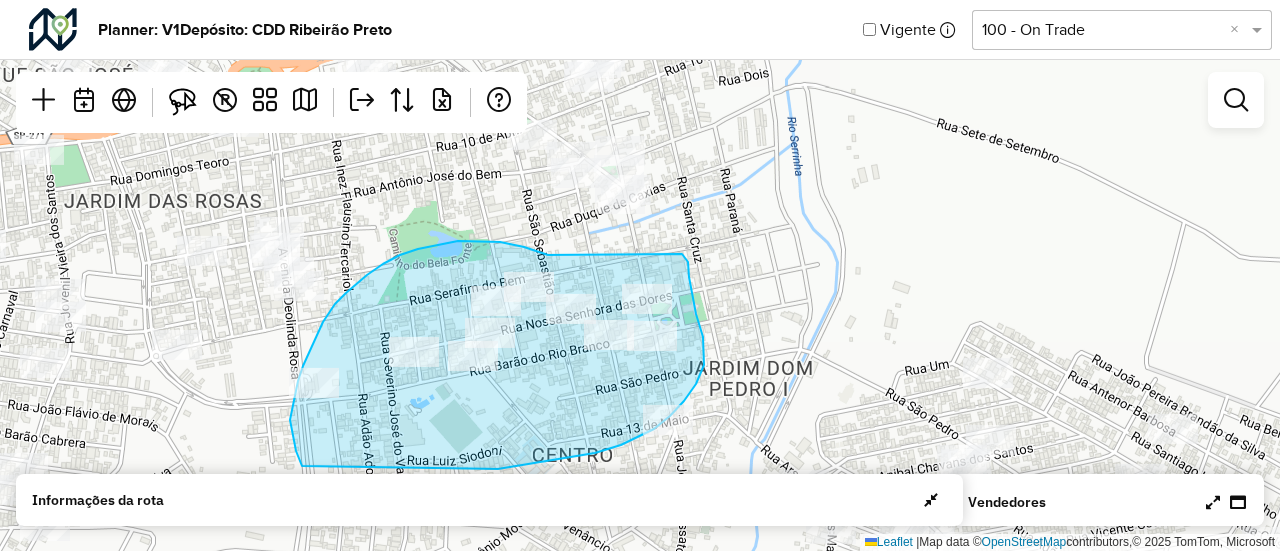 drag, startPoint x: 548, startPoint y: 255, endPoint x: 670, endPoint y: 246, distance: 122.33152 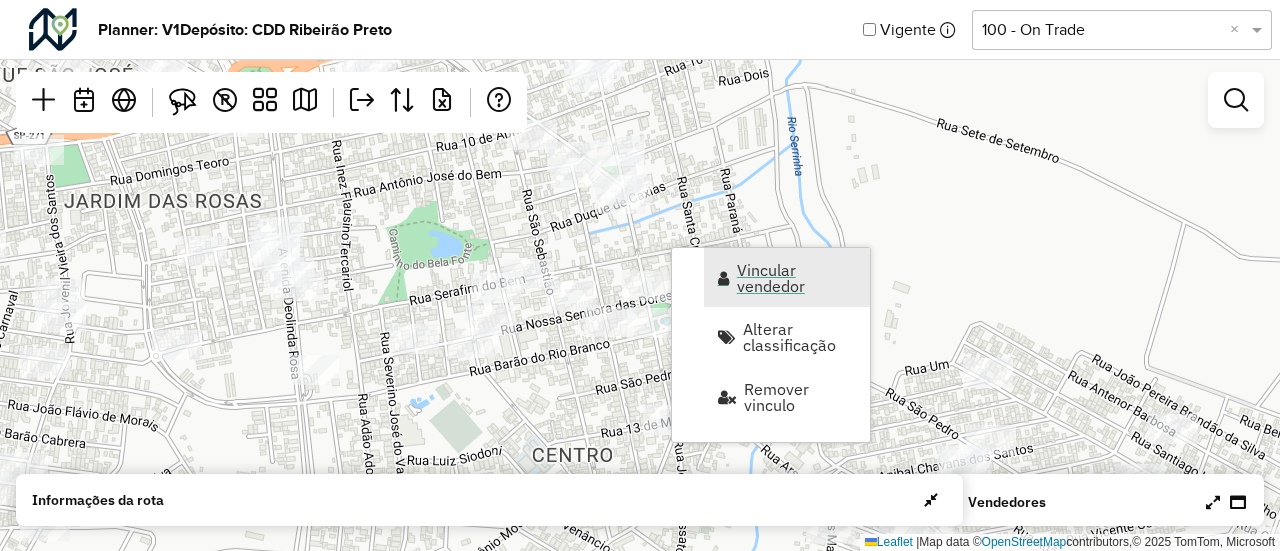 click on "Vincular vendedor" at bounding box center [797, 278] 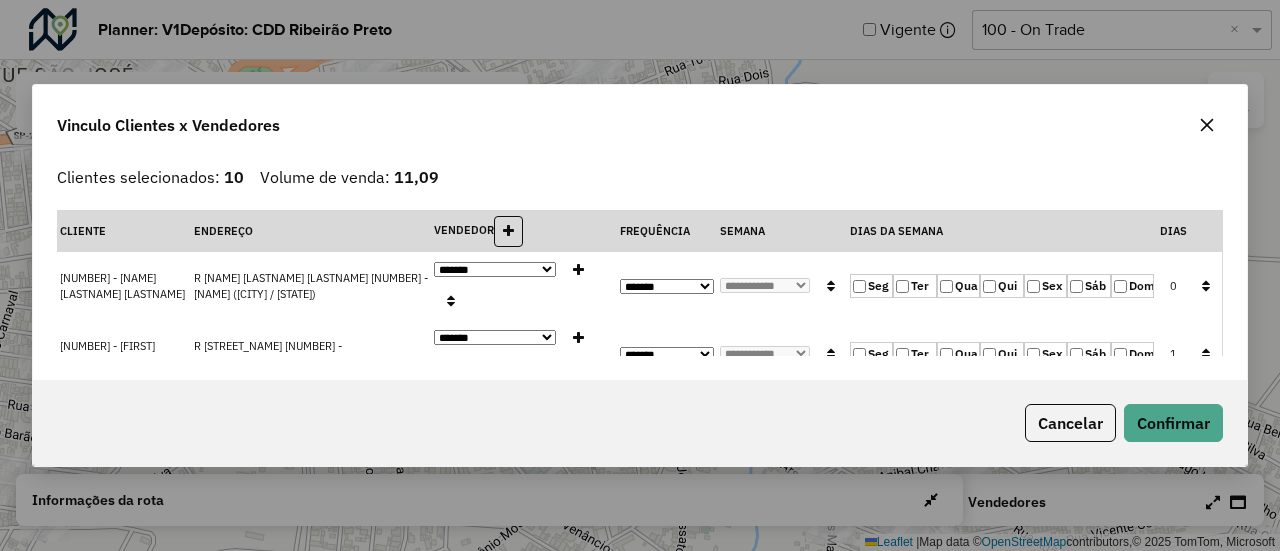 click on "Seg" 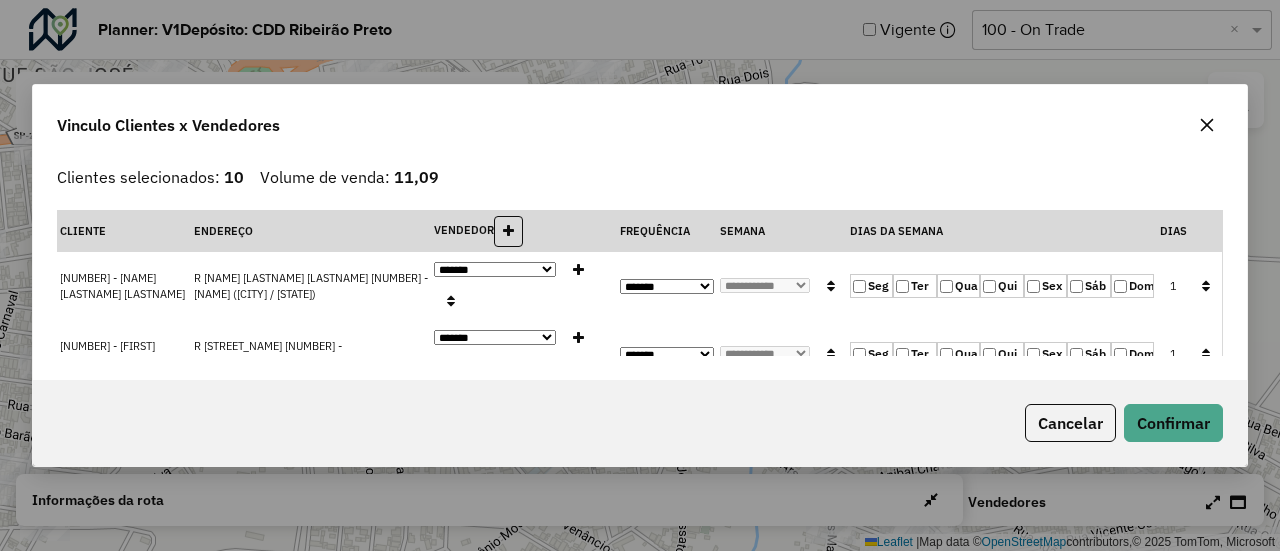 click 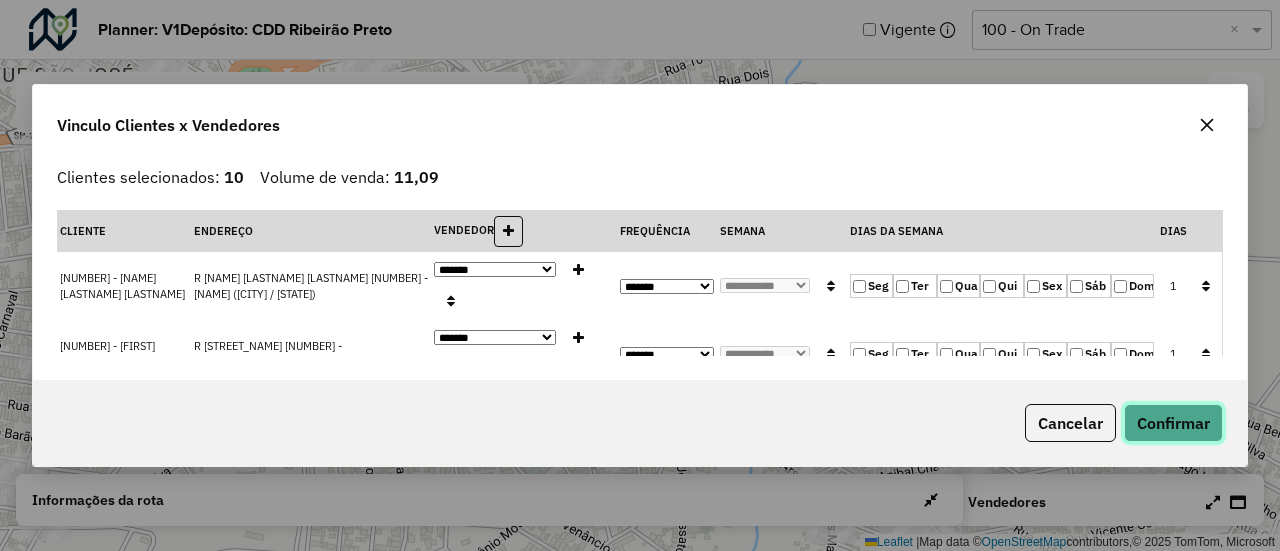 click on "Confirmar" 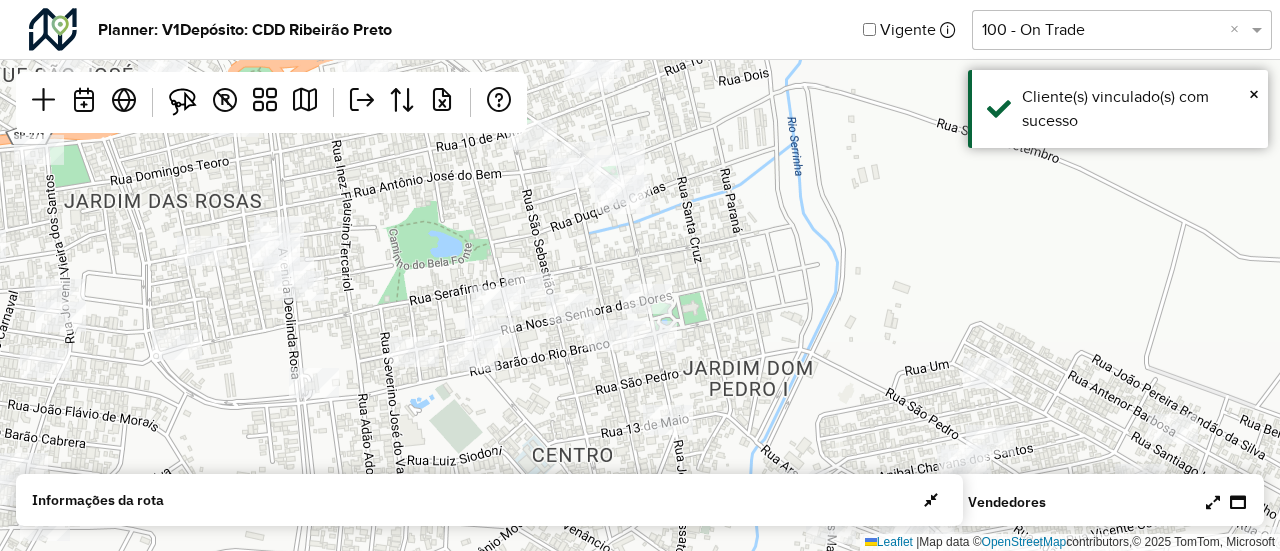 click at bounding box center (1213, 502) 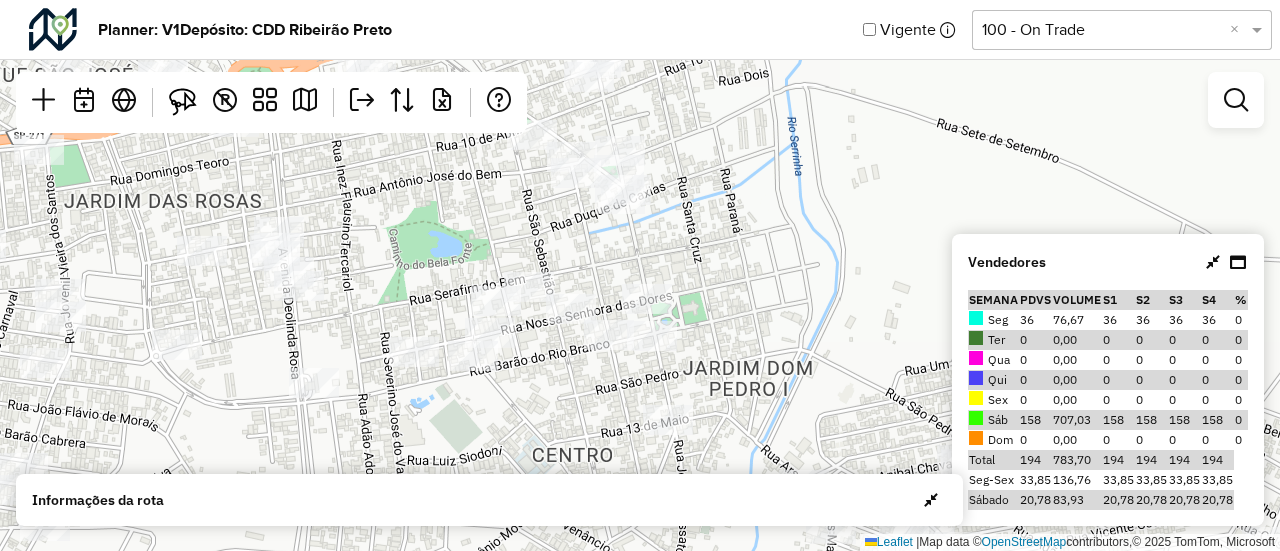 click on "Leaflet   |  Map data ©  OpenStreetMap  contributors,© 2025 TomTom, Microsoft" 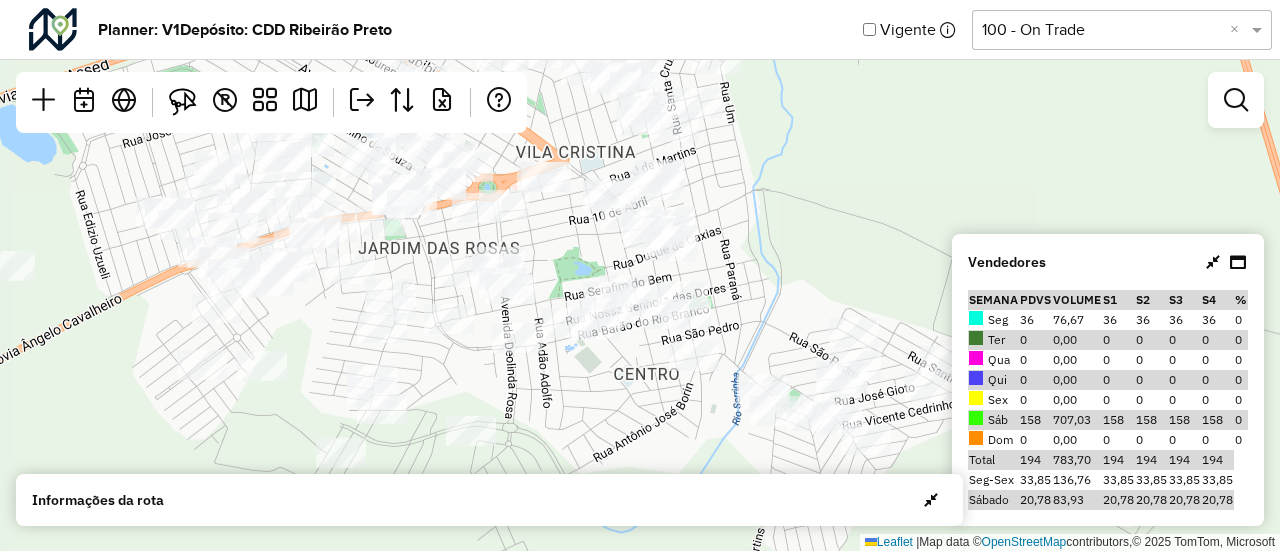 click at bounding box center [1213, 262] 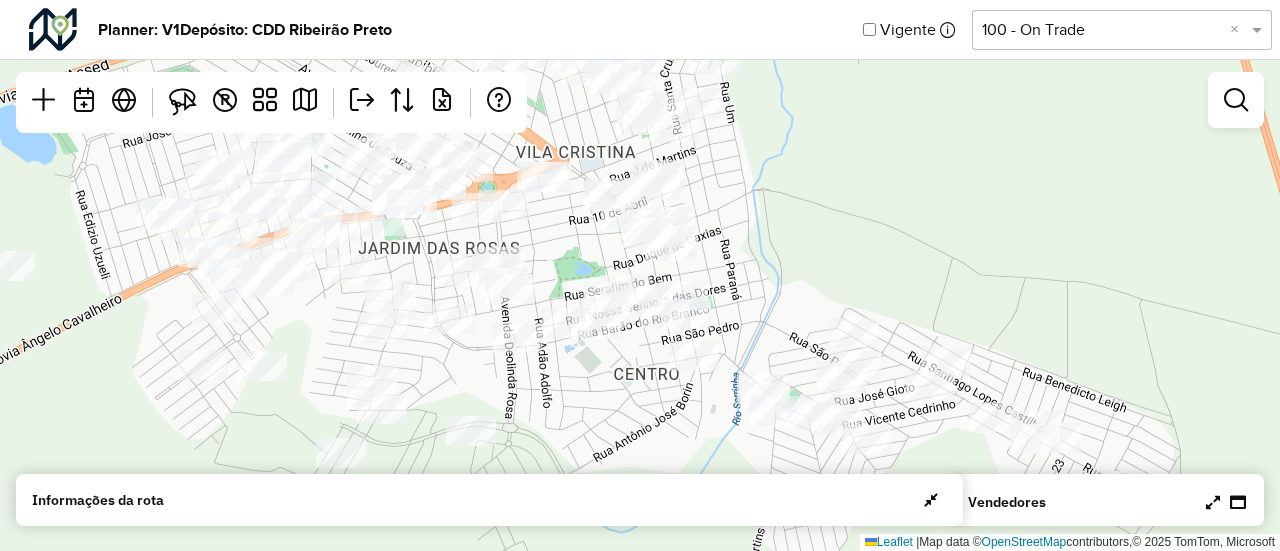 click on "Vendedores" at bounding box center [1108, 502] 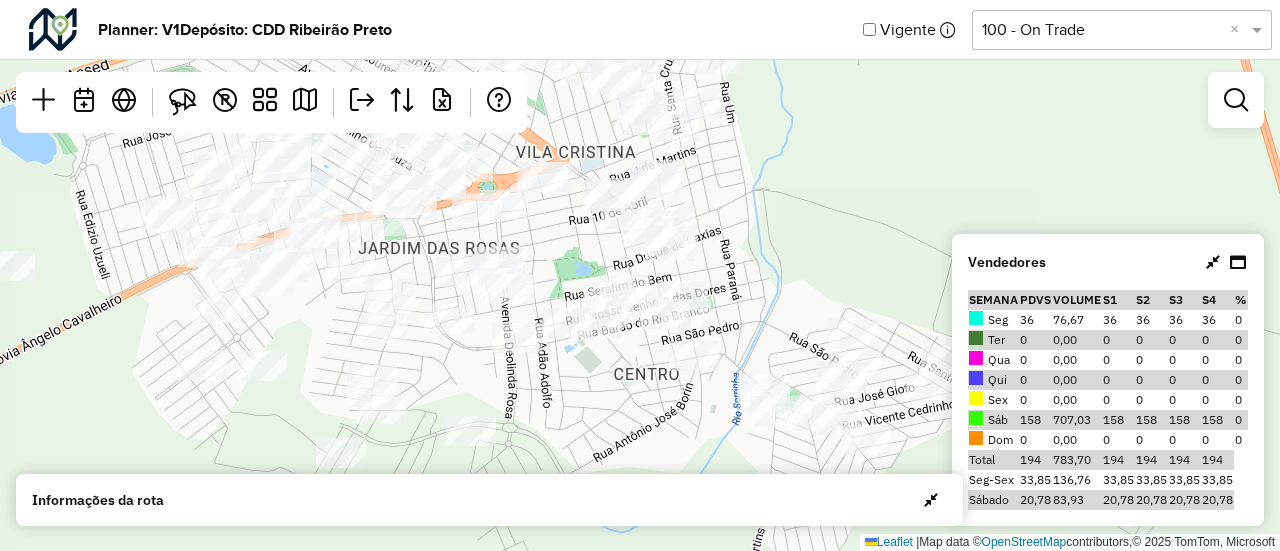 click at bounding box center [1213, 262] 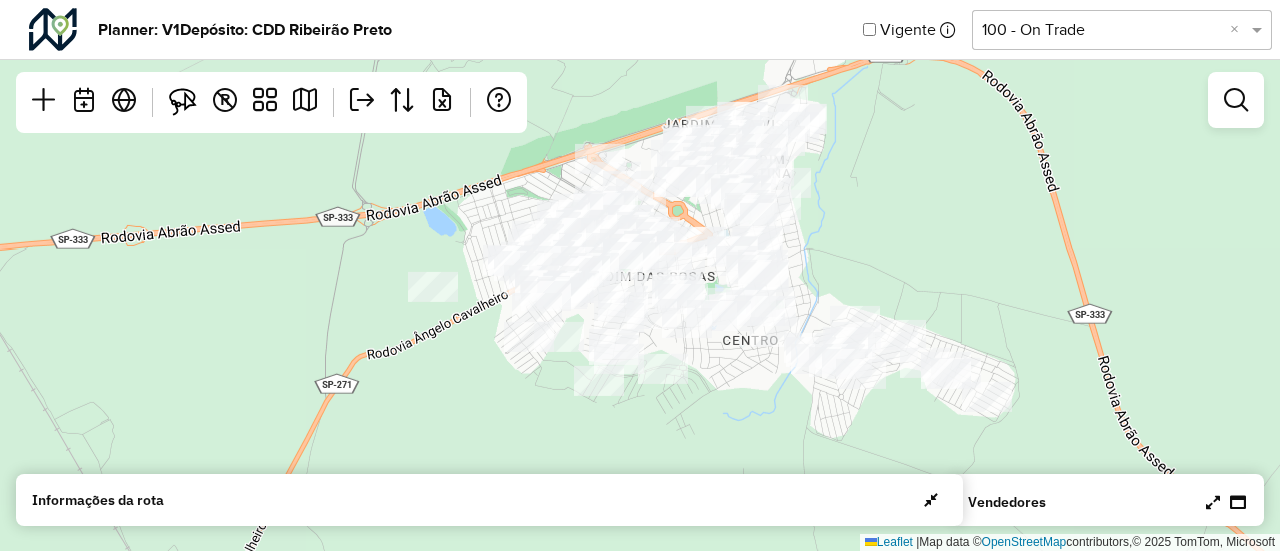 drag, startPoint x: 902, startPoint y: 273, endPoint x: 877, endPoint y: 291, distance: 30.805843 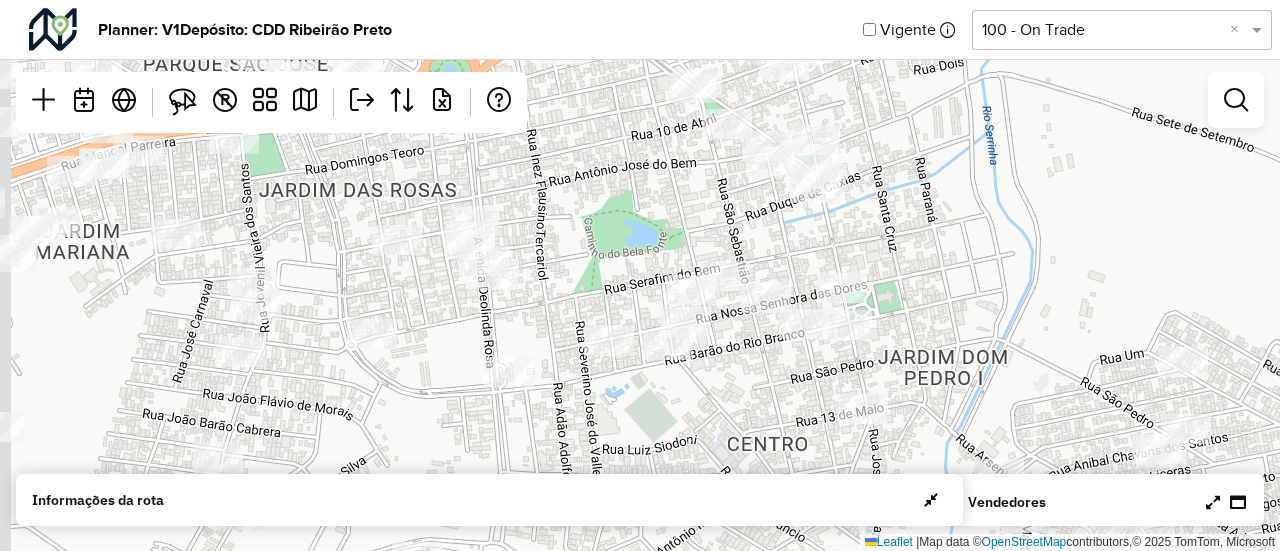 drag, startPoint x: 877, startPoint y: 291, endPoint x: 1279, endPoint y: 245, distance: 404.6233 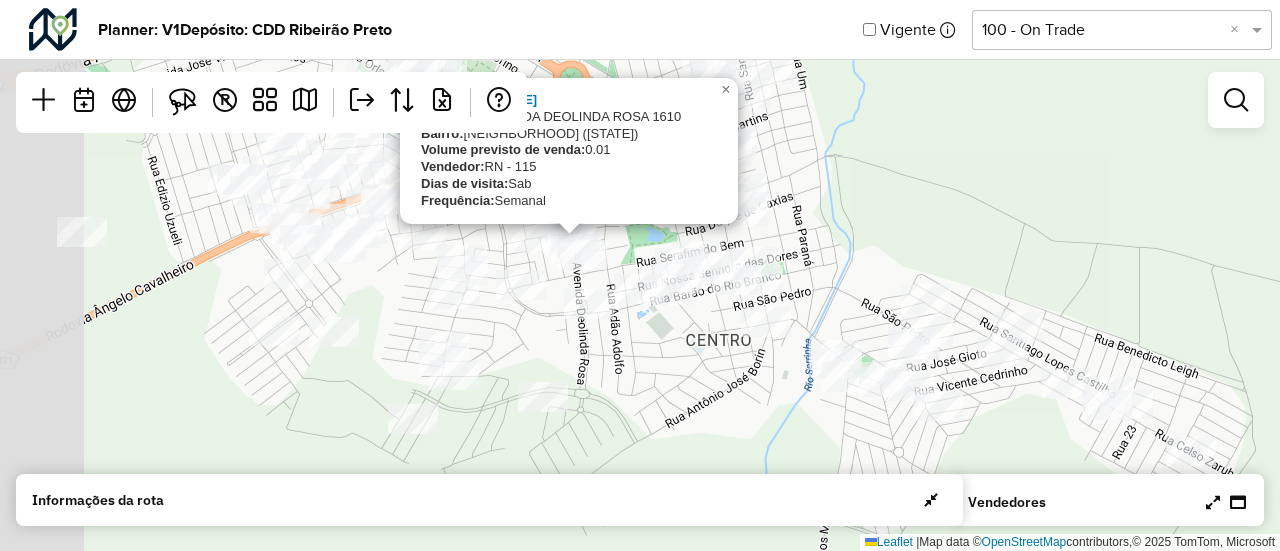 drag, startPoint x: 551, startPoint y: 263, endPoint x: 650, endPoint y: 270, distance: 99.24717 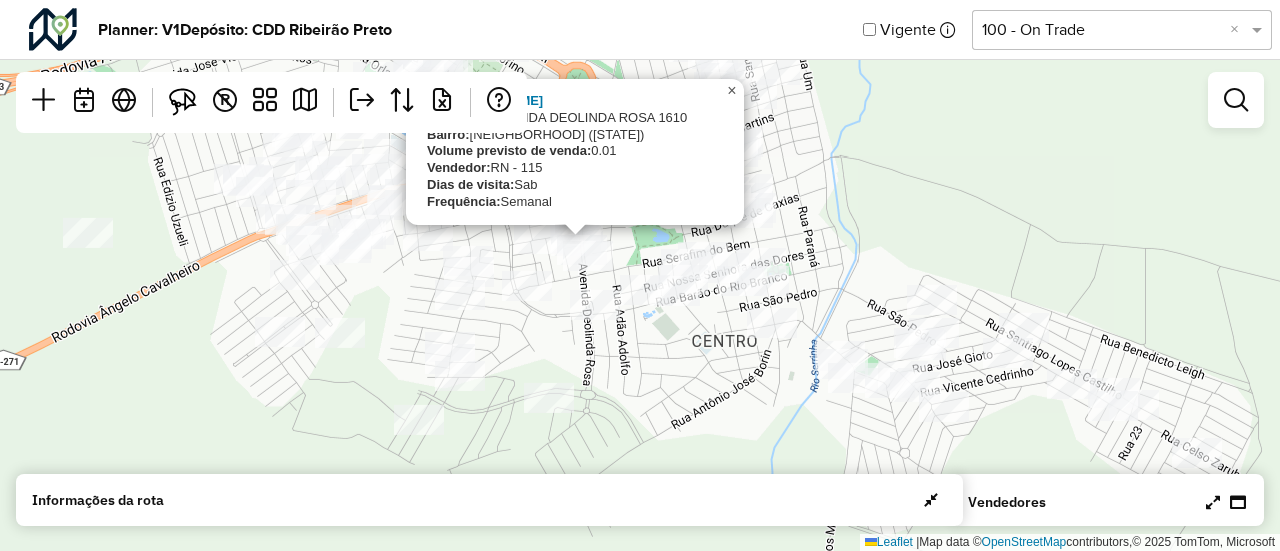 click on "×" 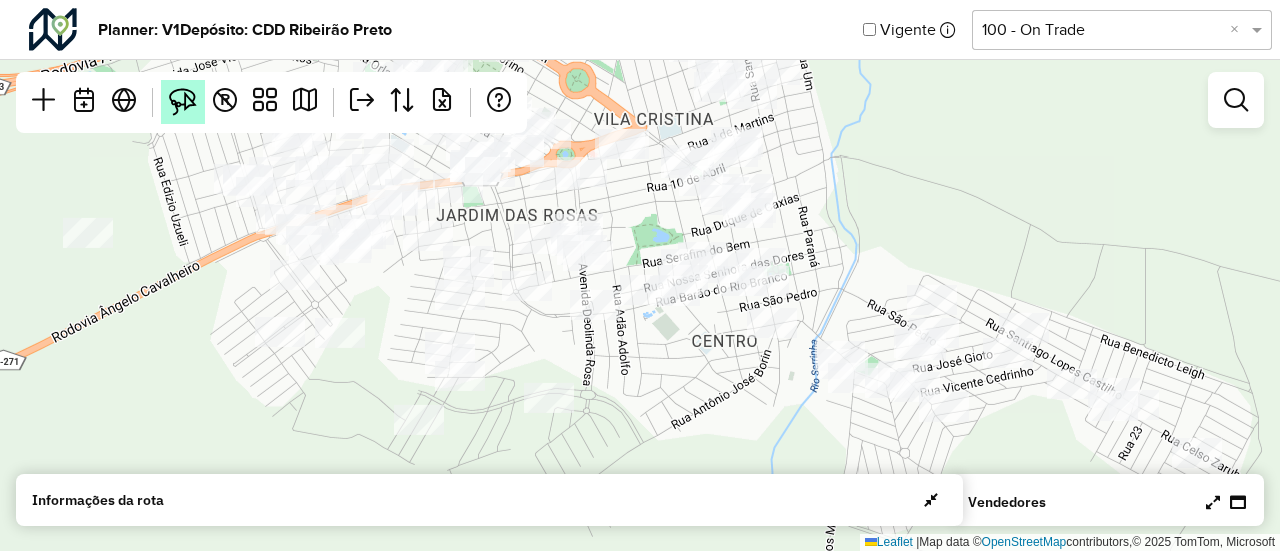 click at bounding box center [183, 102] 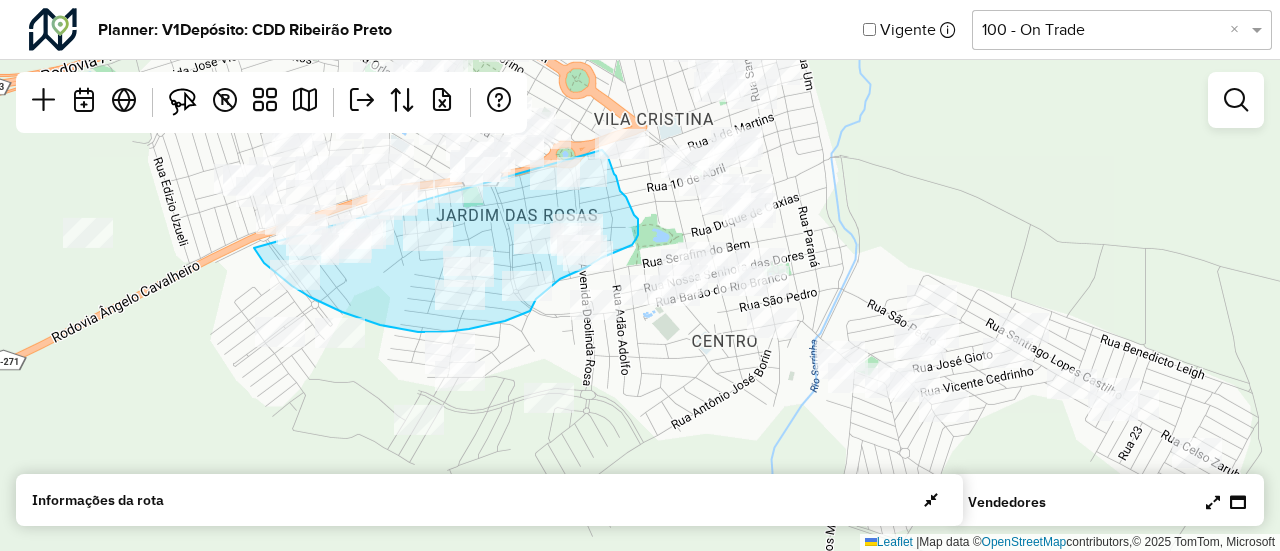 click on "Leaflet   |  Map data ©  OpenStreetMap  contributors,© 2025 TomTom, Microsoft" 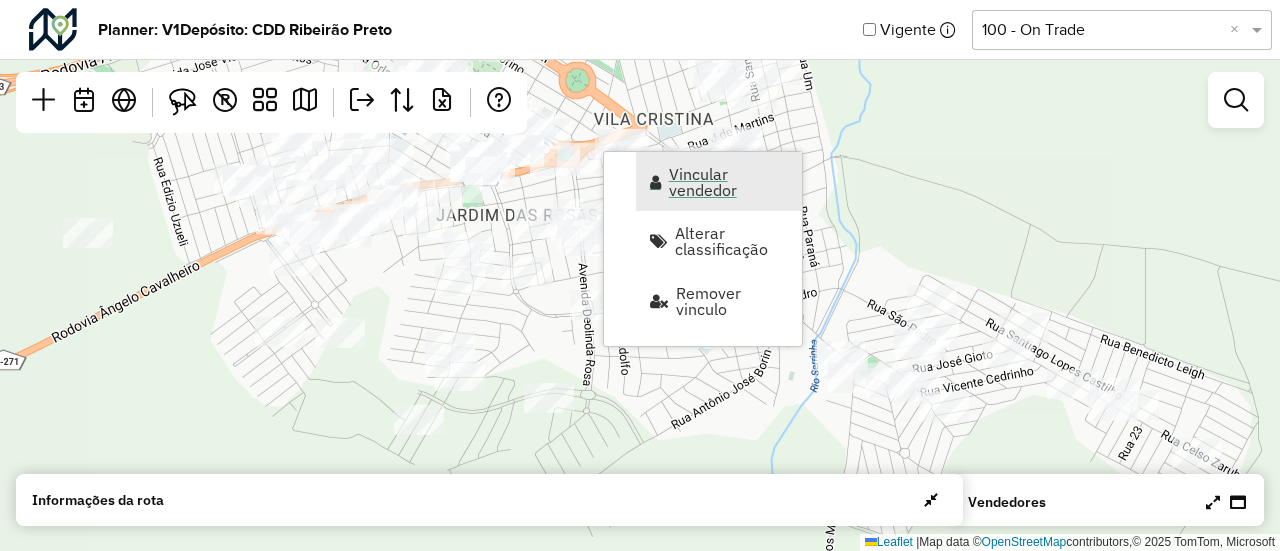click on "Vincular vendedor" at bounding box center [729, 182] 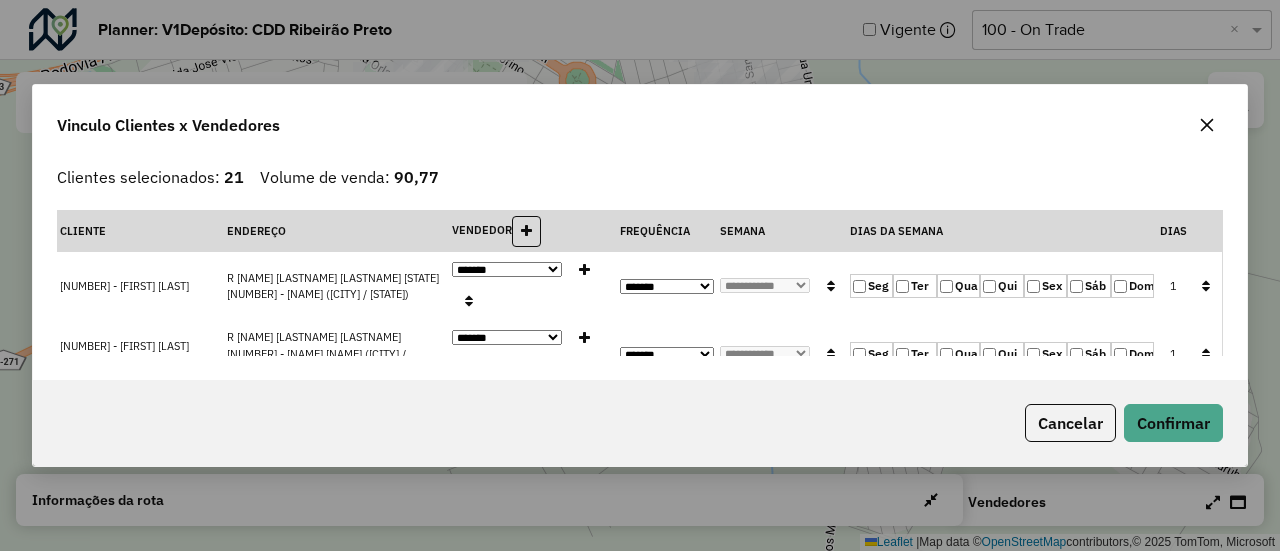 click 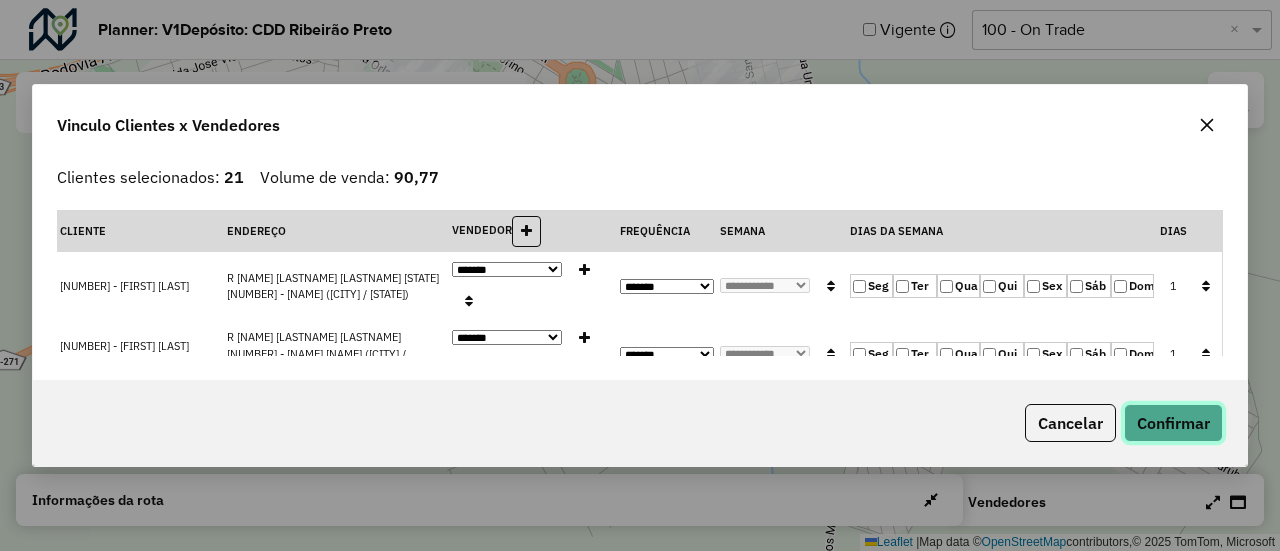 click on "Confirmar" 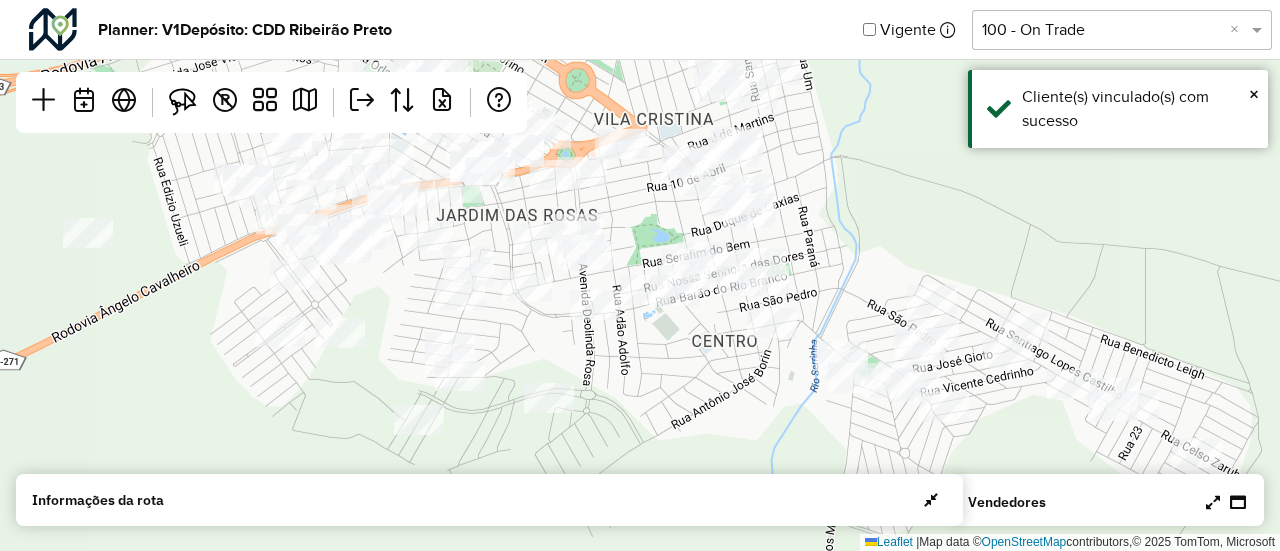 click at bounding box center [1213, 502] 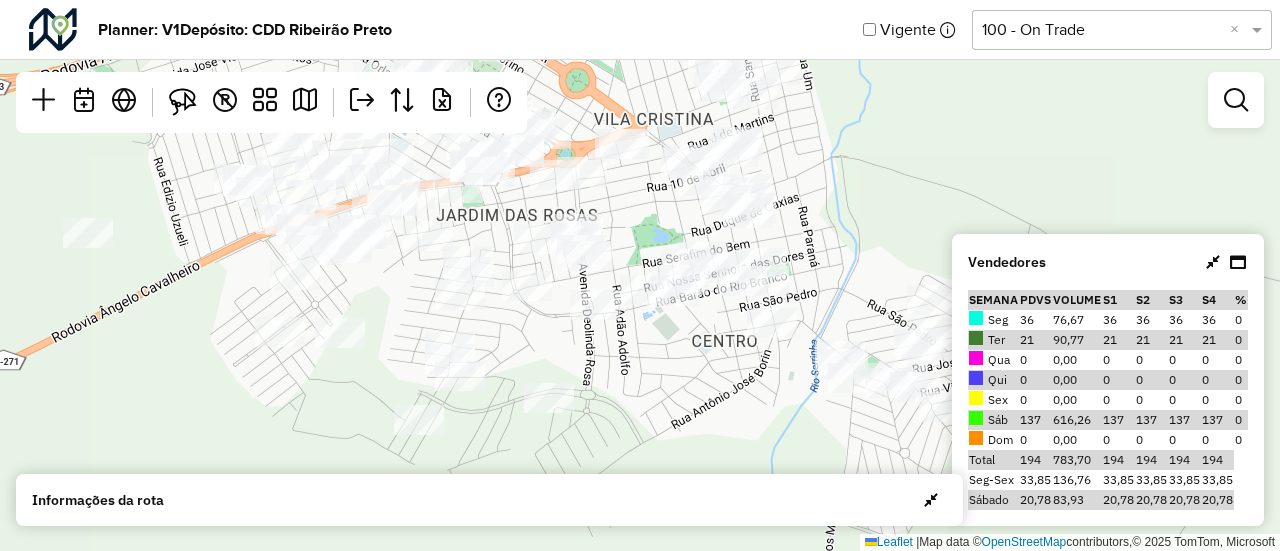 click on "Leaflet   |  Map data ©  OpenStreetMap  contributors,© 2025 TomTom, Microsoft" 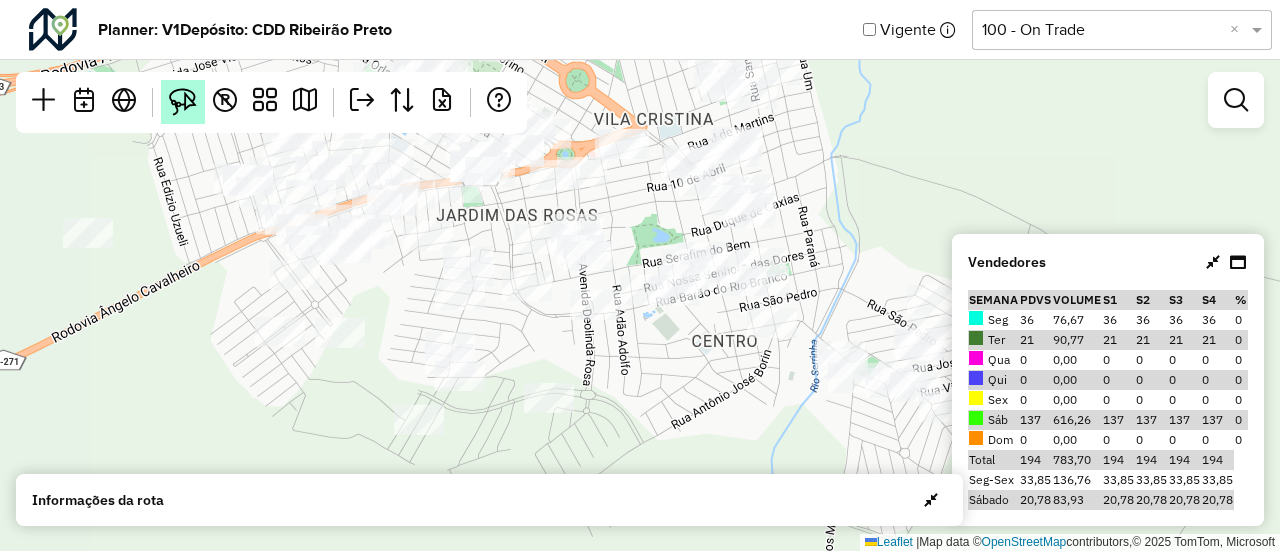 click at bounding box center [183, 102] 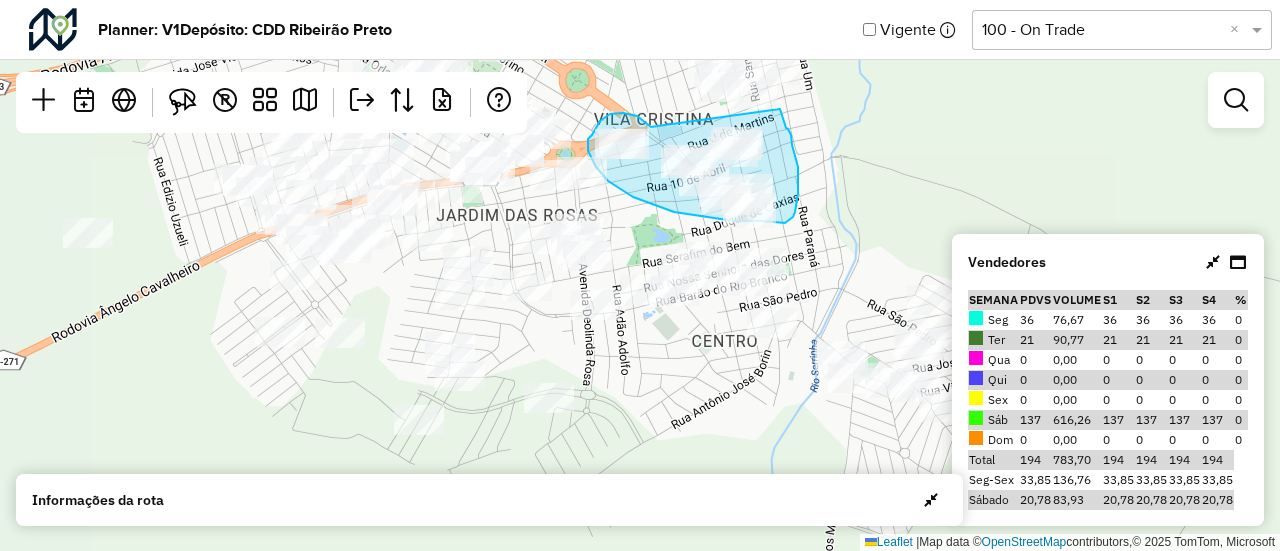 drag, startPoint x: 651, startPoint y: 127, endPoint x: 778, endPoint y: 107, distance: 128.56516 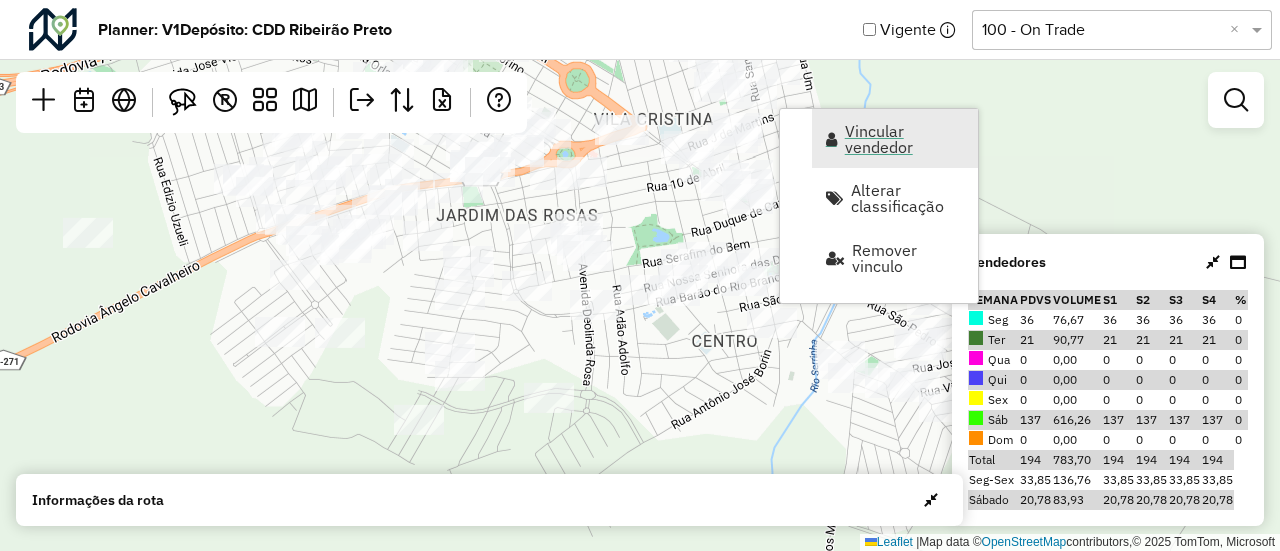 click on "Vincular vendedor" at bounding box center (905, 139) 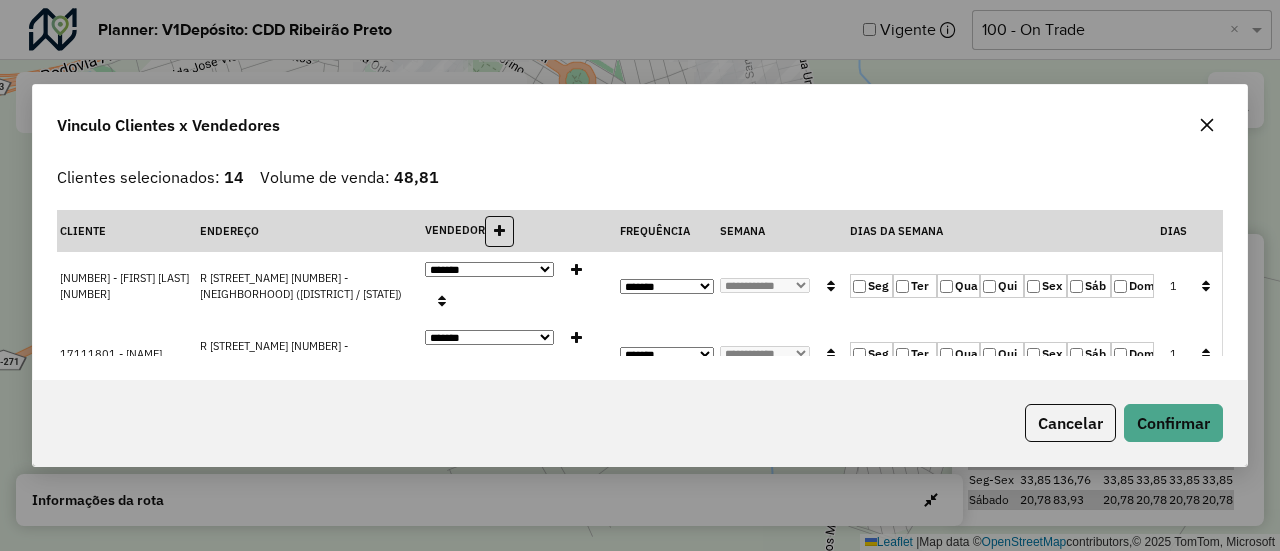 click on "Sáb" 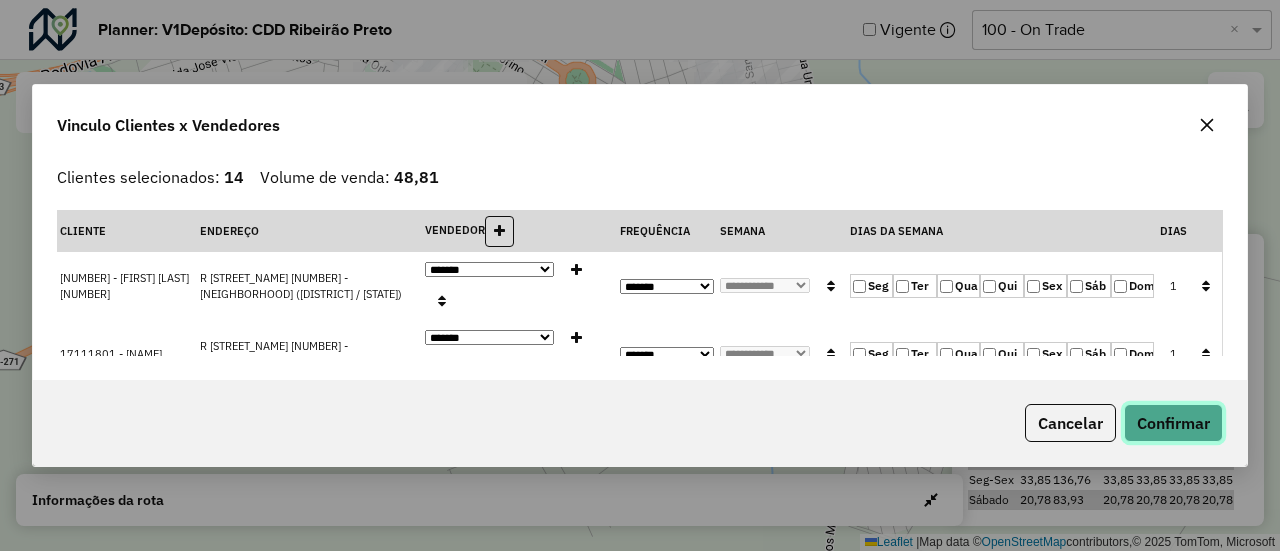 click on "Confirmar" 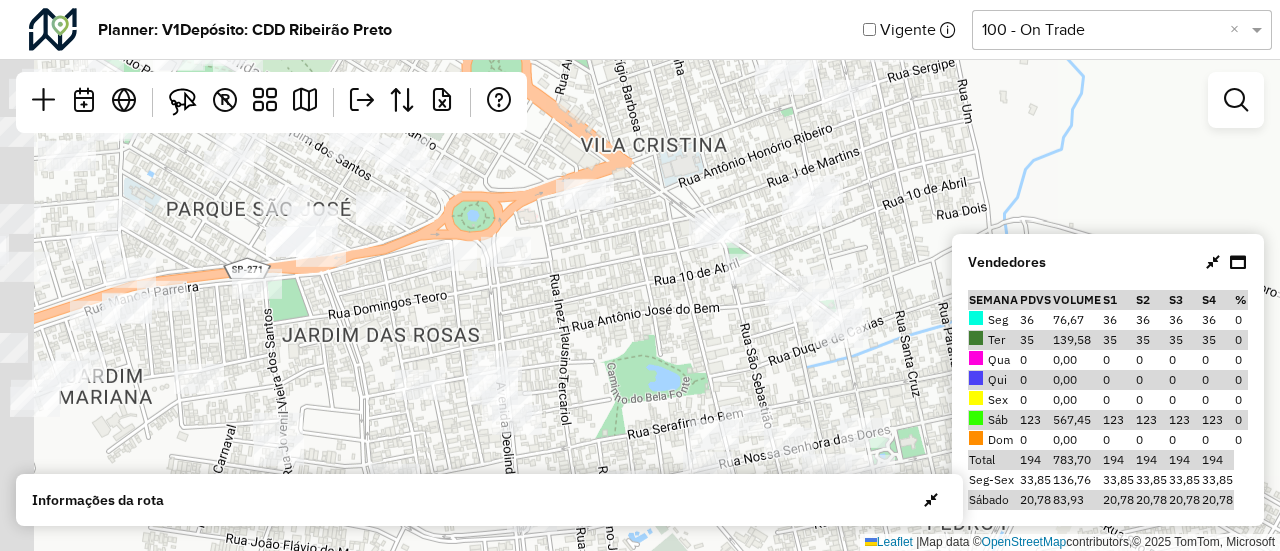 drag, startPoint x: 802, startPoint y: 271, endPoint x: 1073, endPoint y: 398, distance: 299.28247 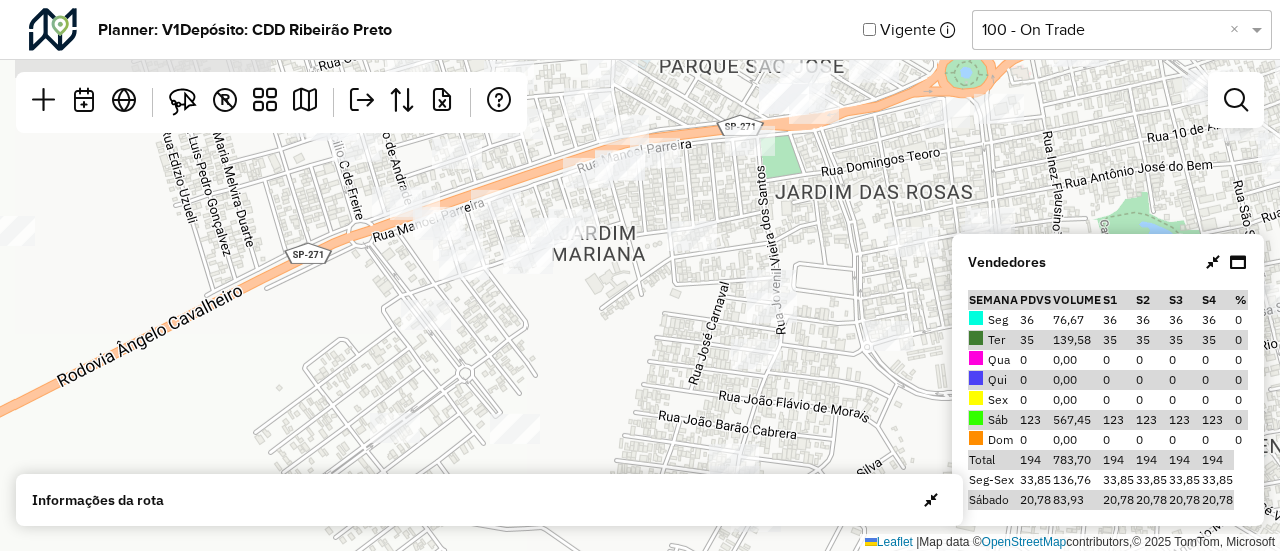 drag, startPoint x: 913, startPoint y: 349, endPoint x: 1270, endPoint y: 259, distance: 368.1698 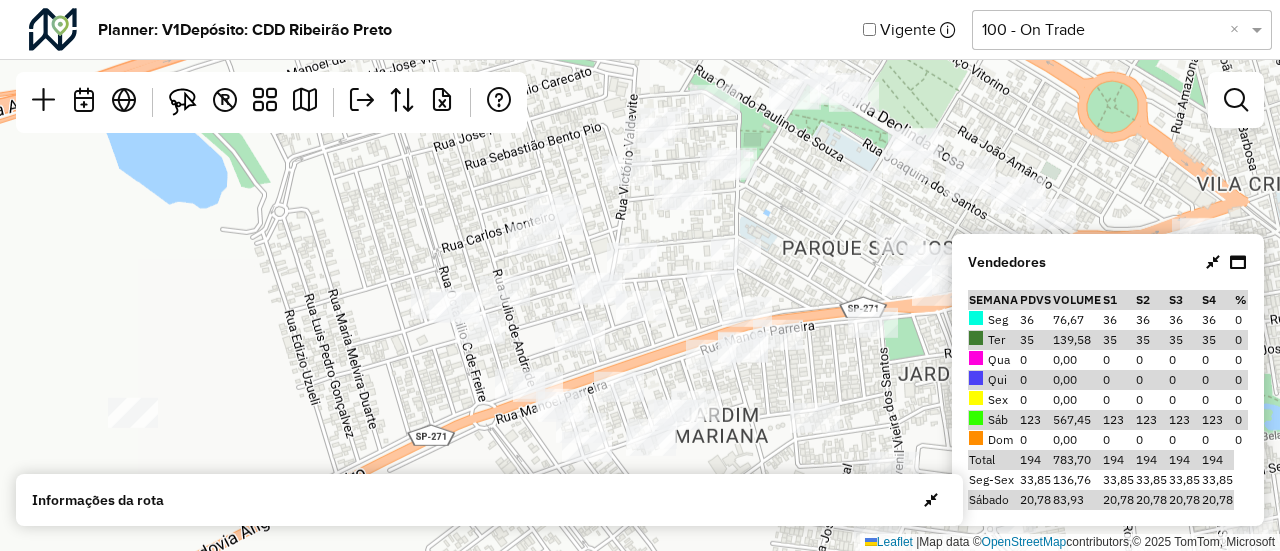 drag, startPoint x: 707, startPoint y: 255, endPoint x: 838, endPoint y: 432, distance: 220.20445 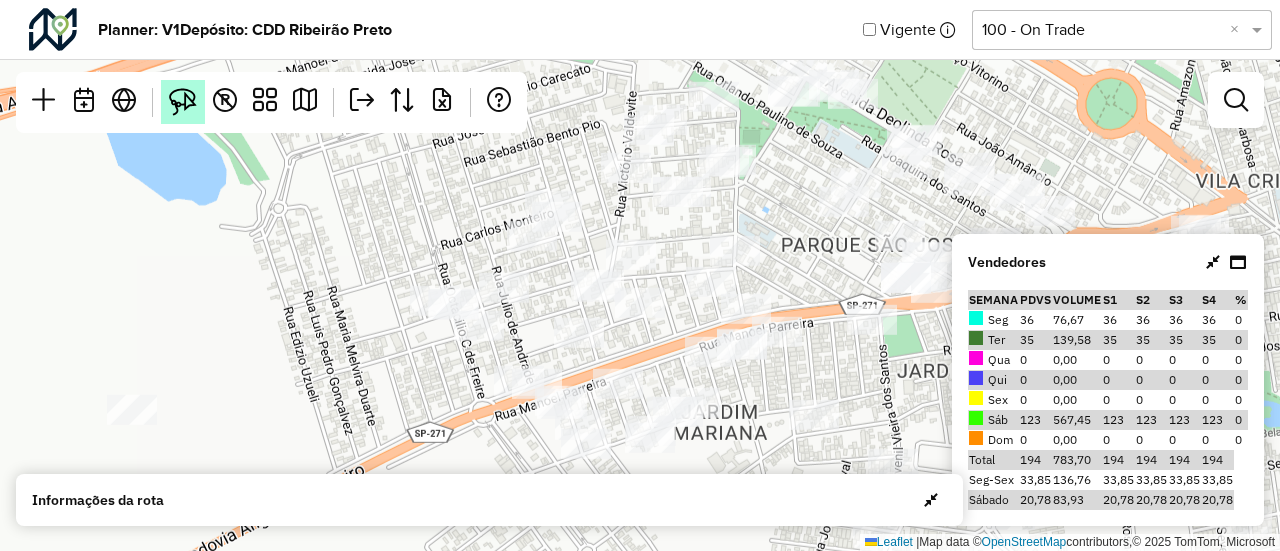 click at bounding box center (183, 102) 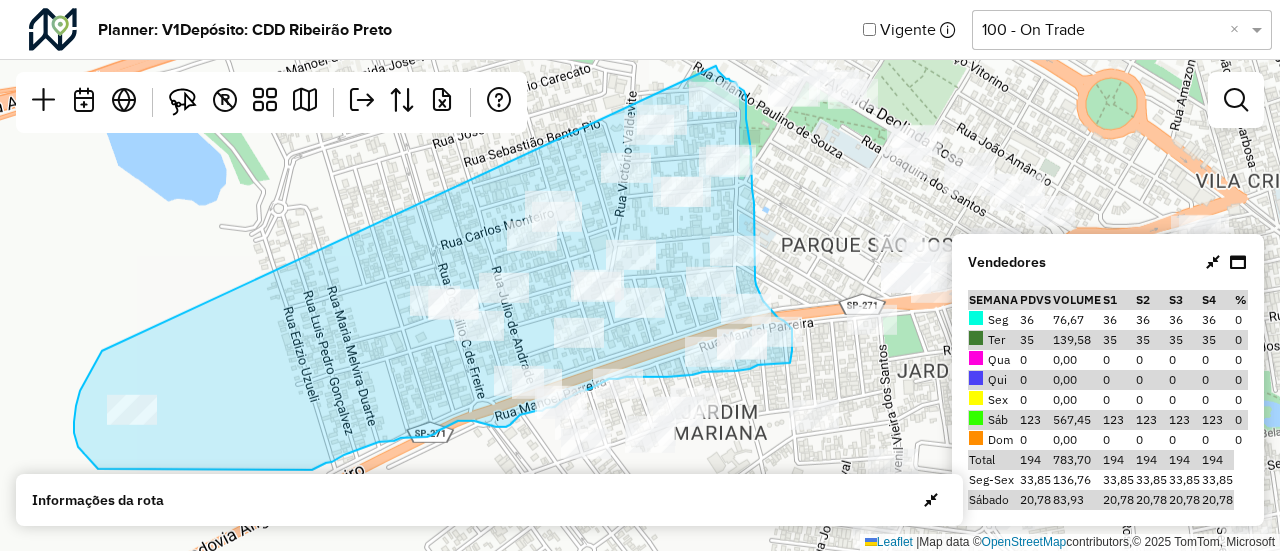 drag, startPoint x: 102, startPoint y: 351, endPoint x: 716, endPoint y: 66, distance: 676.9202 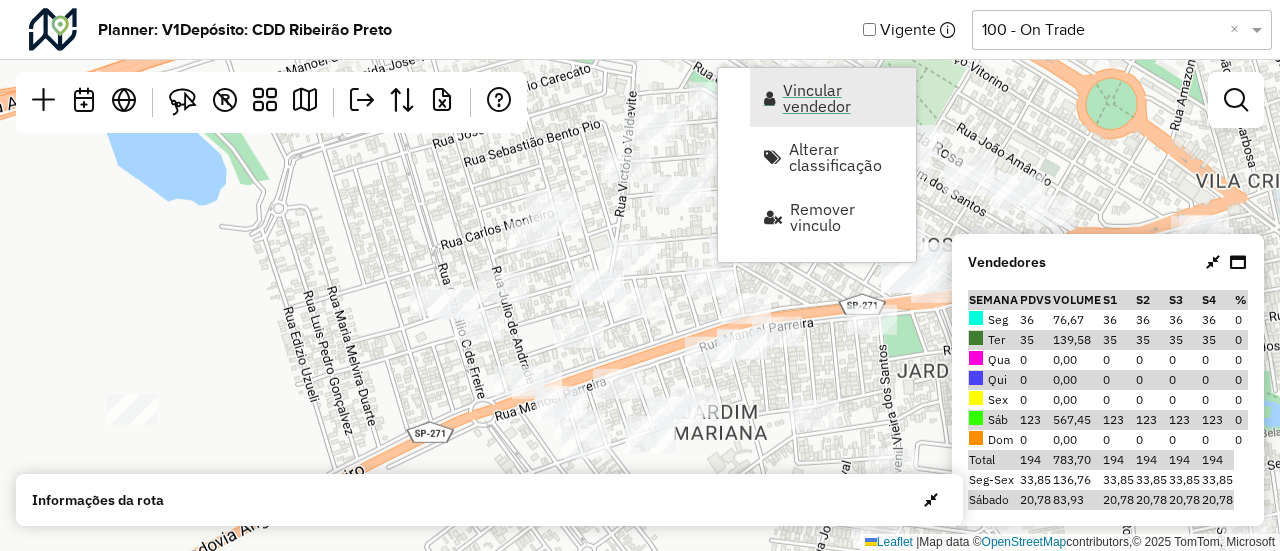 click on "Vincular vendedor" at bounding box center (843, 98) 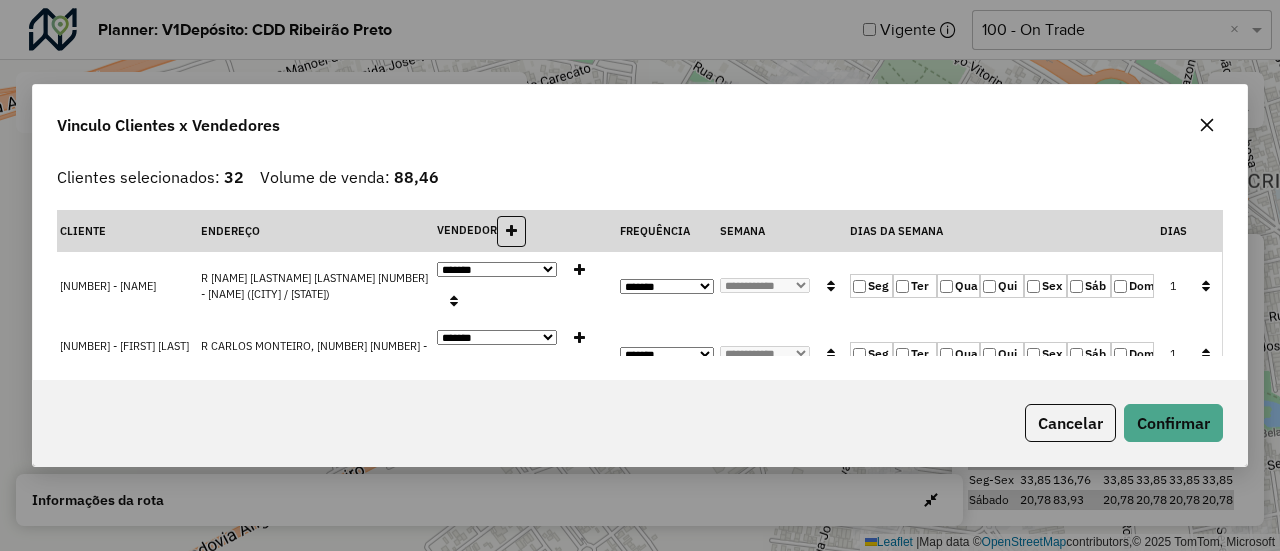 click 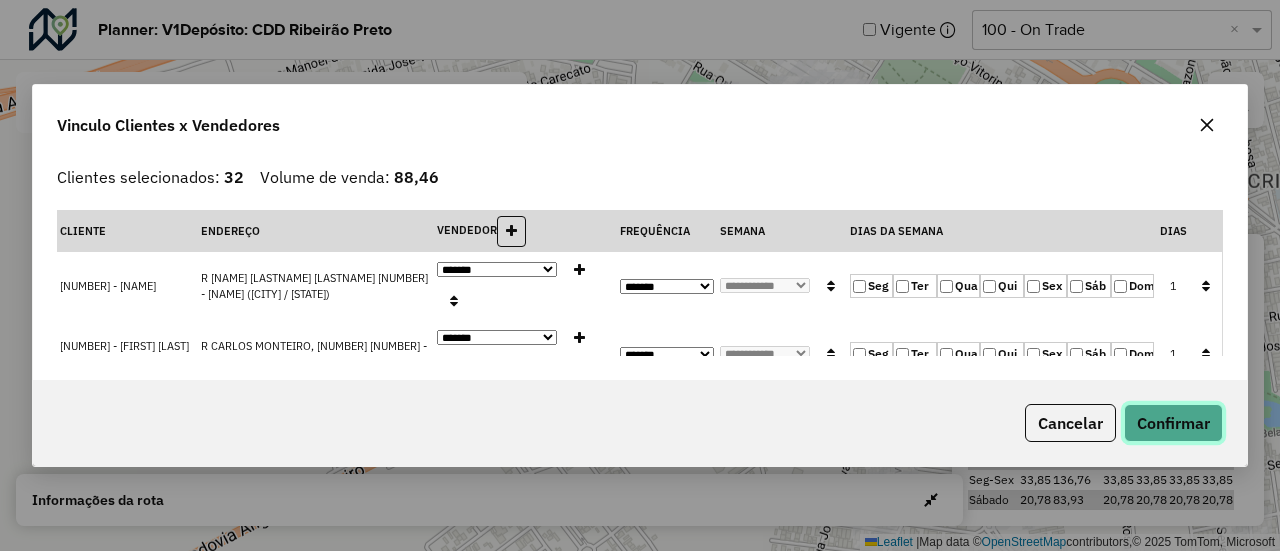 click on "Confirmar" 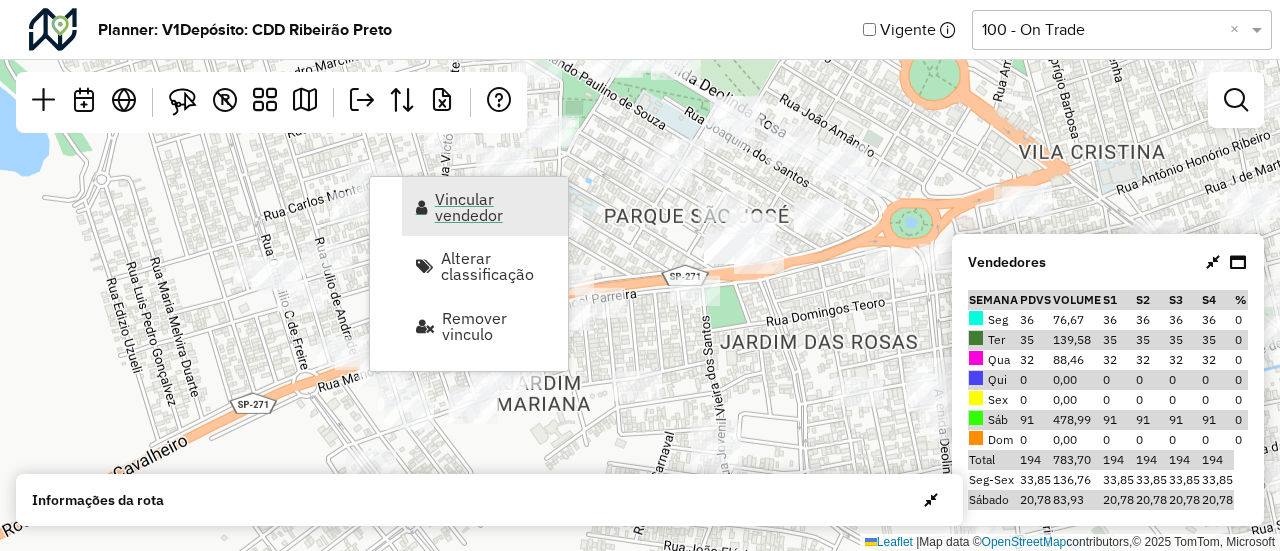 click on "Vincular vendedor" at bounding box center [495, 207] 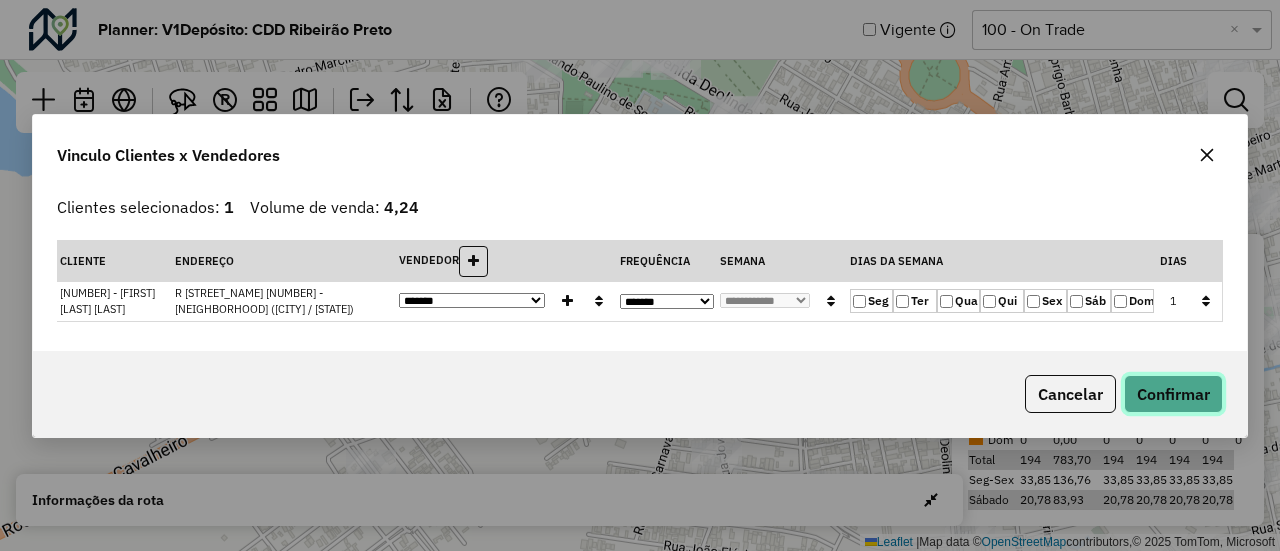click on "Confirmar" 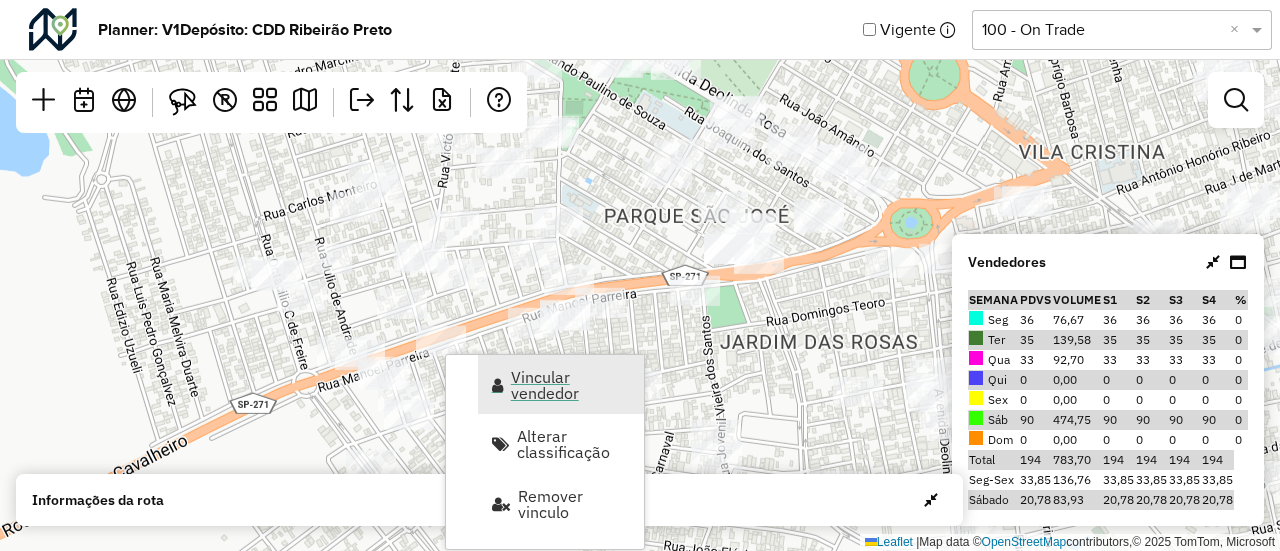 click on "Vincular vendedor" at bounding box center (571, 385) 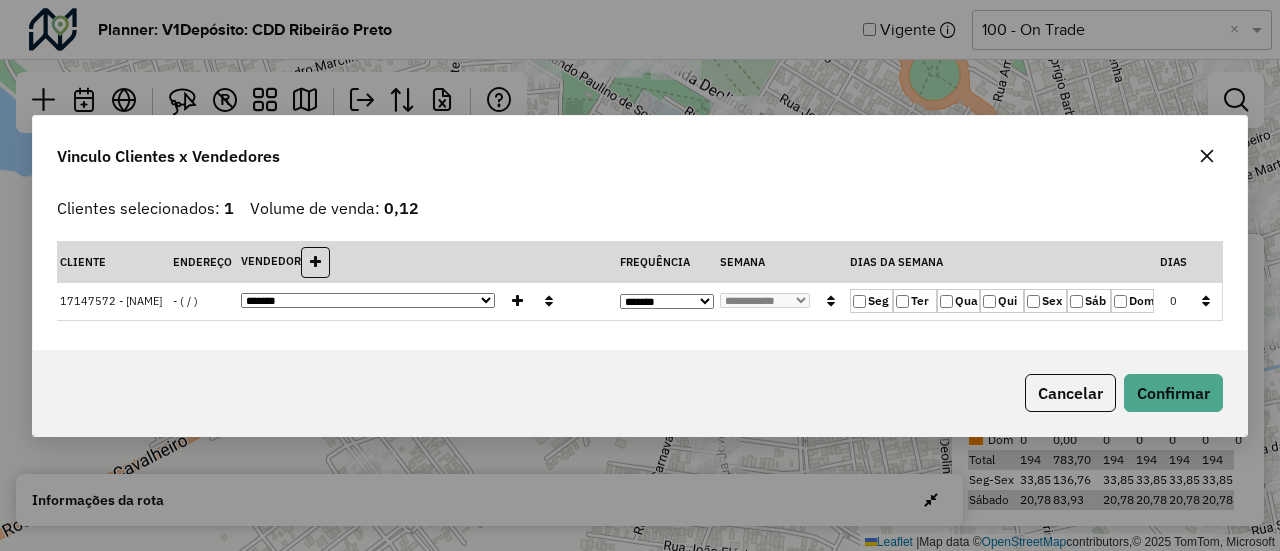 click on "Qua" 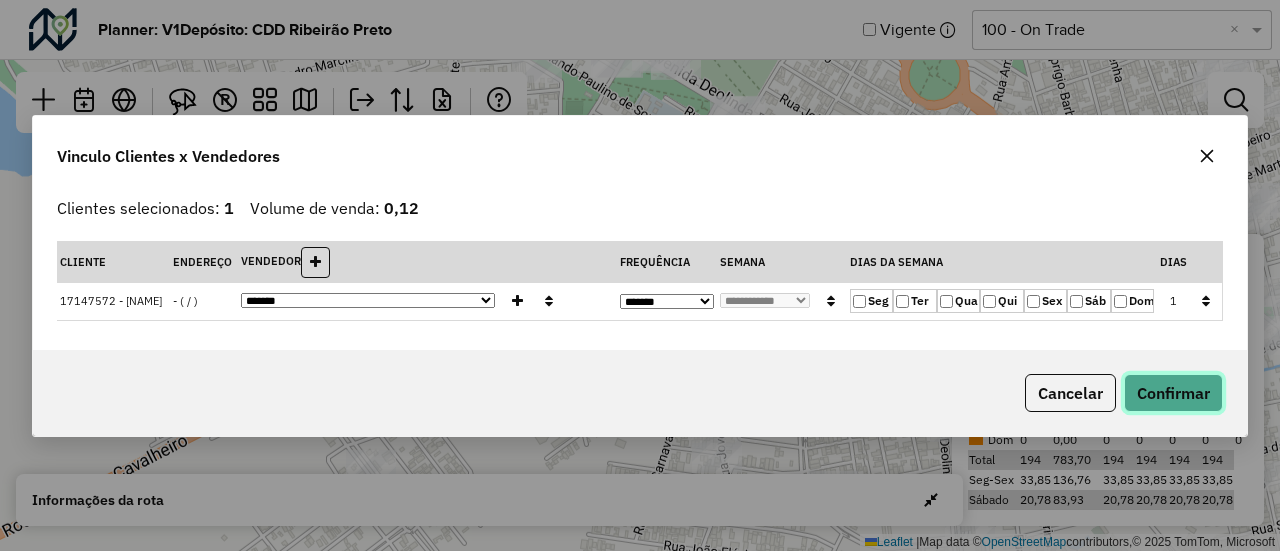 click on "Confirmar" 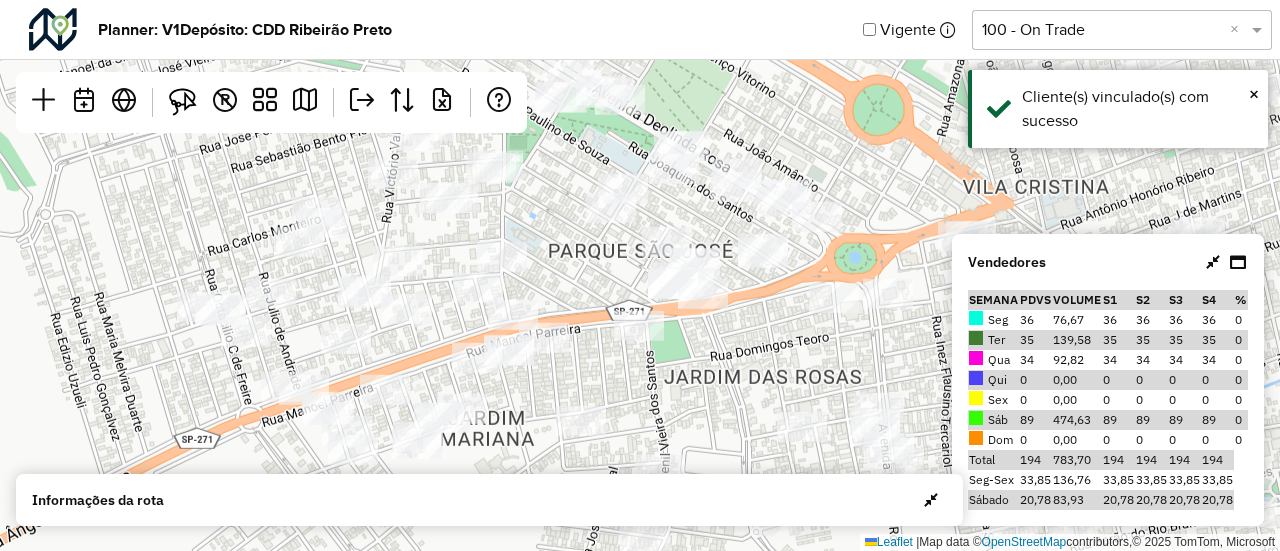 drag, startPoint x: 770, startPoint y: 295, endPoint x: 708, endPoint y: 323, distance: 68.0294 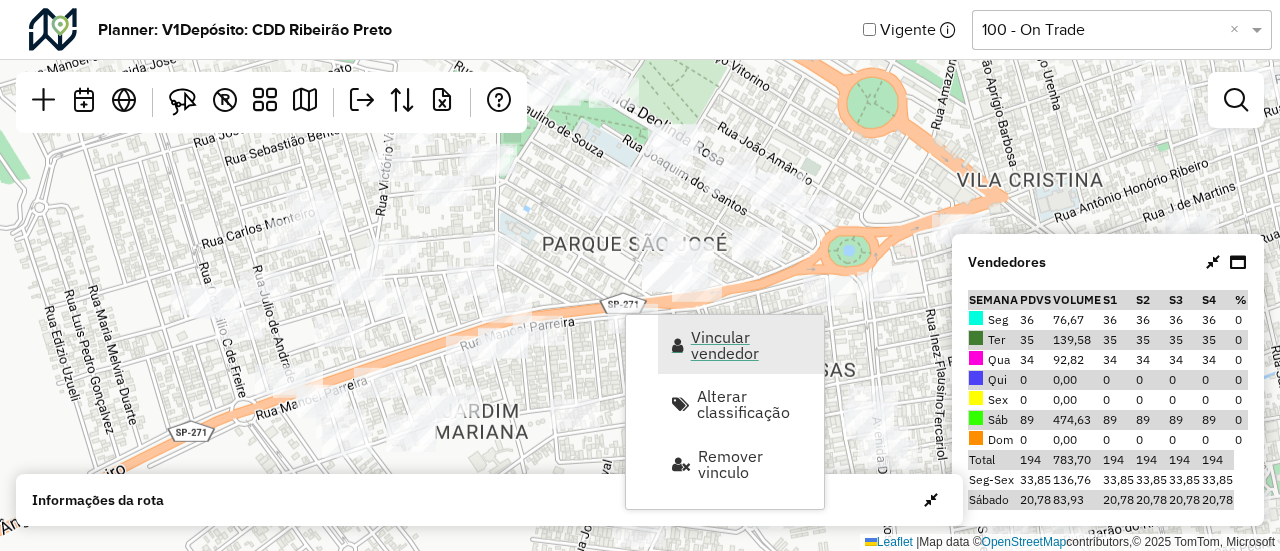 click on "Vincular vendedor" at bounding box center (751, 345) 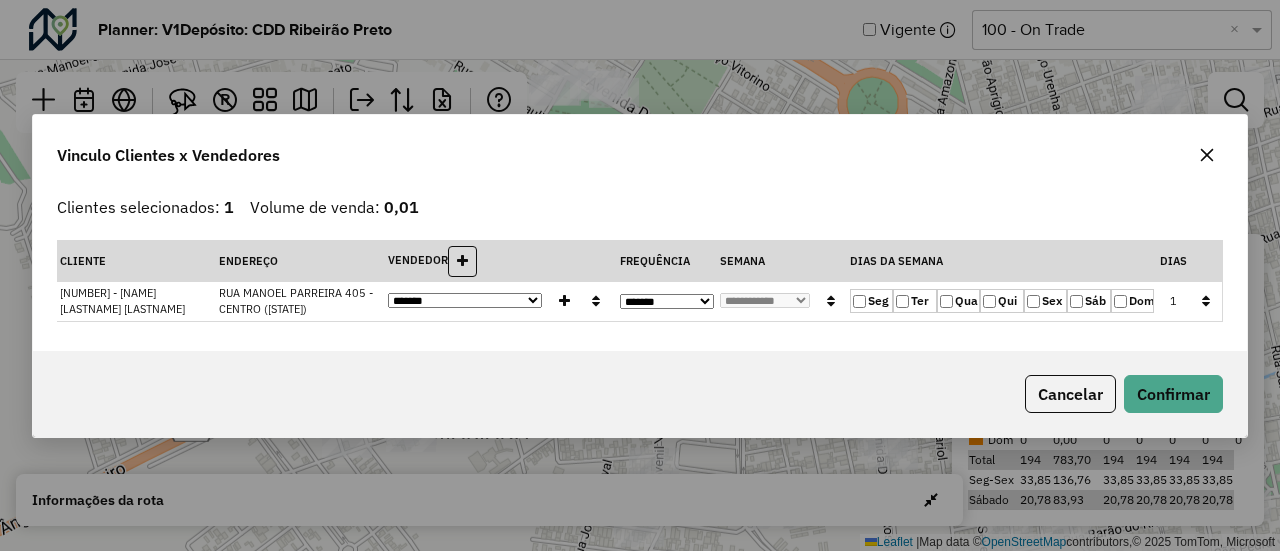 click on "Qua" 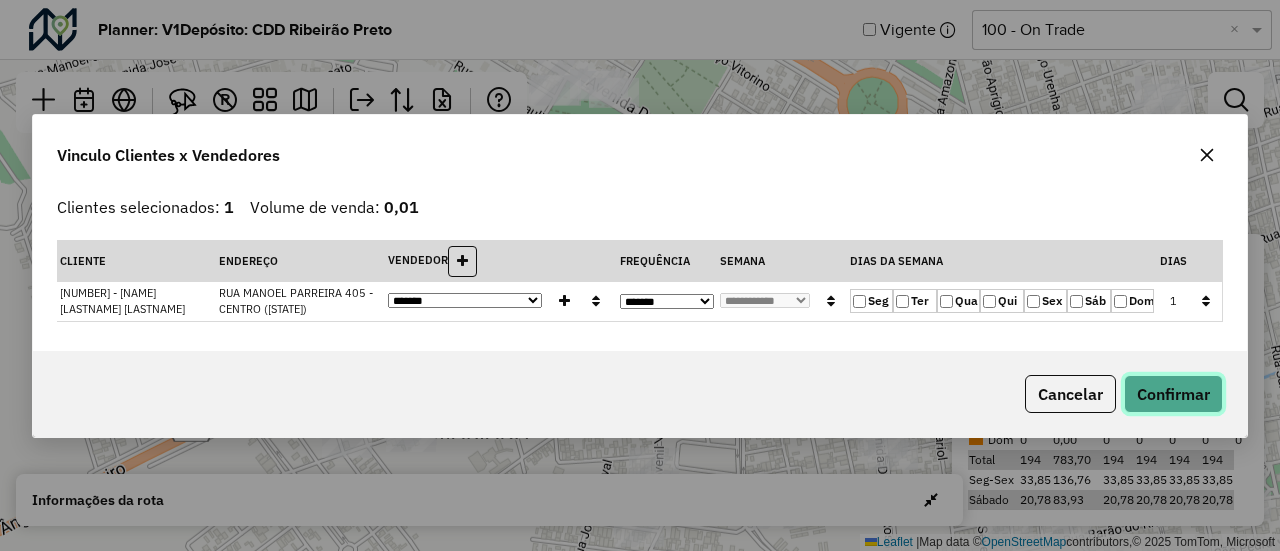click on "Confirmar" 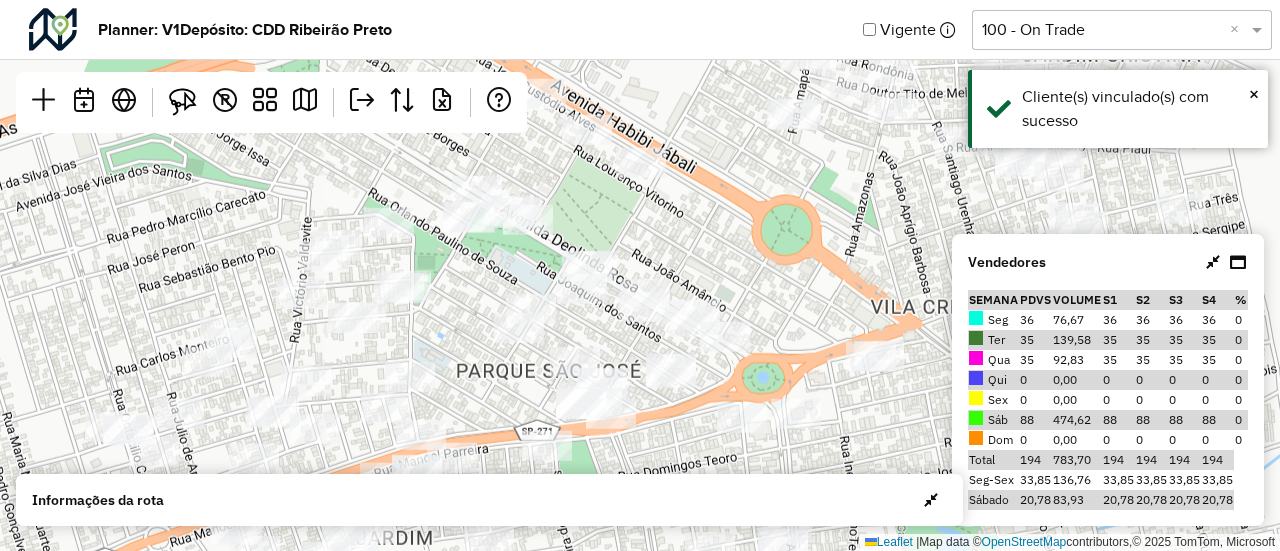drag, startPoint x: 780, startPoint y: 370, endPoint x: 690, endPoint y: 482, distance: 143.6802 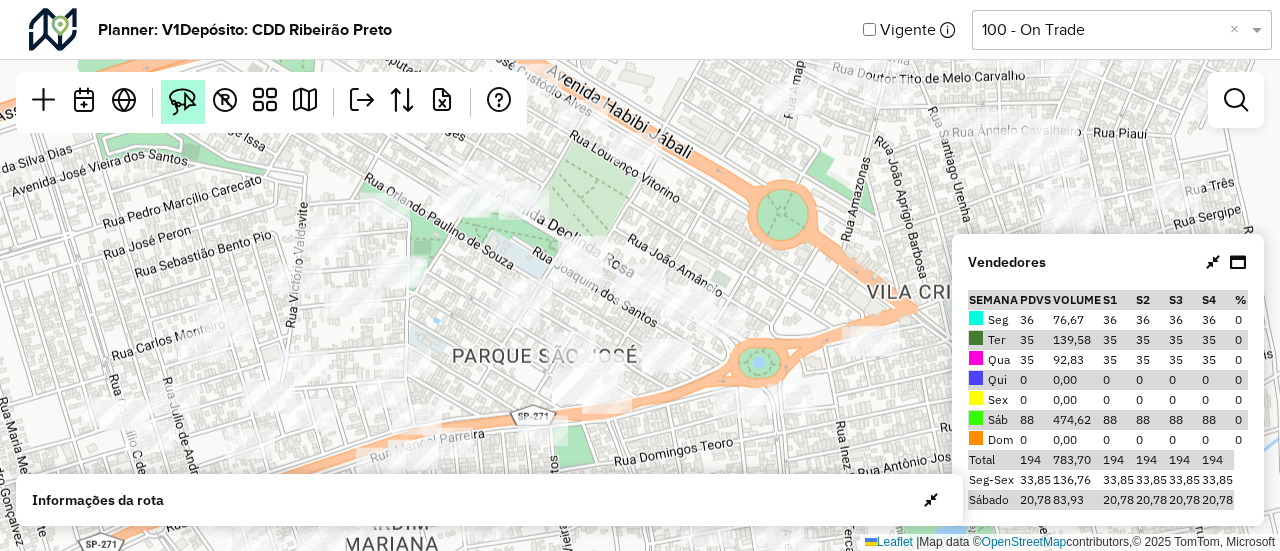 click at bounding box center [183, 102] 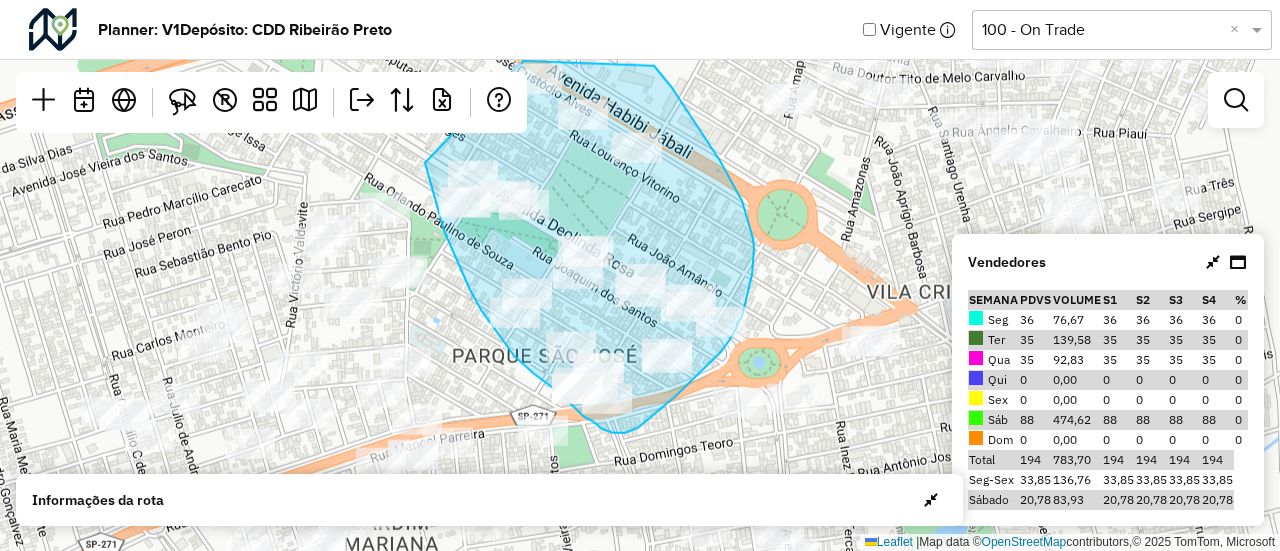 click on "Leaflet   |  Map data ©  OpenStreetMap  contributors,© 2025 TomTom, Microsoft" 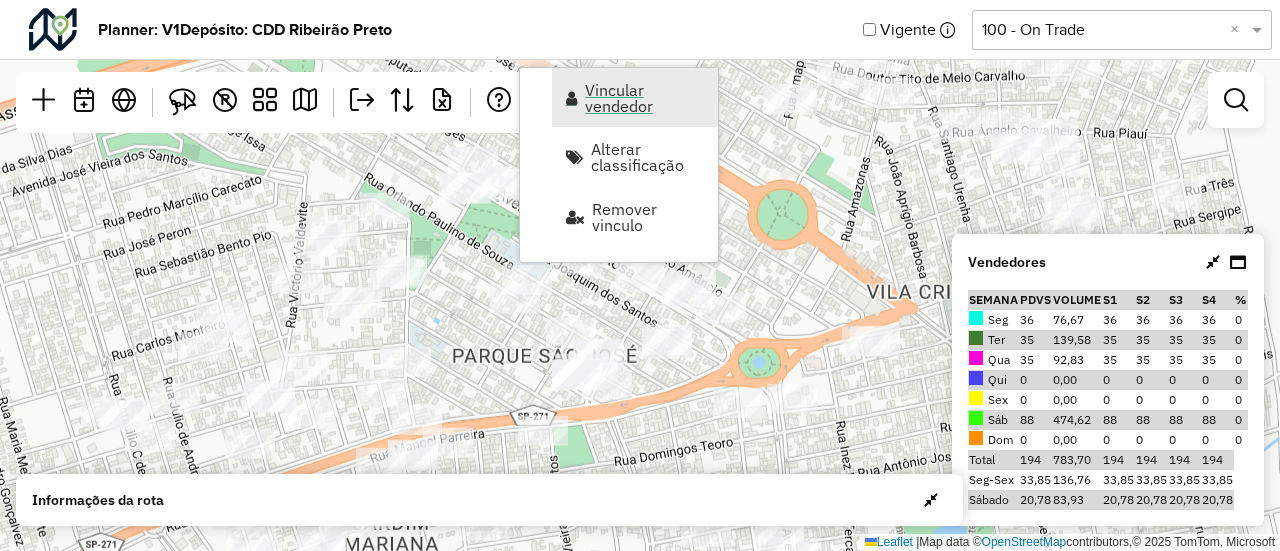 click on "Vincular vendedor" at bounding box center (635, 97) 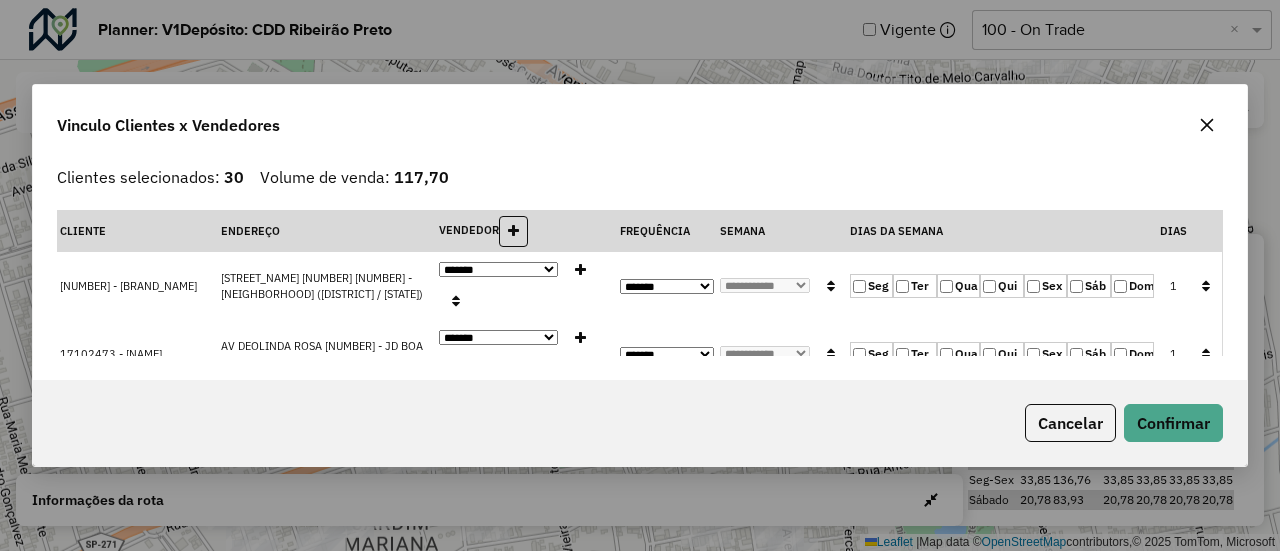 click 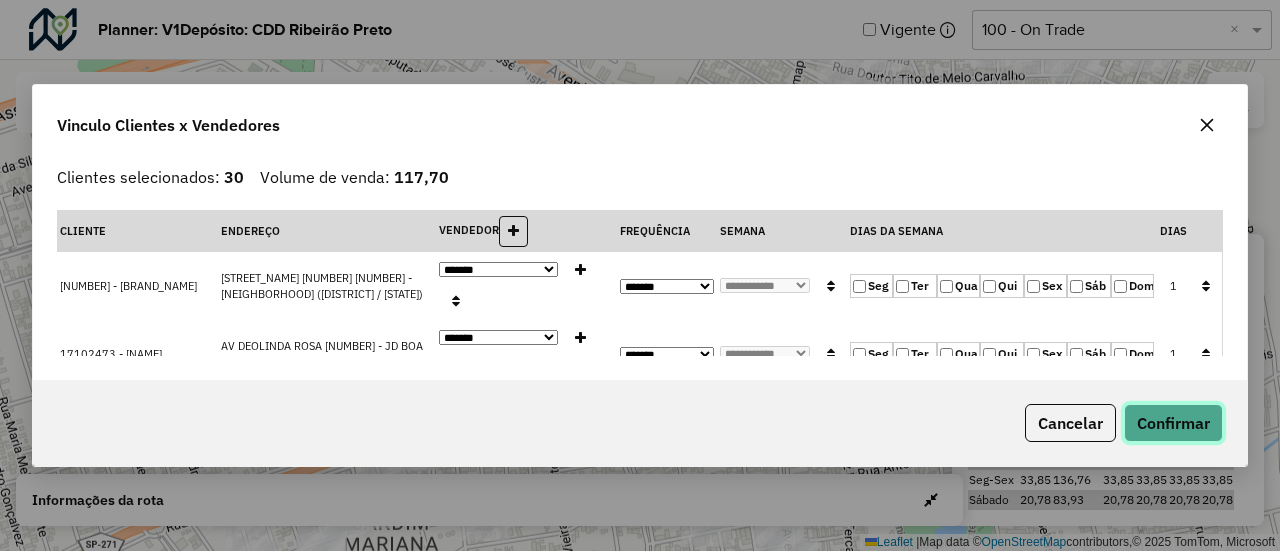 click on "Confirmar" 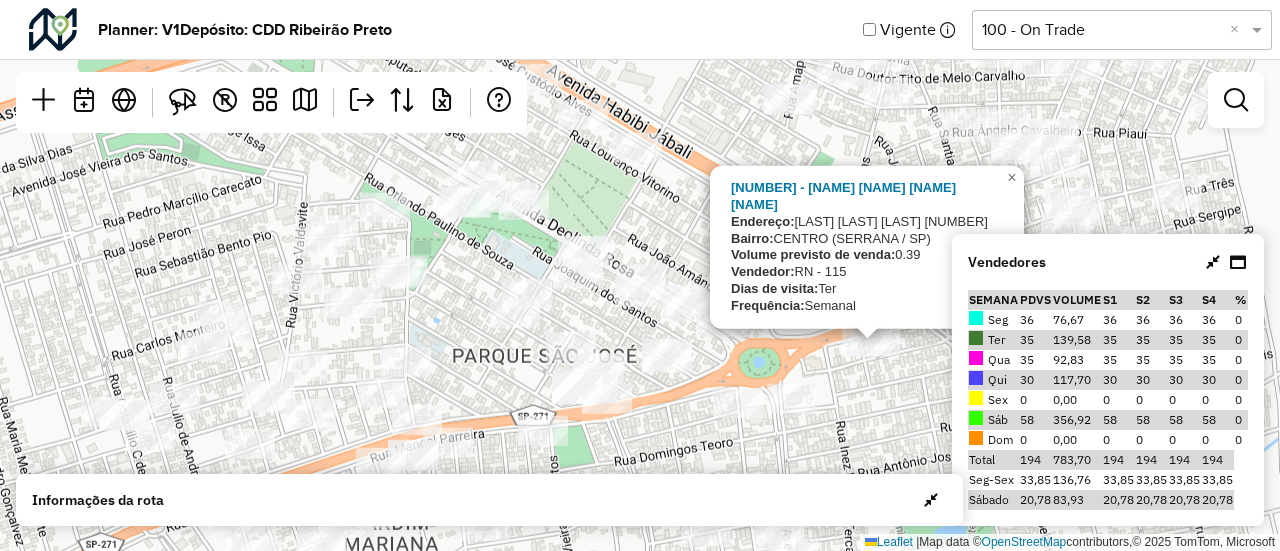 click on "[NUMBER] - [LAST] [LAST] [LAST]
Endereço:   [LAST] [LAST] [NUMBER]
Bairro:  [LAST] ([LAST] / [STATE])
Volume previsto de venda:  [NUMBER].[NUMBER]
Vendedor:  [LAST] - [NUMBER]
Dias de visita:  [LAST]
Frequência:  [LAST]
×  Leaflet   |  Map data ©  OpenStreetMap  contributors,© [NUMBER] [LAST]" 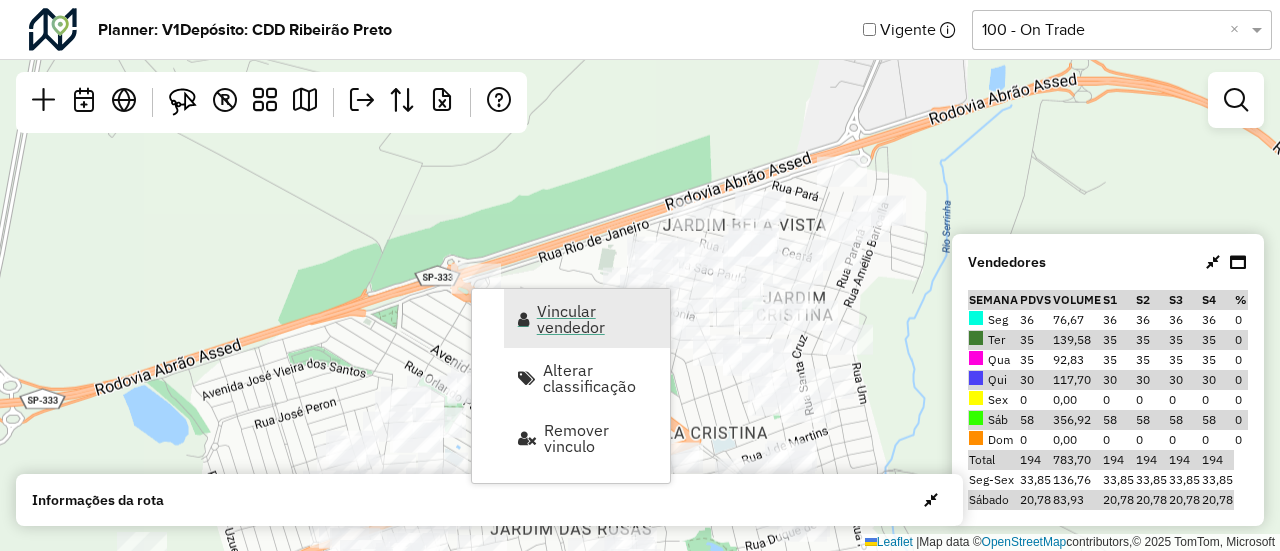 click on "Vincular vendedor" at bounding box center (597, 319) 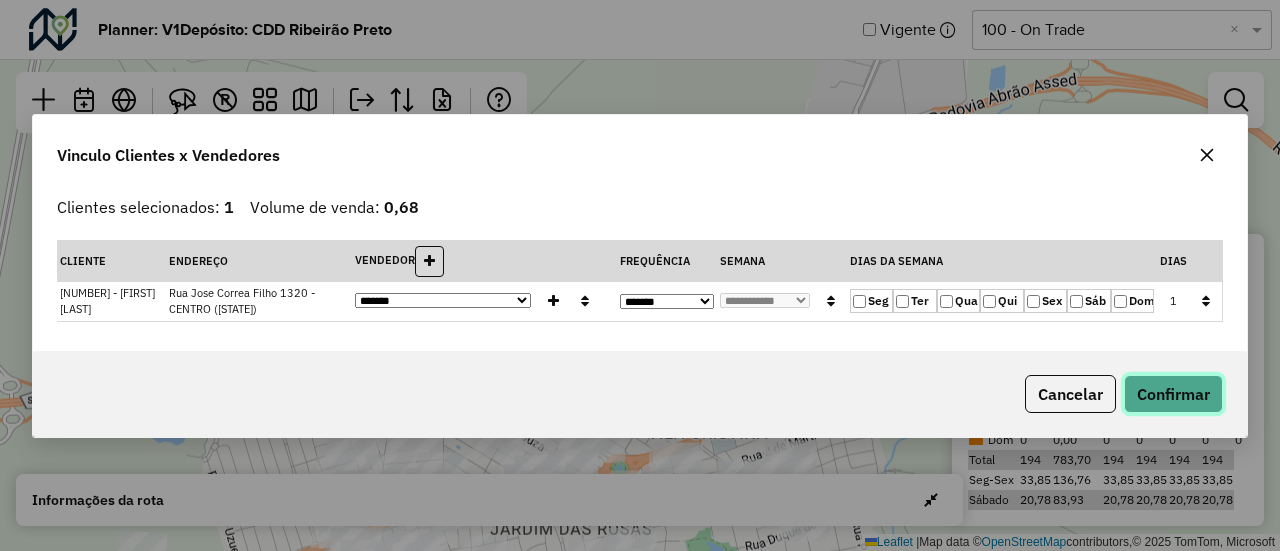 click on "Confirmar" 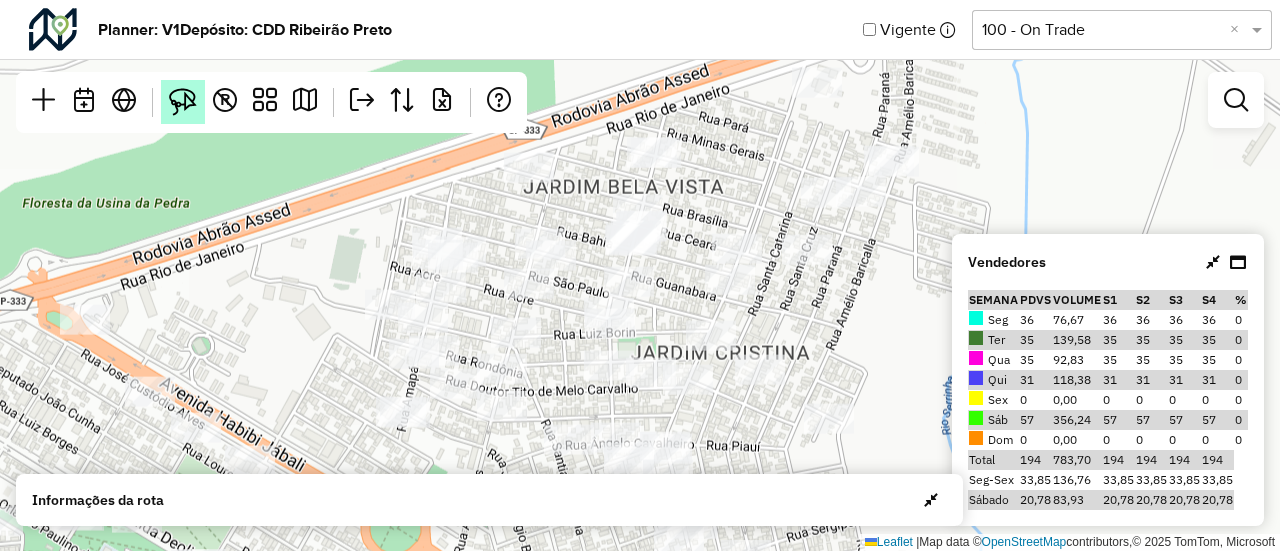 click at bounding box center [183, 102] 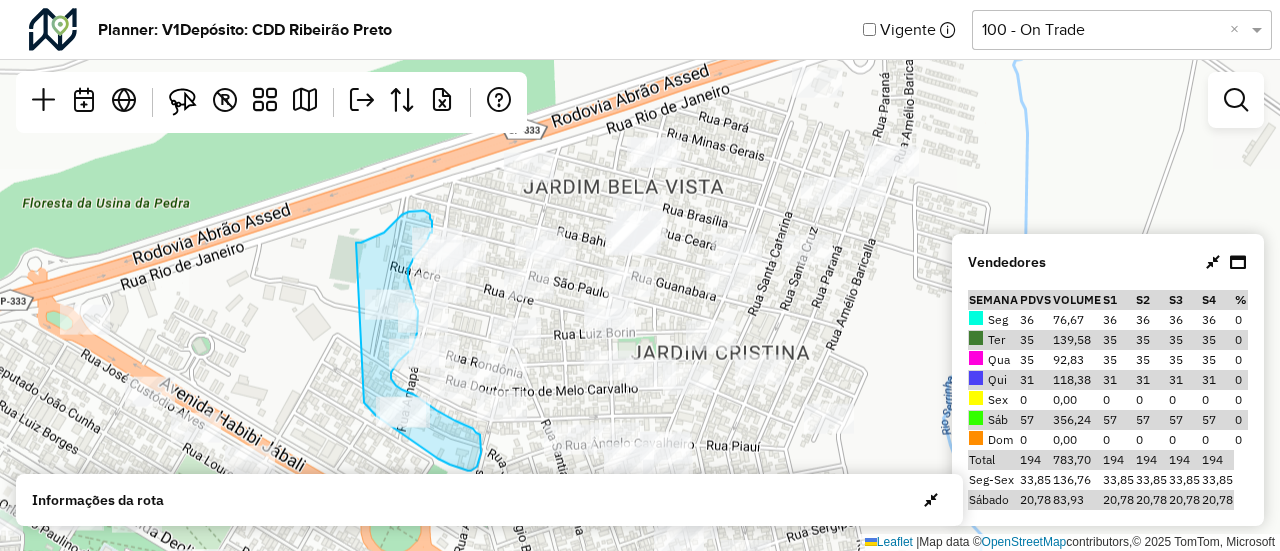 drag, startPoint x: 364, startPoint y: 403, endPoint x: 353, endPoint y: 243, distance: 160.37769 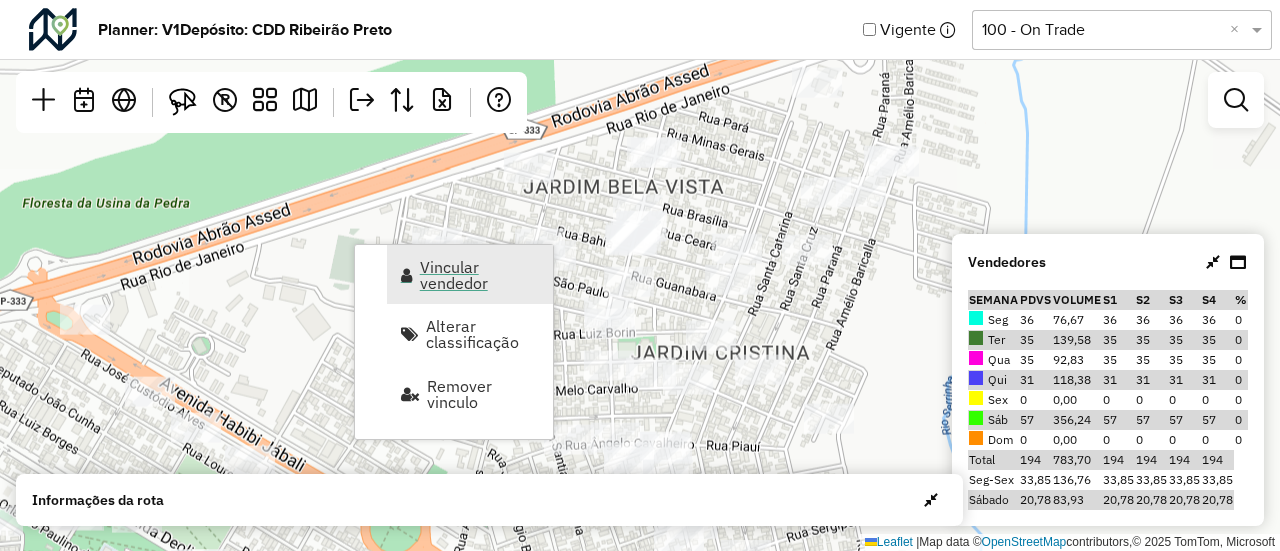 click on "Vincular vendedor" at bounding box center [480, 275] 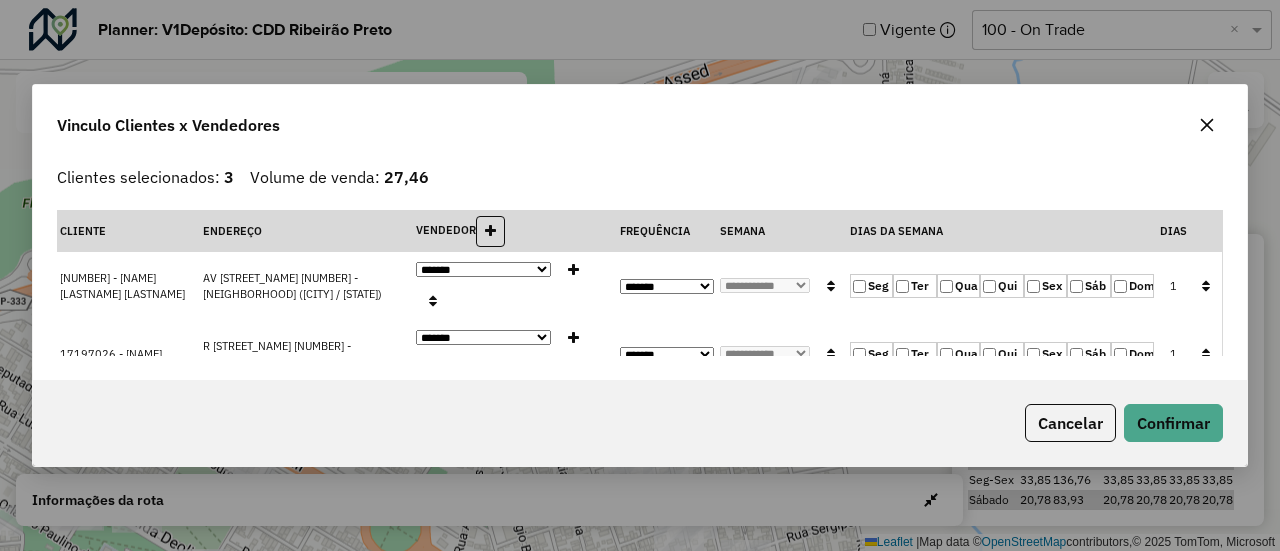 click 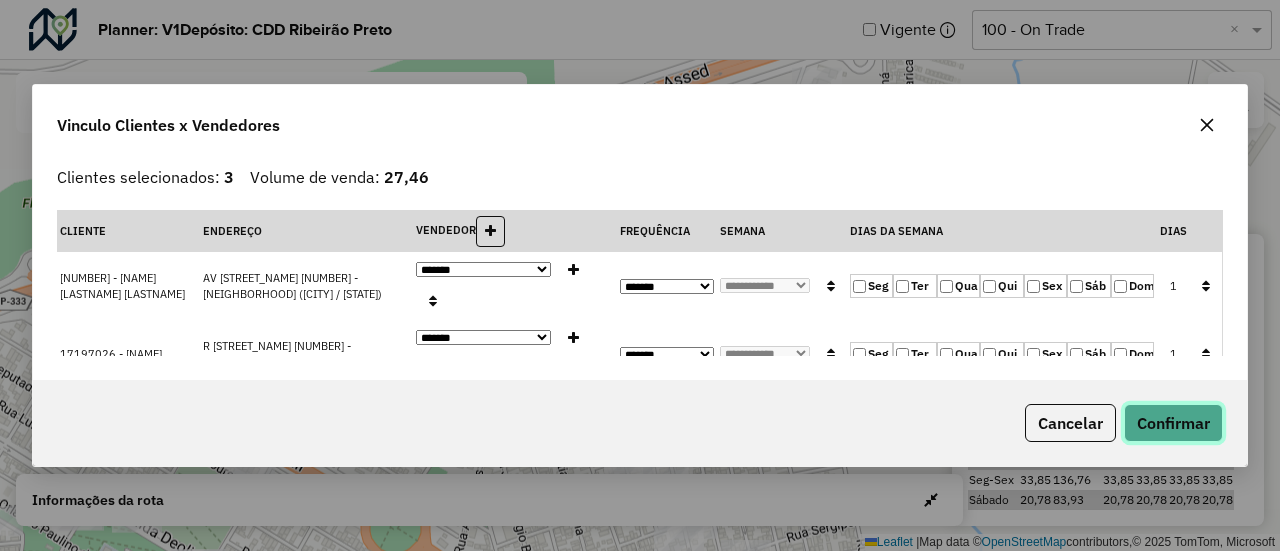 click on "Confirmar" 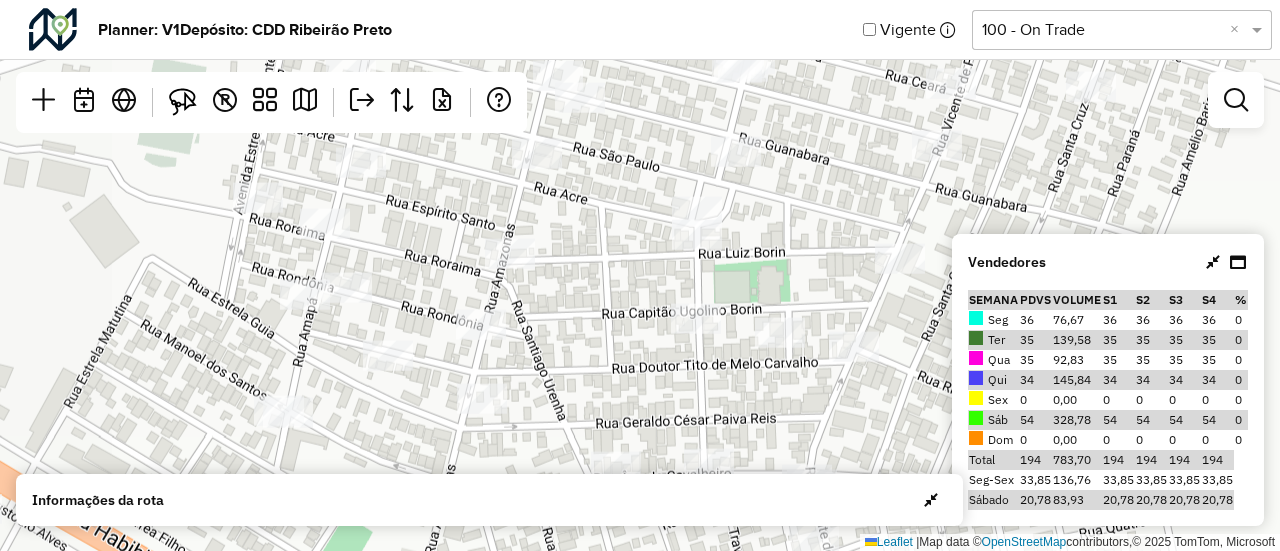 drag, startPoint x: 506, startPoint y: 371, endPoint x: 689, endPoint y: 362, distance: 183.22118 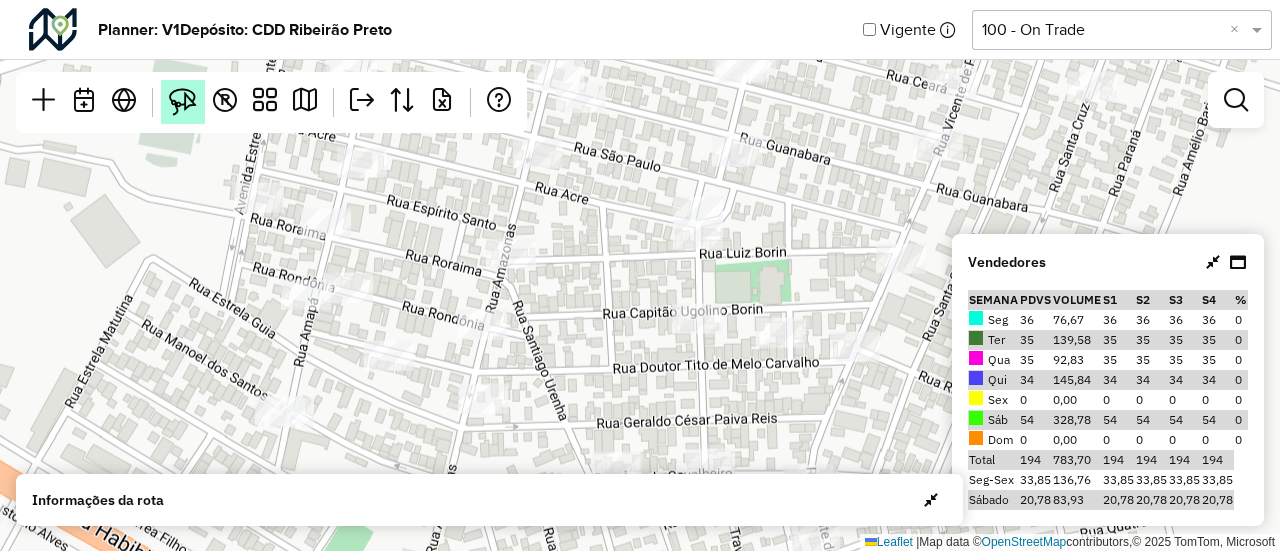 click at bounding box center [183, 102] 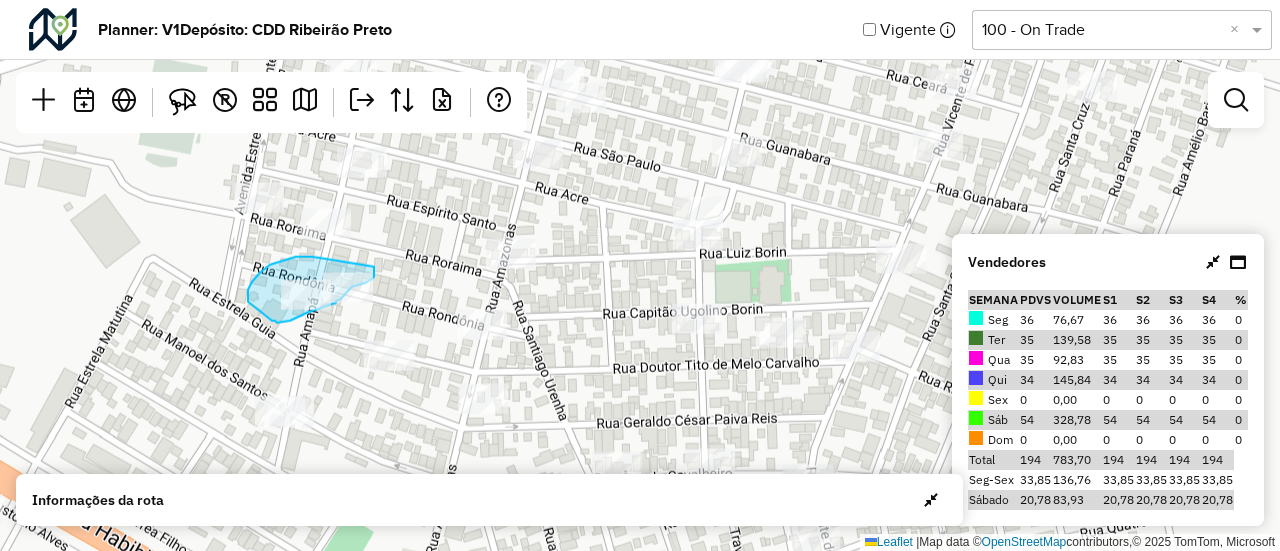 drag, startPoint x: 325, startPoint y: 259, endPoint x: 373, endPoint y: 267, distance: 48.6621 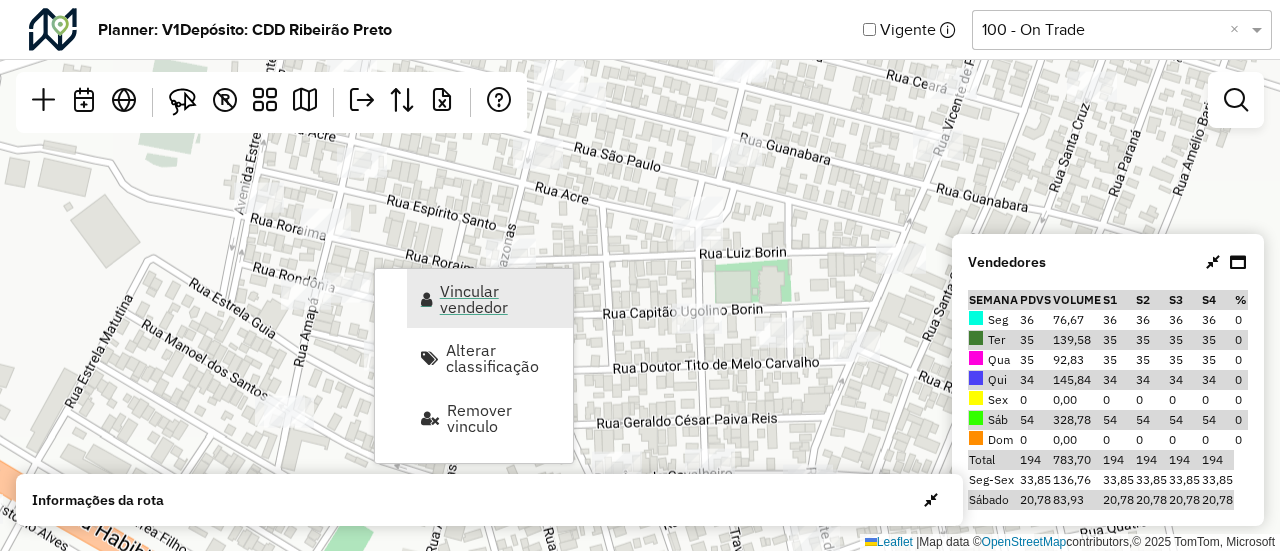 click on "Vincular vendedor" at bounding box center [500, 299] 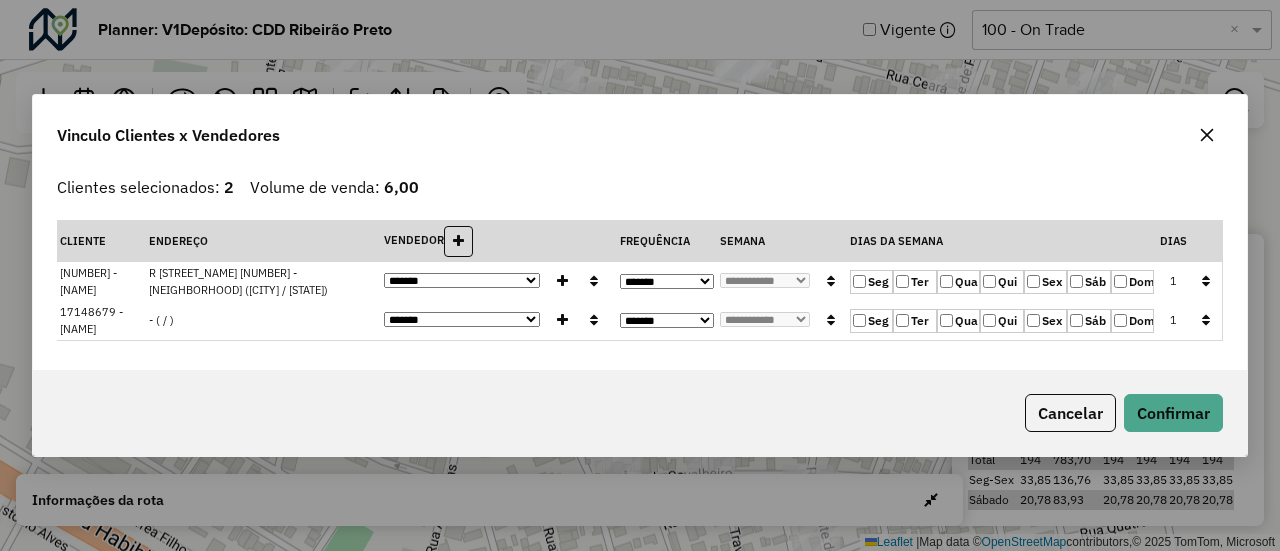 click 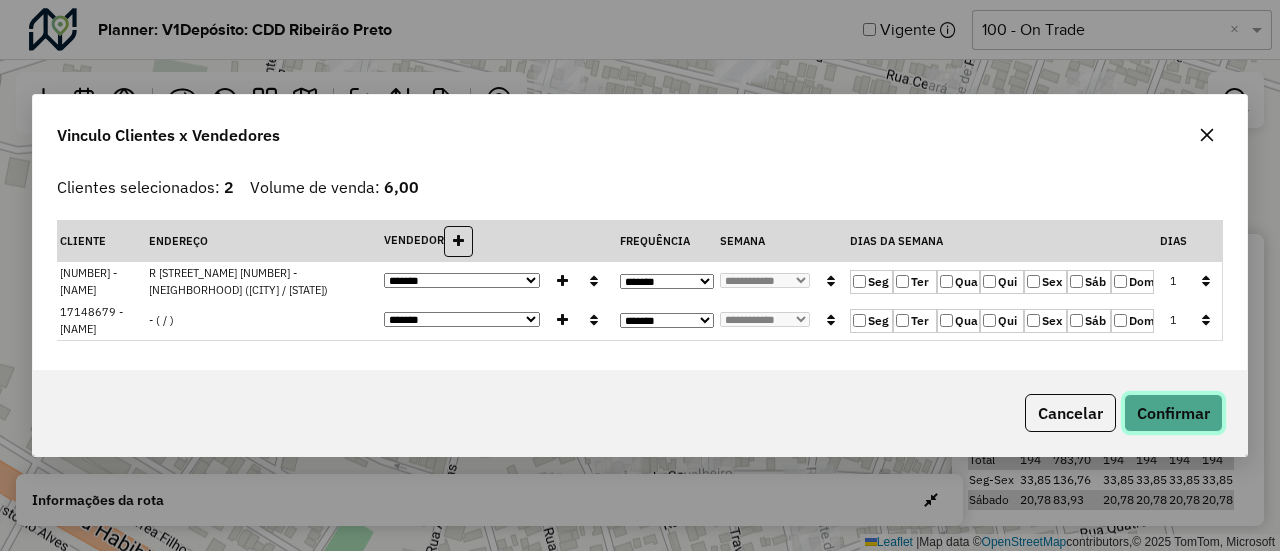 click on "Confirmar" 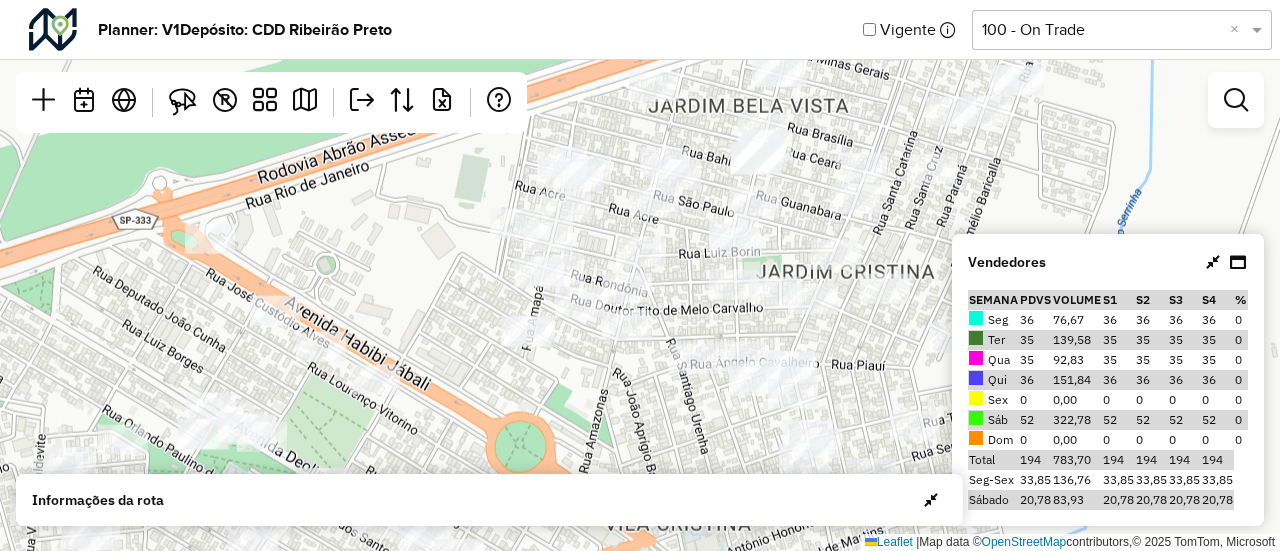 drag, startPoint x: 772, startPoint y: 250, endPoint x: 613, endPoint y: 331, distance: 178.44327 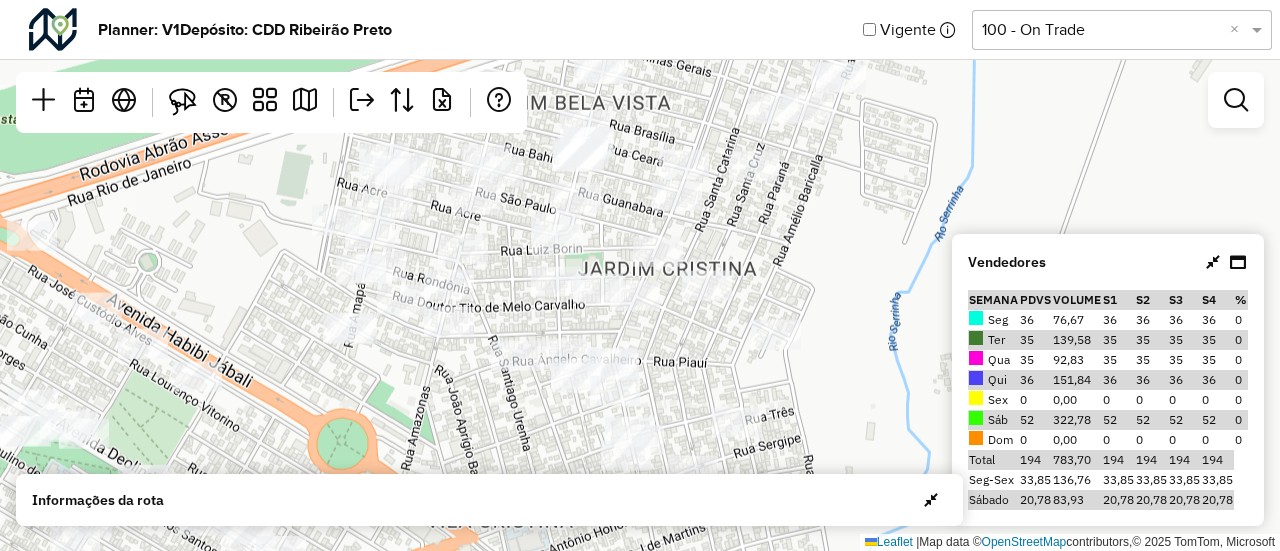 drag, startPoint x: 493, startPoint y: 362, endPoint x: 596, endPoint y: 175, distance: 213.49005 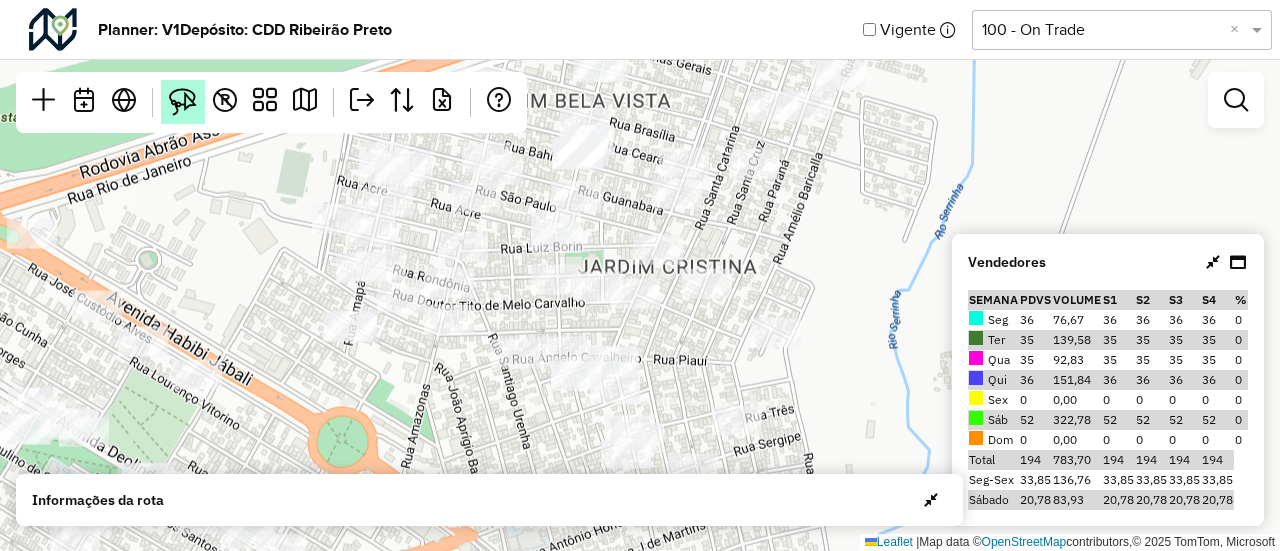 click at bounding box center (183, 102) 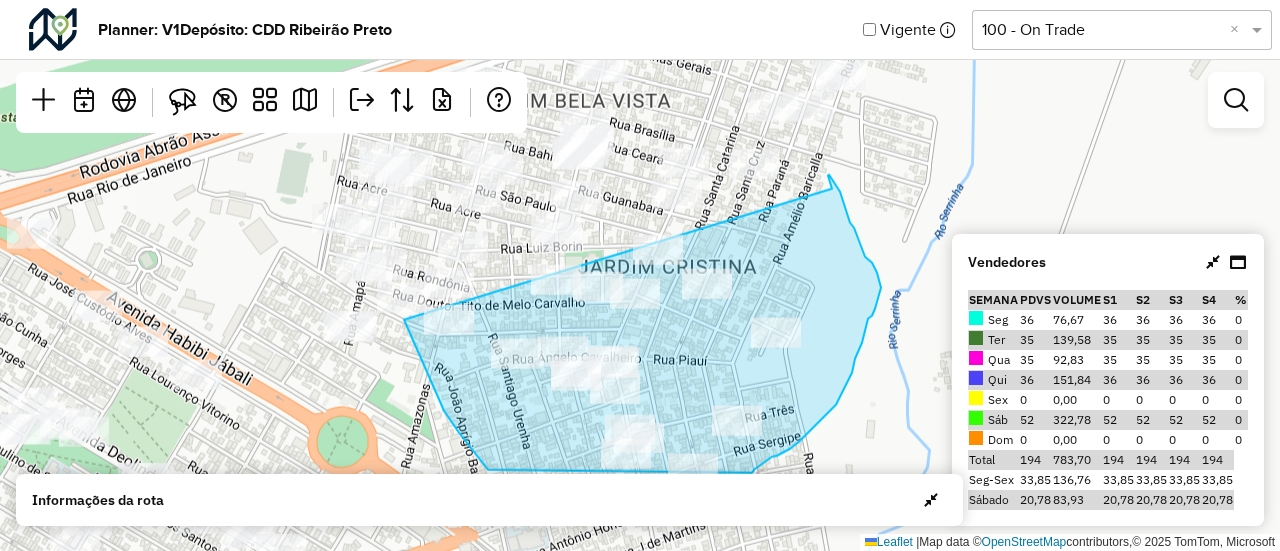drag, startPoint x: 404, startPoint y: 320, endPoint x: 832, endPoint y: 189, distance: 447.59915 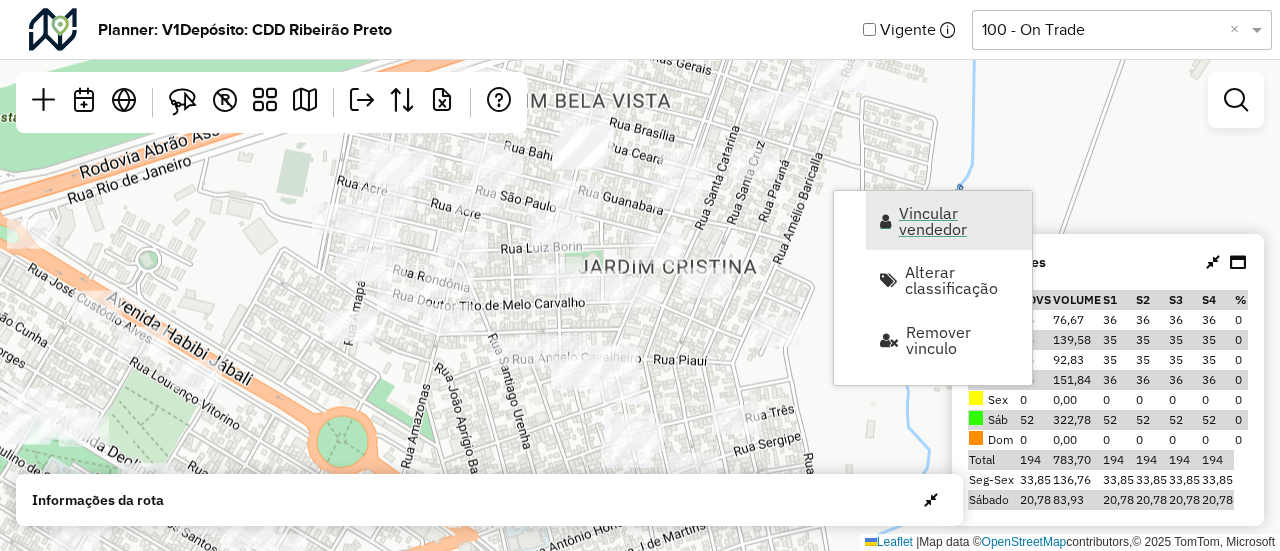 click on "Vincular vendedor" at bounding box center (959, 221) 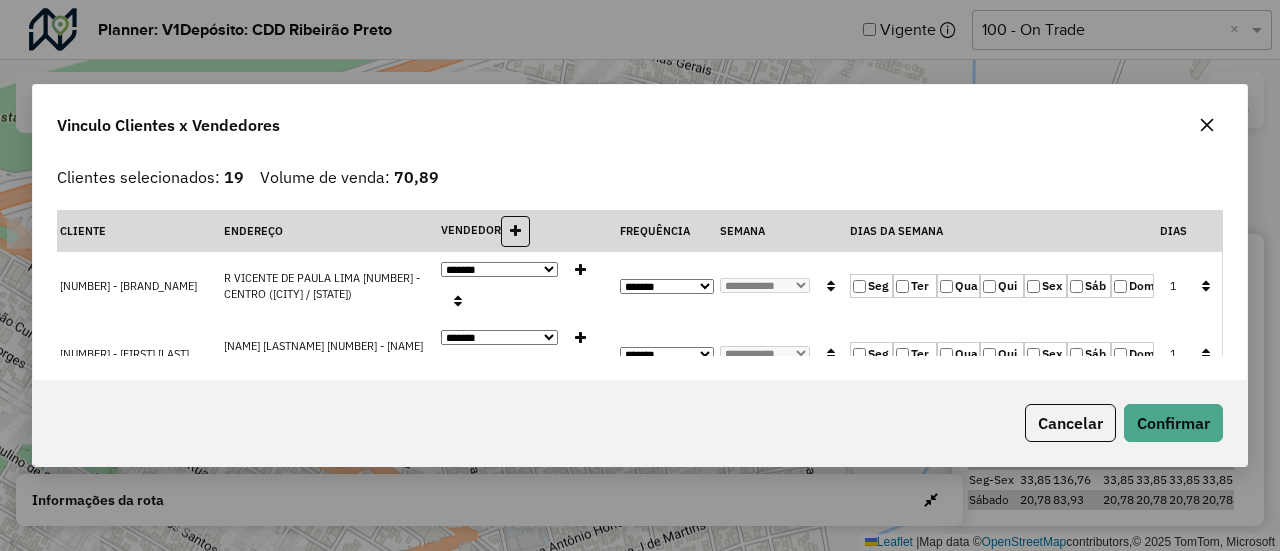 click 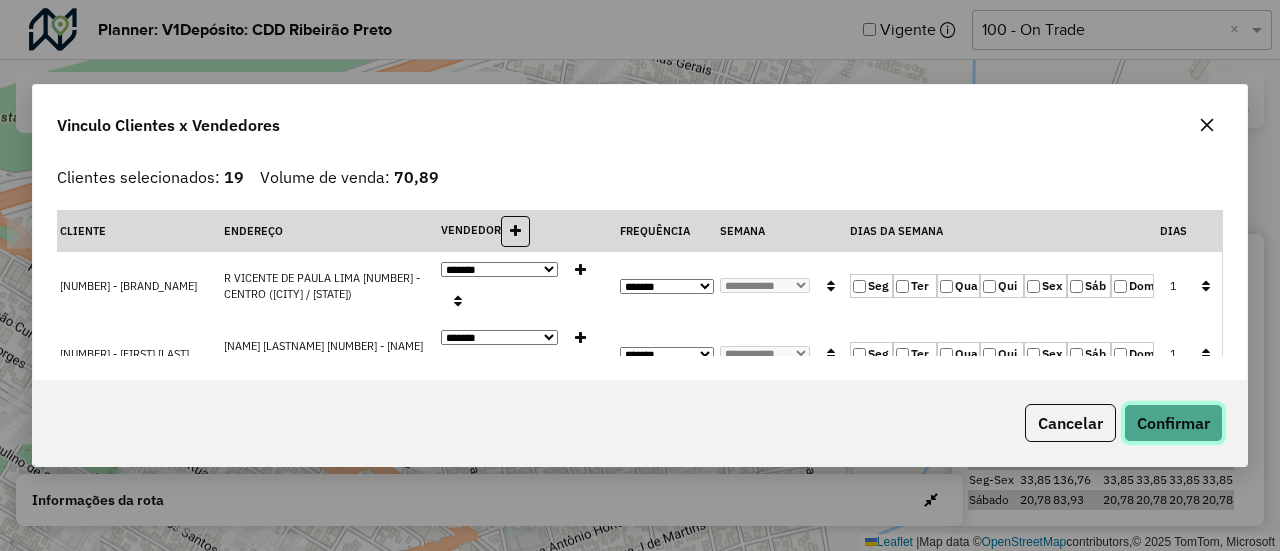 click on "Confirmar" 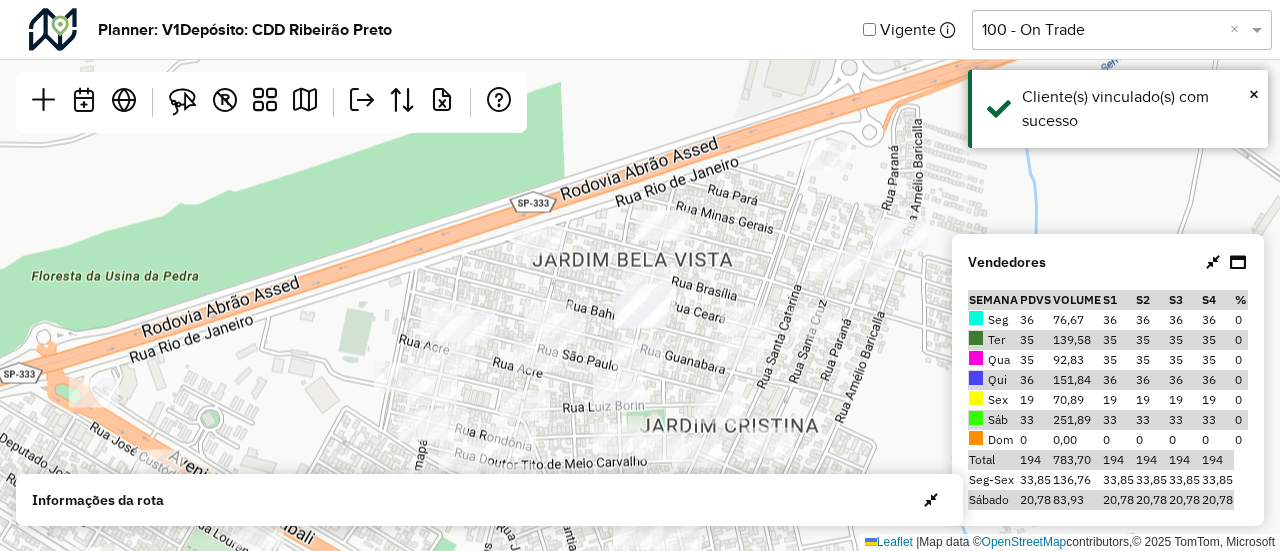 drag, startPoint x: 928, startPoint y: 356, endPoint x: 1010, endPoint y: 451, distance: 125.49502 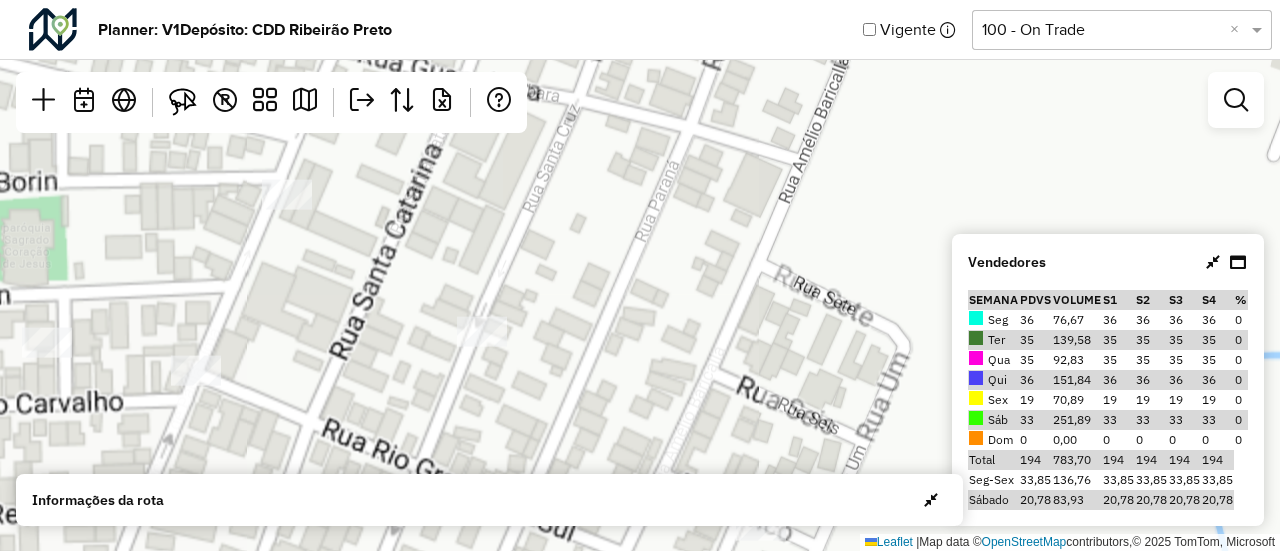 drag, startPoint x: 754, startPoint y: 350, endPoint x: 1279, endPoint y: 459, distance: 536.19586 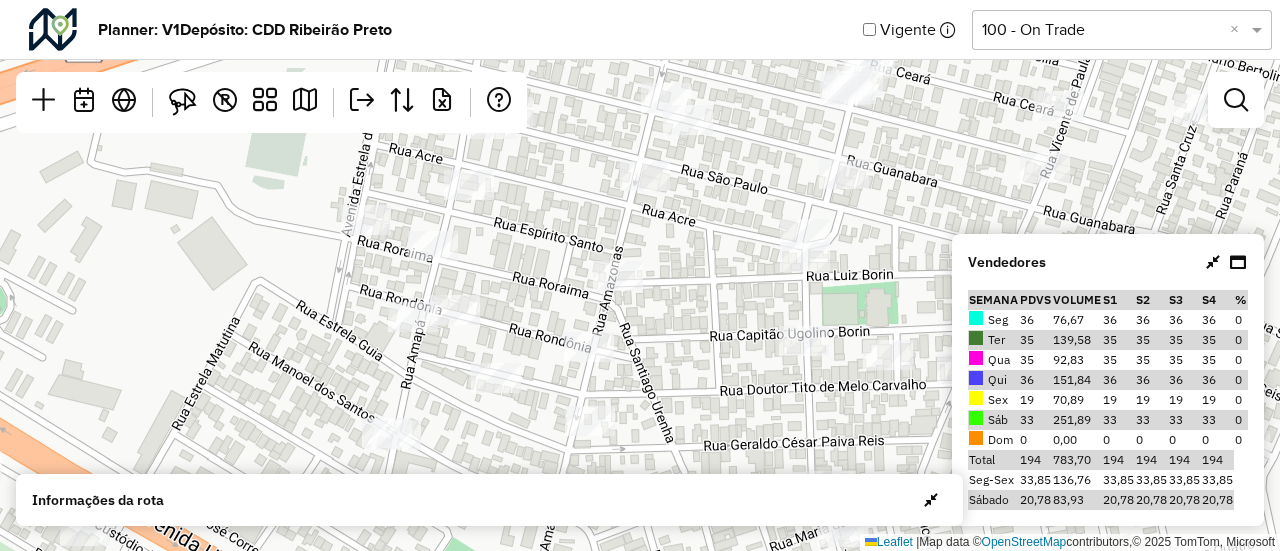 drag, startPoint x: 492, startPoint y: 305, endPoint x: 848, endPoint y: 281, distance: 356.80807 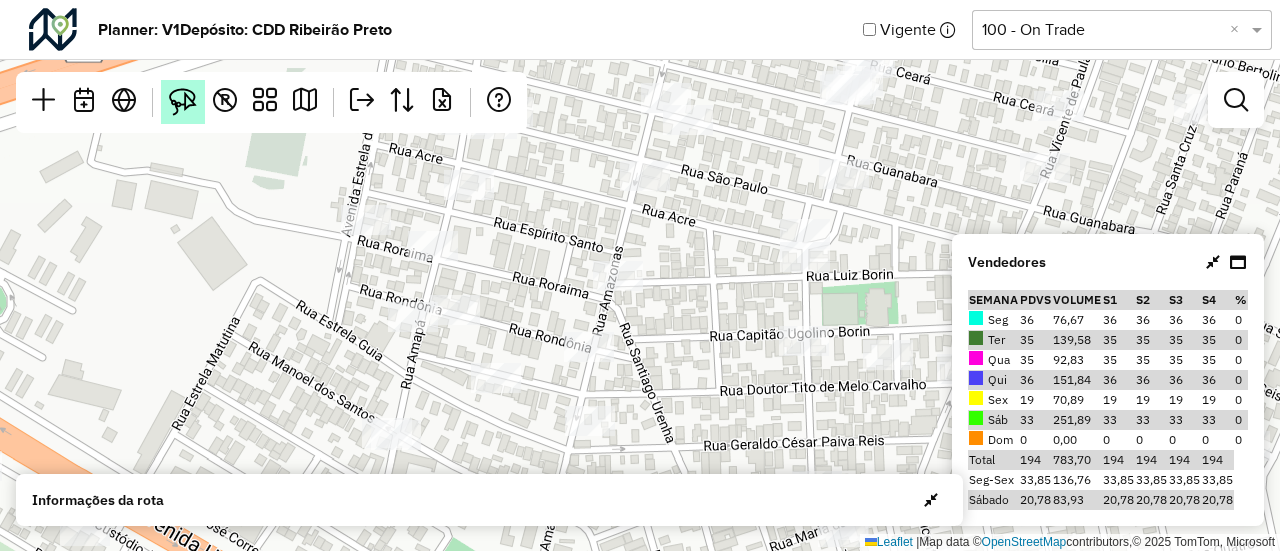 click at bounding box center [183, 102] 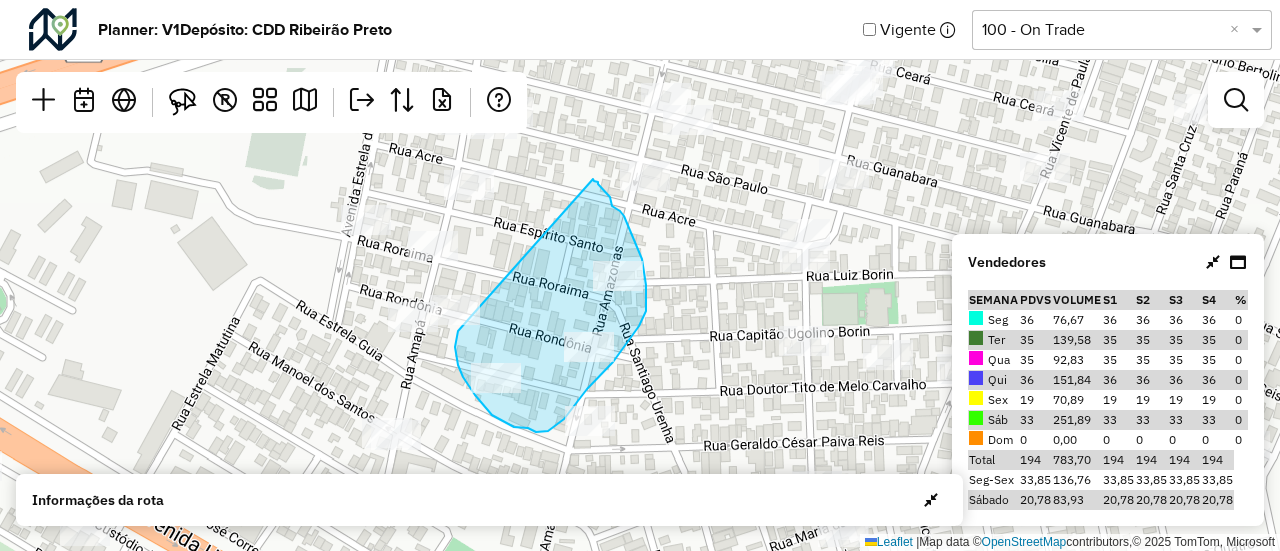 drag, startPoint x: 458, startPoint y: 331, endPoint x: 592, endPoint y: 178, distance: 203.38388 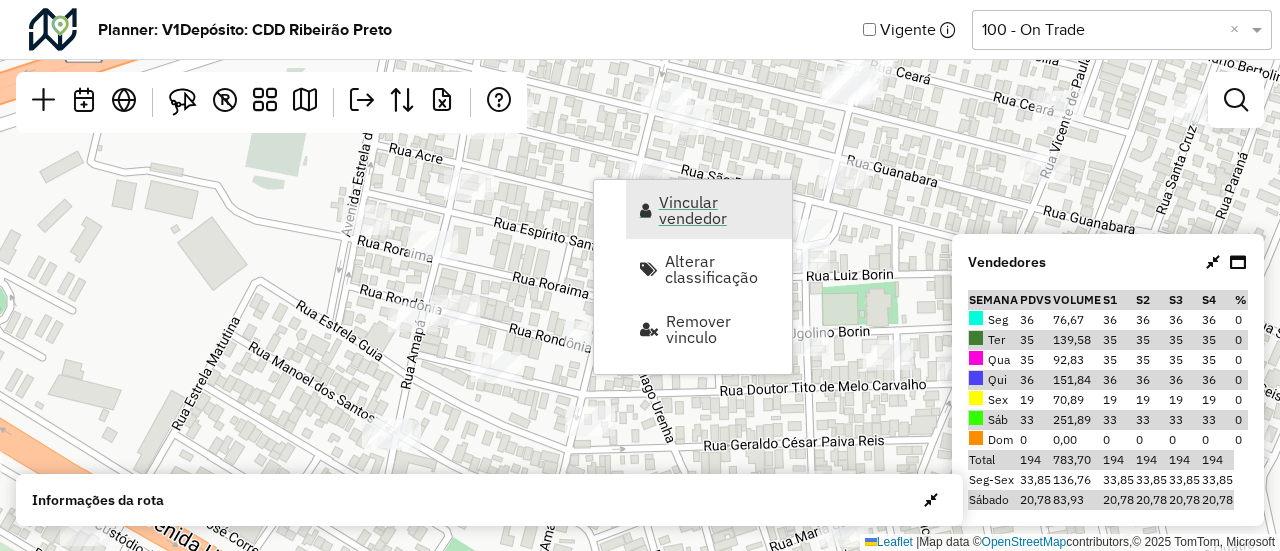 click on "Vincular vendedor" at bounding box center [719, 210] 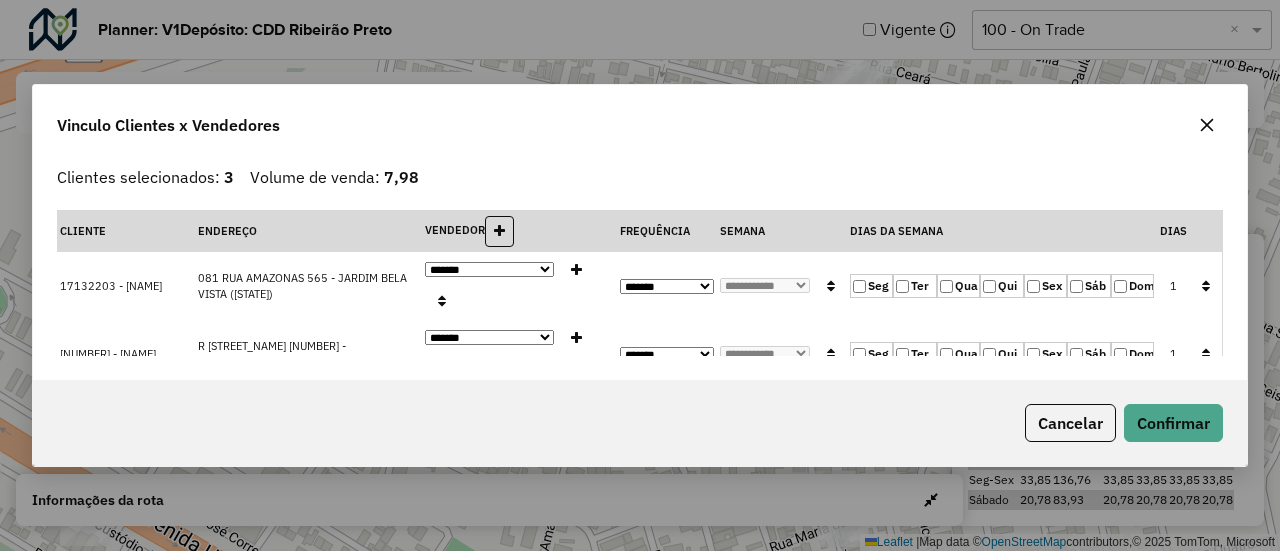 click 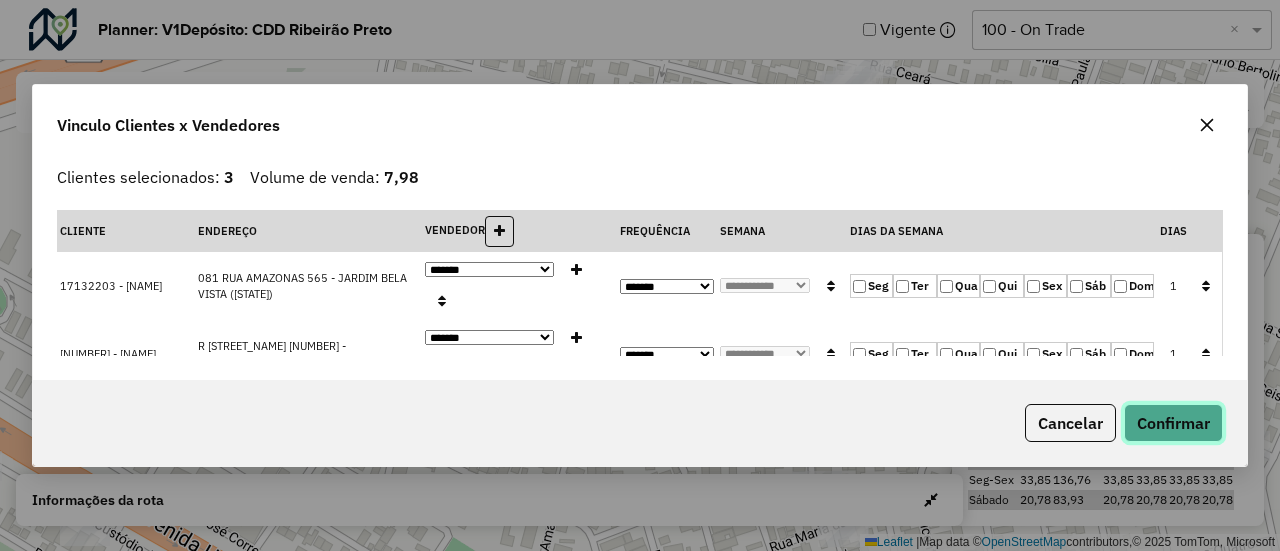 click on "Confirmar" 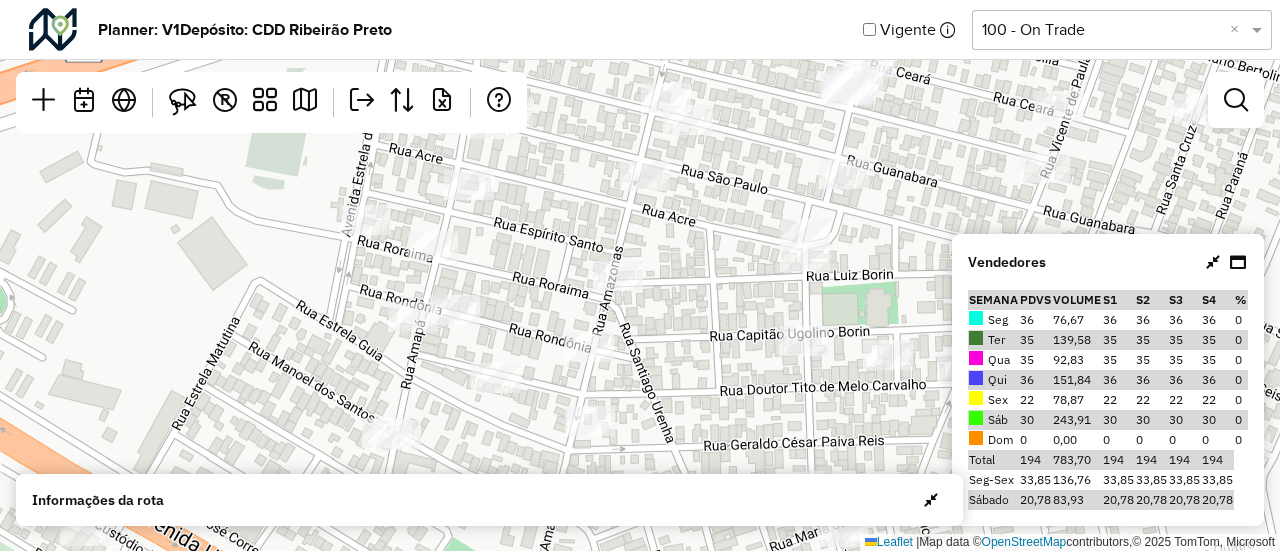click at bounding box center [1213, 262] 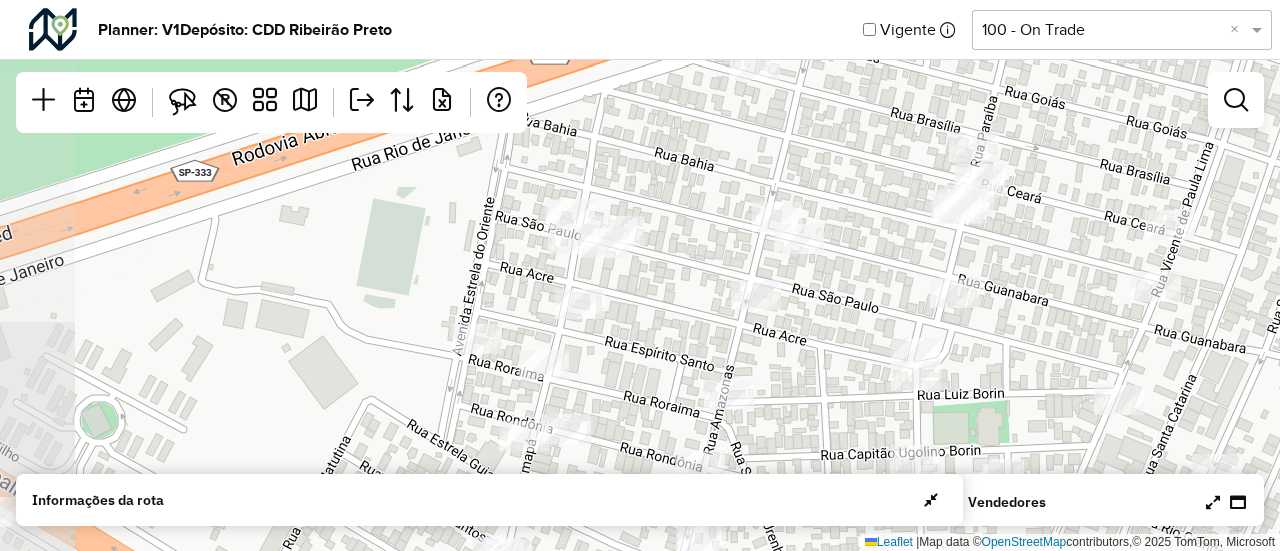 drag, startPoint x: 910, startPoint y: 256, endPoint x: 1021, endPoint y: 375, distance: 162.73291 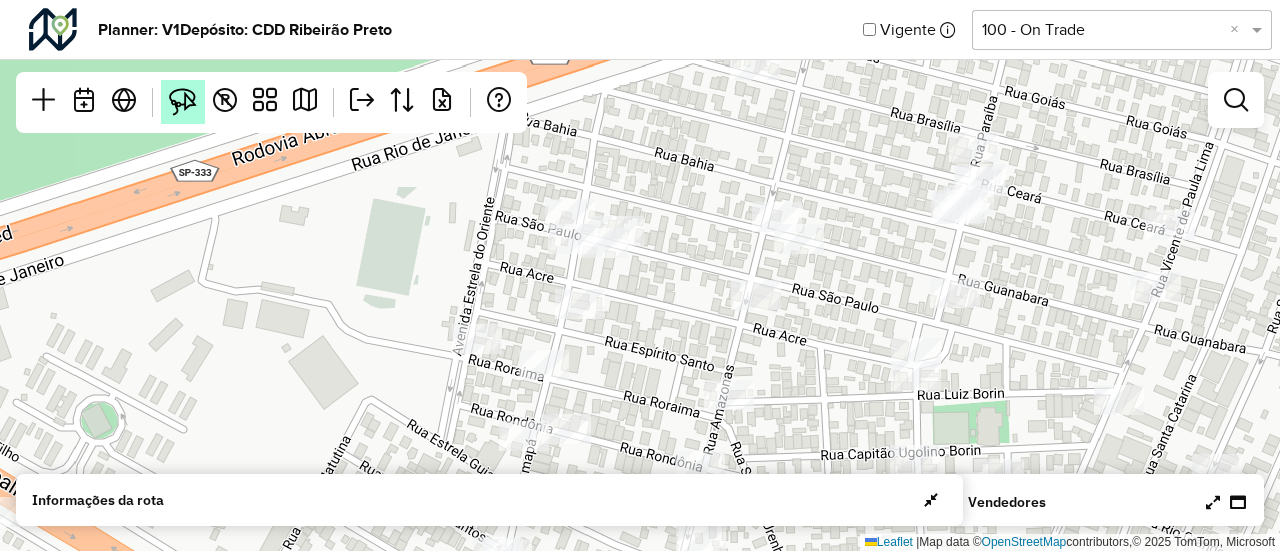 click at bounding box center [183, 102] 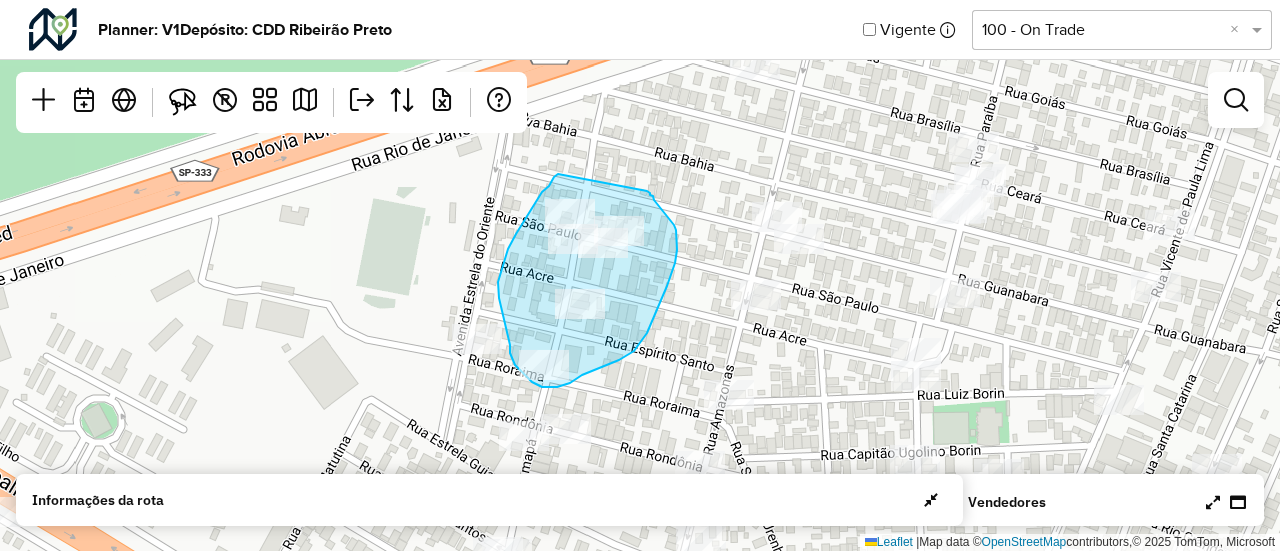 drag, startPoint x: 558, startPoint y: 174, endPoint x: 646, endPoint y: 190, distance: 89.44272 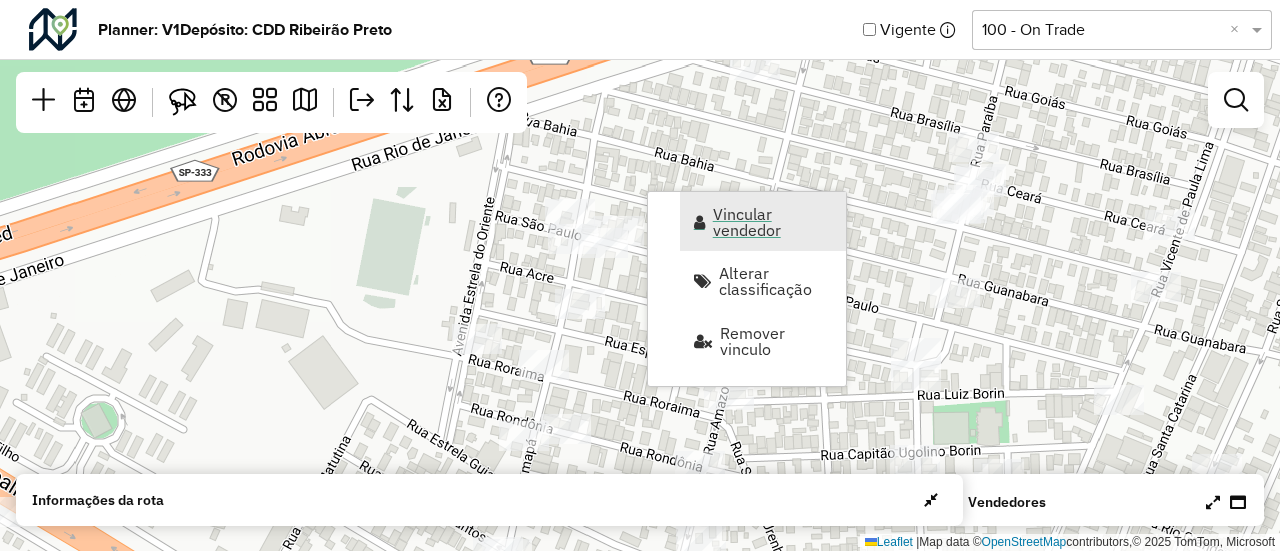 click on "Vincular vendedor" at bounding box center [773, 222] 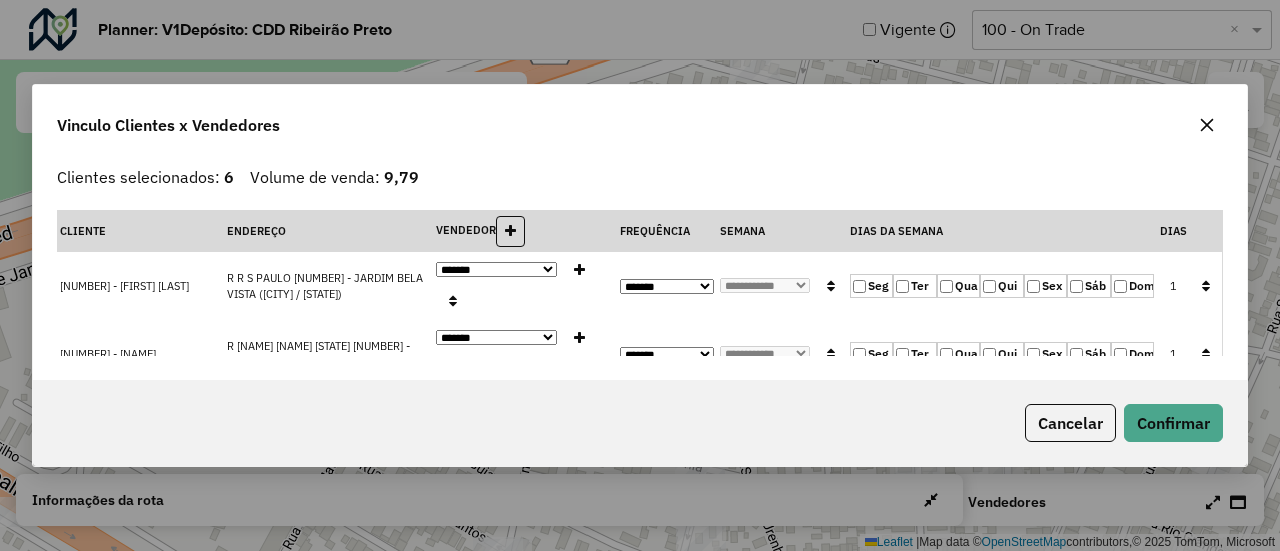 click 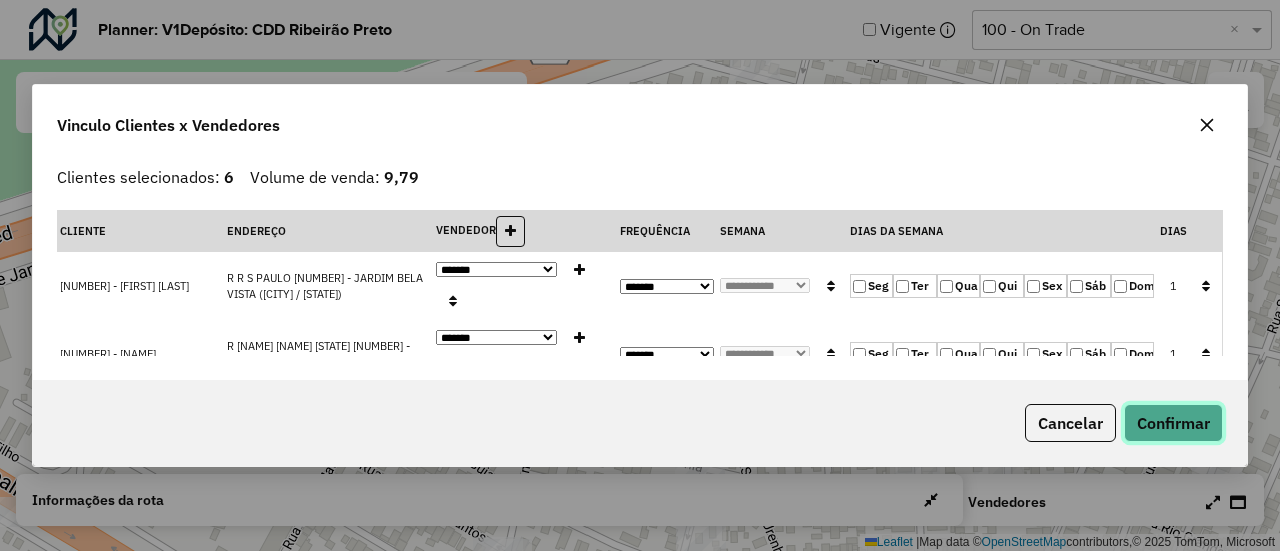 click on "Confirmar" 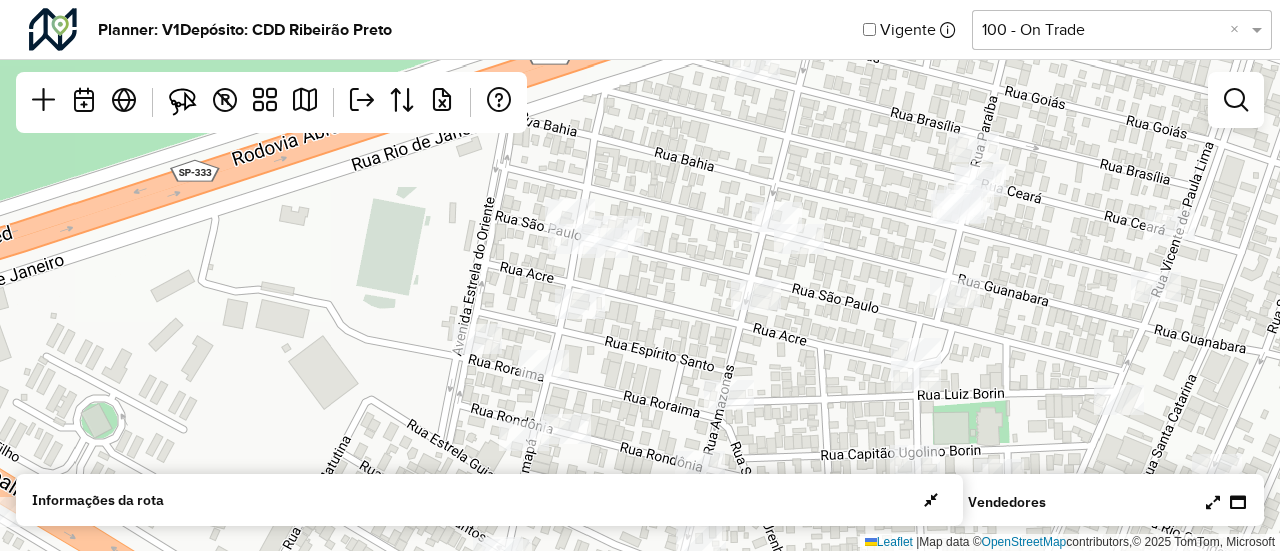 click at bounding box center (1213, 502) 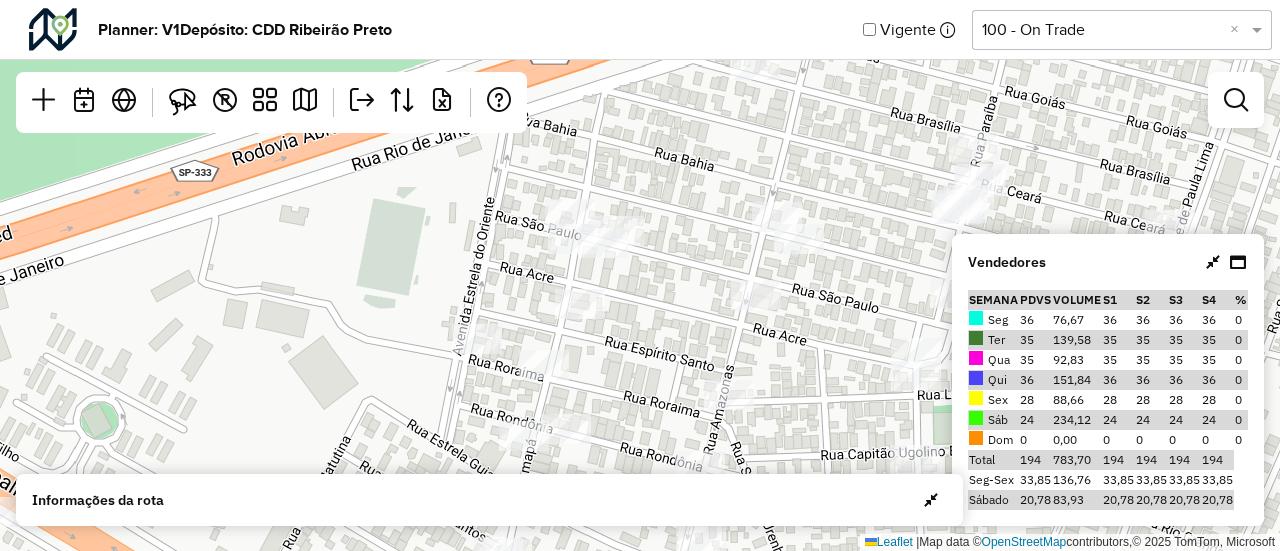 click at bounding box center (1213, 262) 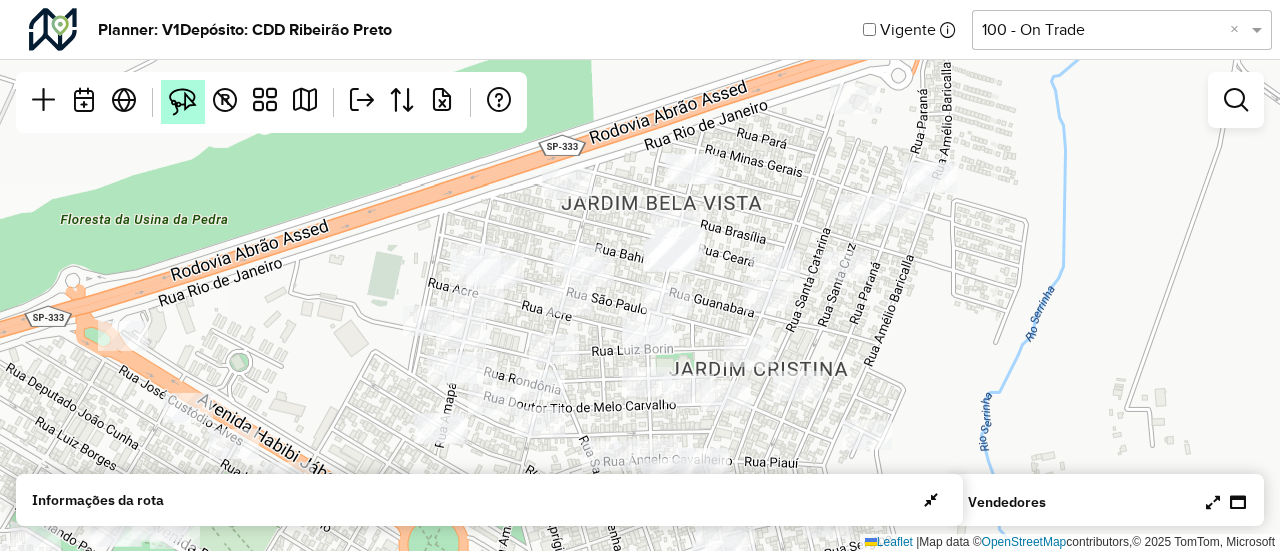 click at bounding box center [183, 102] 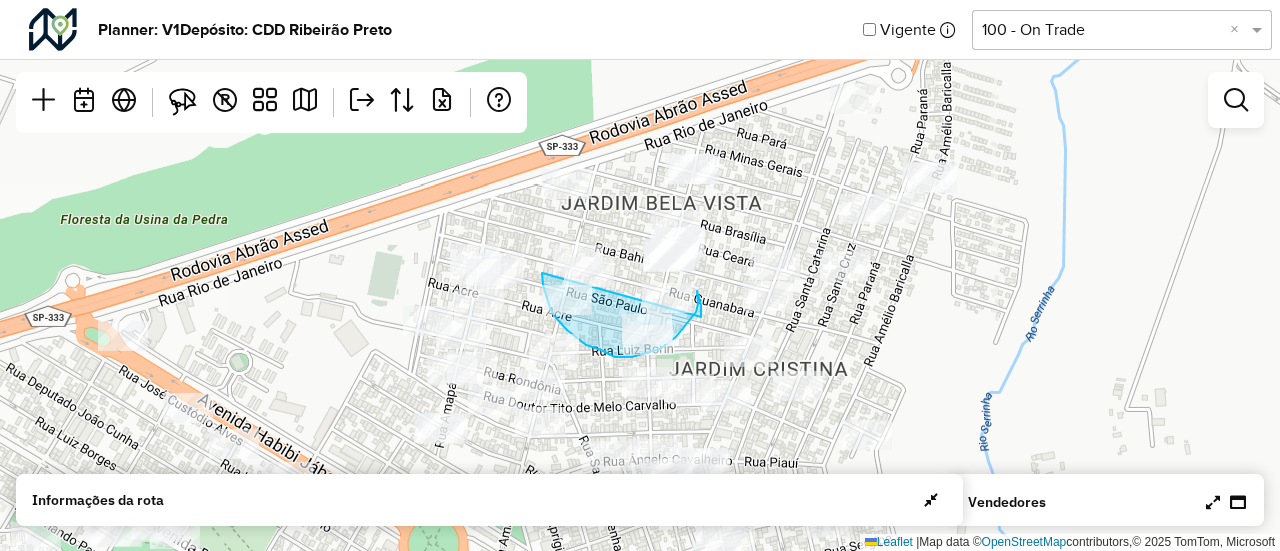 drag, startPoint x: 542, startPoint y: 273, endPoint x: 701, endPoint y: 317, distance: 164.97575 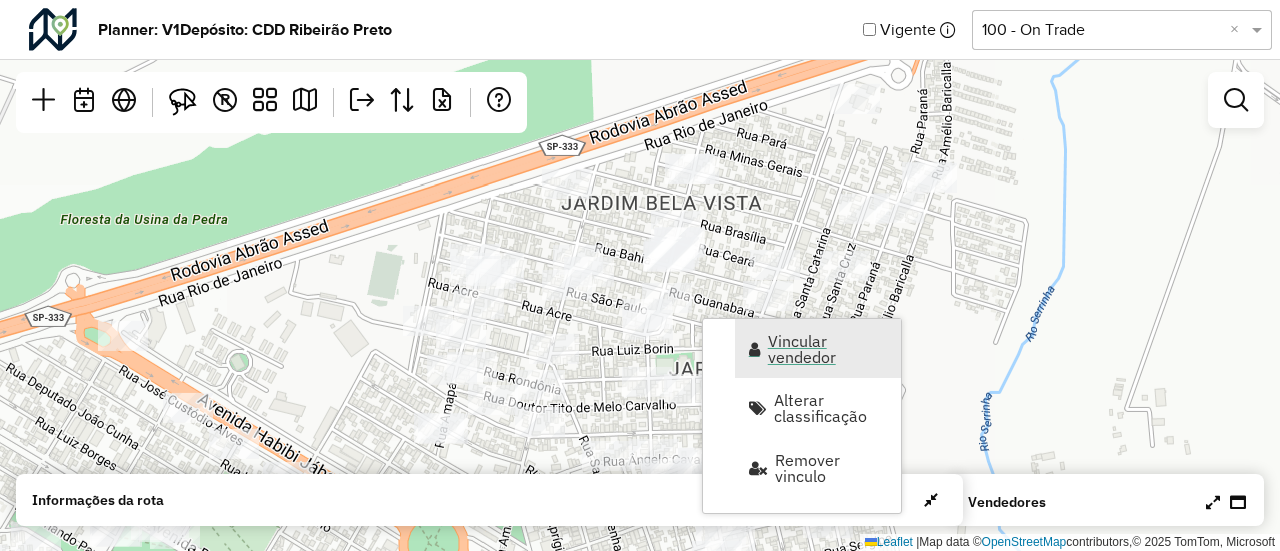click on "Vincular vendedor" at bounding box center (828, 349) 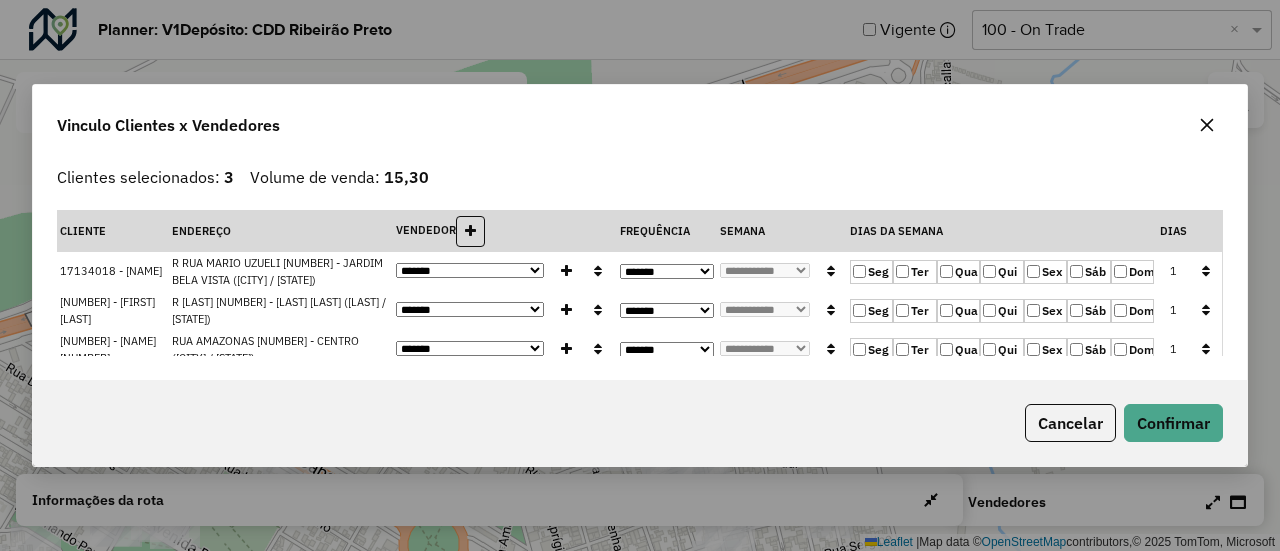 click on "Sáb" 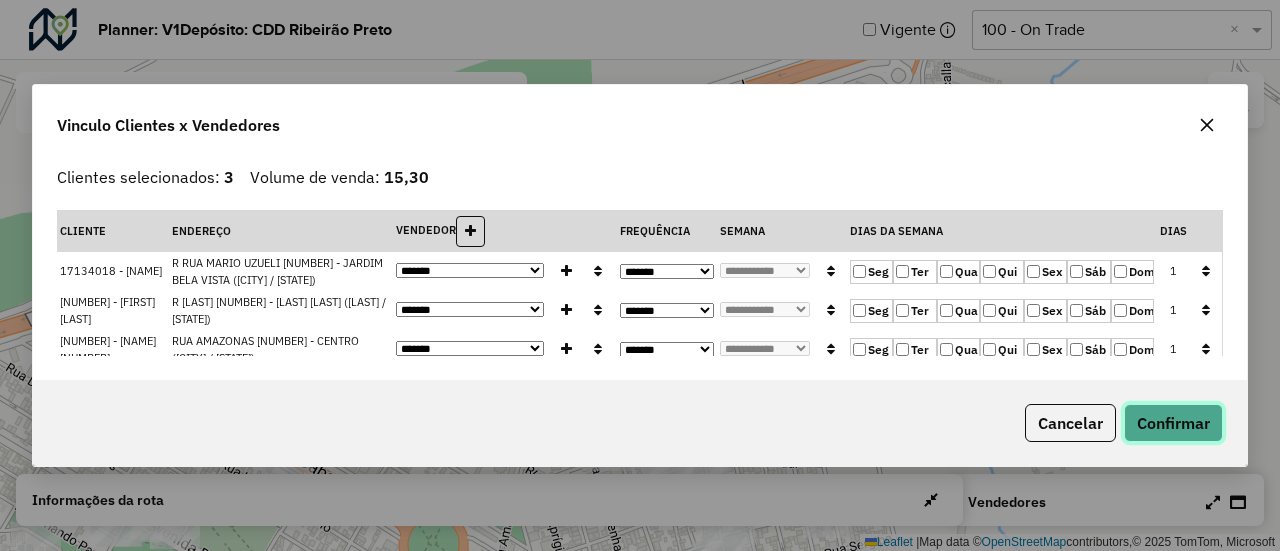 click on "Confirmar" 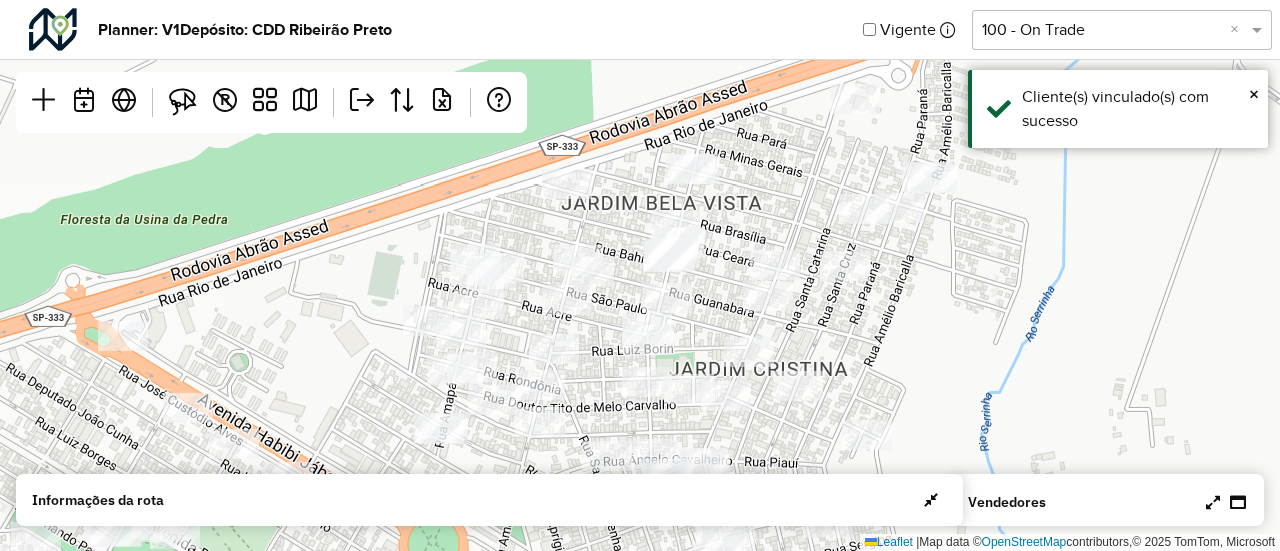click at bounding box center (1226, 502) 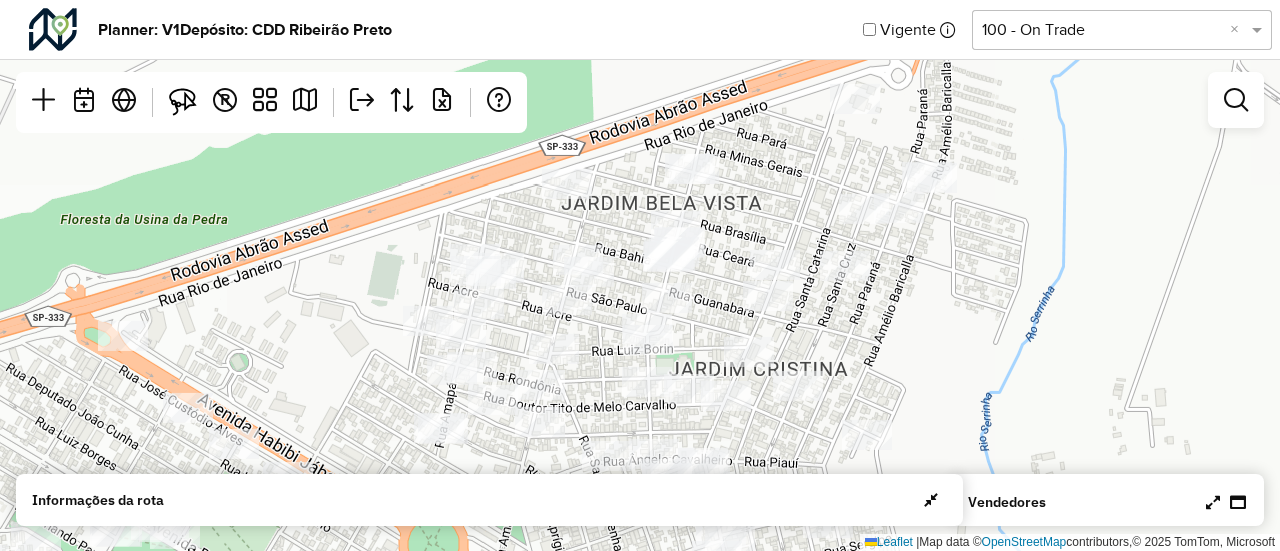 click at bounding box center [1213, 502] 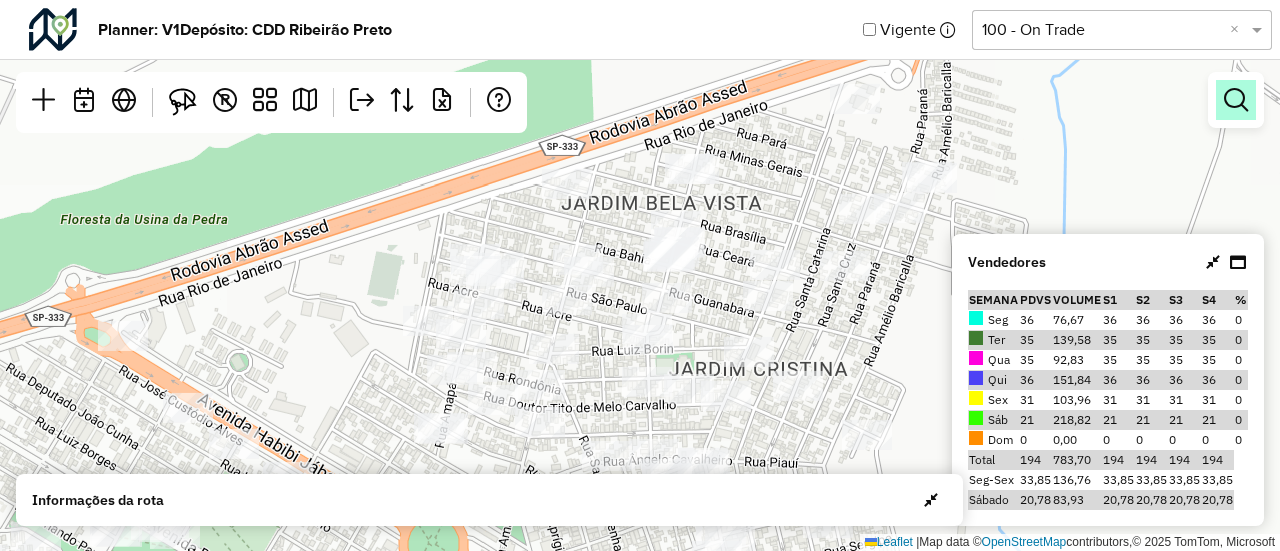 click at bounding box center (1236, 100) 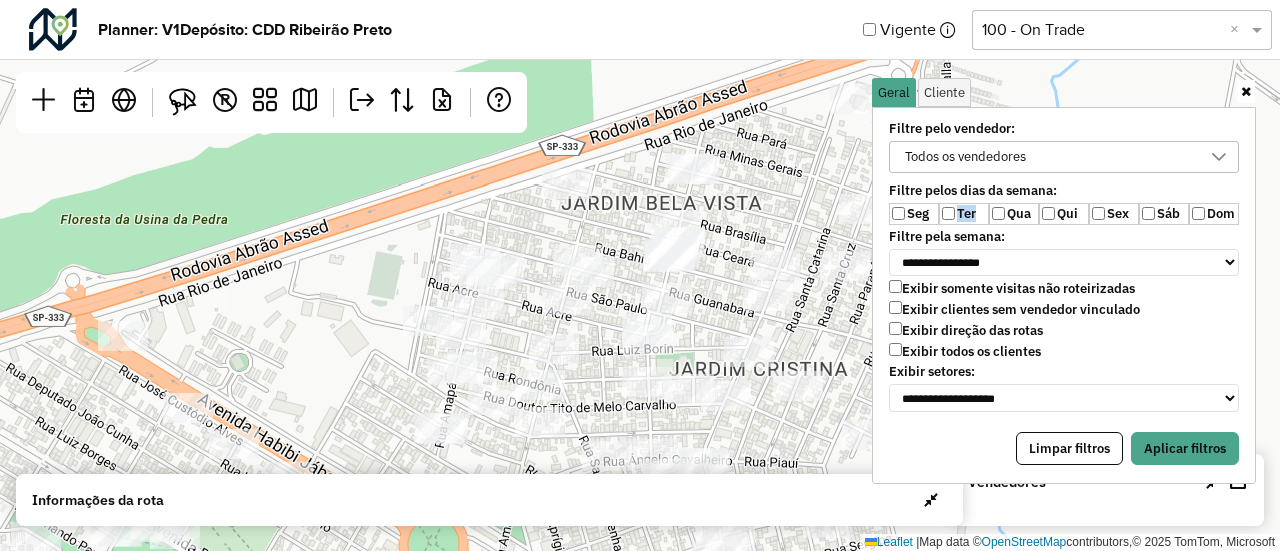 click on "Seg   Ter   Qua   Qui   Sex   Sáb   Dom" at bounding box center [1064, 214] 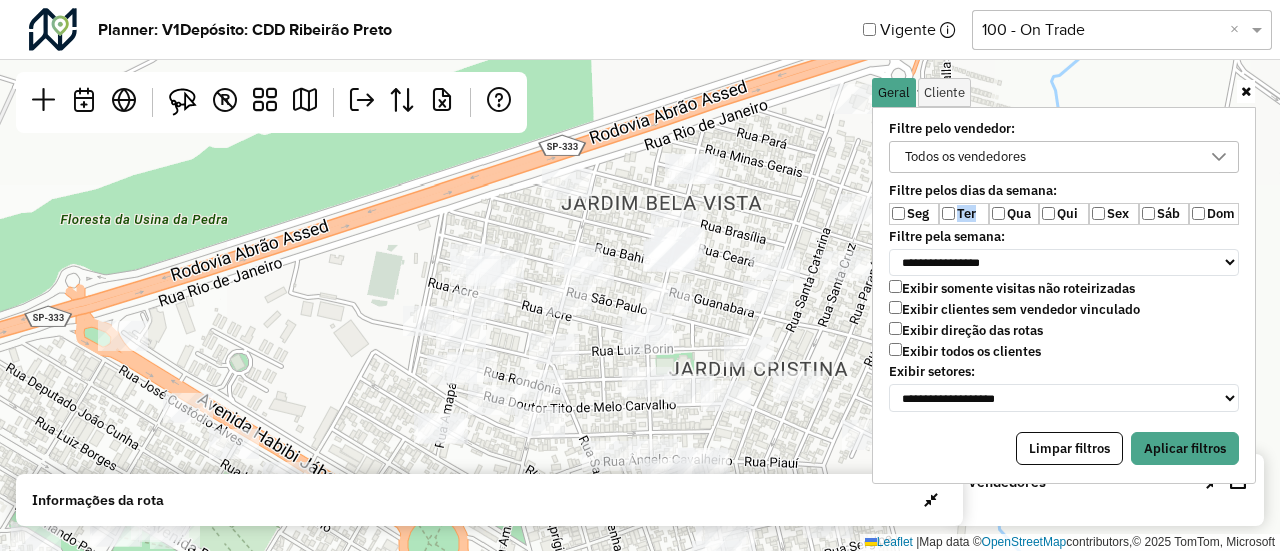 click on "Todos os vendedores" at bounding box center (1049, 157) 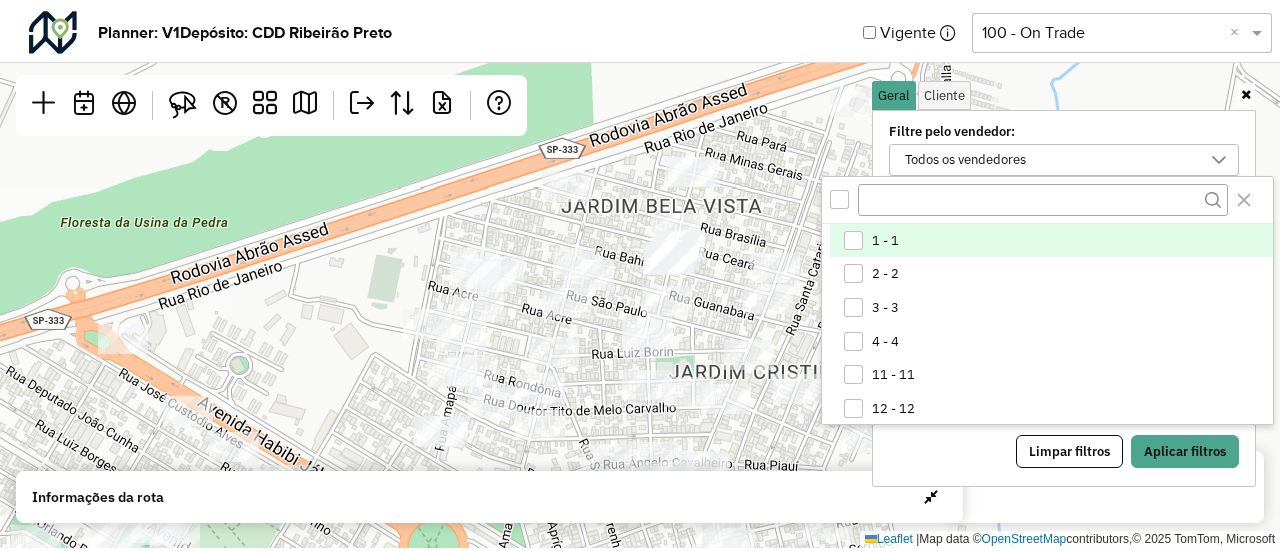 scroll, scrollTop: 10, scrollLeft: 74, axis: both 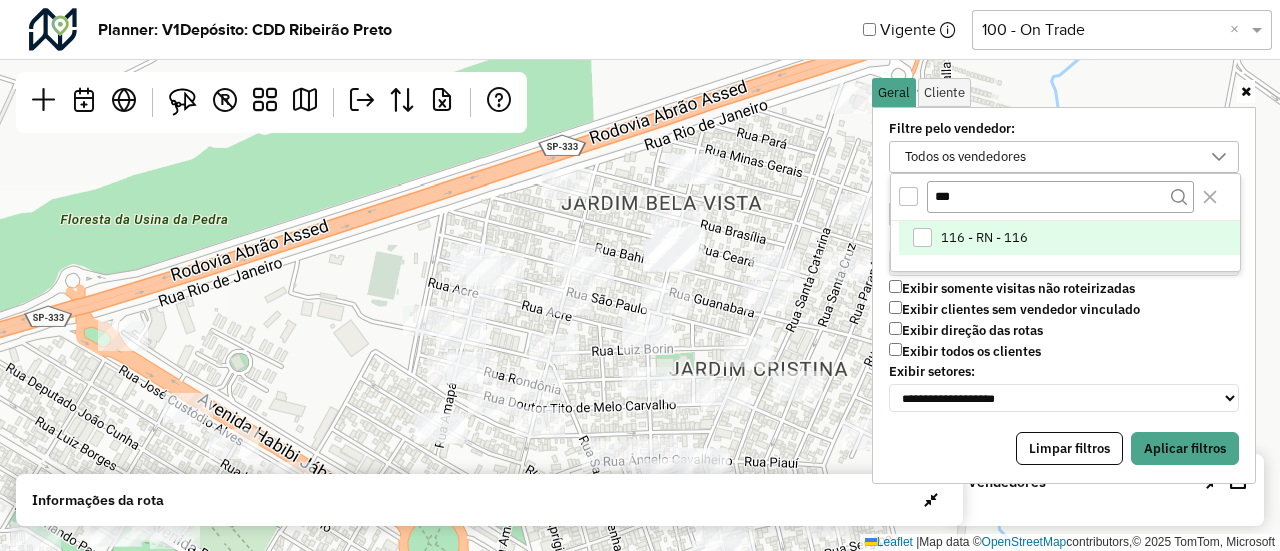 click on "116 - RN - 116" at bounding box center [1069, 238] 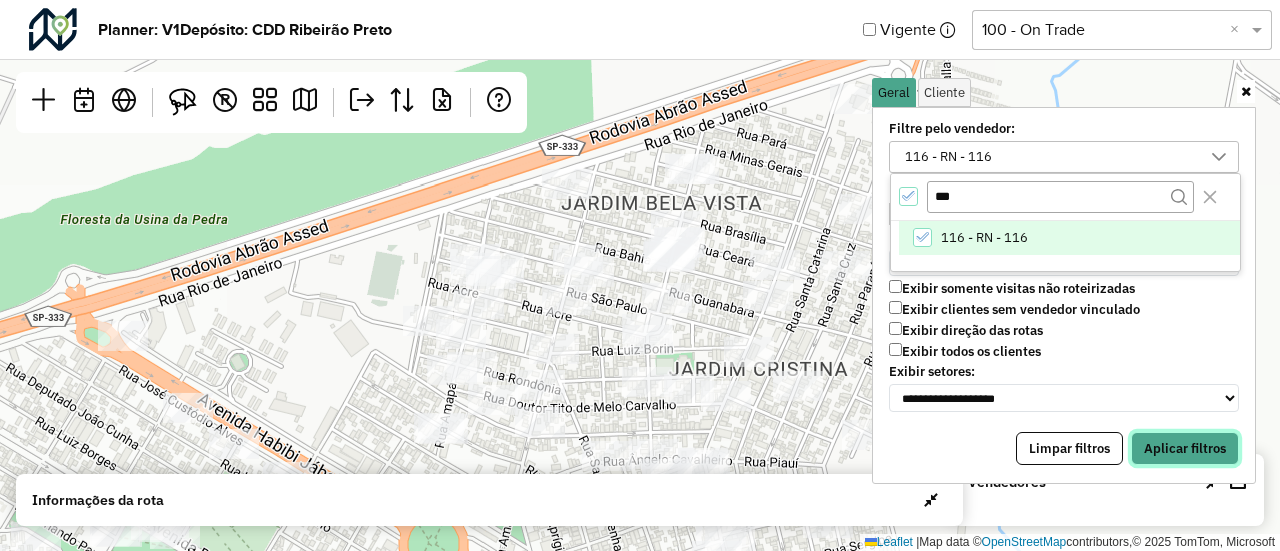 click on "Aplicar filtros" at bounding box center (1185, 449) 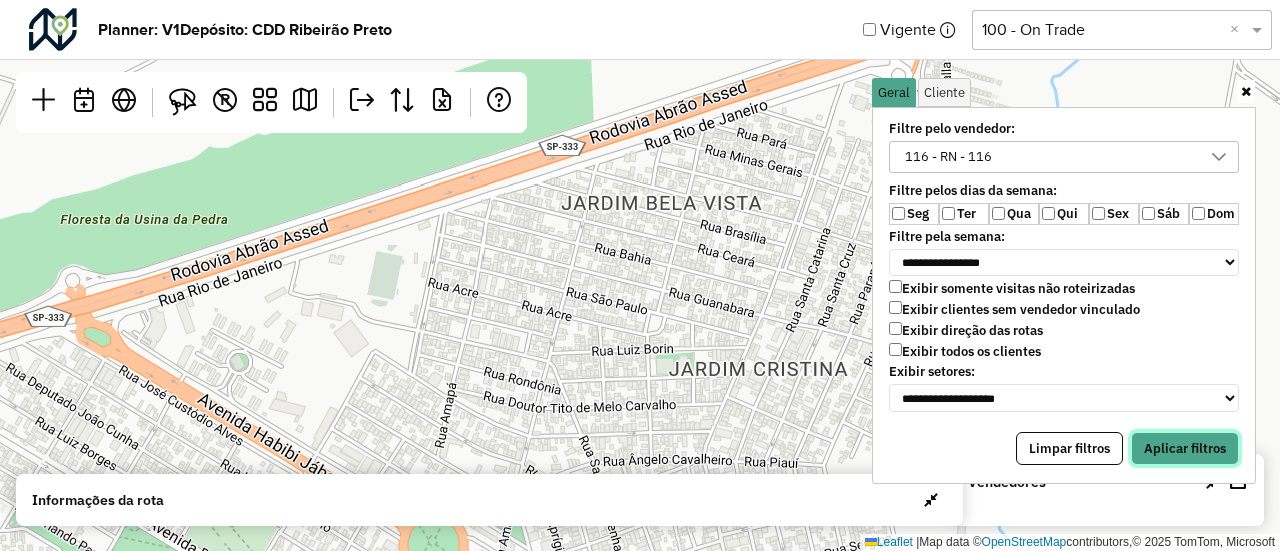 click on "Aplicar filtros" at bounding box center (1185, 449) 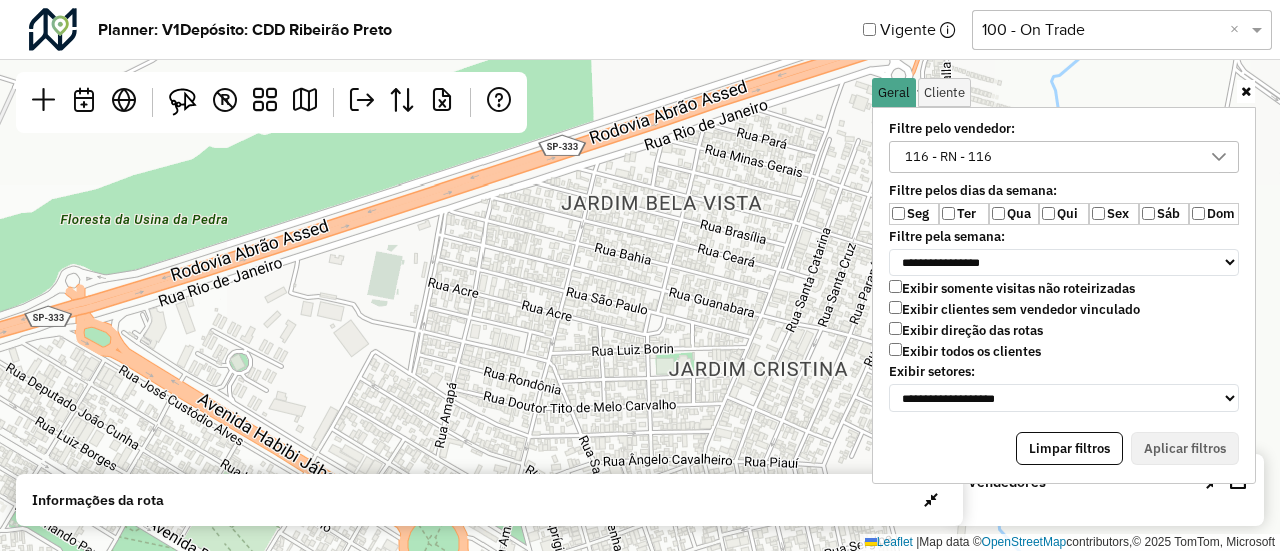 click at bounding box center (1246, 91) 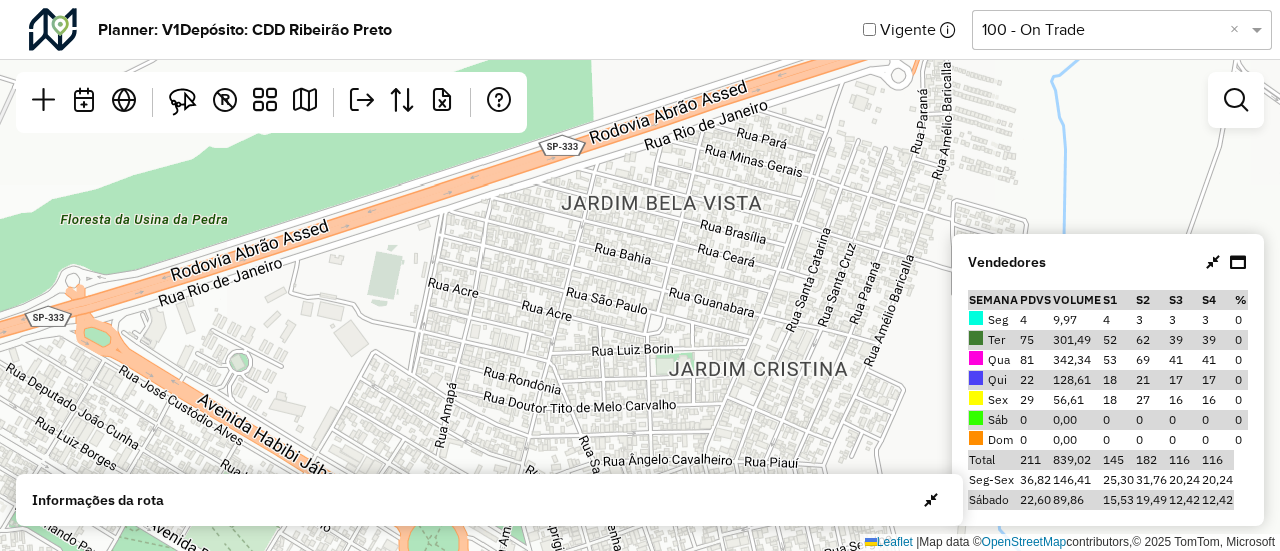click at bounding box center [1226, 262] 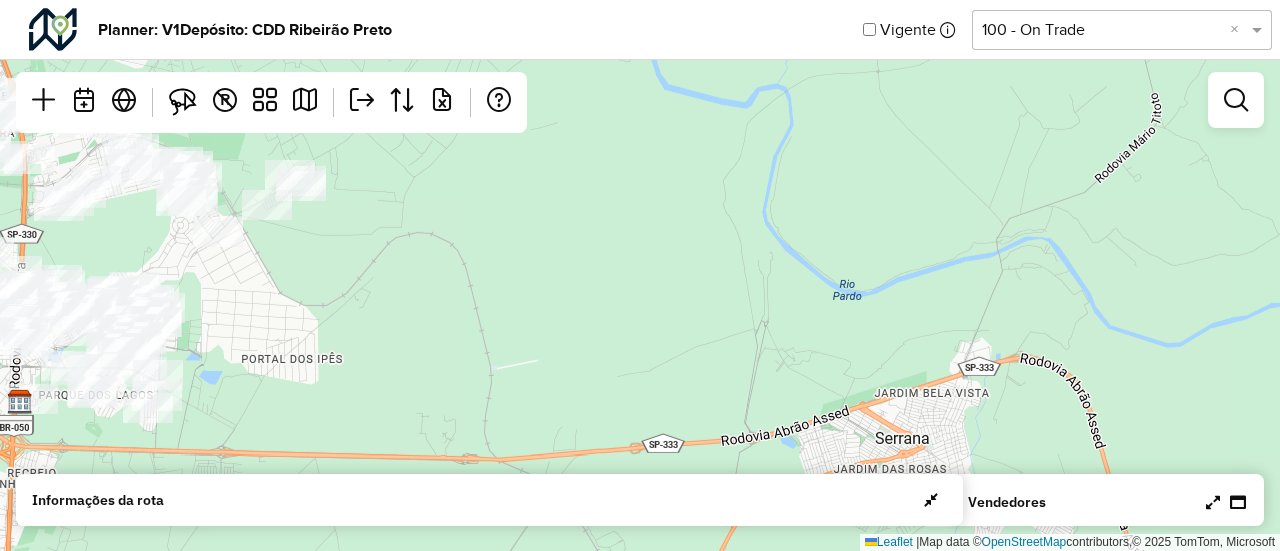 drag, startPoint x: 658, startPoint y: 416, endPoint x: 1279, endPoint y: 511, distance: 628.2245 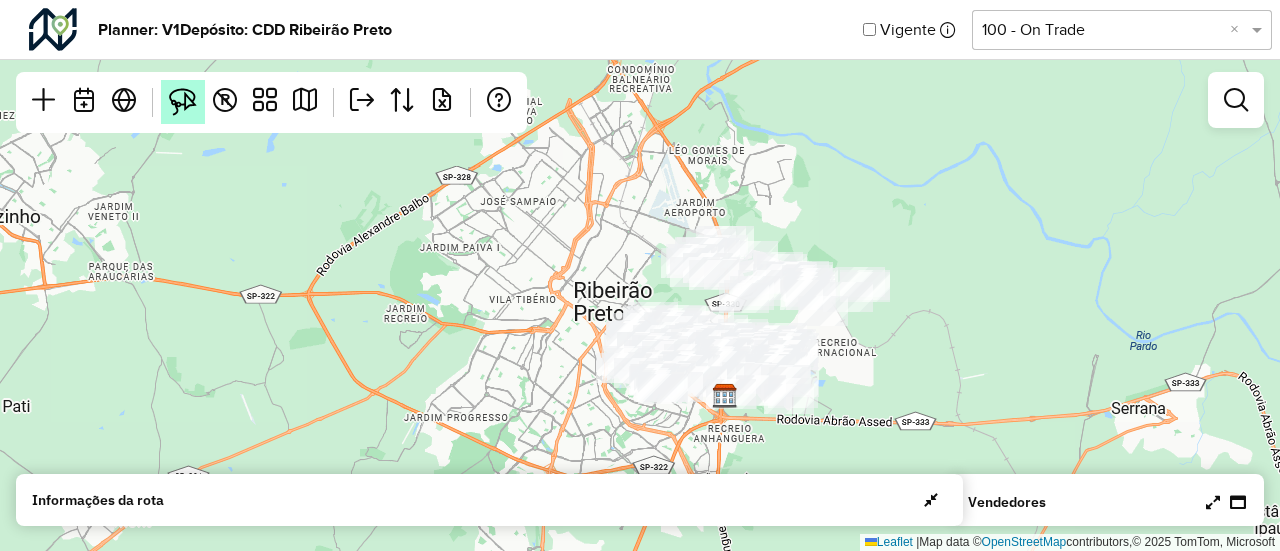 click at bounding box center (183, 102) 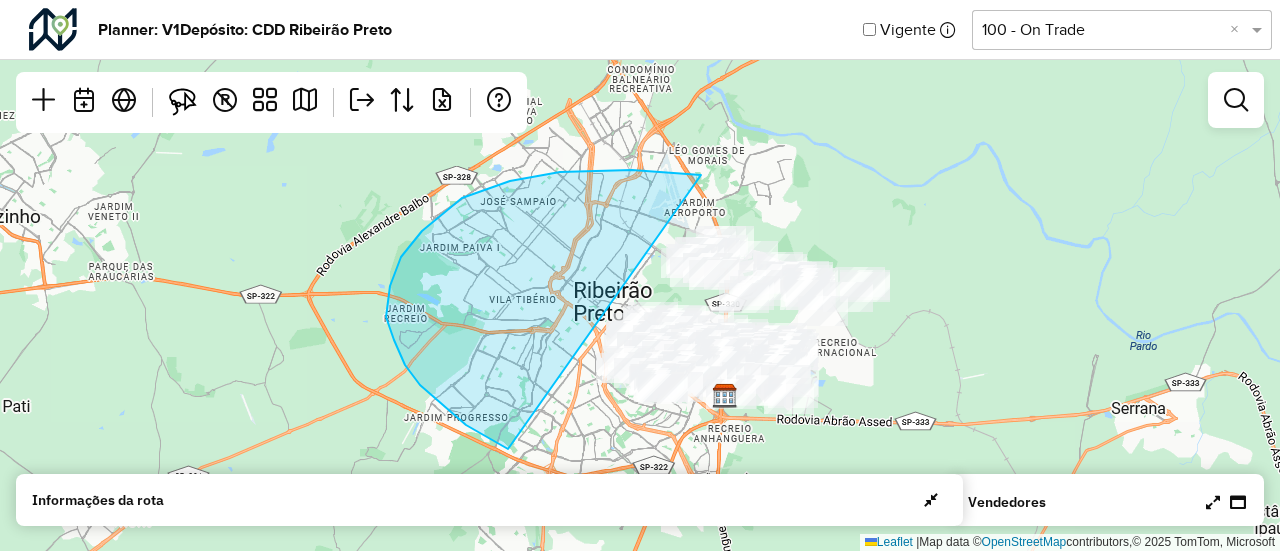 drag, startPoint x: 701, startPoint y: 175, endPoint x: 863, endPoint y: 399, distance: 276.44168 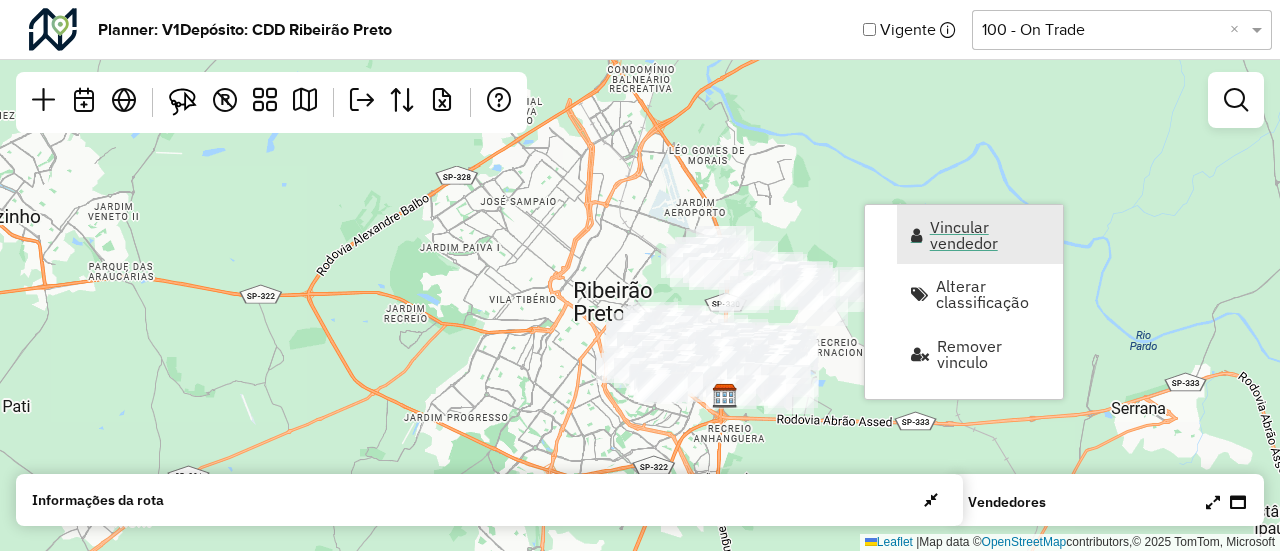 click on "Vincular vendedor" at bounding box center (990, 235) 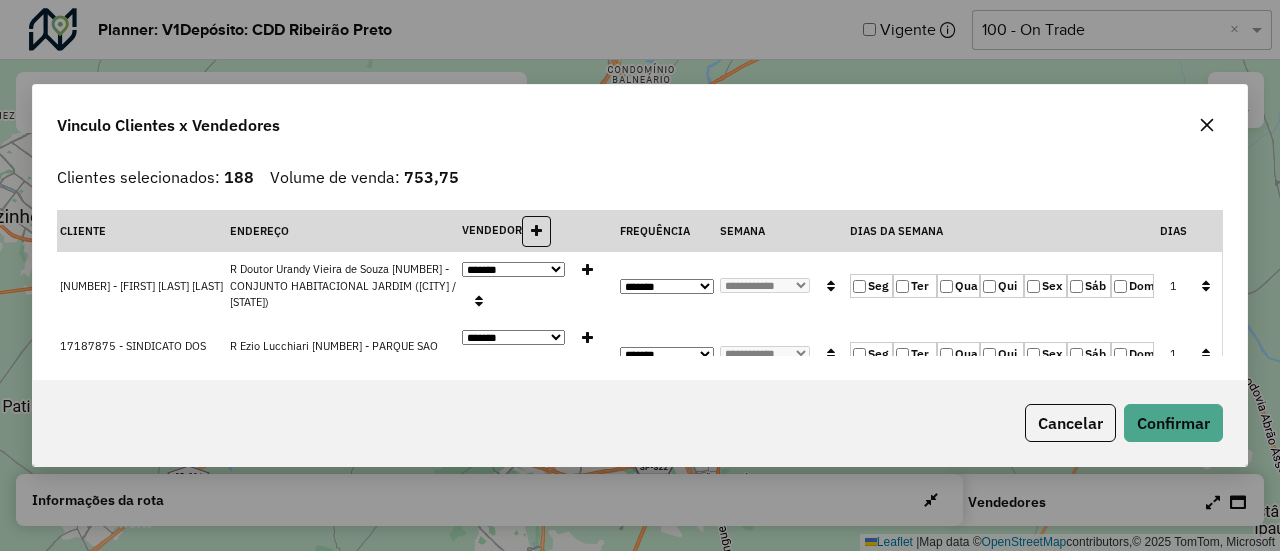 click 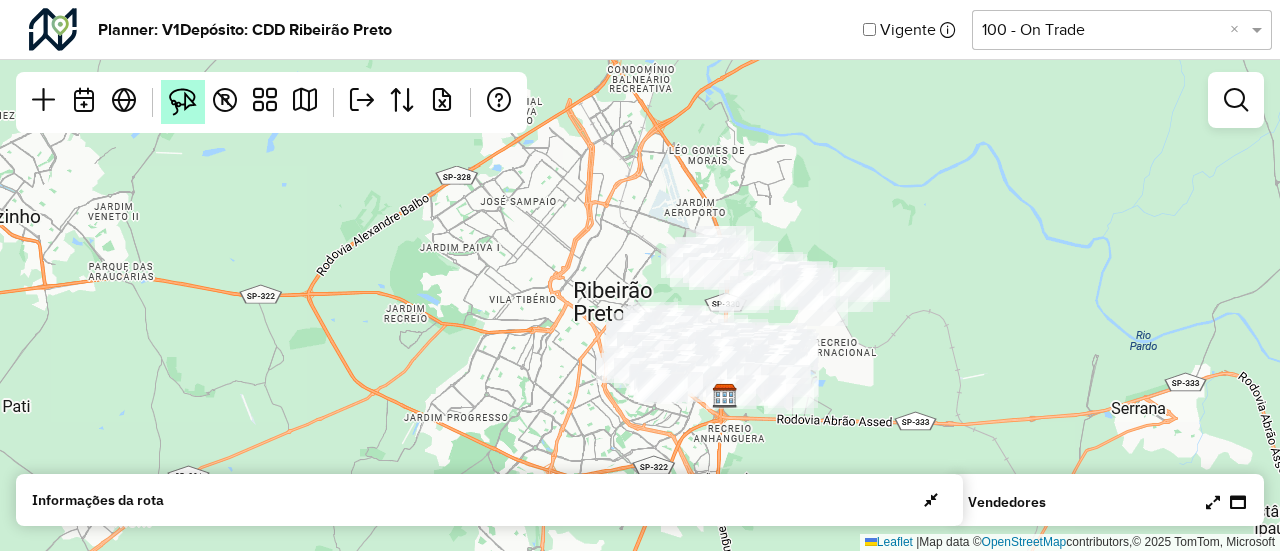 click at bounding box center [183, 102] 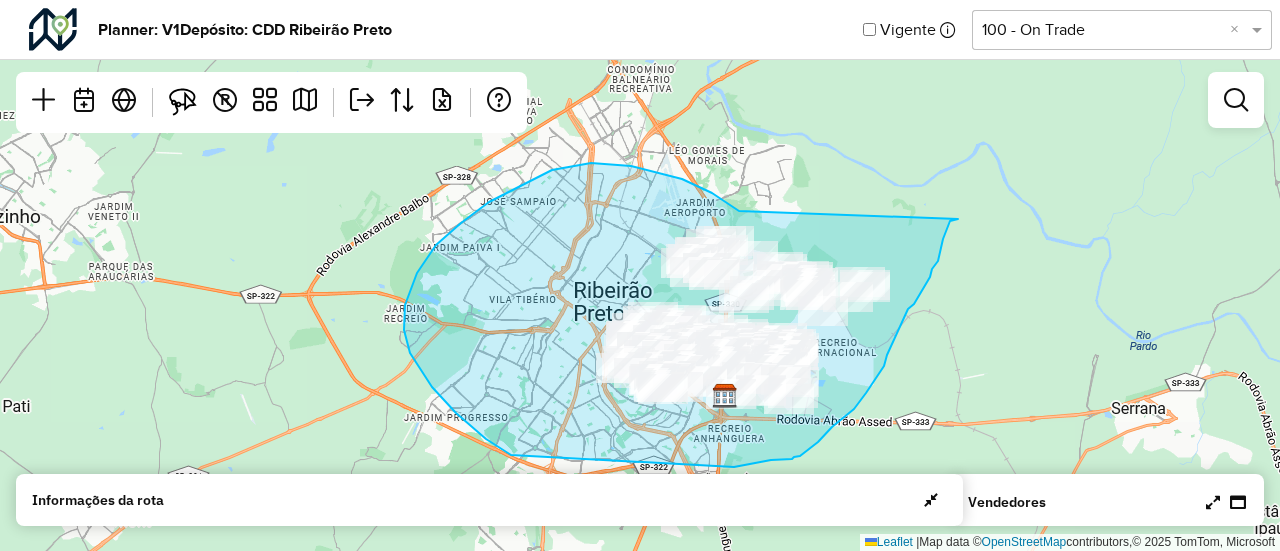 drag, startPoint x: 739, startPoint y: 211, endPoint x: 970, endPoint y: 214, distance: 231.01949 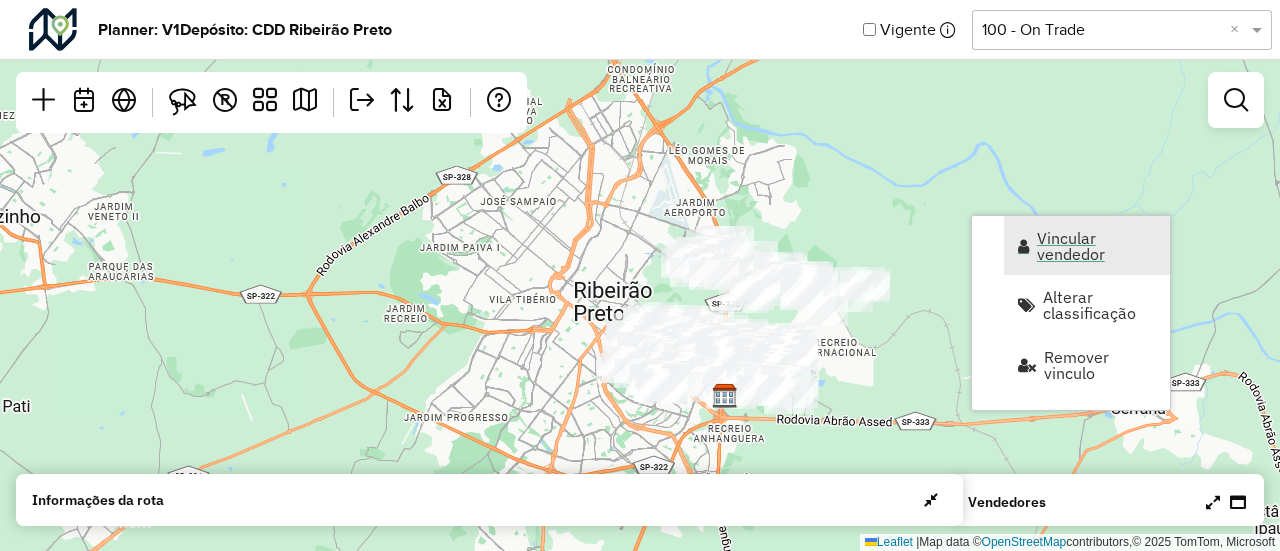 click on "Vincular vendedor" at bounding box center (1097, 246) 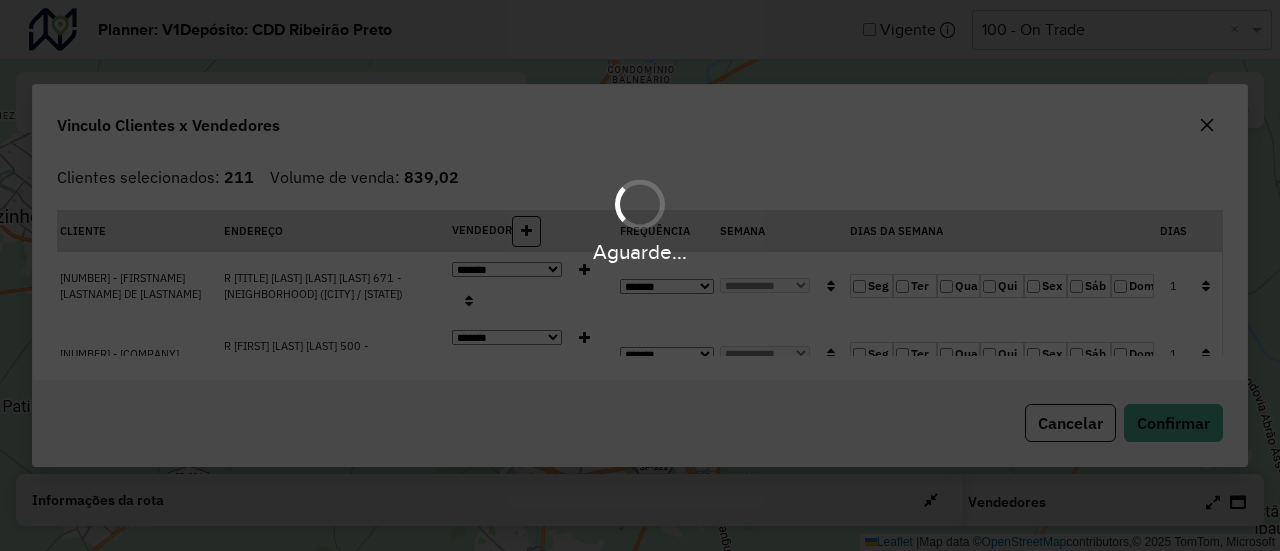 select on "********" 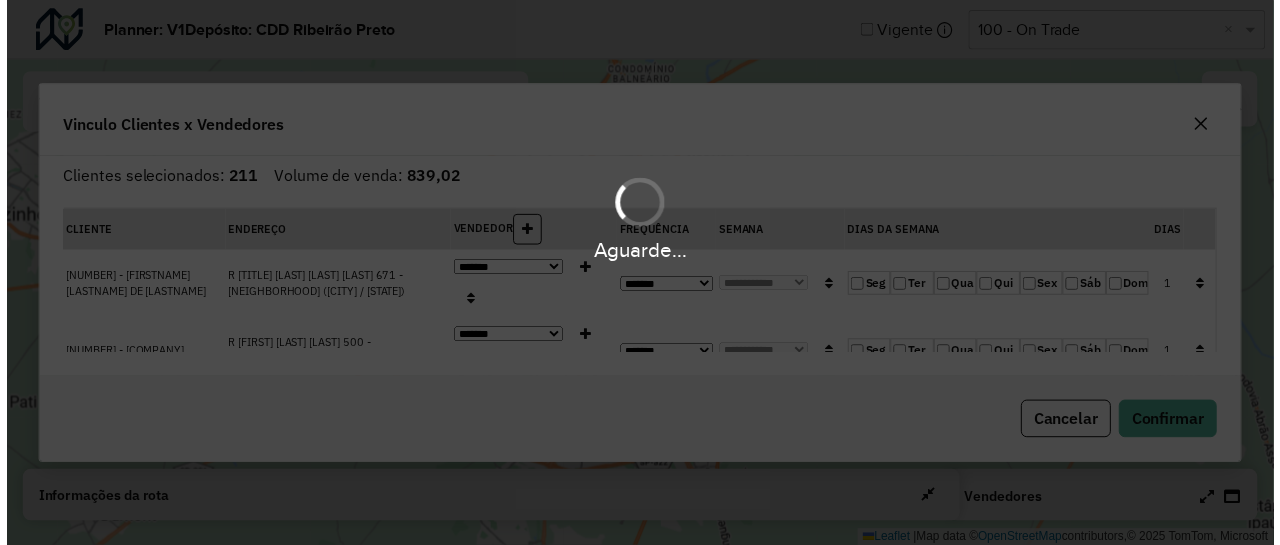 scroll, scrollTop: 0, scrollLeft: 0, axis: both 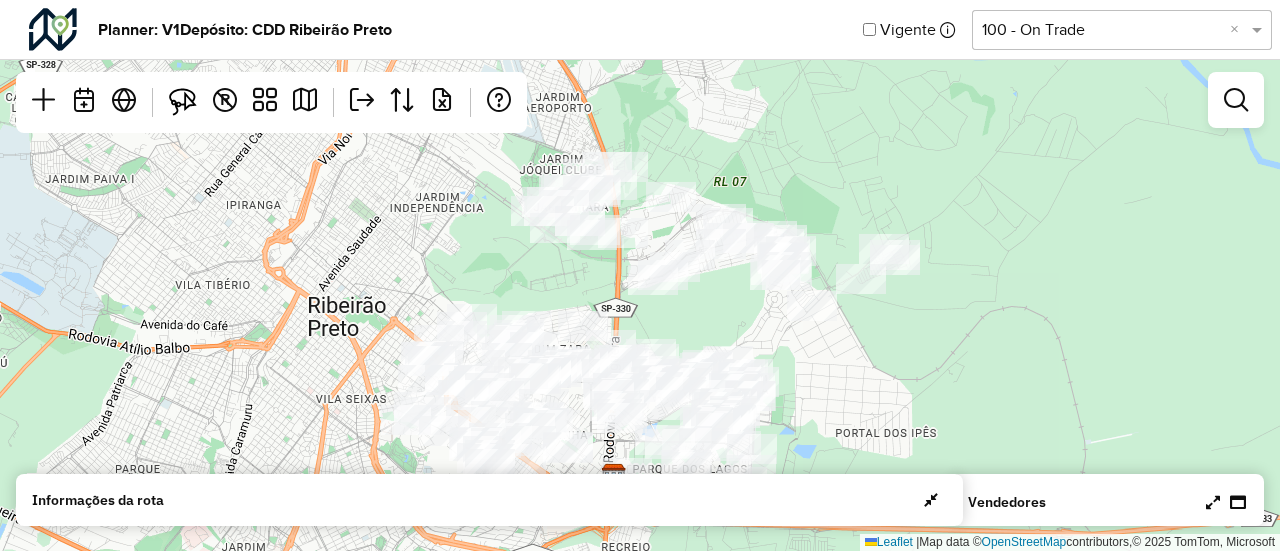 drag, startPoint x: 867, startPoint y: 272, endPoint x: 872, endPoint y: 315, distance: 43.289722 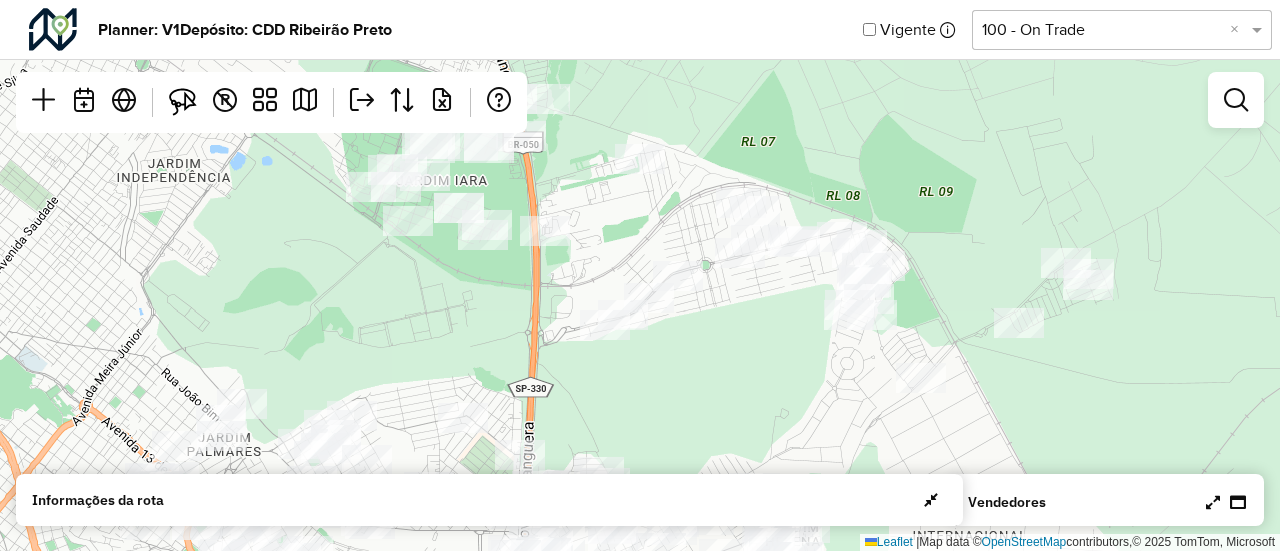 drag, startPoint x: 688, startPoint y: 221, endPoint x: 786, endPoint y: 261, distance: 105.848946 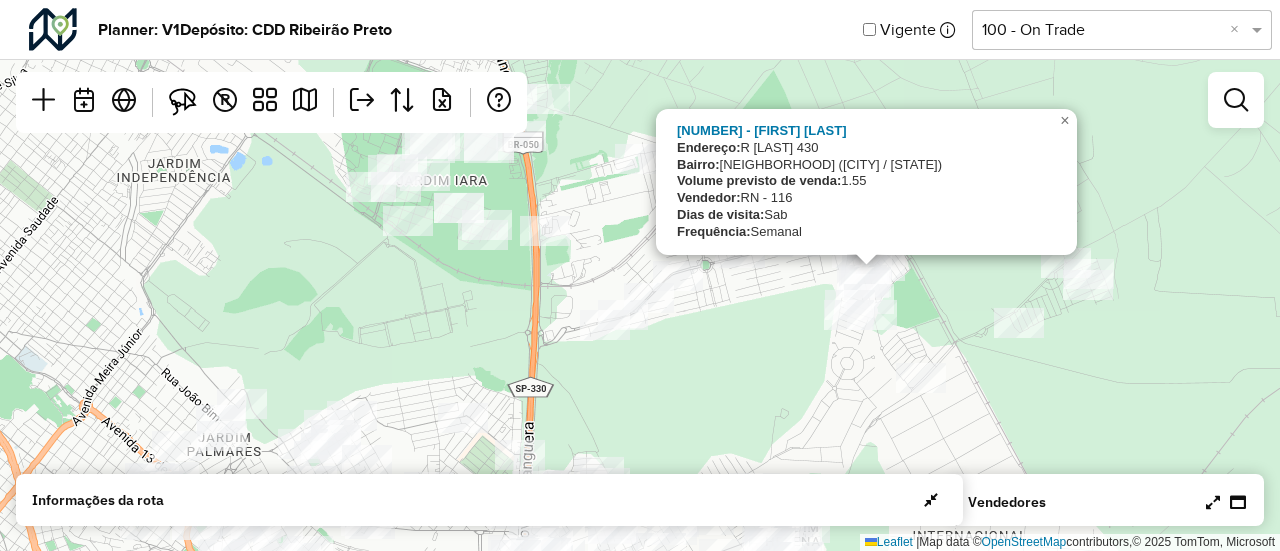 click 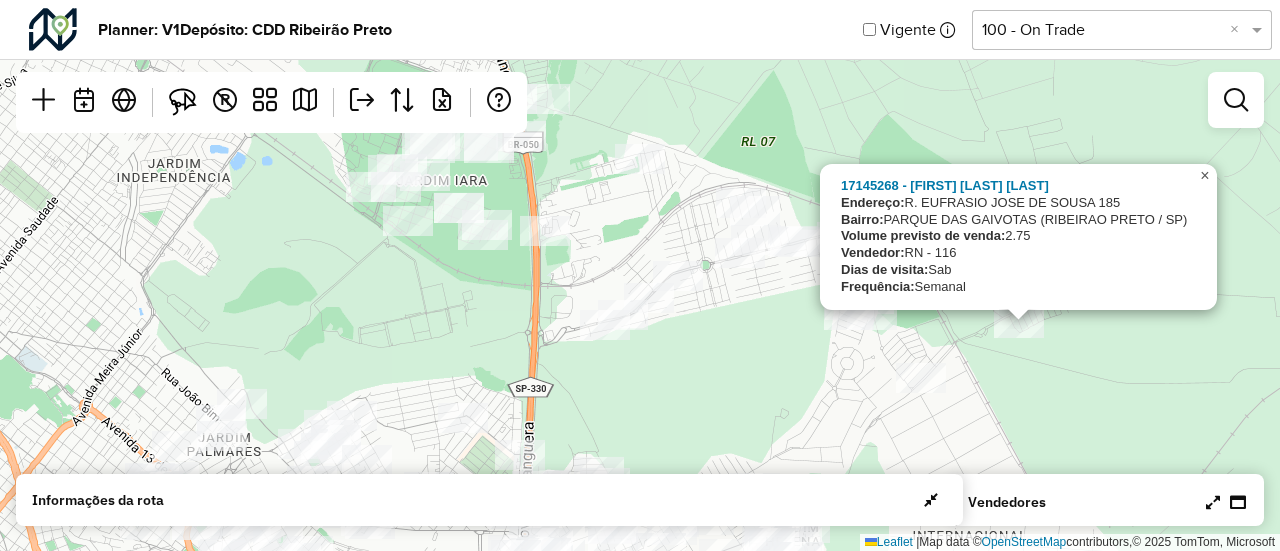 click on "×" 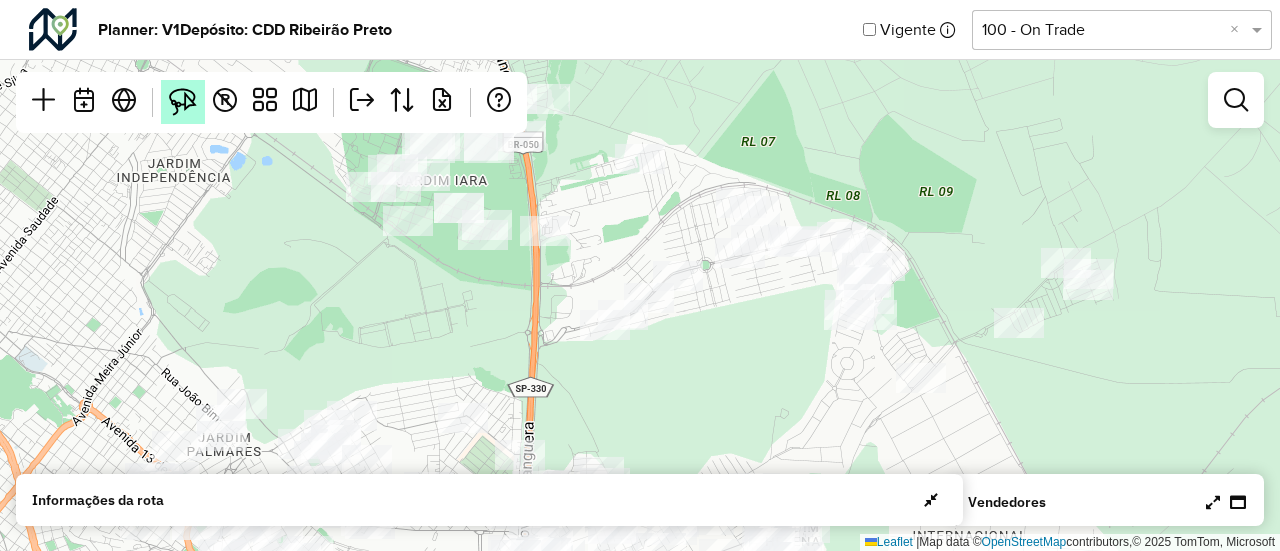 click at bounding box center [183, 102] 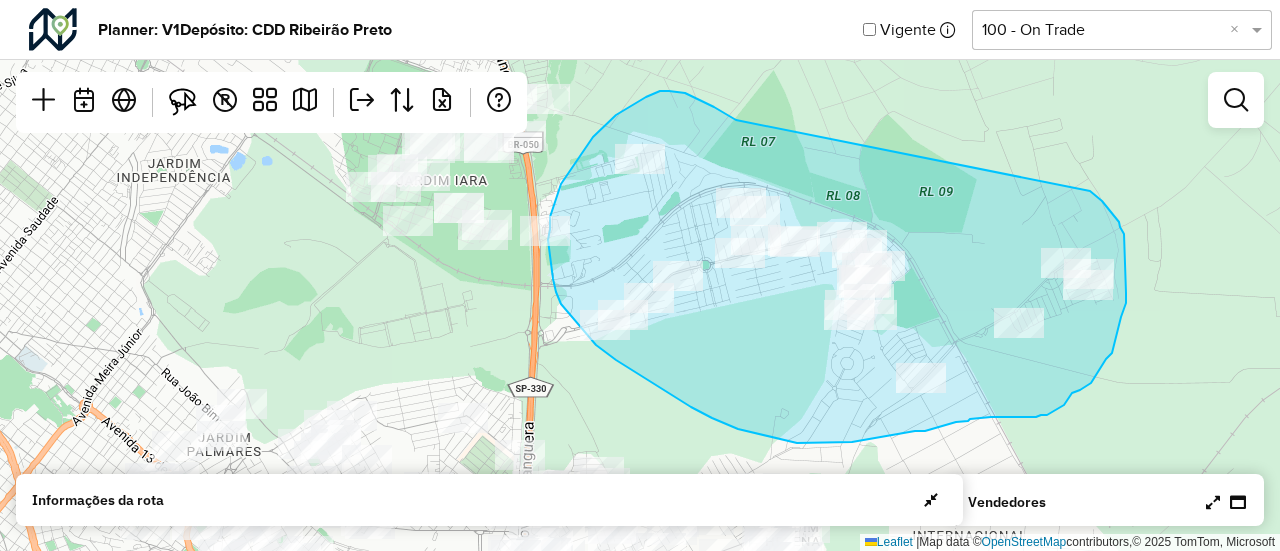 drag, startPoint x: 736, startPoint y: 120, endPoint x: 1090, endPoint y: 190, distance: 360.85455 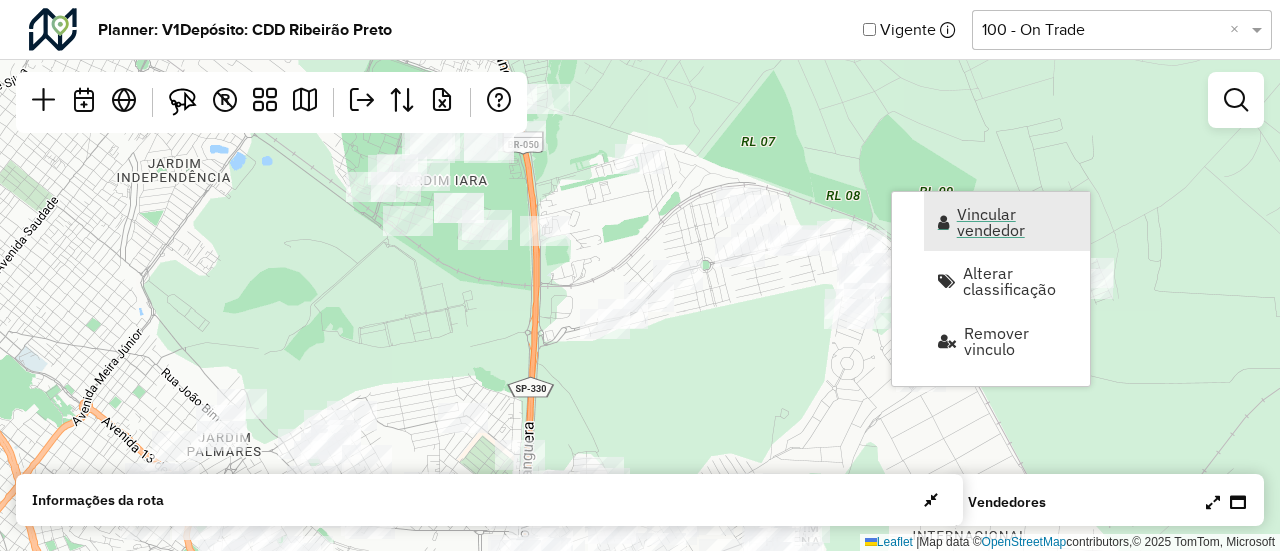 click on "Vincular vendedor" at bounding box center [1017, 222] 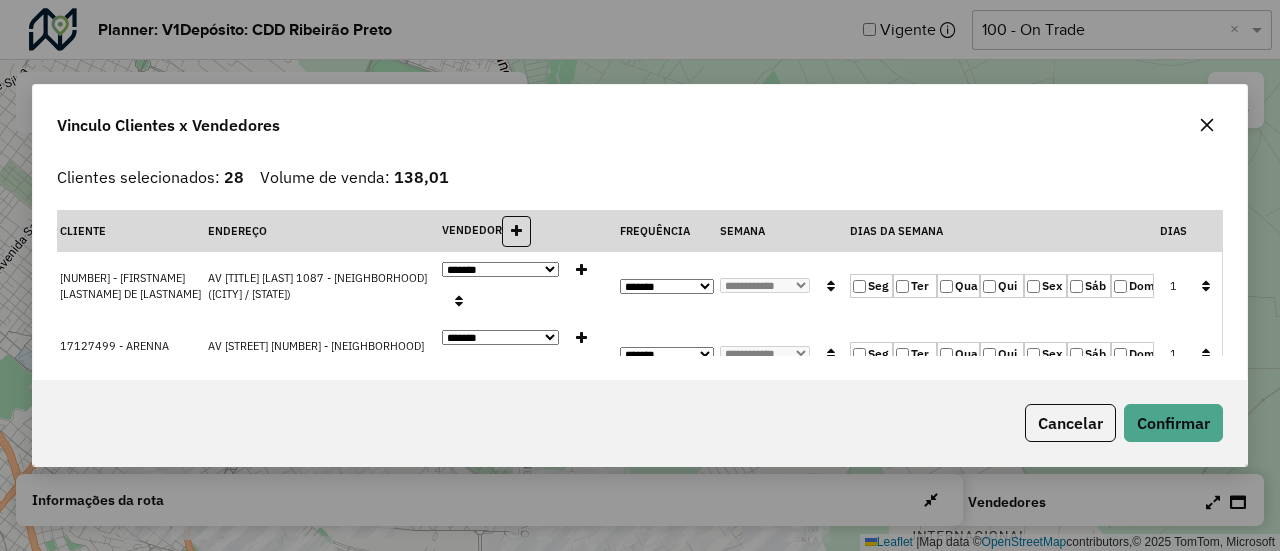click on "Seg" 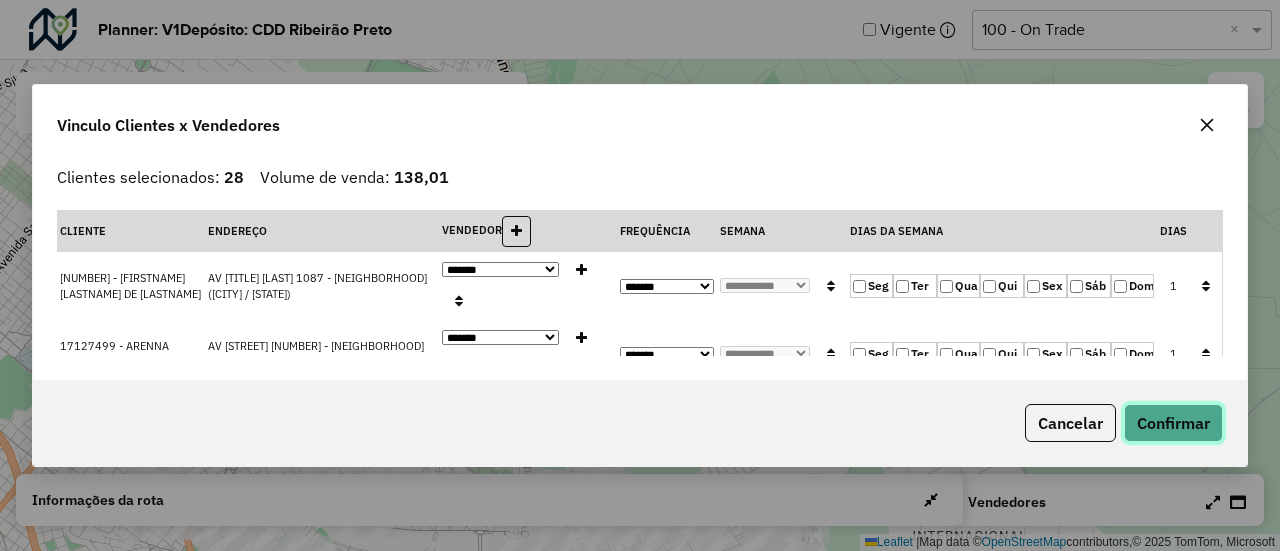 click on "Confirmar" 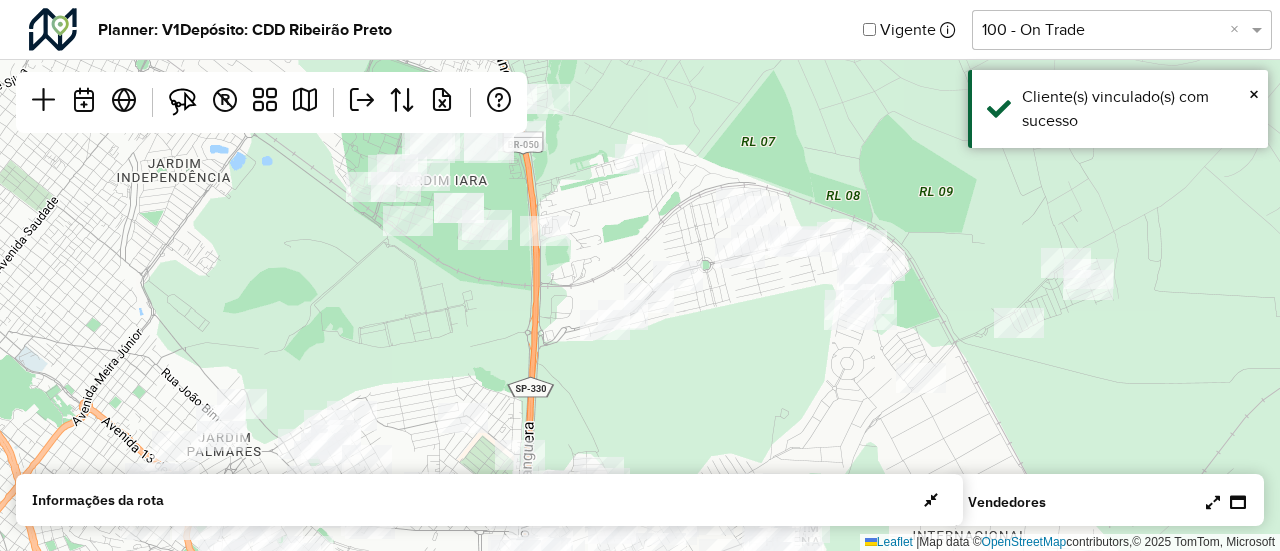 click at bounding box center [1213, 502] 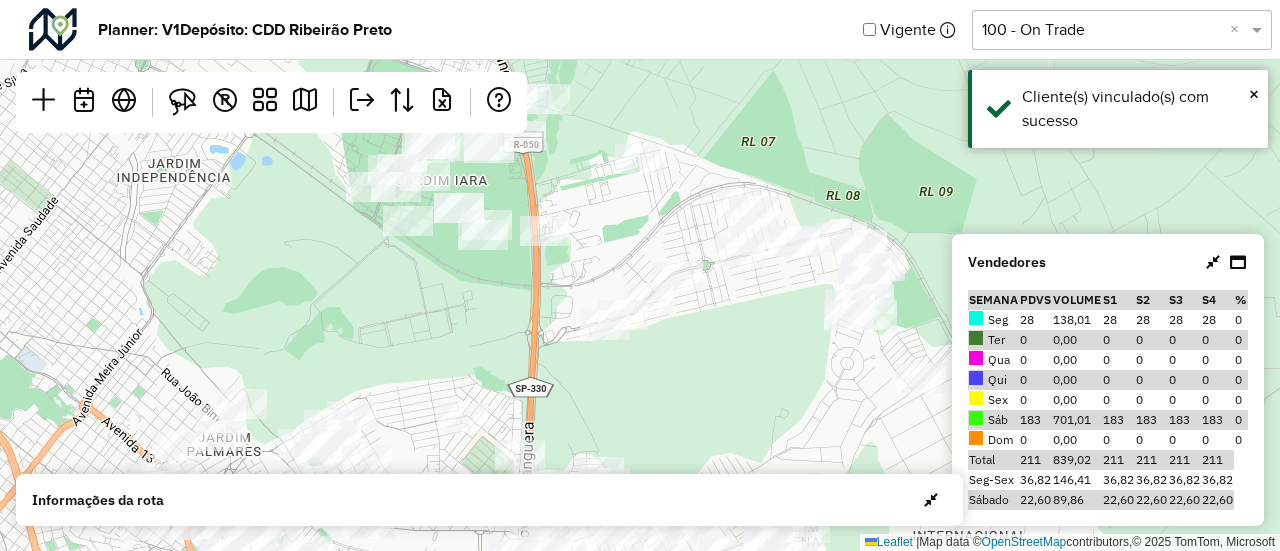click at bounding box center (1213, 262) 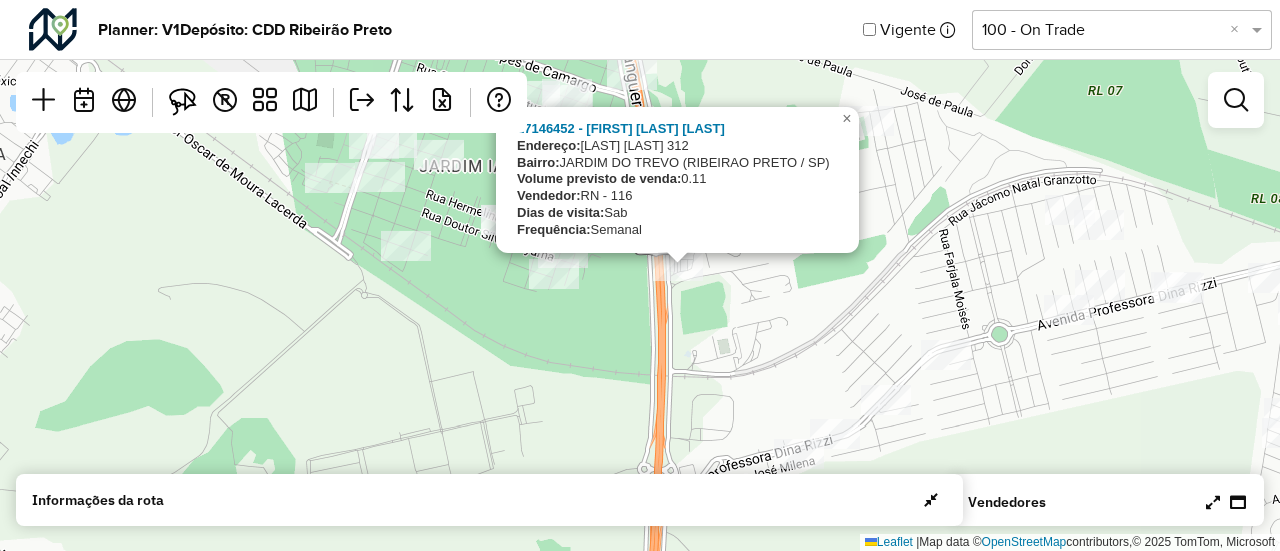 drag, startPoint x: 802, startPoint y: 207, endPoint x: 813, endPoint y: 285, distance: 78.77182 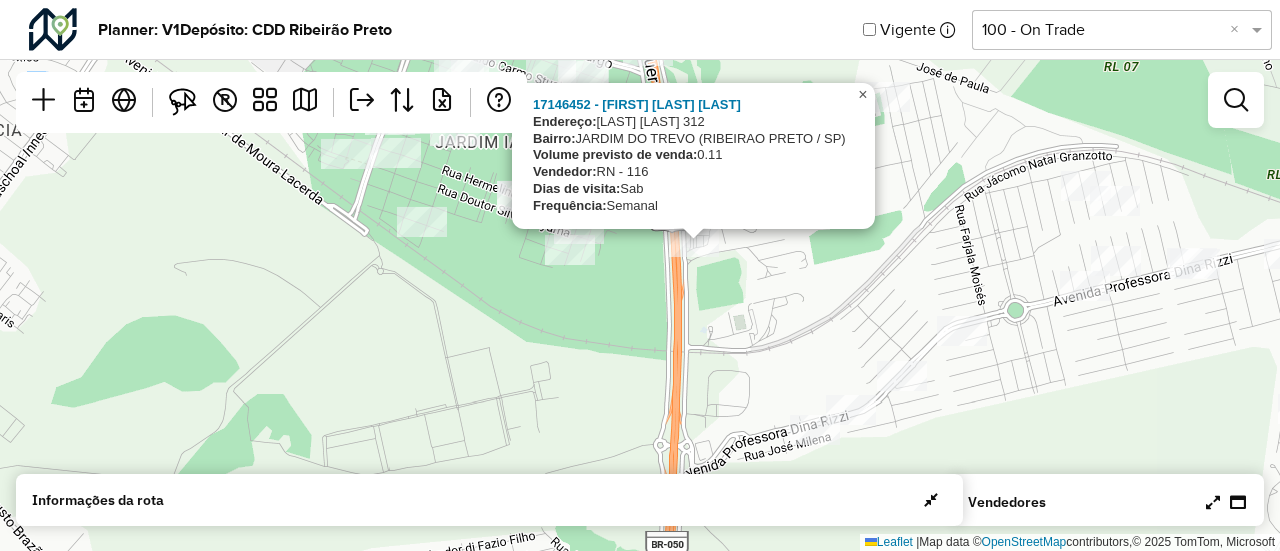 click on "×" 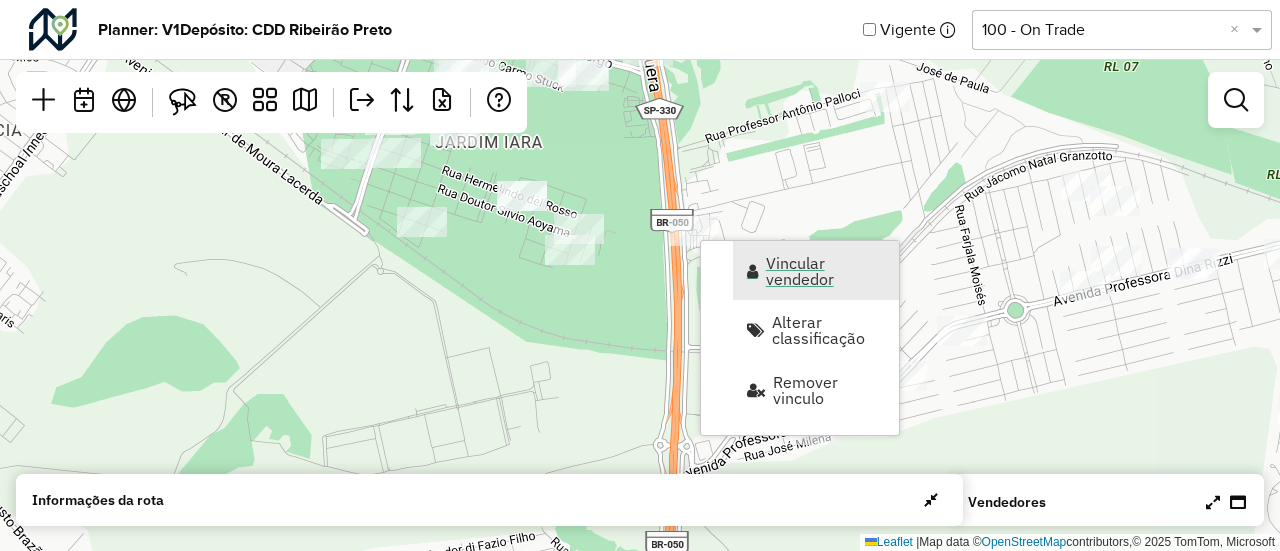 click on "Vincular vendedor" at bounding box center [816, 270] 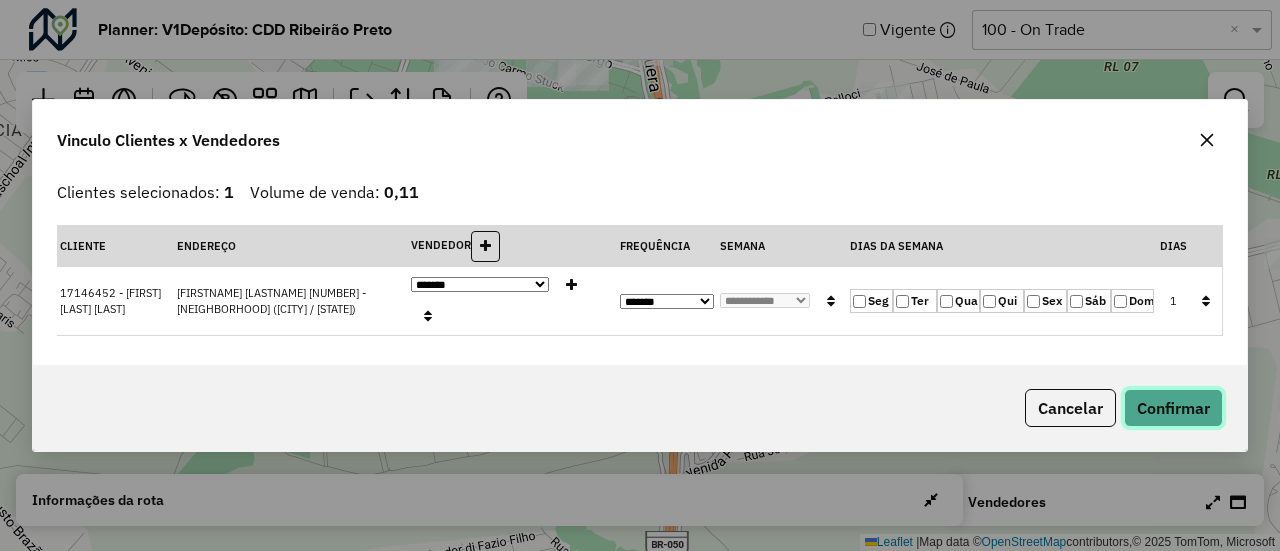 click on "Confirmar" 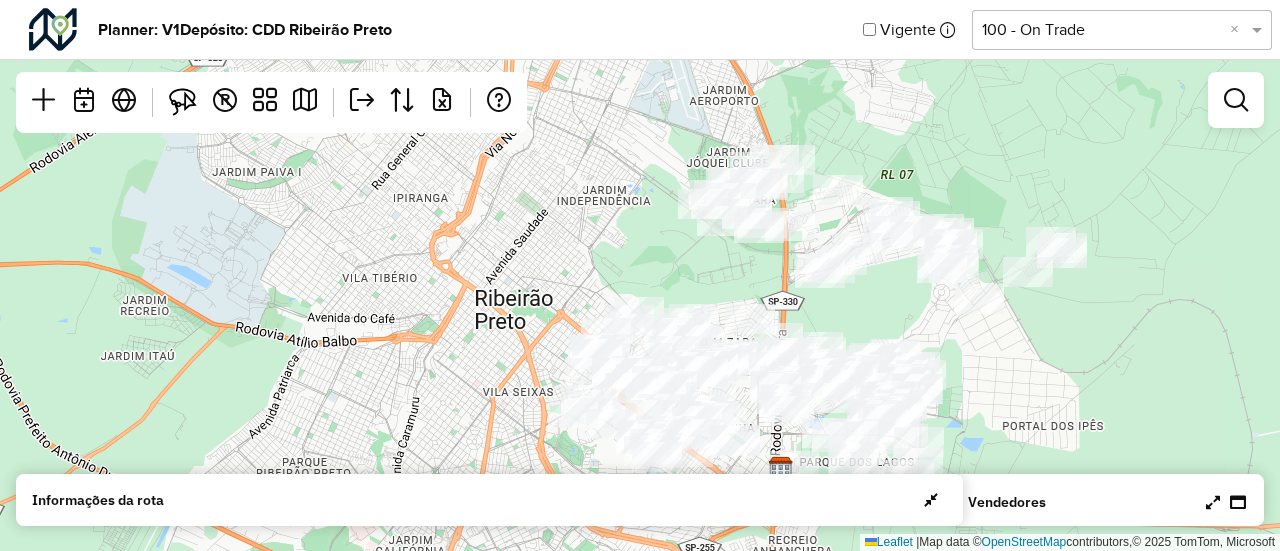 drag, startPoint x: 948, startPoint y: 274, endPoint x: 820, endPoint y: 227, distance: 136.35616 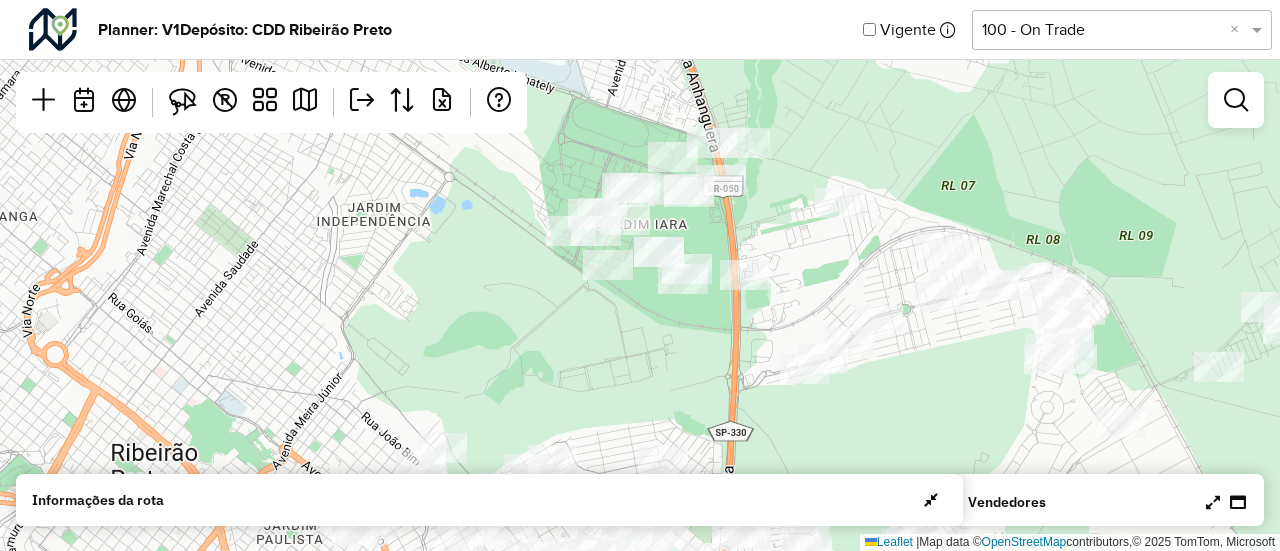 drag, startPoint x: 770, startPoint y: 213, endPoint x: 811, endPoint y: 291, distance: 88.11924 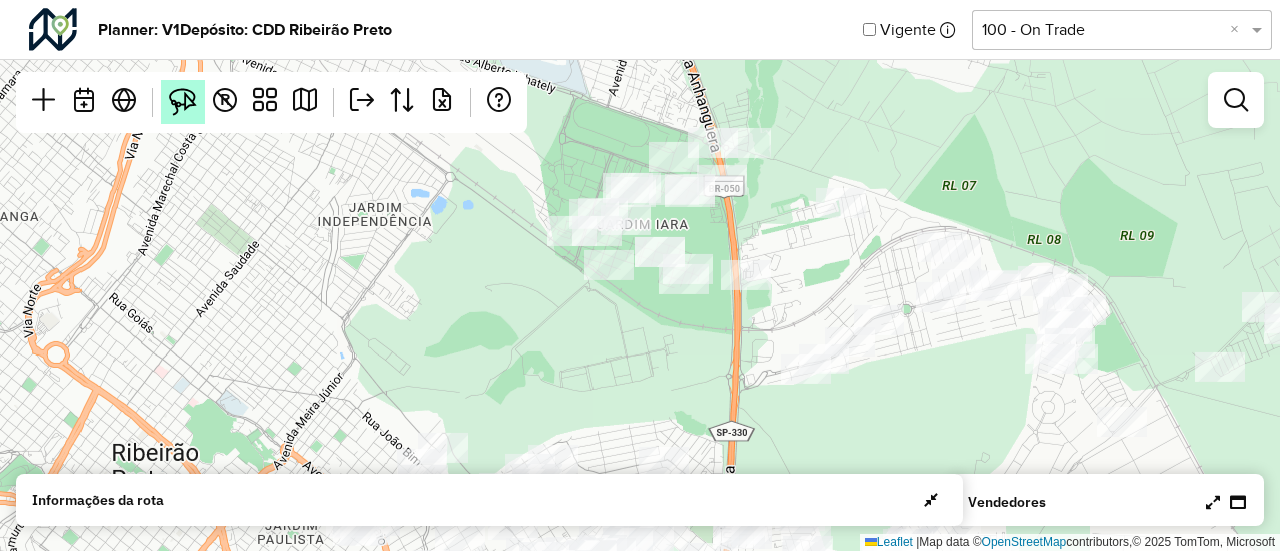 click at bounding box center (183, 102) 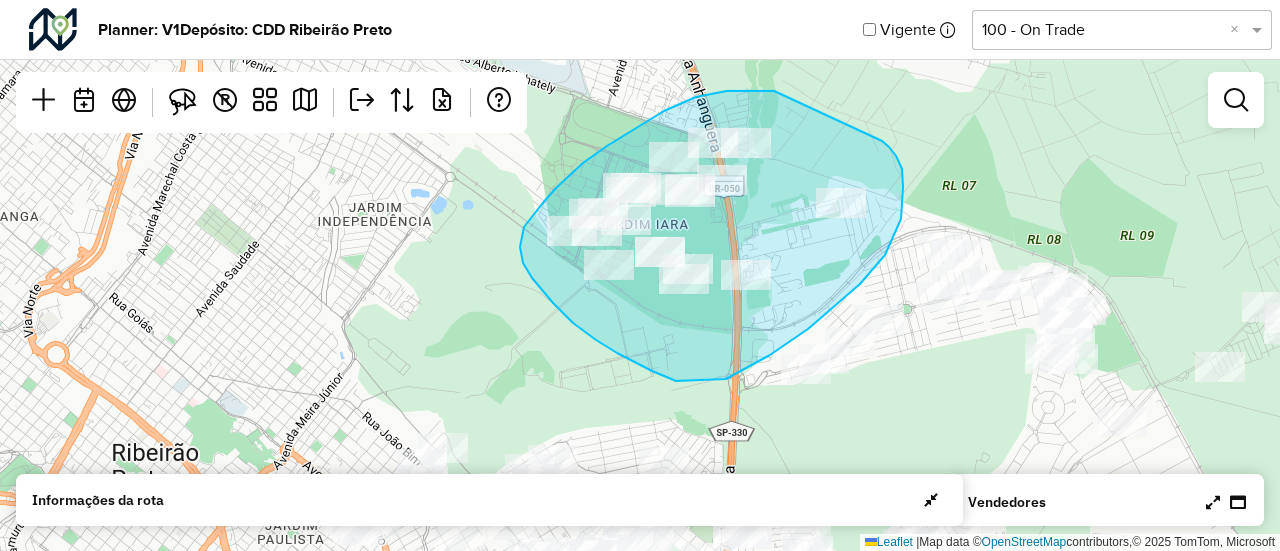 drag, startPoint x: 774, startPoint y: 91, endPoint x: 881, endPoint y: 141, distance: 118.10589 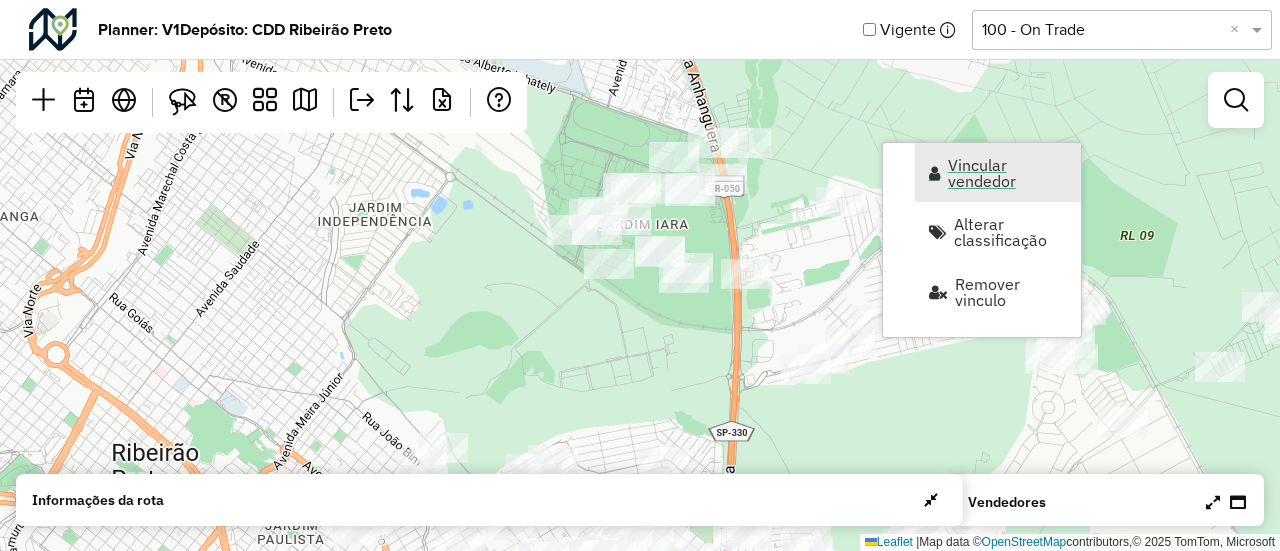click on "Vincular vendedor" at bounding box center [998, 172] 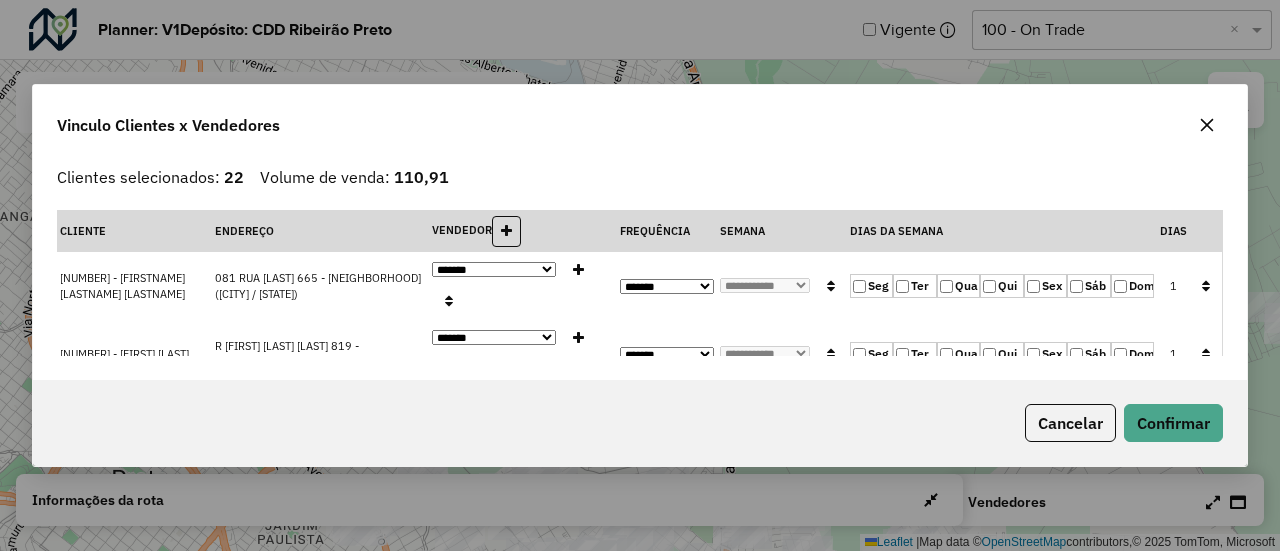 click 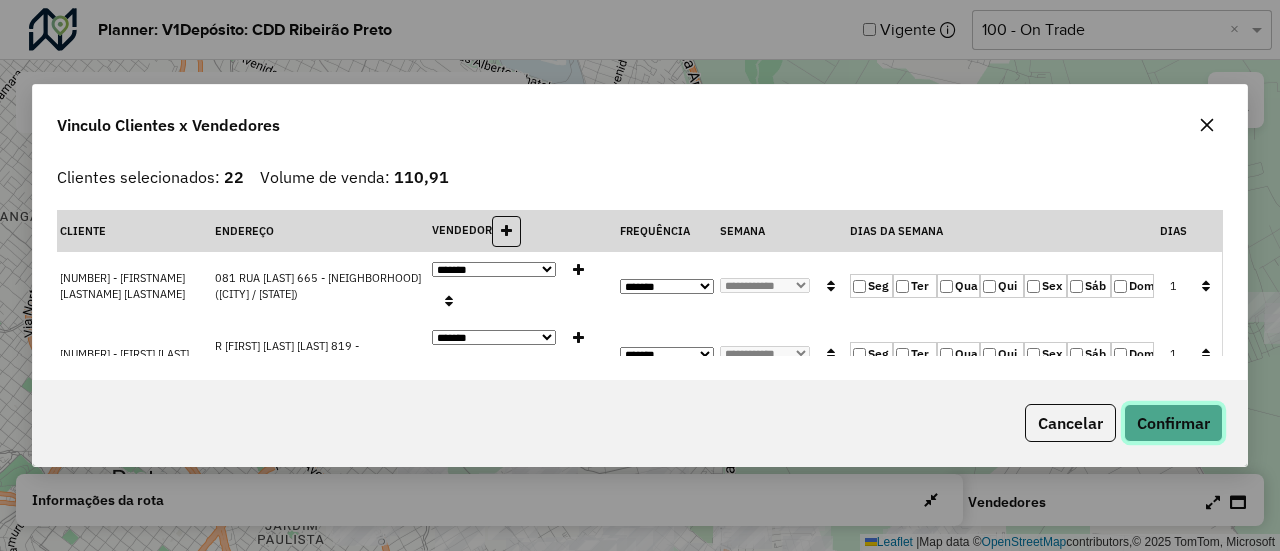 click on "Confirmar" 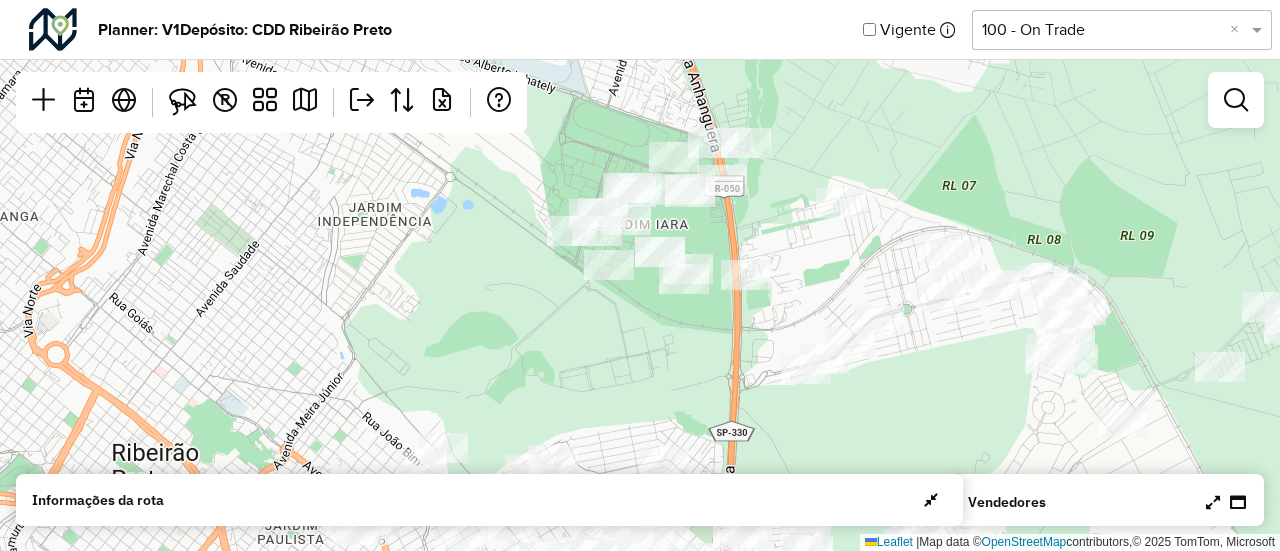 click on "Leaflet   |  Map data ©  OpenStreetMap  contributors,© 2025 TomTom, Microsoft" 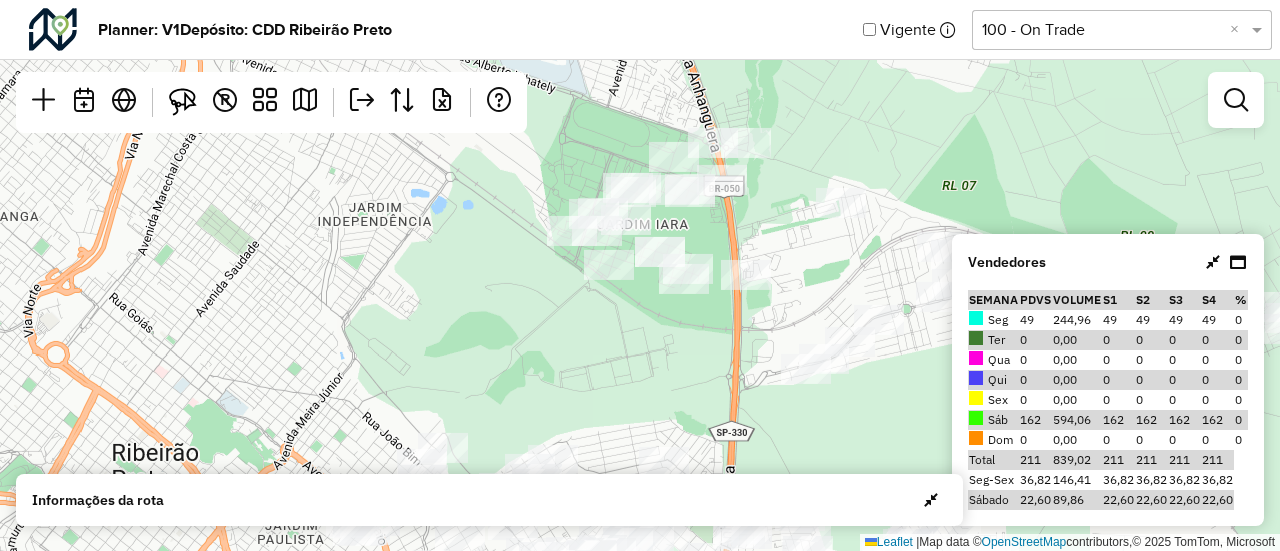 click on "Leaflet   |  Map data ©  OpenStreetMap  contributors,© 2025 TomTom, Microsoft" 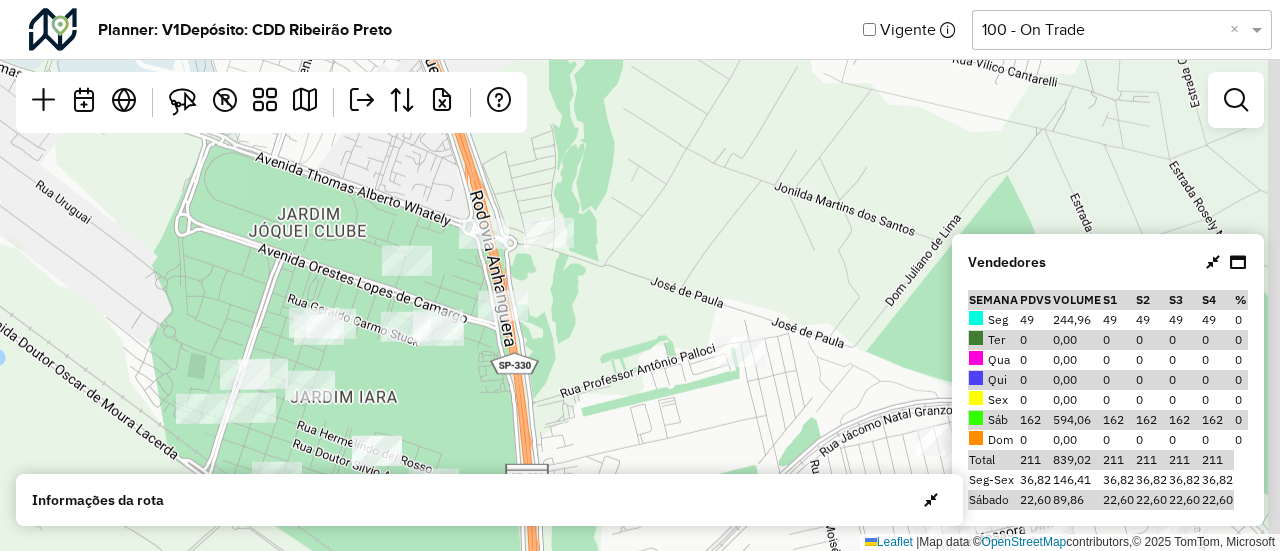 drag, startPoint x: 701, startPoint y: 266, endPoint x: 519, endPoint y: 546, distance: 333.9521 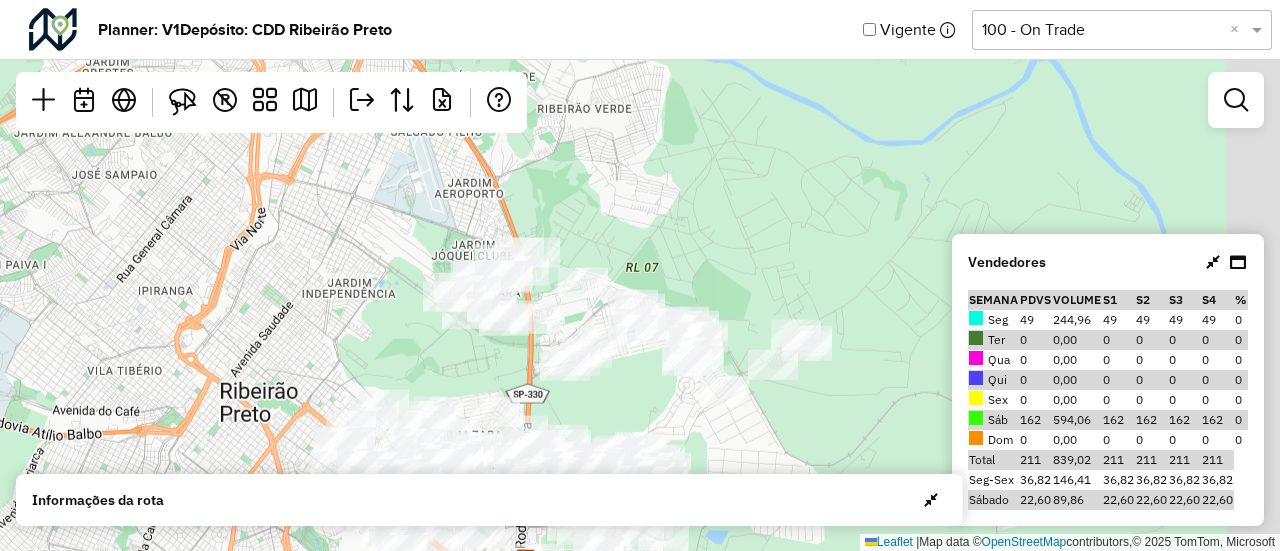 drag, startPoint x: 818, startPoint y: 161, endPoint x: 546, endPoint y: 235, distance: 281.8865 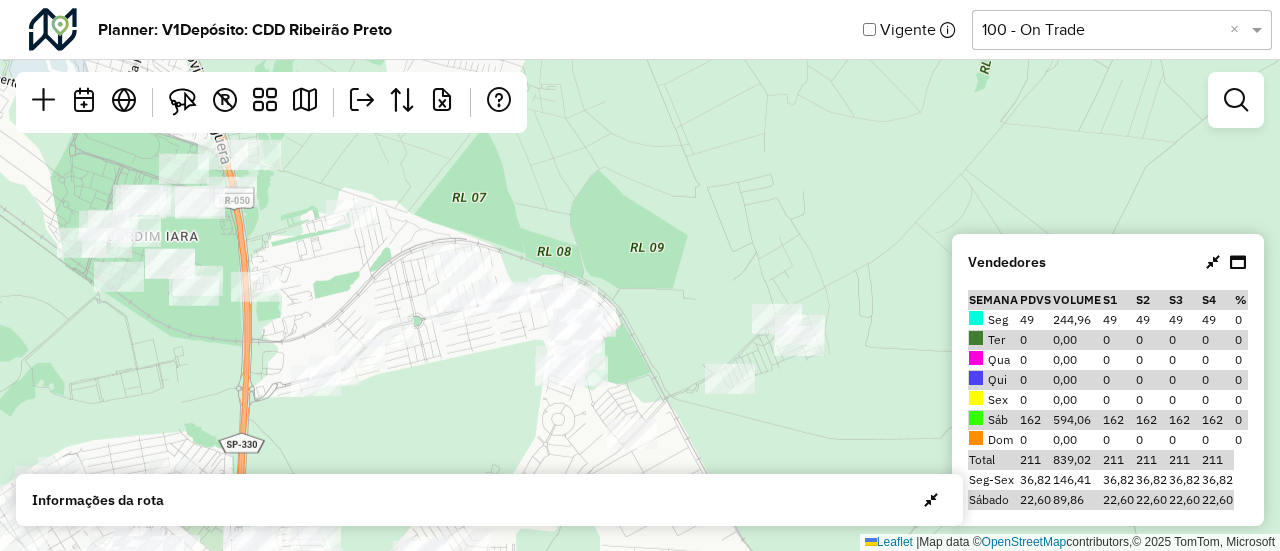 drag, startPoint x: 702, startPoint y: 273, endPoint x: 669, endPoint y: 140, distance: 137.03284 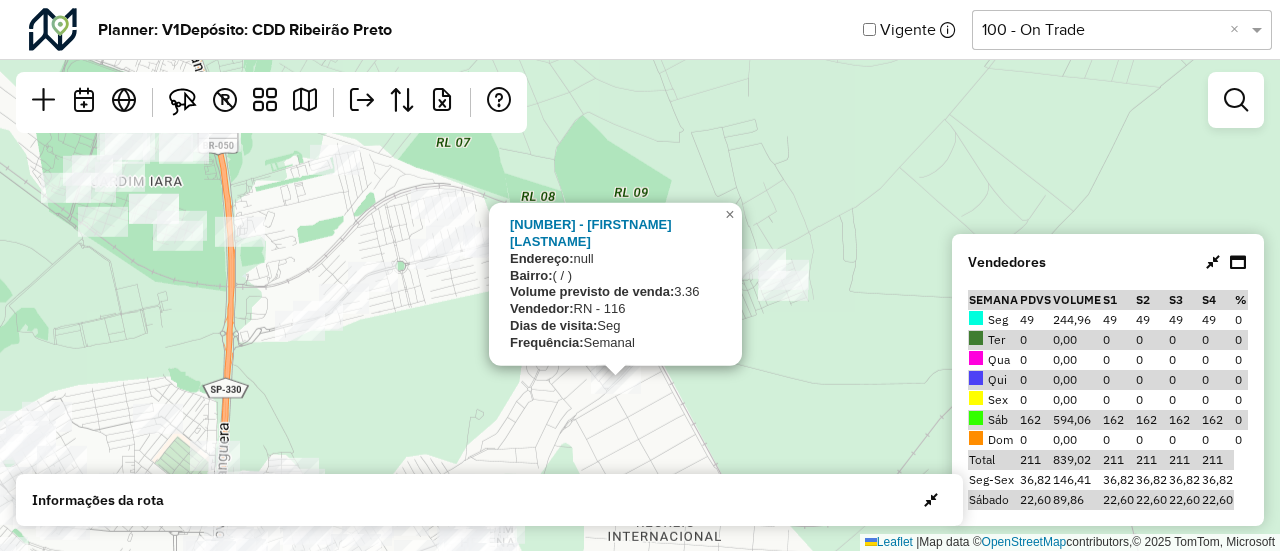click on "17147662 - MICHELE SAMANTHA
Endereço:  null
Bairro:   ( / )
Volume previsto de venda:  3.36
Vendedor:  RN - 116
Dias de visita:  Seg
Frequência:  Semanal
×  Leaflet   |  Map data ©  OpenStreetMap  contributors,© 2025 TomTom, Microsoft" 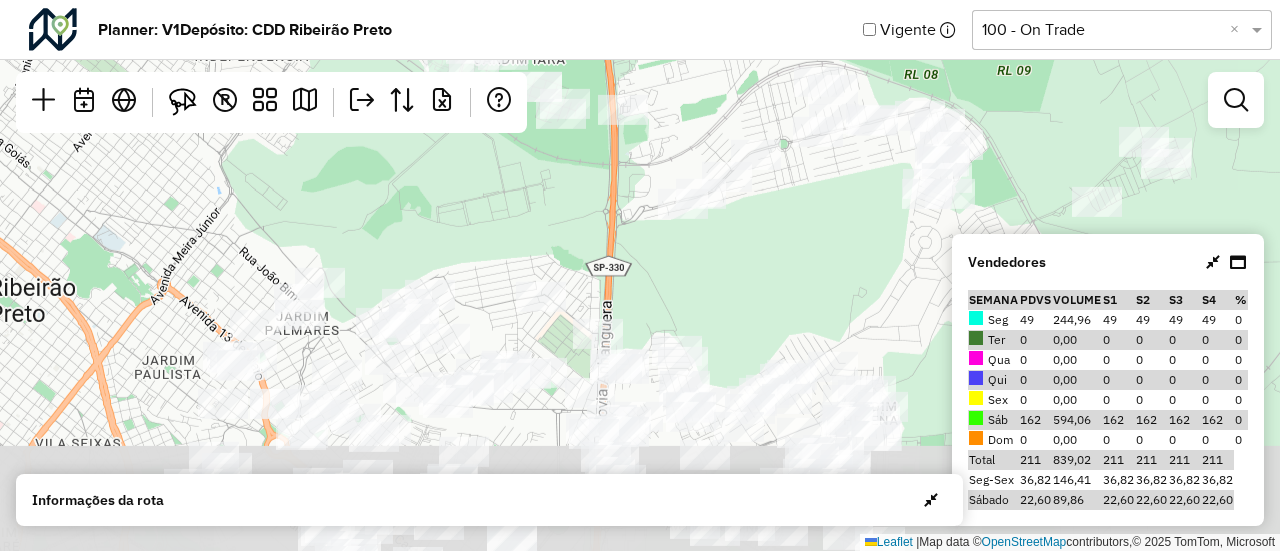 drag, startPoint x: 348, startPoint y: 321, endPoint x: 771, endPoint y: 215, distance: 436.07913 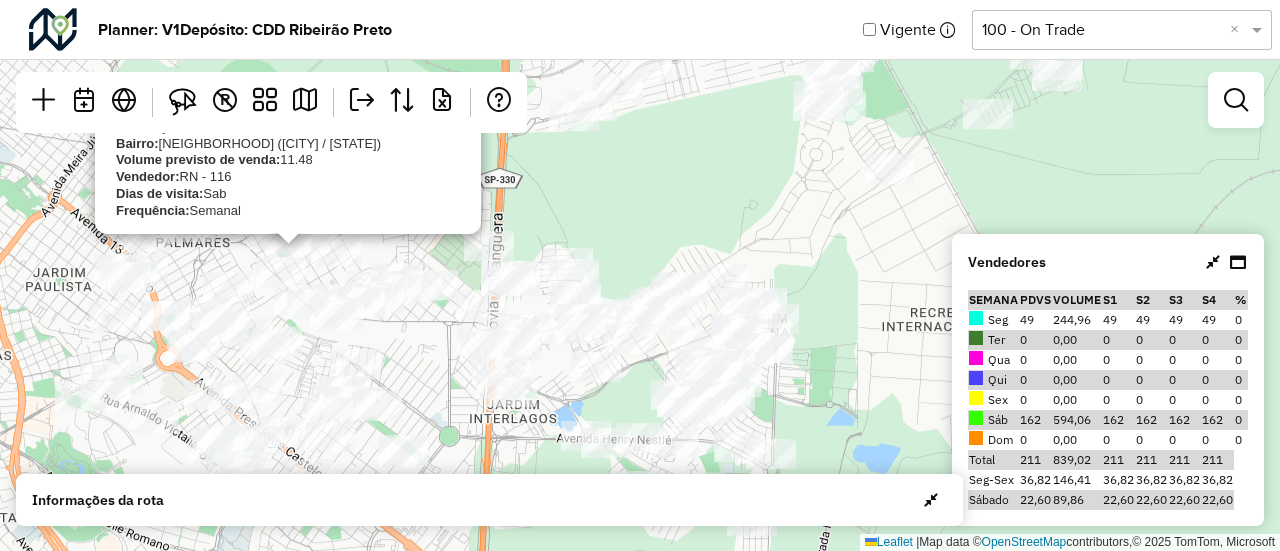 drag, startPoint x: 758, startPoint y: 319, endPoint x: 604, endPoint y: 202, distance: 193.40372 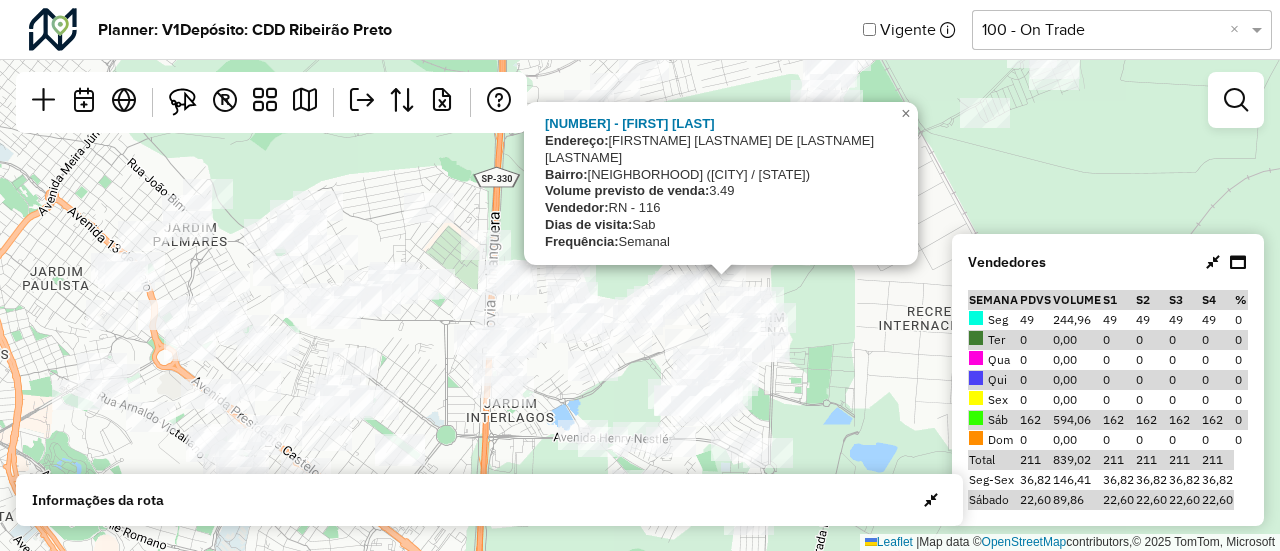 click on "17140699 - MARIA SIMONE DA SILV
Endereço:  DOM MANUEL DA SILVEIRA D'ELBOU1097
Bairro:  JARDIM JOSE FIGUEIRA (RIBEIRAO PRETO / SP)
Volume previsto de venda:  3.49
Vendedor:  RN - 116
Dias de visita:  Sab
Frequência:  Semanal
×  Leaflet   |  Map data ©  OpenStreetMap  contributors,© 2025 TomTom, Microsoft" 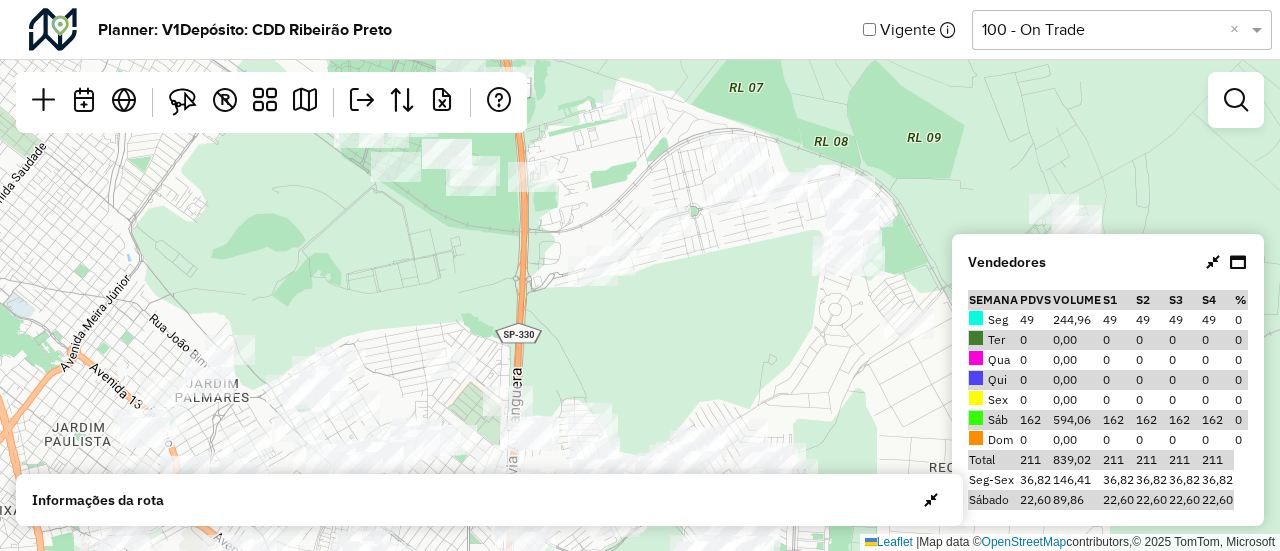 drag, startPoint x: 812, startPoint y: 295, endPoint x: 836, endPoint y: 452, distance: 158.8238 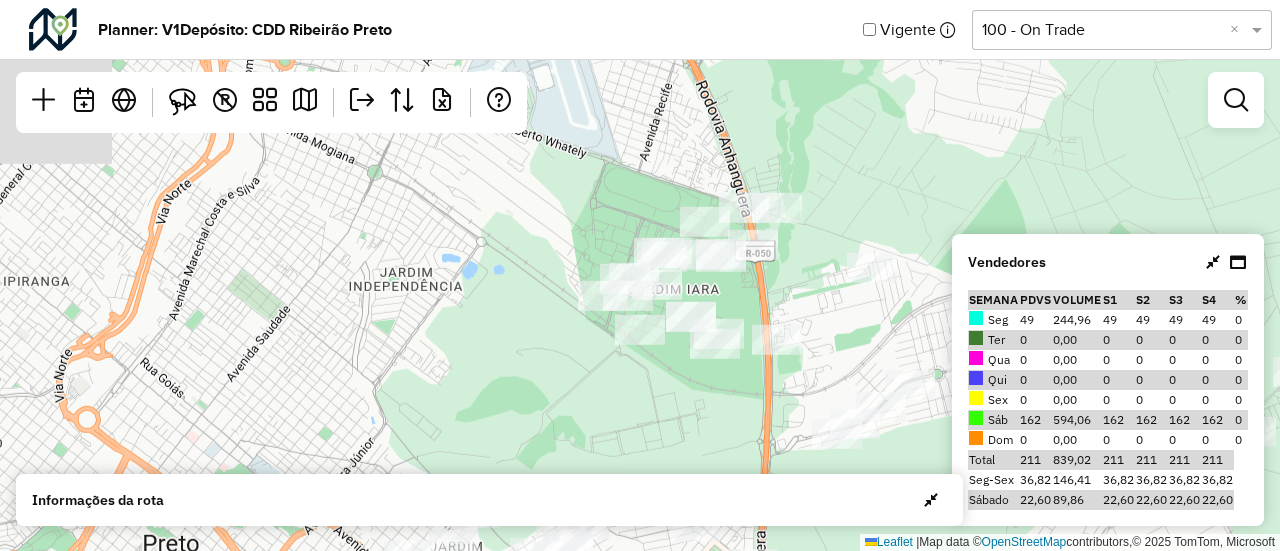 drag, startPoint x: 738, startPoint y: 361, endPoint x: 981, endPoint y: 523, distance: 292.04965 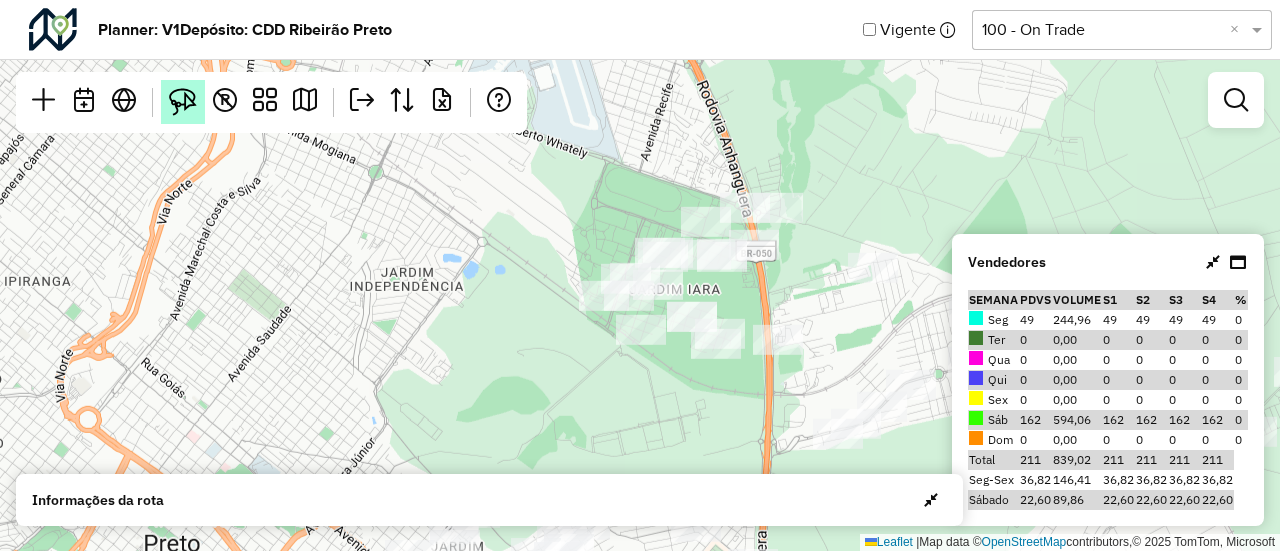 click at bounding box center (183, 102) 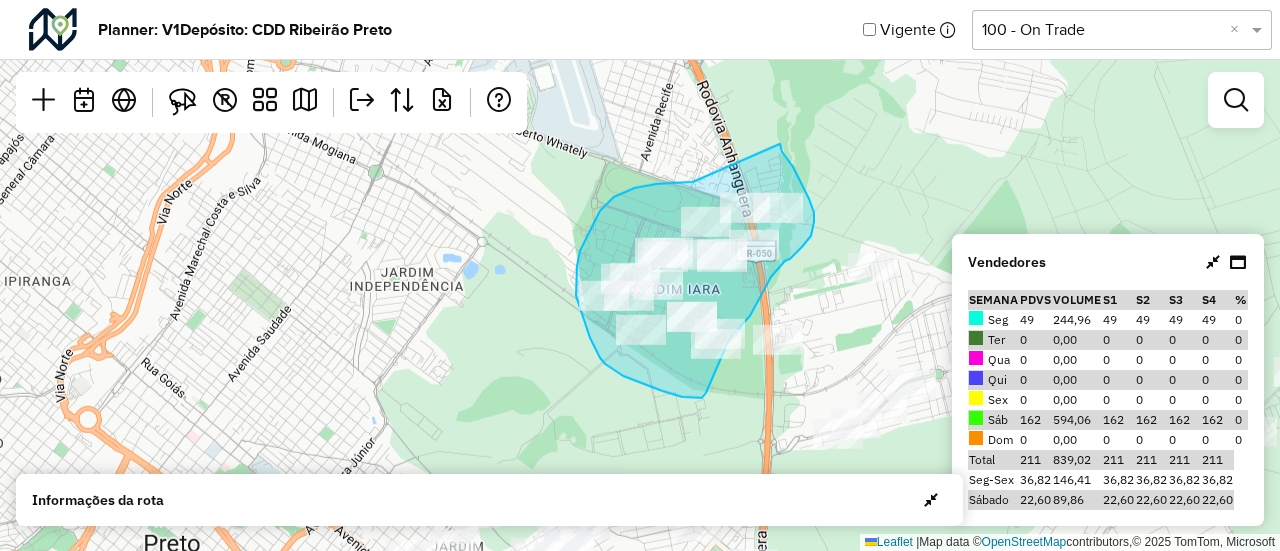 drag, startPoint x: 693, startPoint y: 182, endPoint x: 774, endPoint y: 123, distance: 100.20978 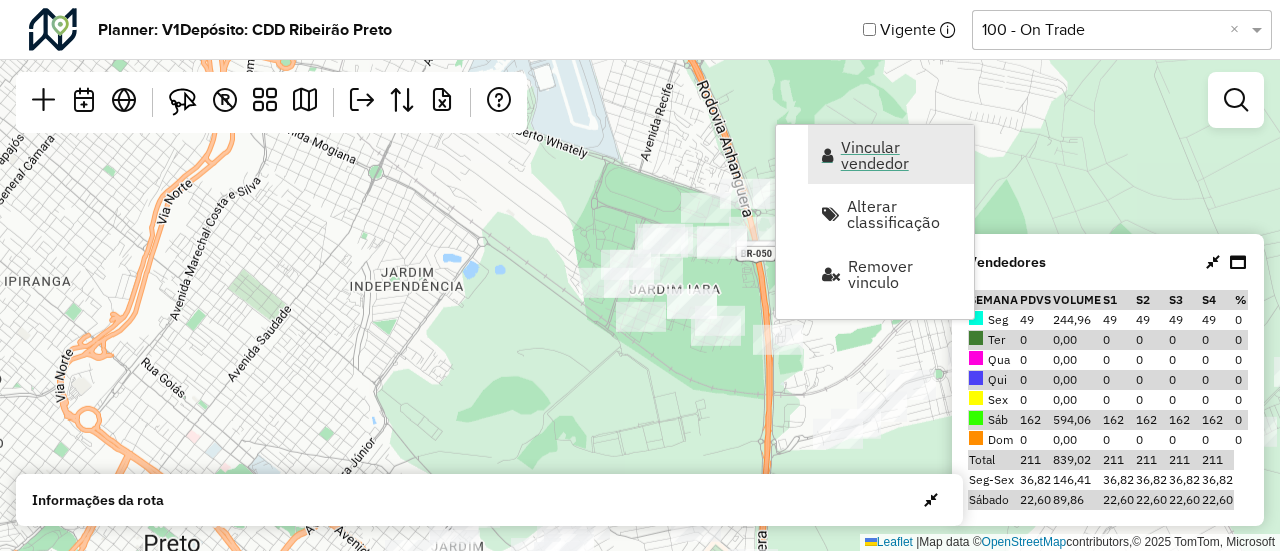 click on "Vincular vendedor" at bounding box center [901, 155] 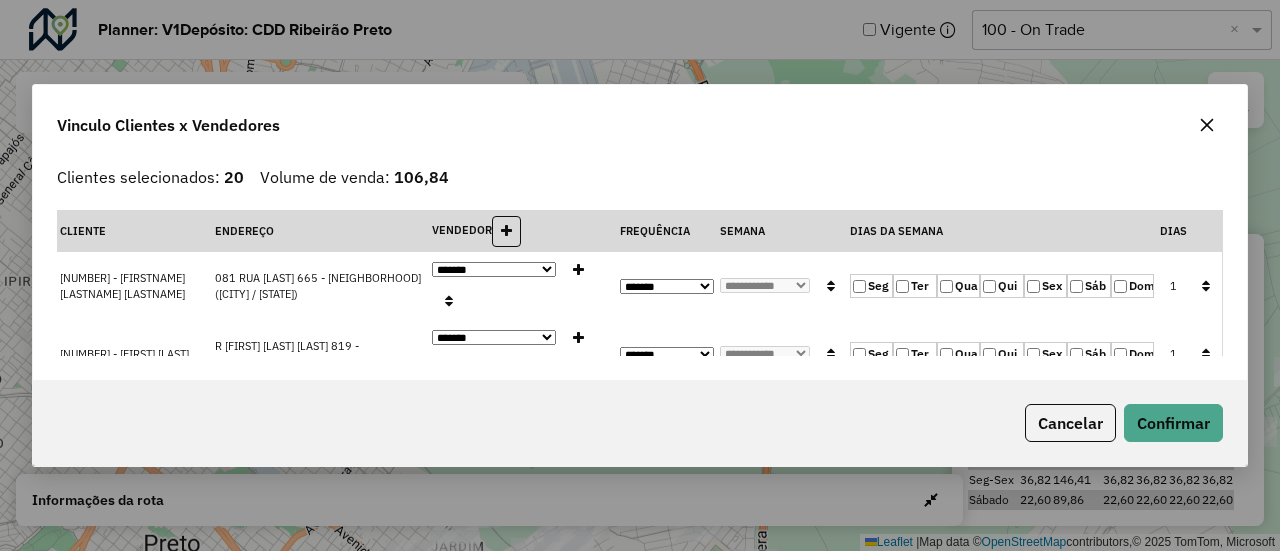 click 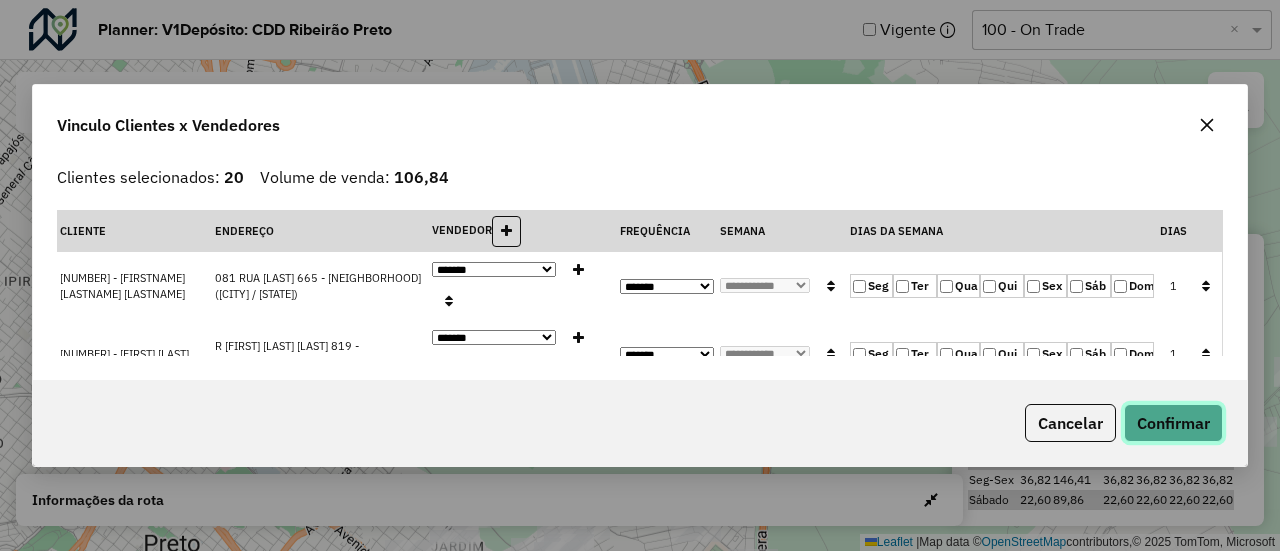 click on "Confirmar" 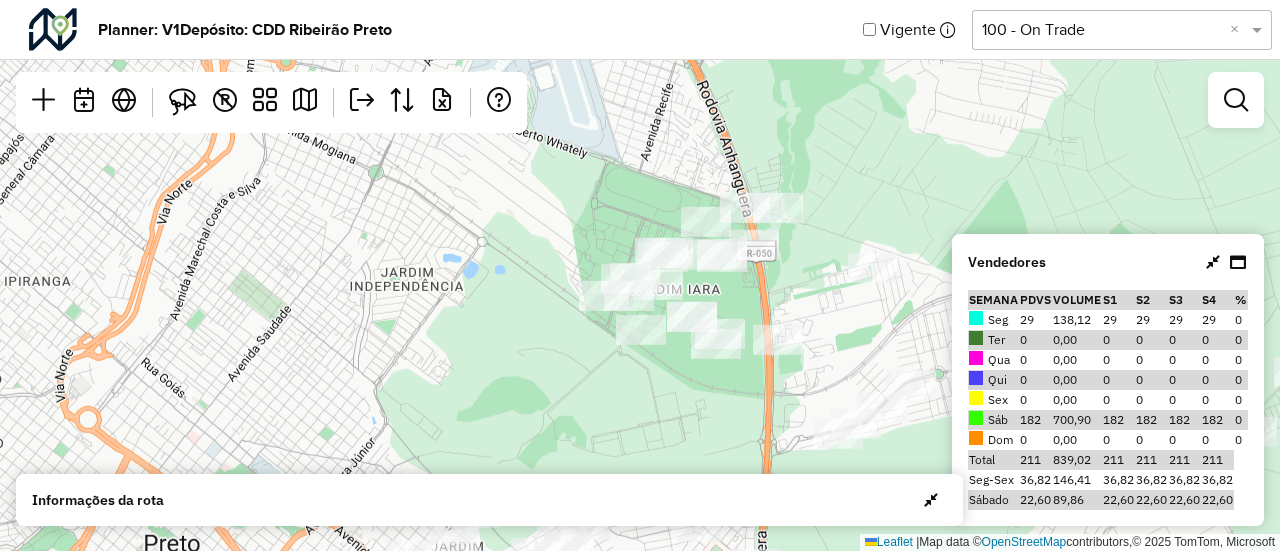click on "Leaflet   |  Map data ©  OpenStreetMap  contributors,© 2025 TomTom, Microsoft" 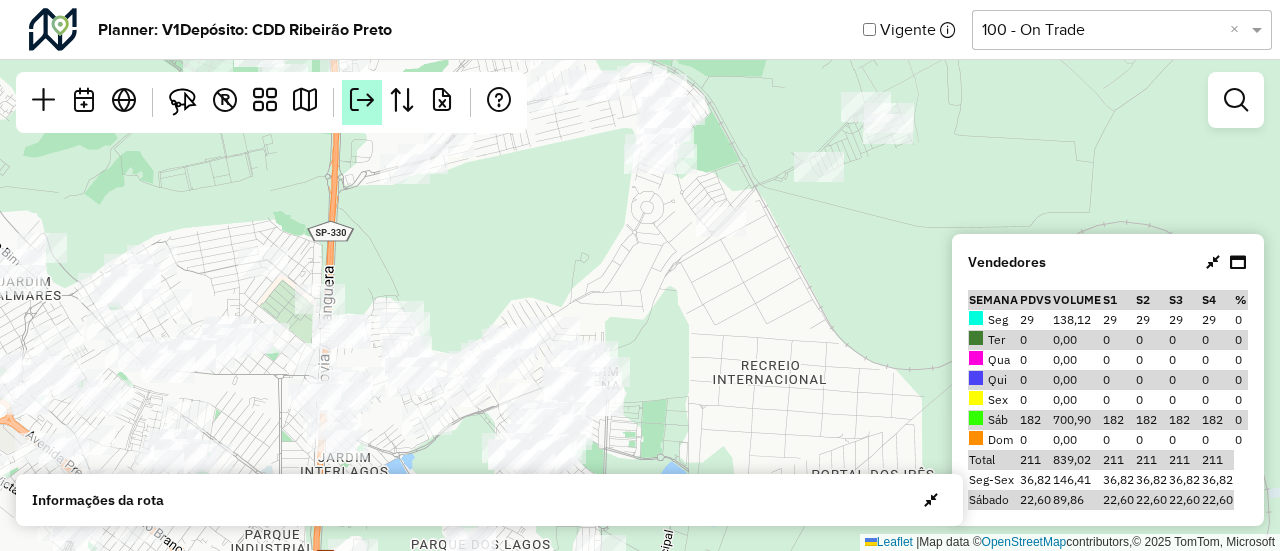 drag, startPoint x: 799, startPoint y: 392, endPoint x: 362, endPoint y: 125, distance: 512.1113 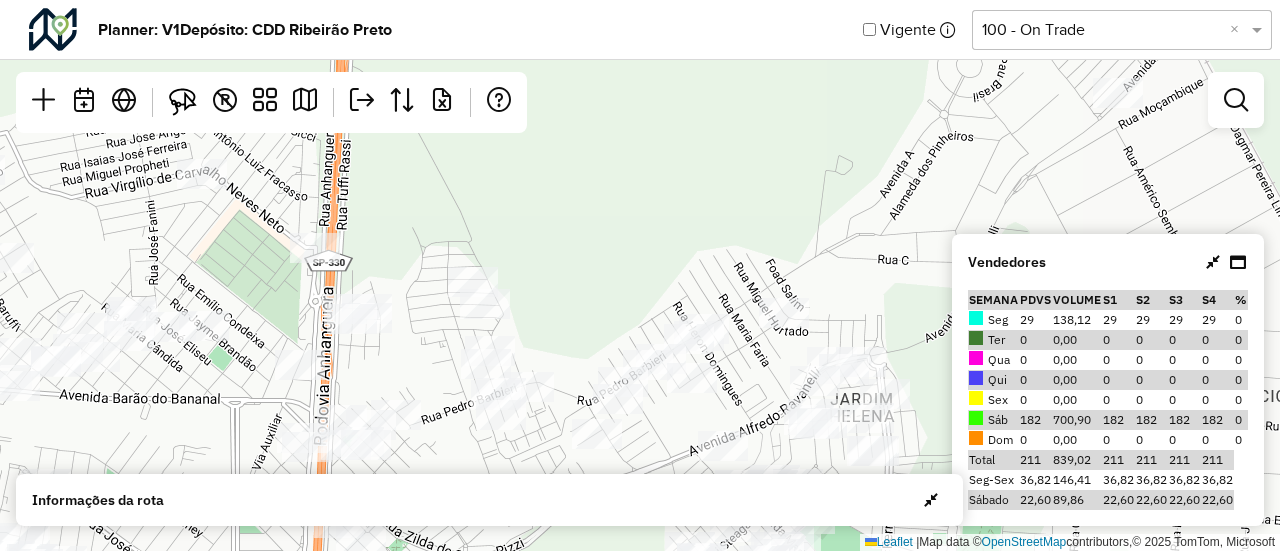 drag, startPoint x: 406, startPoint y: 268, endPoint x: 439, endPoint y: 273, distance: 33.37664 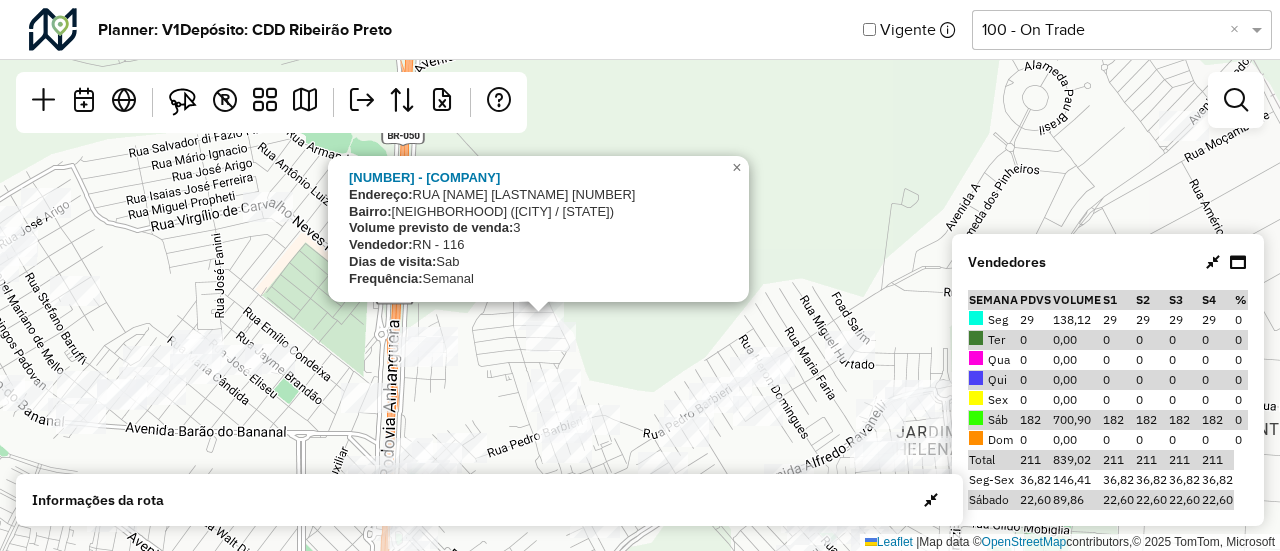 drag, startPoint x: 548, startPoint y: 312, endPoint x: 618, endPoint y: 346, distance: 77.820305 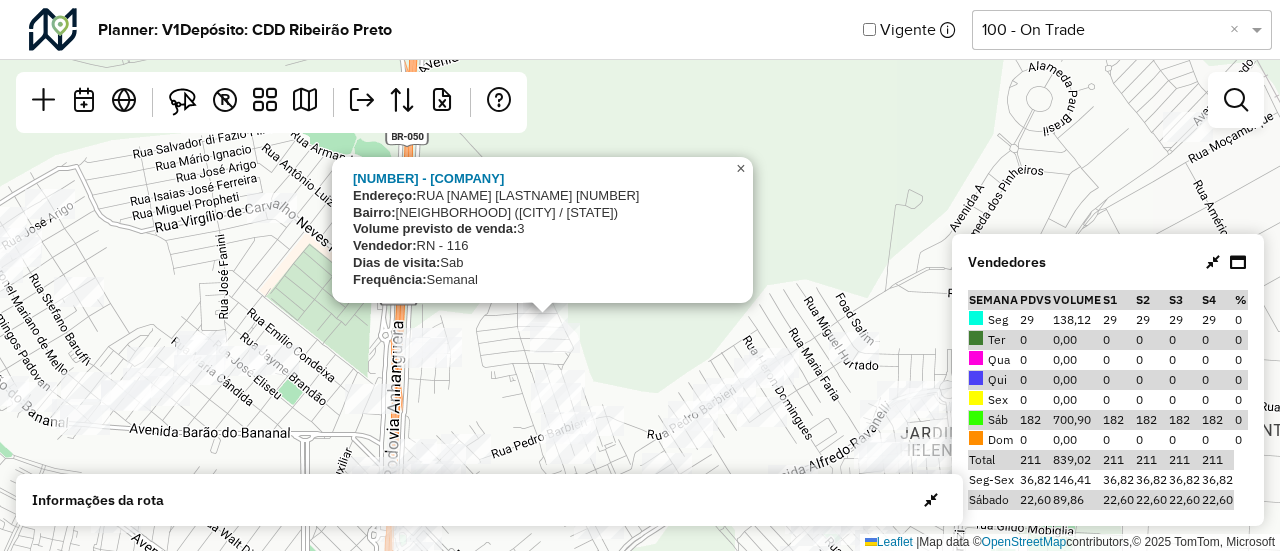 click on "×" 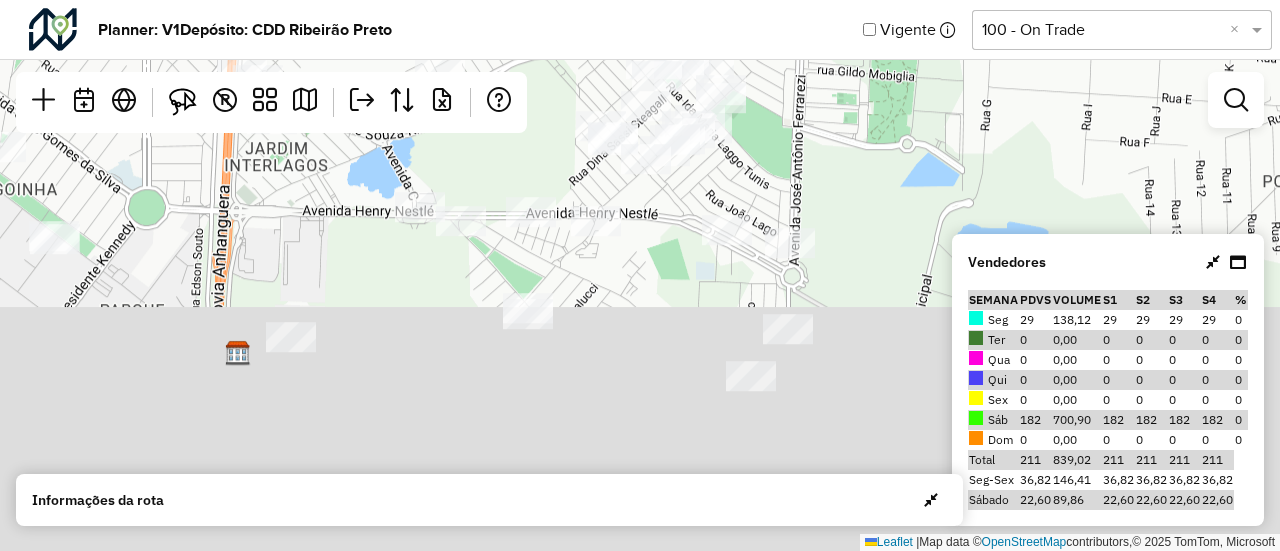 drag, startPoint x: 190, startPoint y: 89, endPoint x: 380, endPoint y: -121, distance: 283.19604 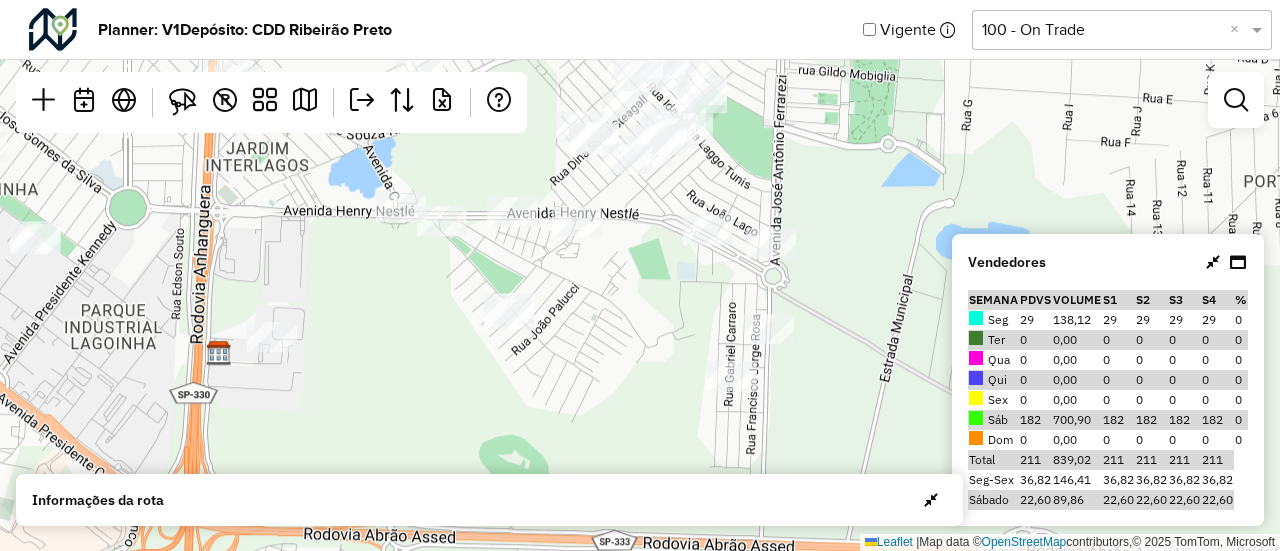 click on "Planner: V1   Depósito: CDD Ribeirão Preto   Vigente  Selecione uma opção  100 - On Trade  ×  Leaflet   |  Map data ©  OpenStreetMap  contributors,© 2025 TomTom, Microsoft R Vendedores  Semana  PDVs Volume S1 S2 S3 S4 %  Seg 29 138,12 29 29 29 29 0  Ter 0 0,00 0 0 0 0 0  Qua 0 0,00 0 0 0 0 0  Qui 0 0,00 0 0 0 0 0  Sex 0 0,00 0 0 0 0 0  Sáb 182 700,90 182 182 182 182 0  Dom 0 0,00 0 0 0 0 0 Total 211 839,02 211 211 211 211 Seg-Sex  36,82  146,41 36,82 36,82 36,82 36,82 Sábado  22,60  89,86 22,60 22,60 22,60 22,60 Informações da rota  Dia Semana   Vendedor  Vendedores x Clientes Roteiros Resumo Vendedor/Dia Visitas Volume de venda  Segunda - Semana 1 - Total visitas: 29 - Total clientes: 29 - Volume de venda: 138,12   Segunda - Semana 2 - Total visitas: 29 - Total clientes: 29 - Volume de venda: 138,12   Segunda - Semana 3 - Total visitas: 29 - Total clientes: 29 - Volume de venda: 138,12   Segunda - Semana 4 - Total visitas: 29 - Total clientes: 29 - Volume de venda: 138,12  Vendedor/Dia Visitas 59" 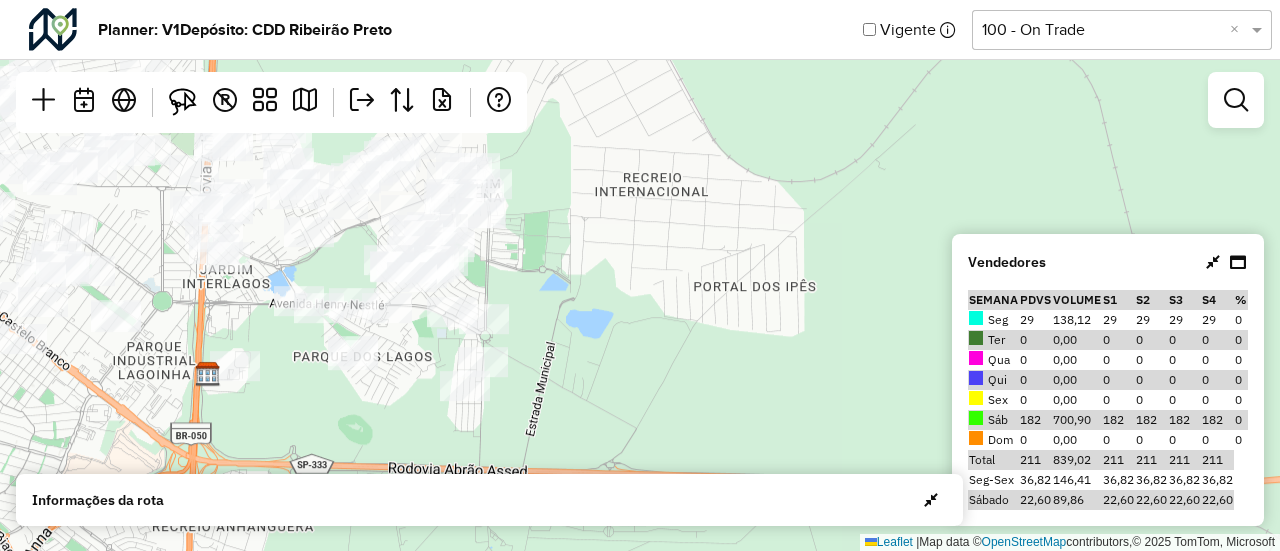 drag, startPoint x: 638, startPoint y: 326, endPoint x: 458, endPoint y: 408, distance: 197.79788 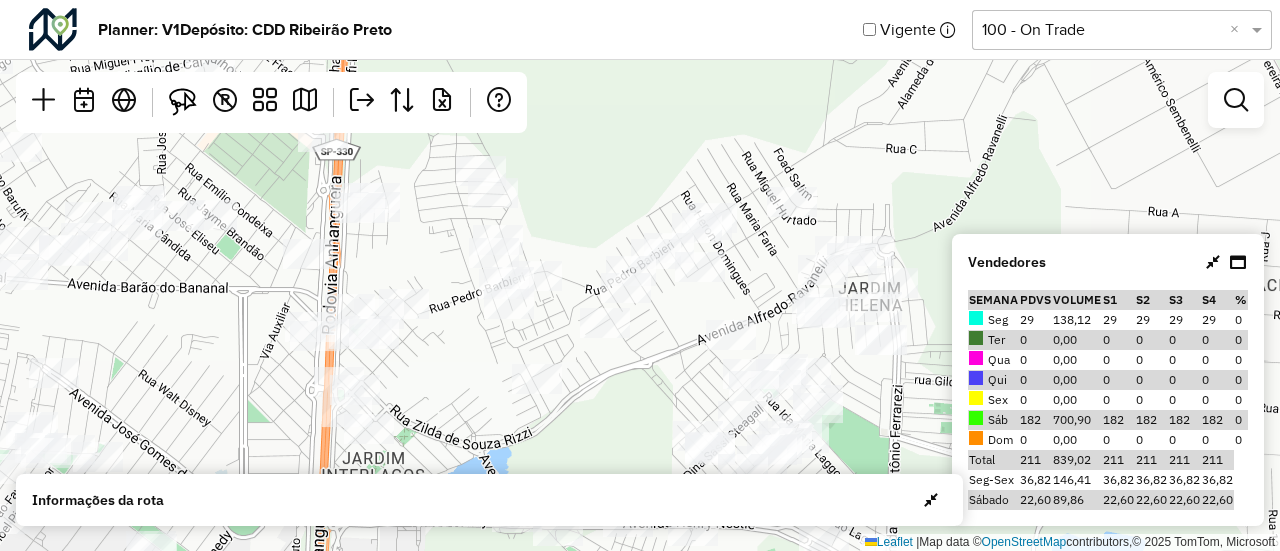 drag, startPoint x: 288, startPoint y: 291, endPoint x: 436, endPoint y: 499, distance: 255.28024 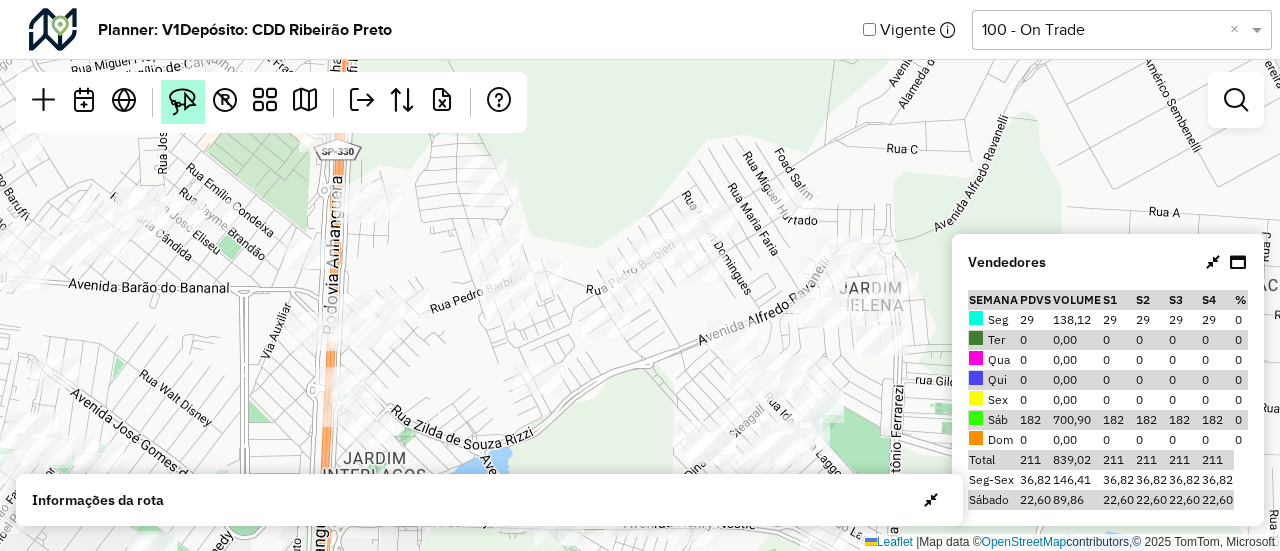 click at bounding box center (183, 102) 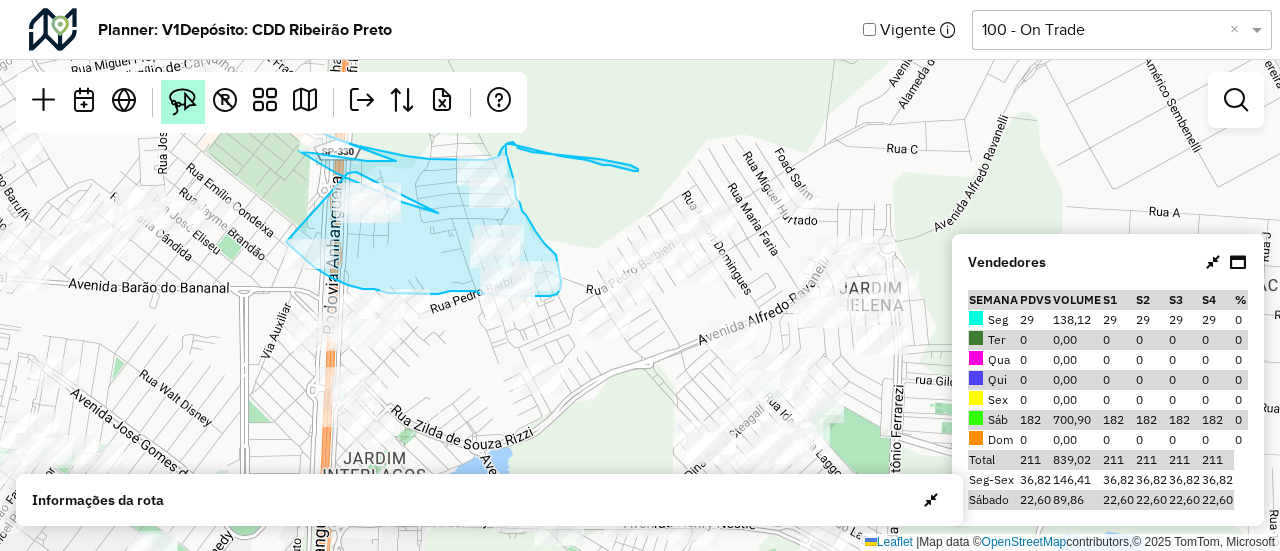 click at bounding box center [183, 102] 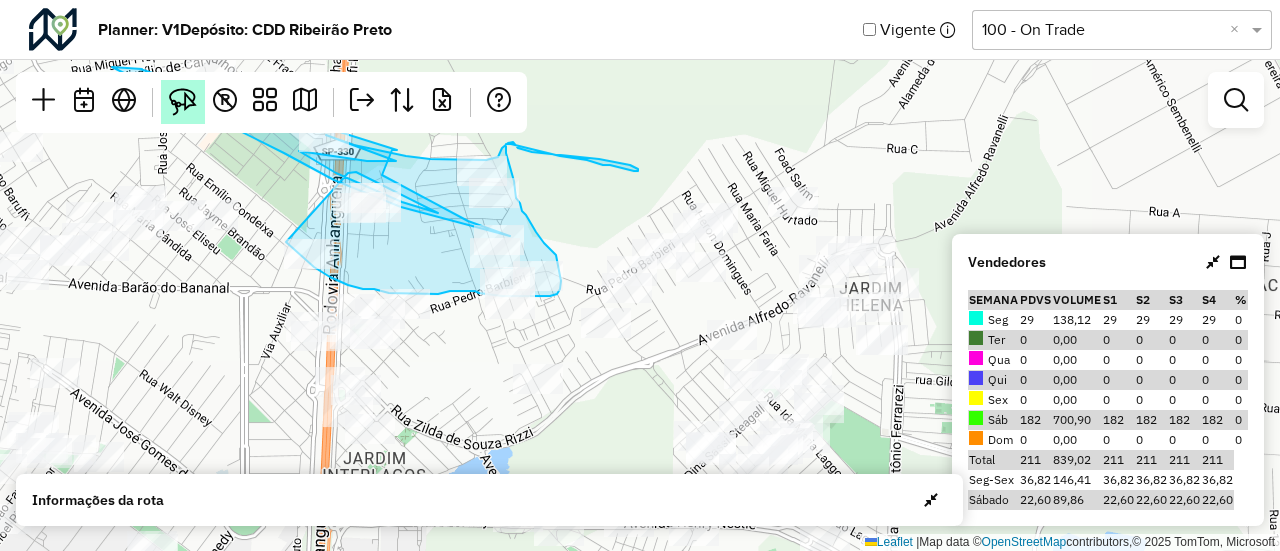 click at bounding box center [183, 102] 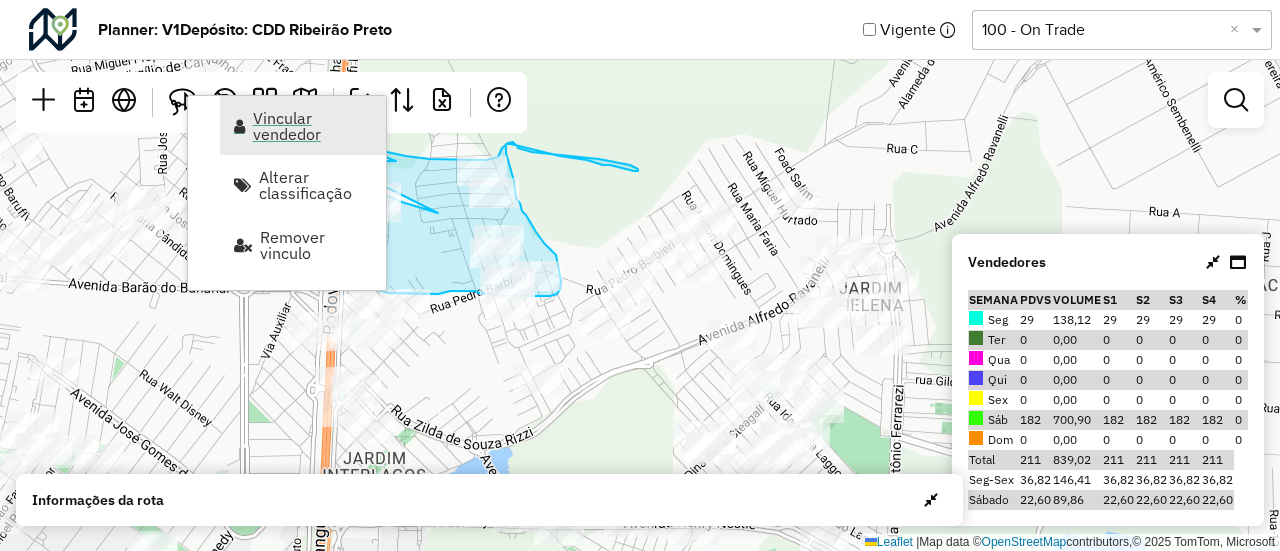 click on "Vincular vendedor" at bounding box center [303, 125] 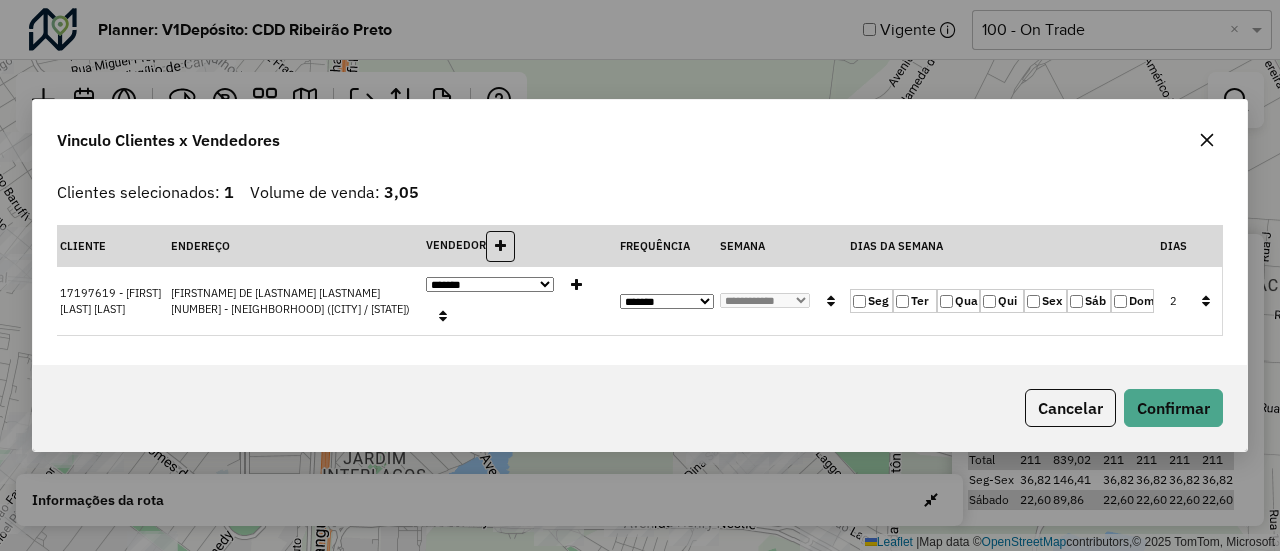 click on "Seg   Ter   Qua   Qui   Sex   Sáb   Dom" 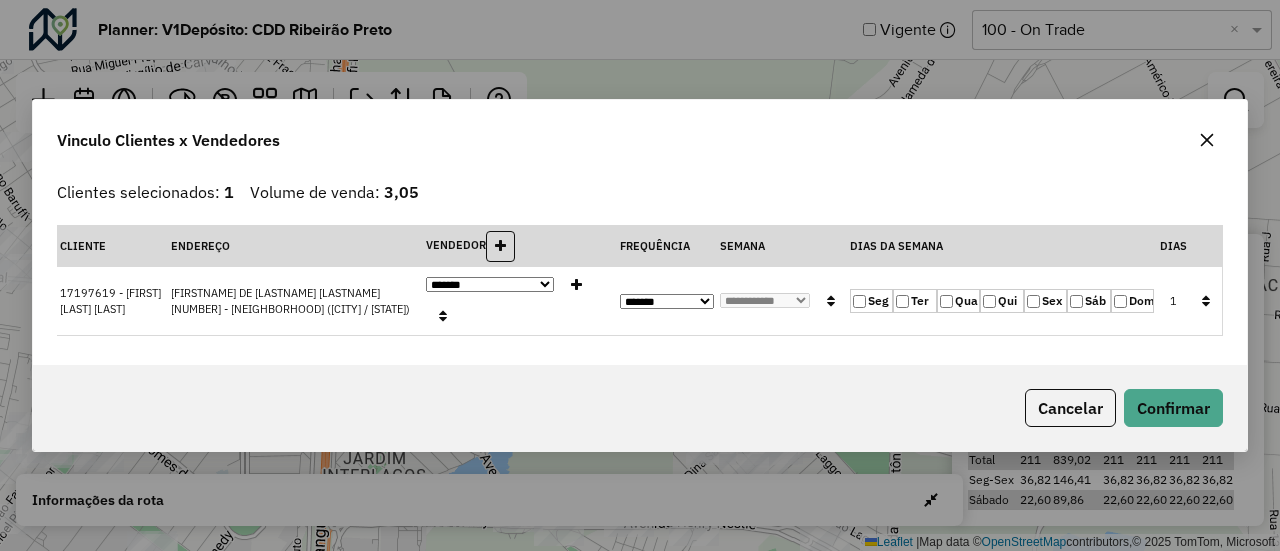 click 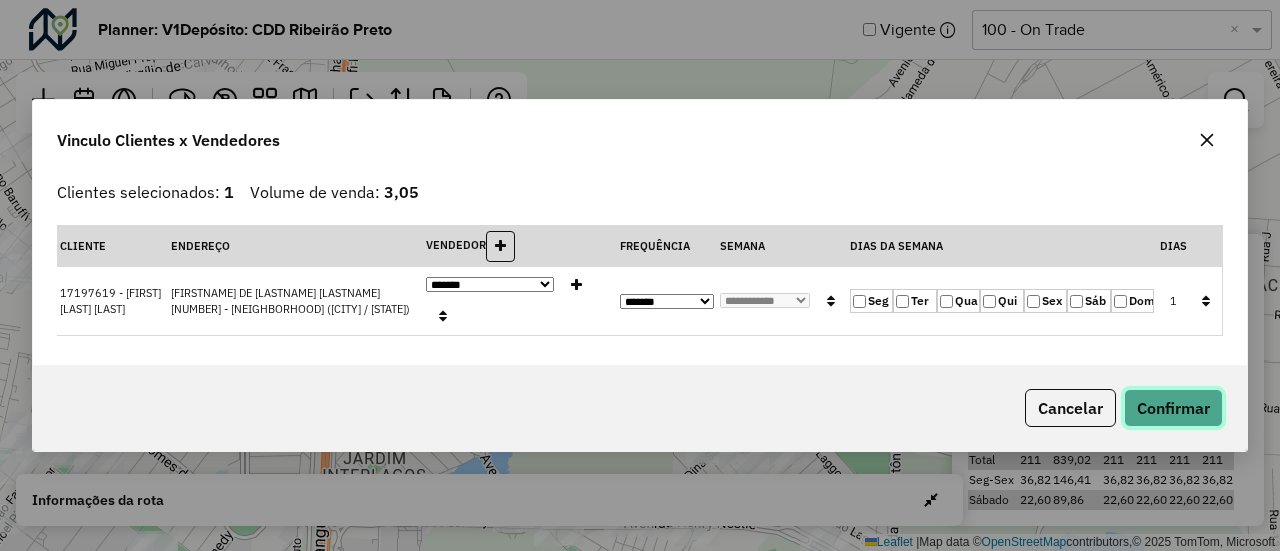 click on "Confirmar" 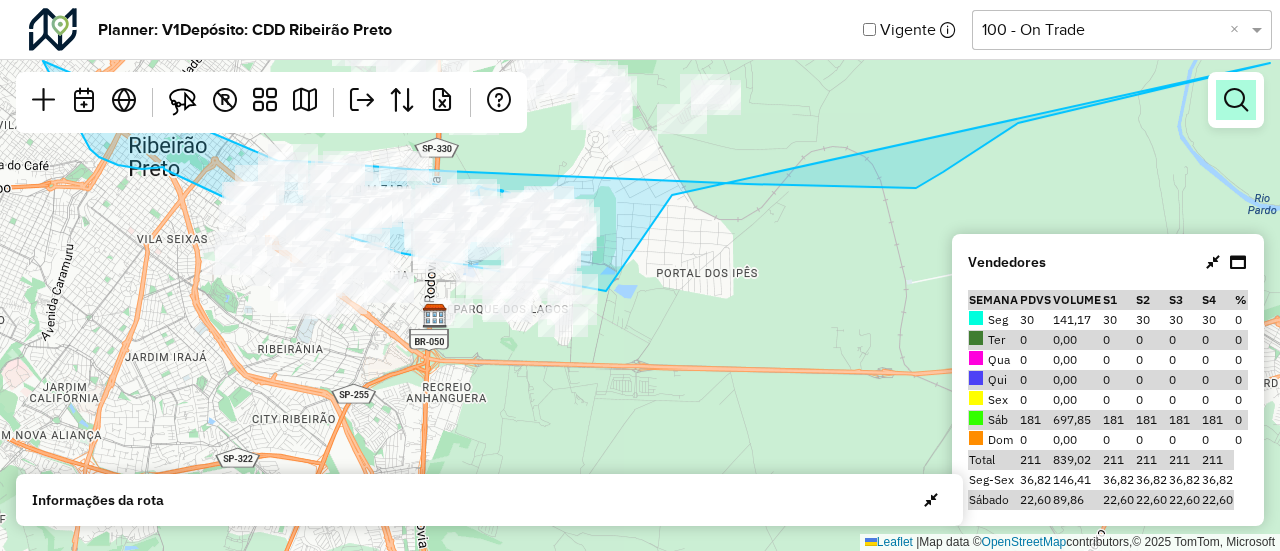 click at bounding box center (1236, 100) 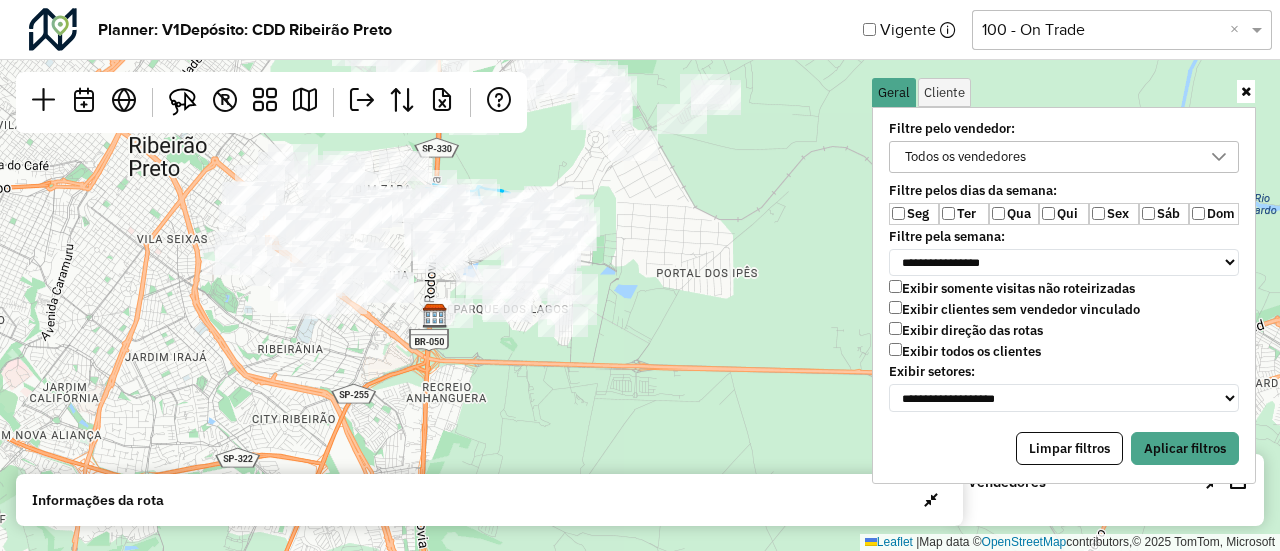 click on "Seg   Ter   Qua   Qui   Sex   Sáb   Dom" at bounding box center [1064, 214] 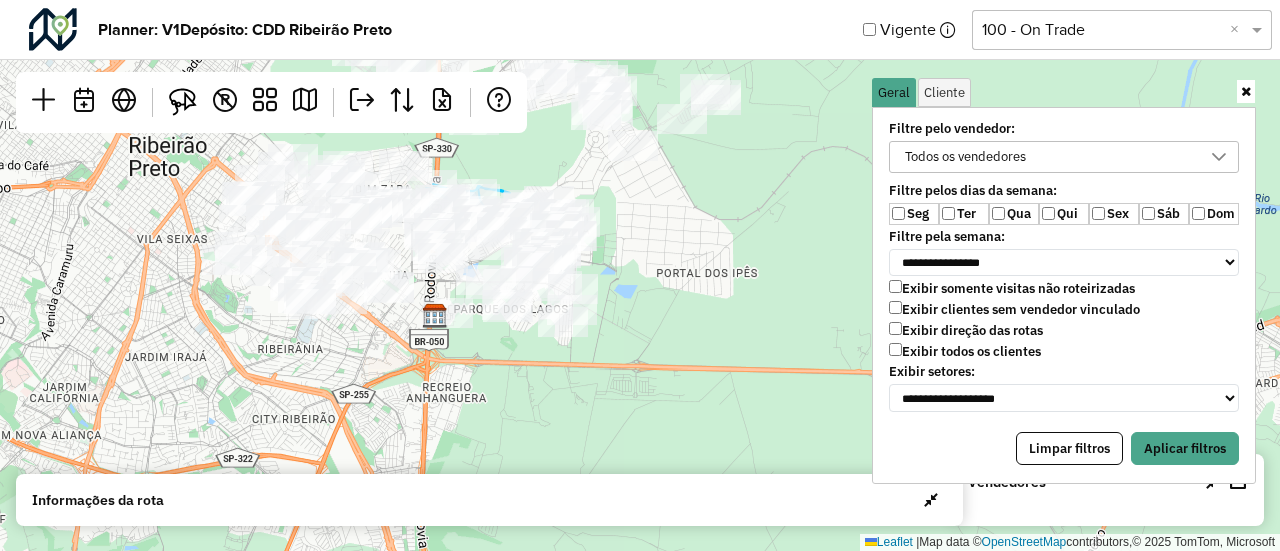 click 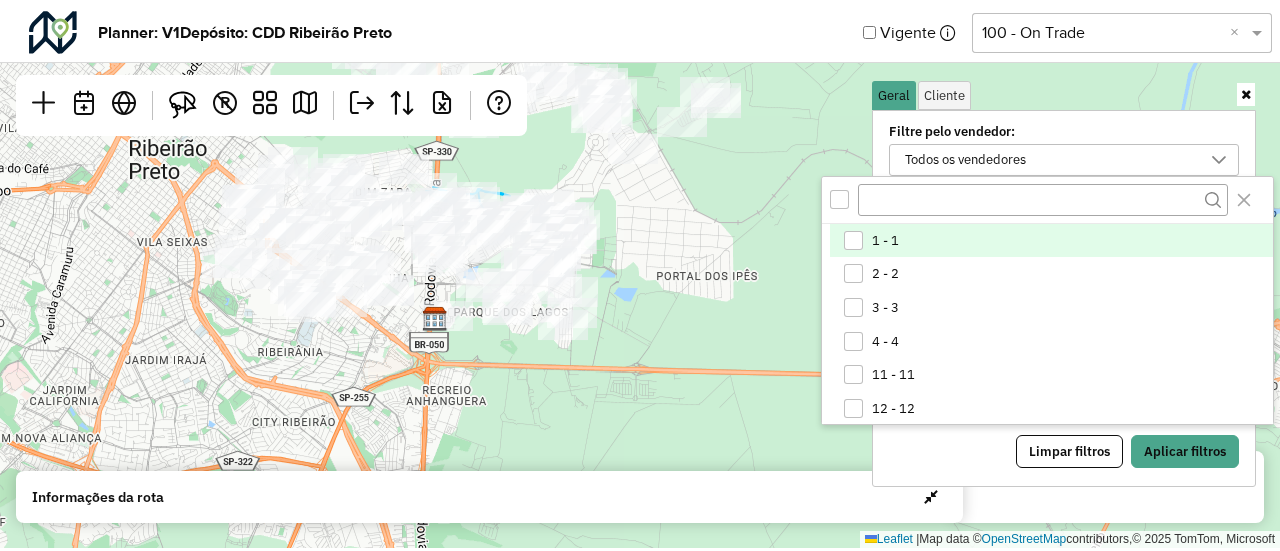 scroll, scrollTop: 10, scrollLeft: 74, axis: both 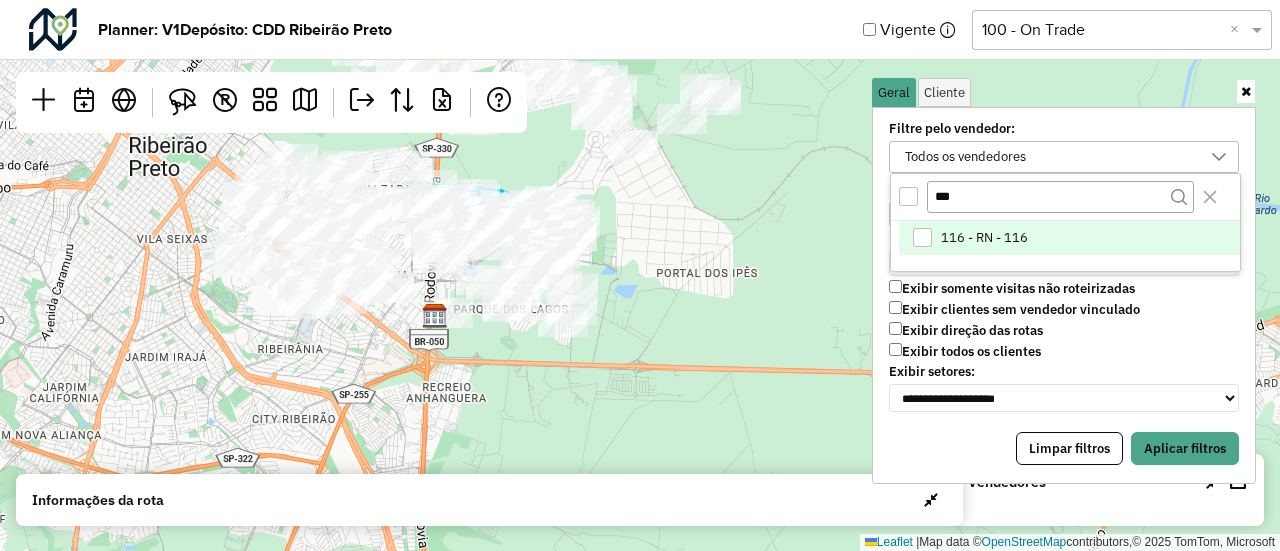 click at bounding box center [922, 237] 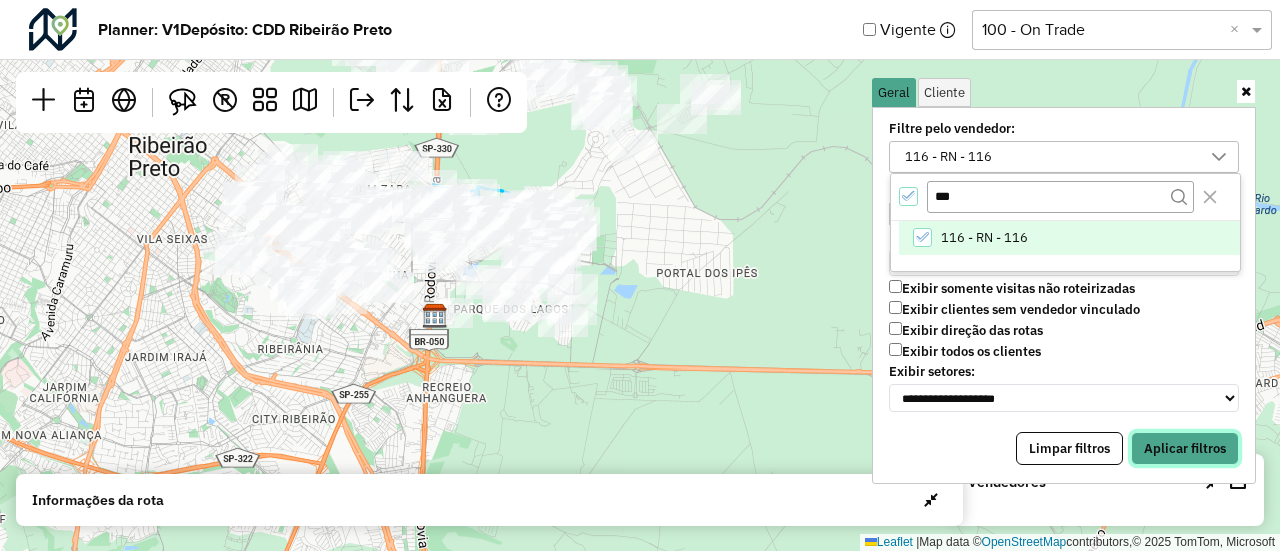 click on "Aplicar filtros" at bounding box center [1185, 449] 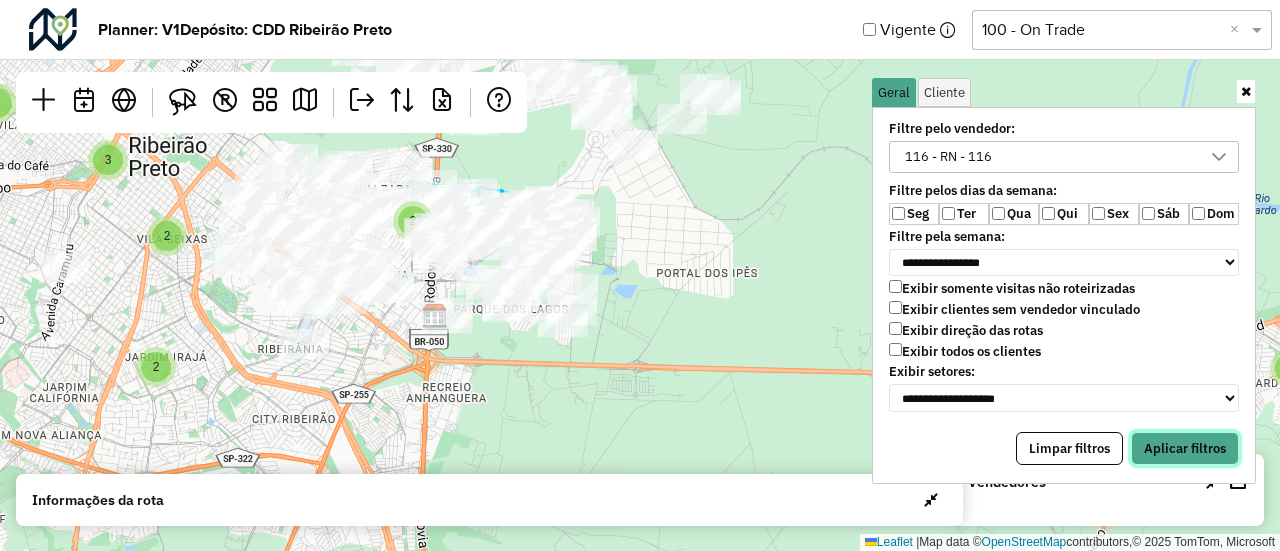 click on "Aplicar filtros" at bounding box center (1185, 449) 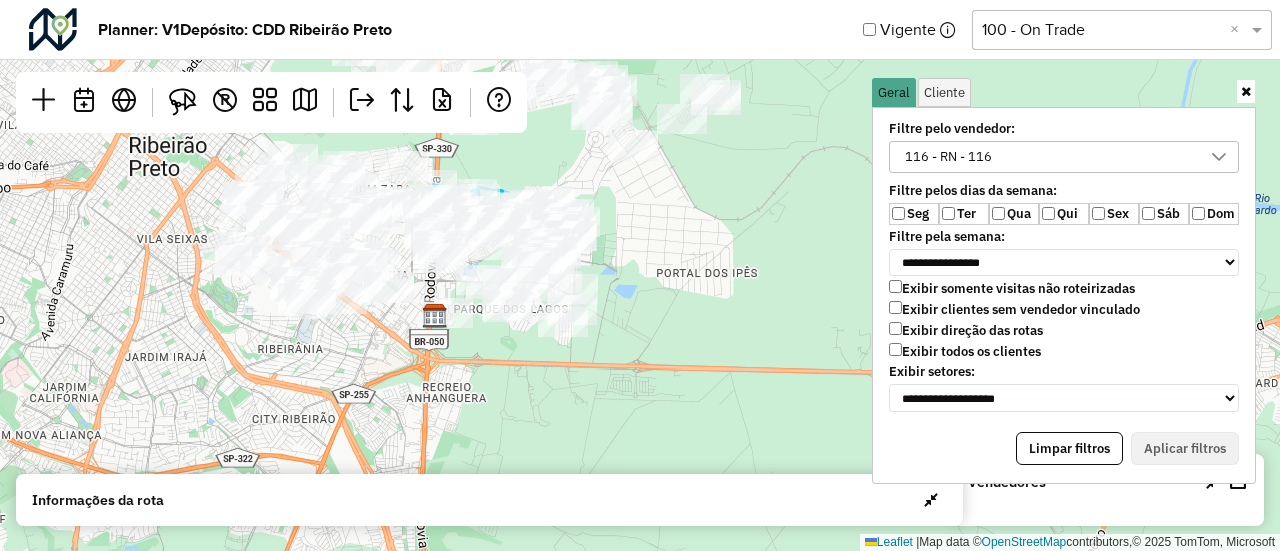 click at bounding box center (1246, 91) 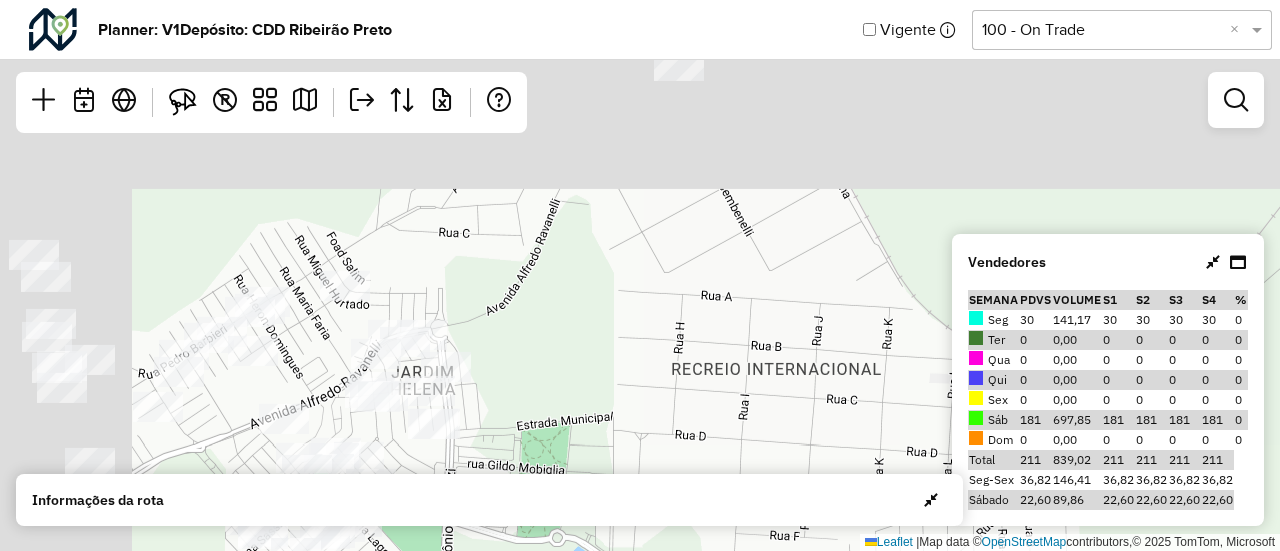 drag, startPoint x: 638, startPoint y: 172, endPoint x: 1000, endPoint y: 419, distance: 438.23853 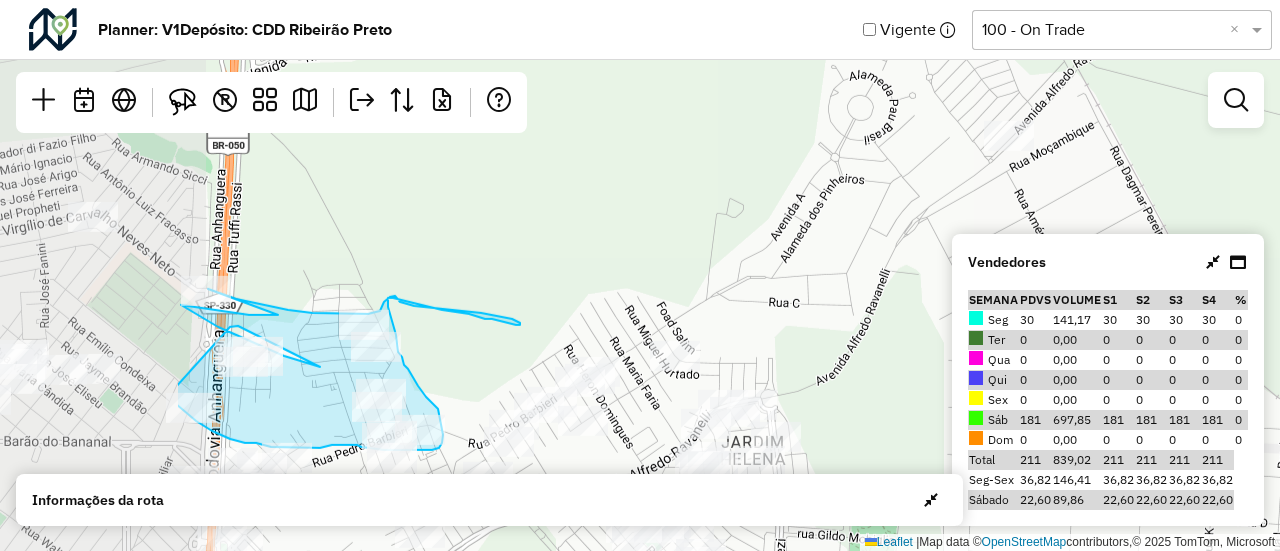 drag, startPoint x: 746, startPoint y: 233, endPoint x: 886, endPoint y: 199, distance: 144.06943 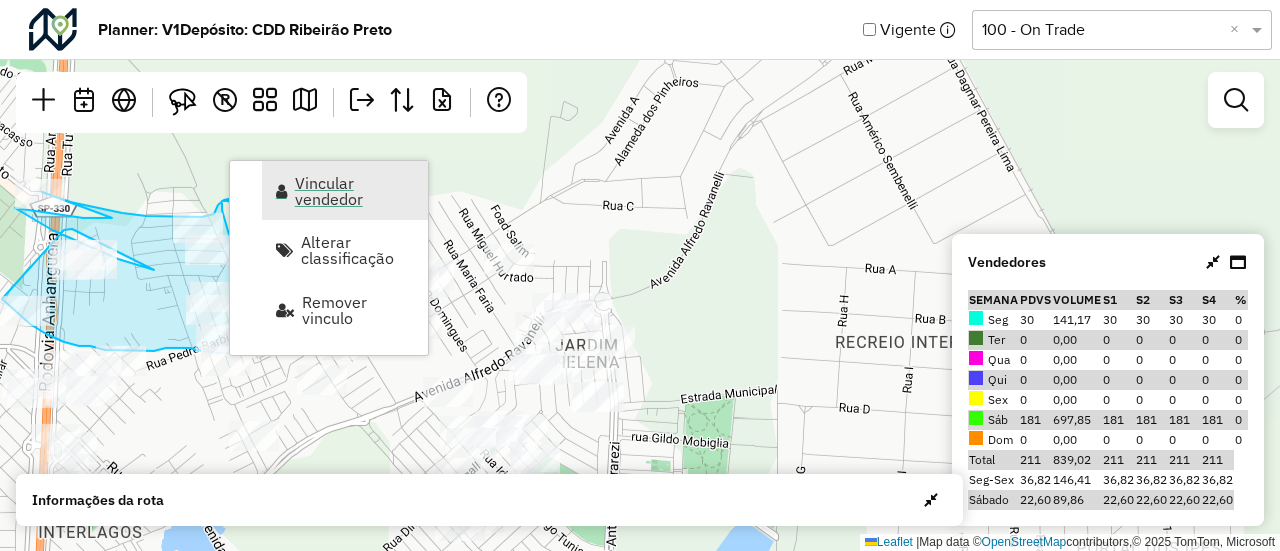 click on "Vincular vendedor" at bounding box center [355, 191] 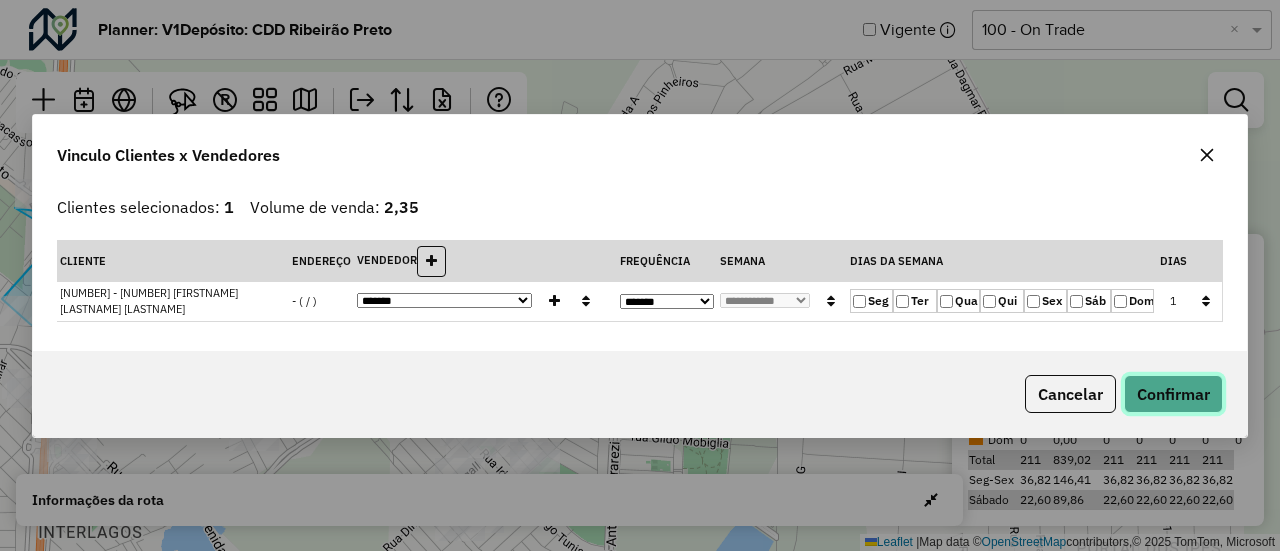 click on "Confirmar" 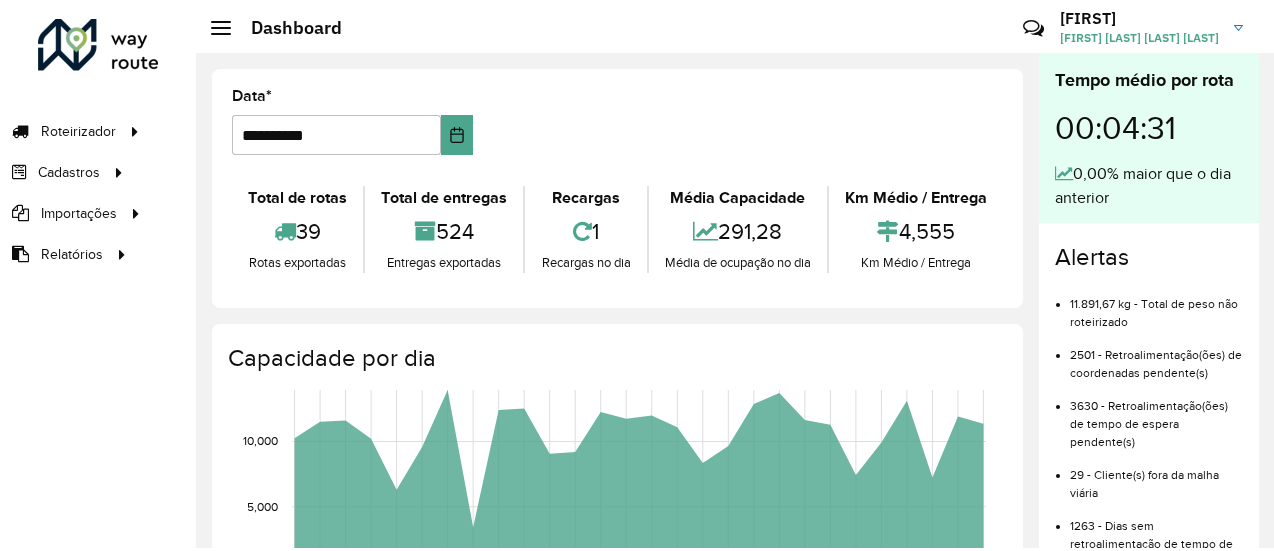 scroll, scrollTop: 0, scrollLeft: 0, axis: both 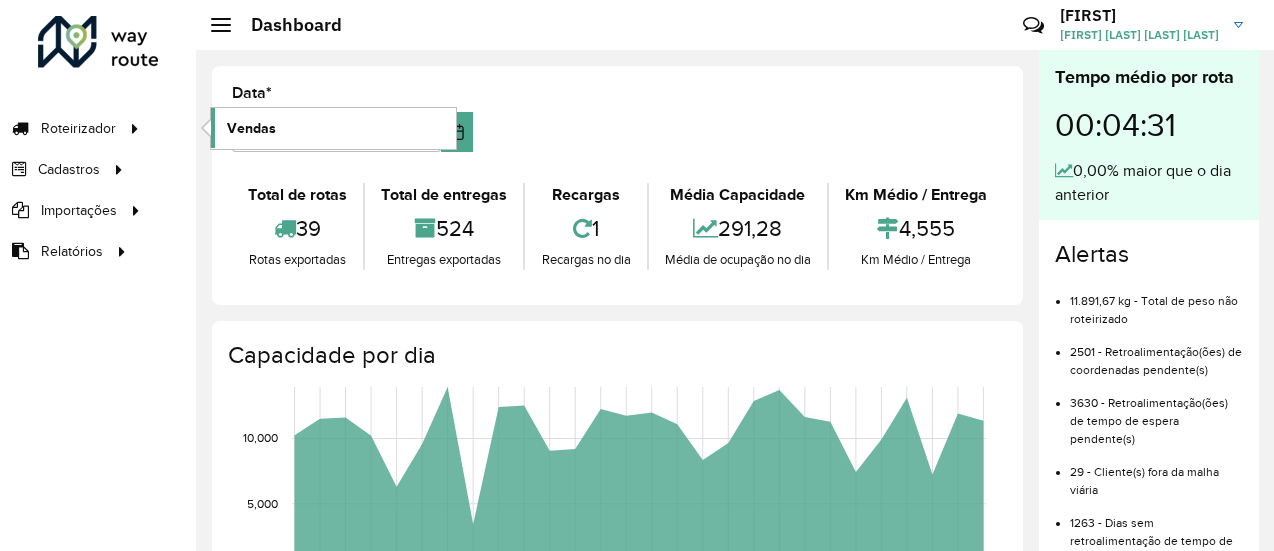 click on "Vendas" 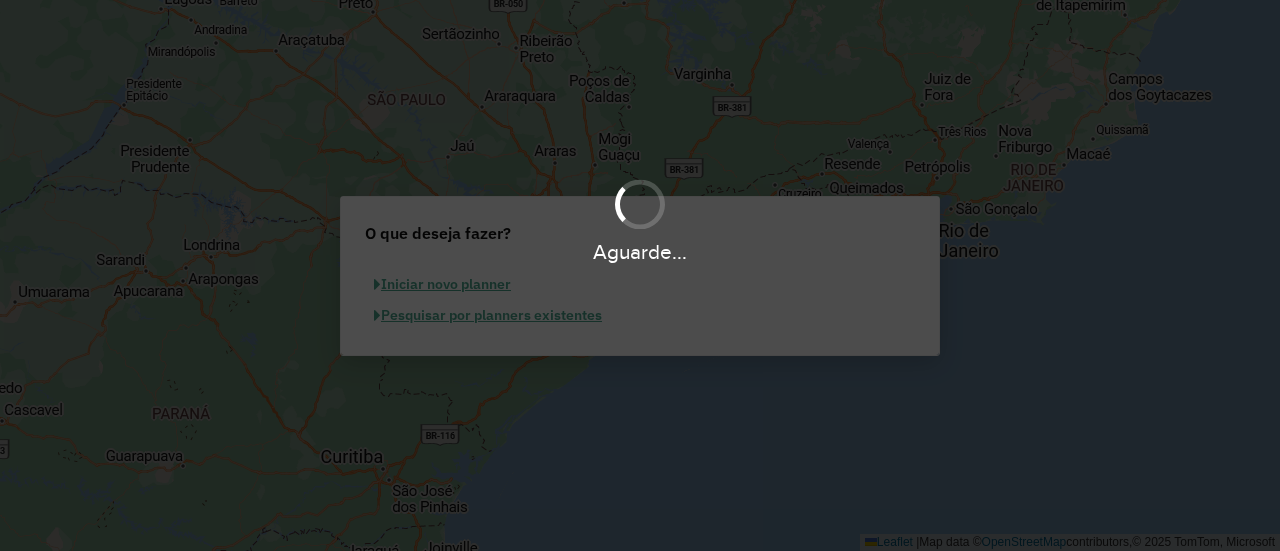 scroll, scrollTop: 0, scrollLeft: 0, axis: both 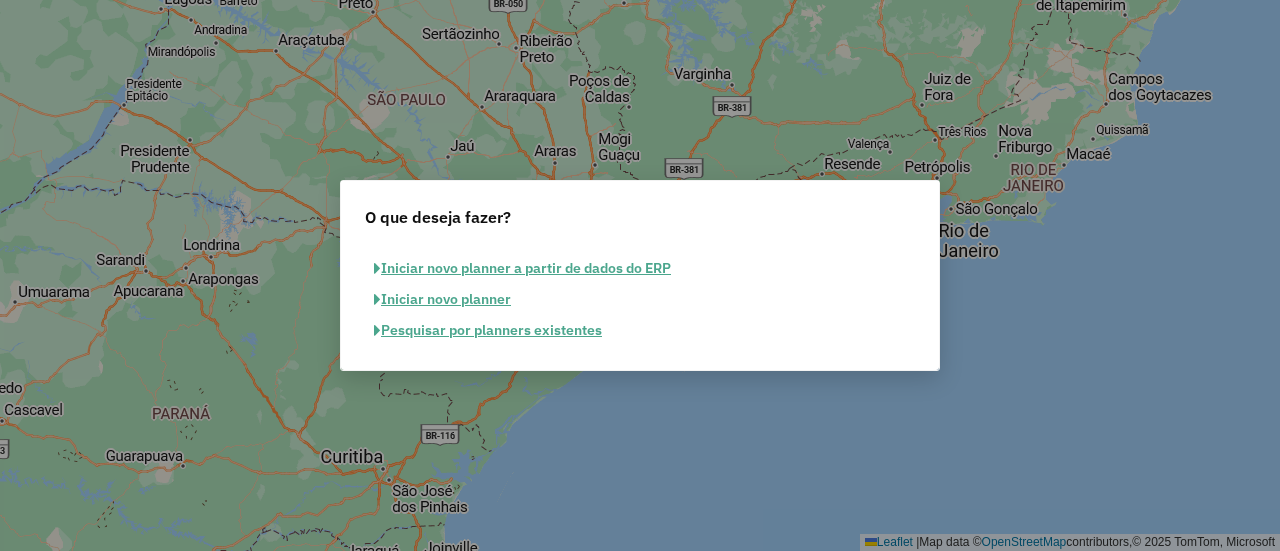click on "Pesquisar por planners existentes" 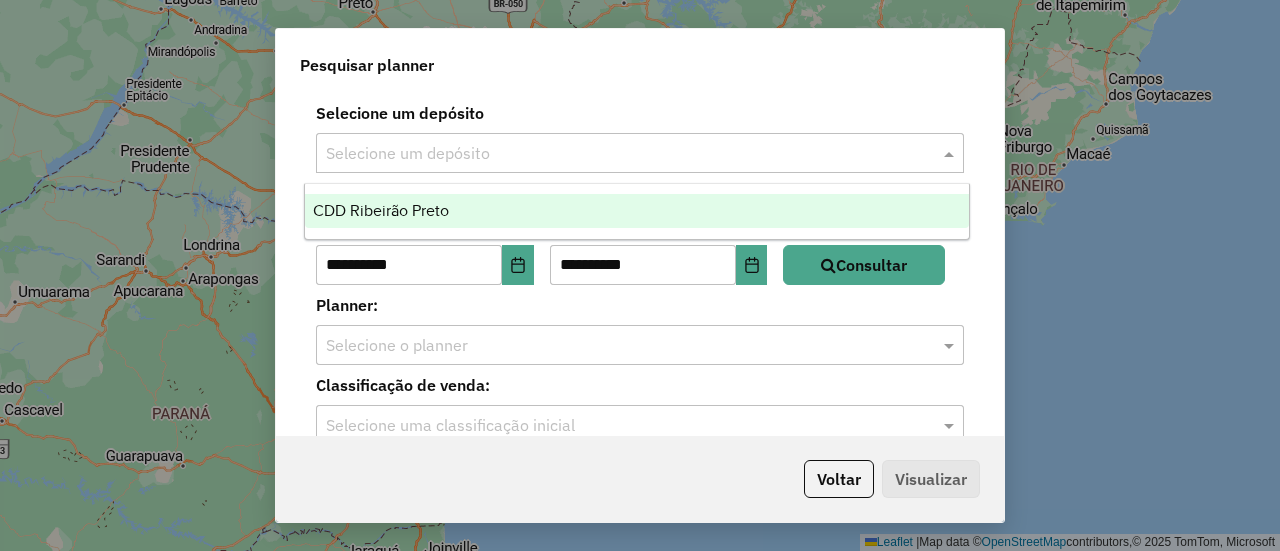 click 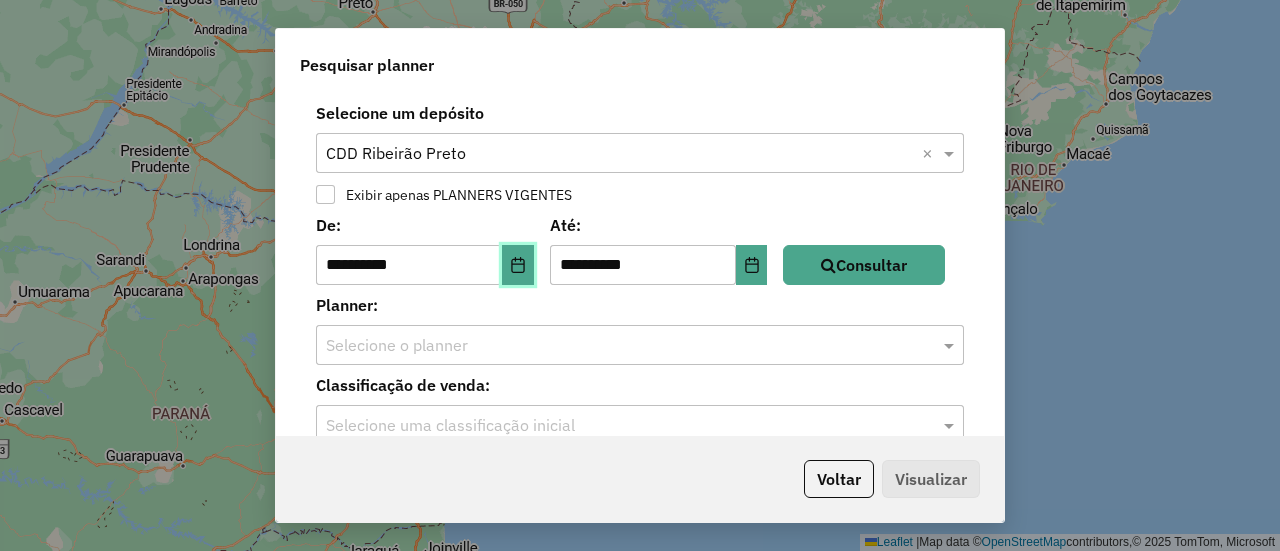 click 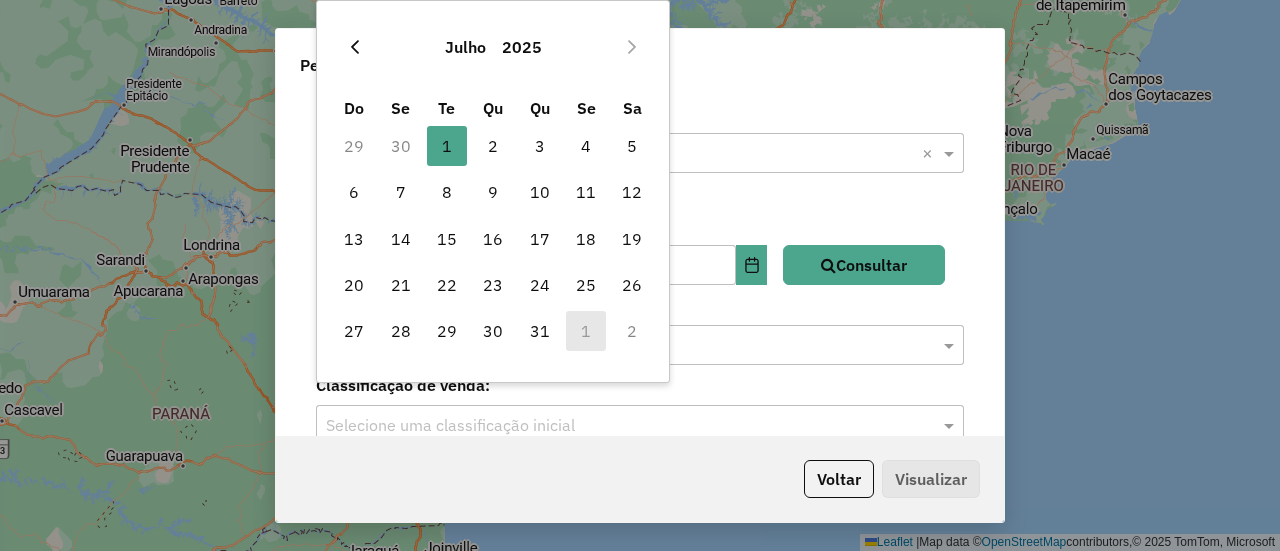 click 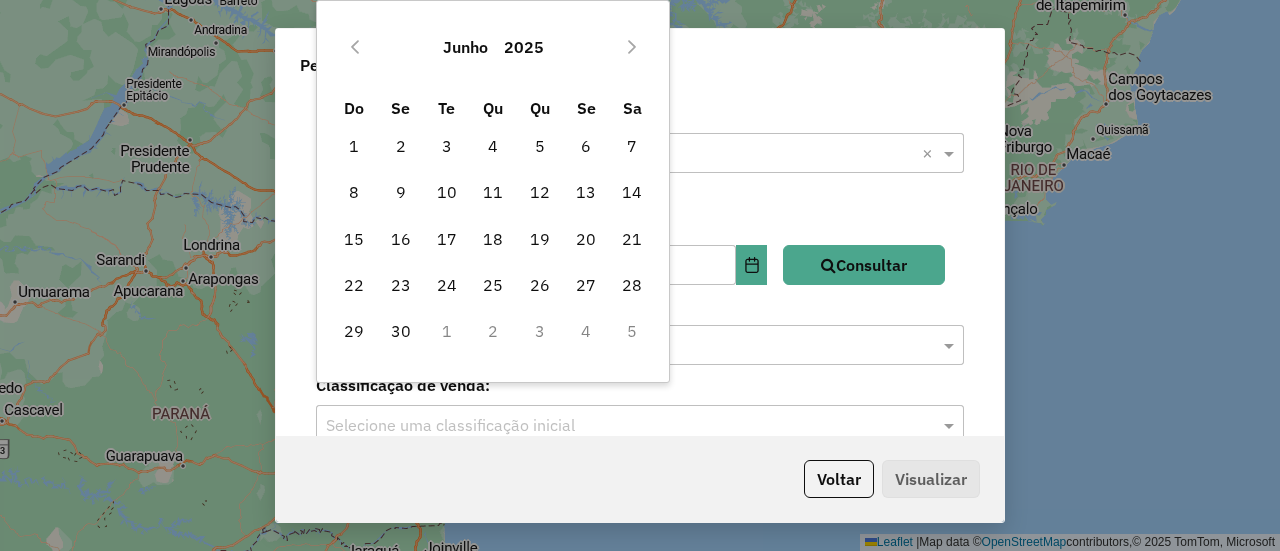 click 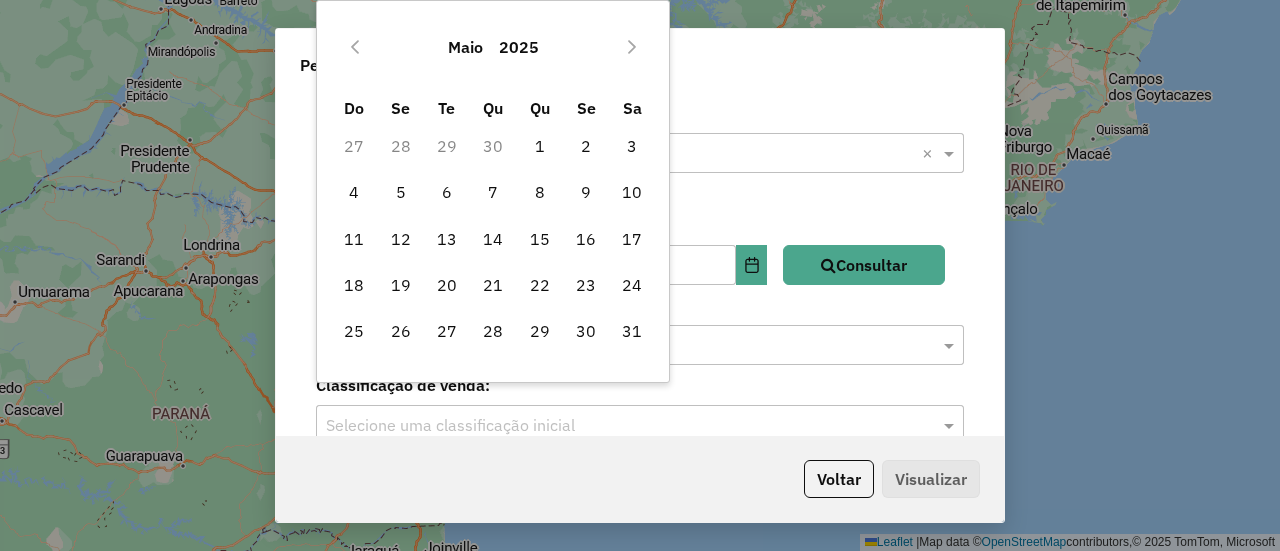 click 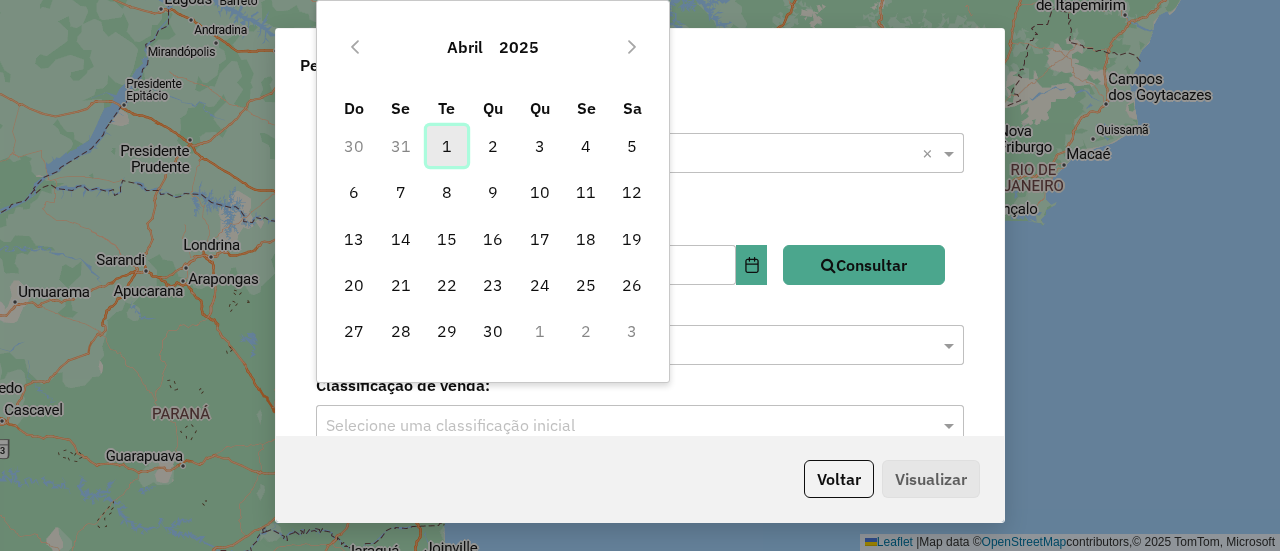 click on "1" at bounding box center (447, 146) 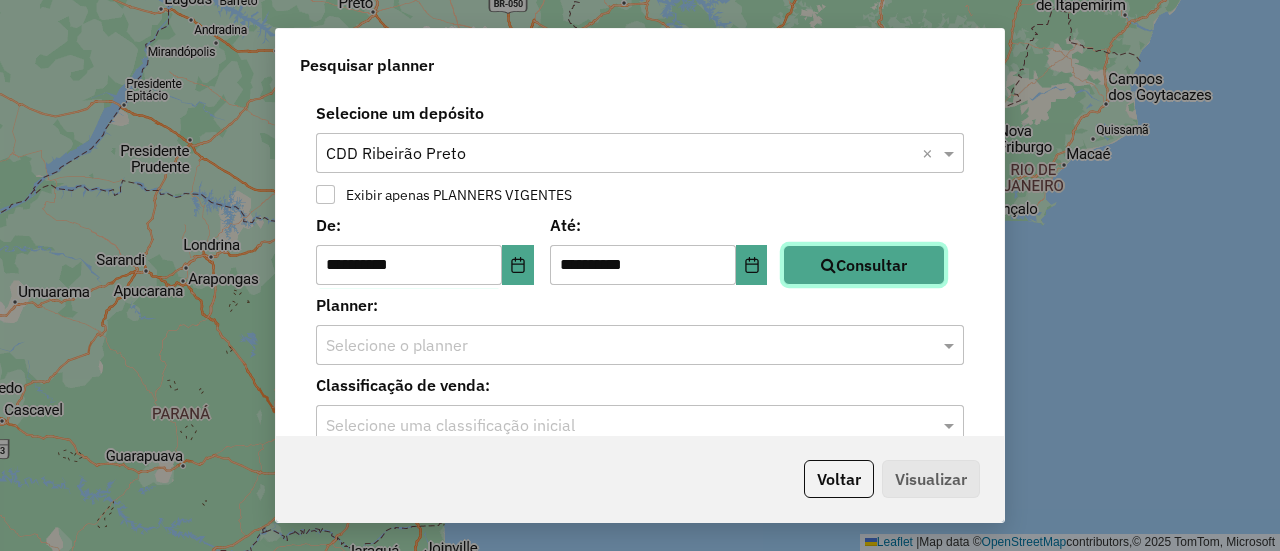 click on "Consultar" 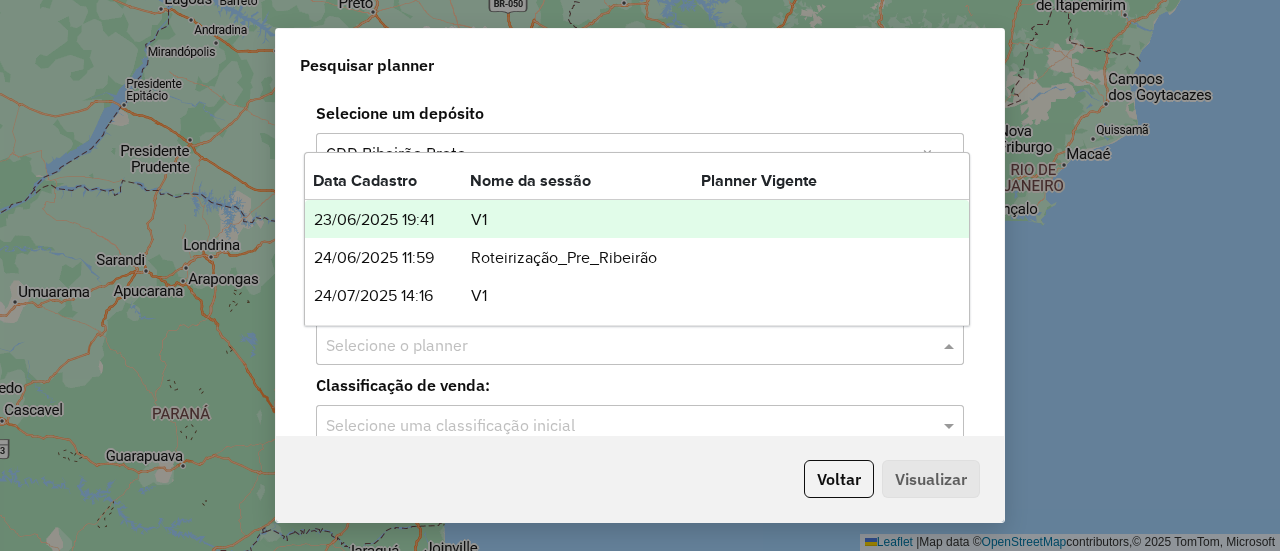 click 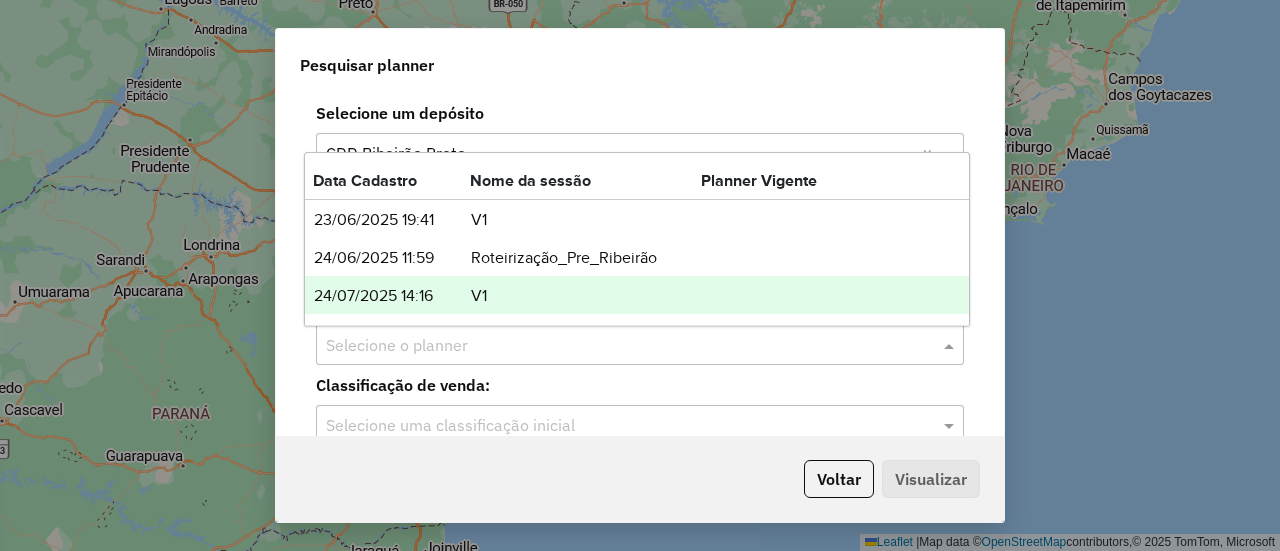 click at bounding box center [761, 296] 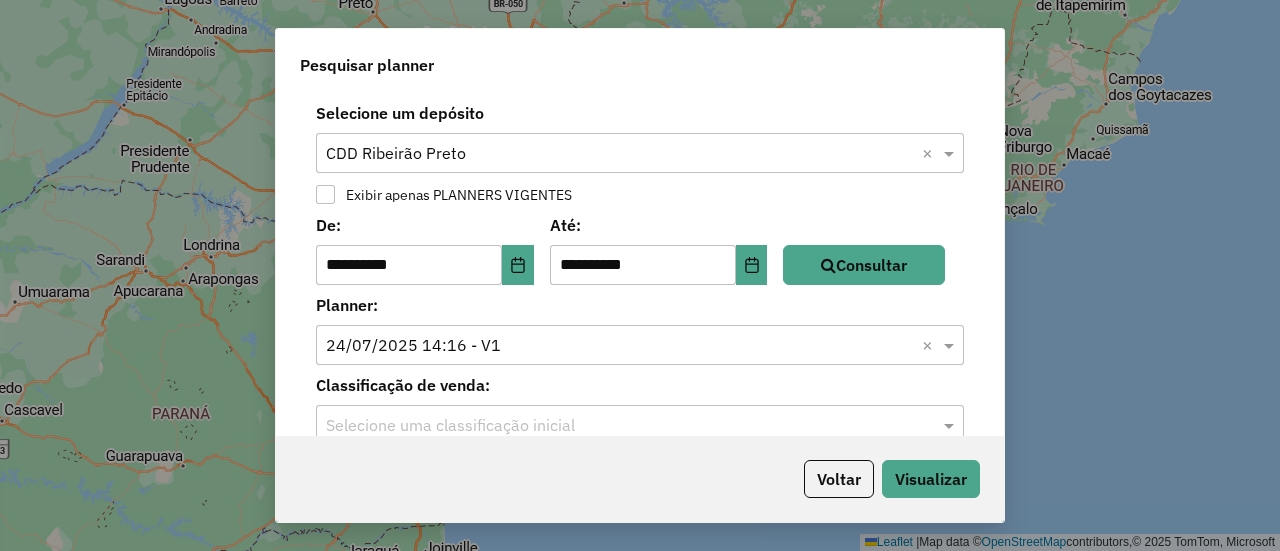 scroll, scrollTop: 31, scrollLeft: 0, axis: vertical 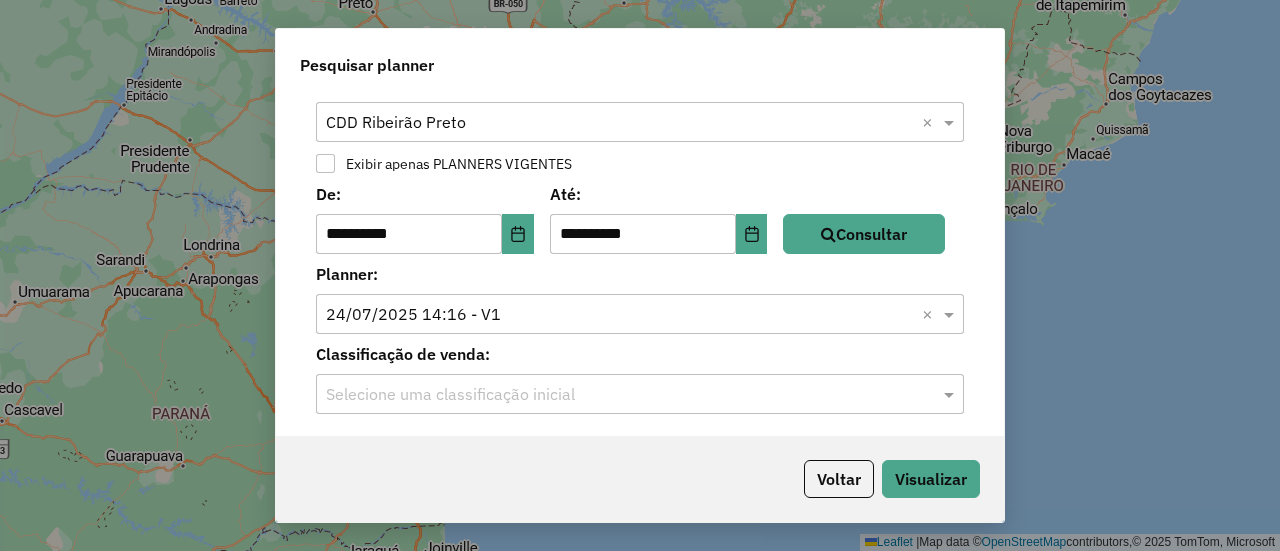 click 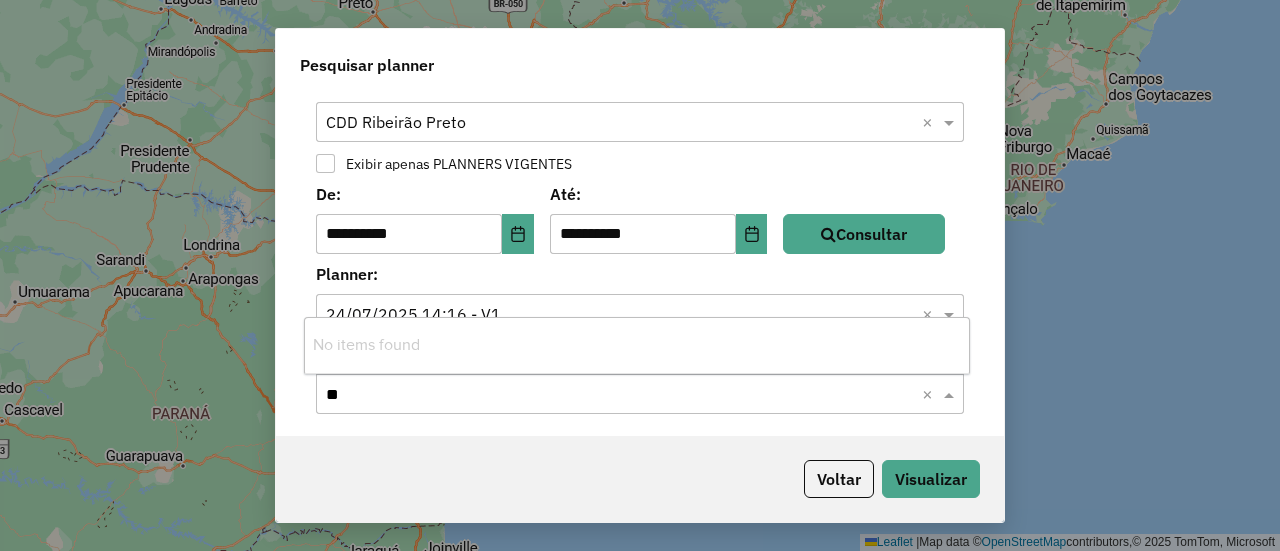 type on "*" 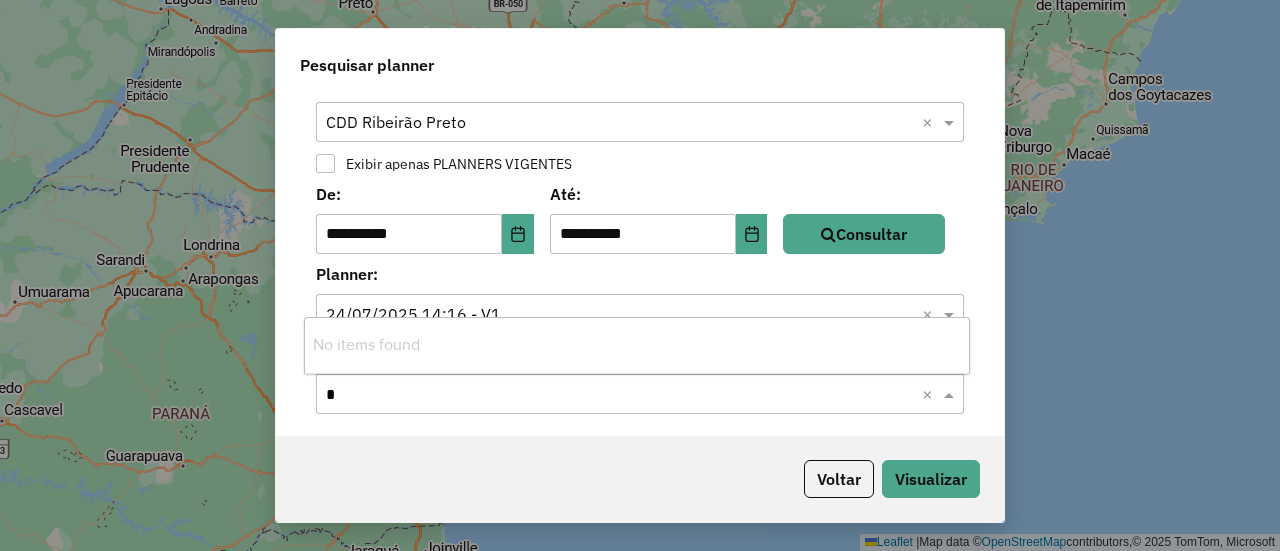 type 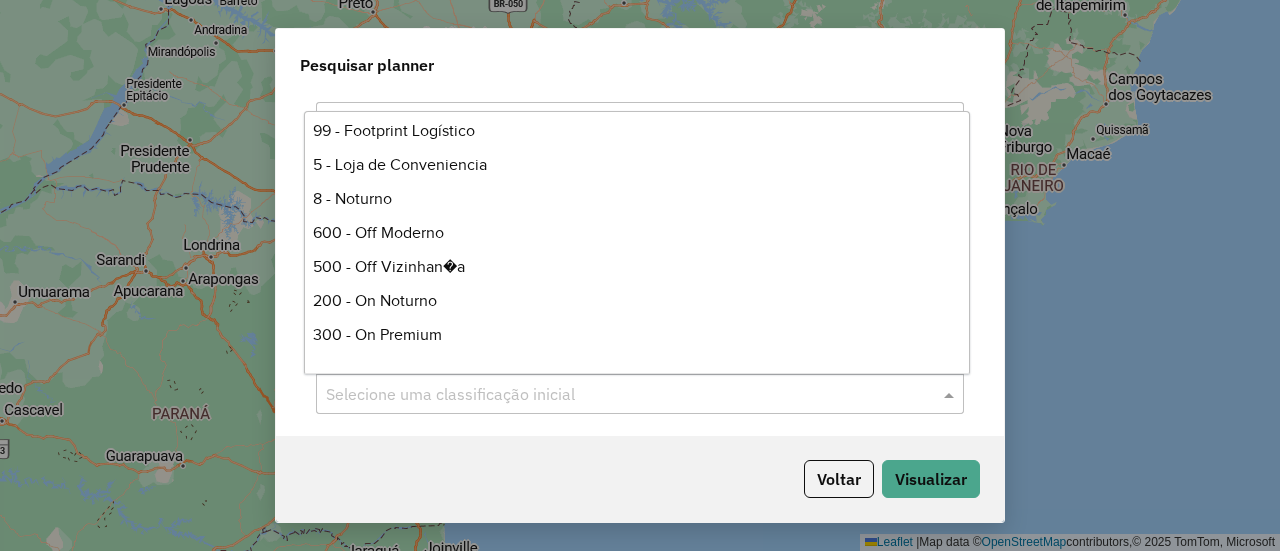 scroll, scrollTop: 562, scrollLeft: 0, axis: vertical 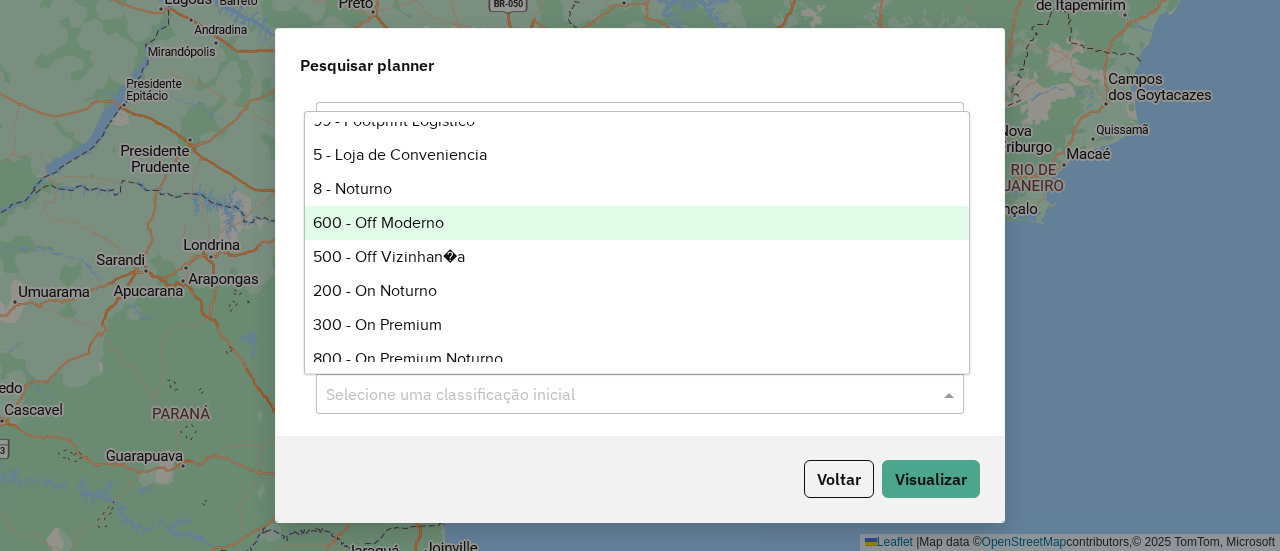 click on "62 - 62   64 - 64   65 - 65   66 - 66   68 - 68   69 - 69   70 - 70   72 - 72   73 - 73   74 - 74   75 - 75   78 - 78   3 - AS Rota   2 - Bar Grande   9 - Bar VIP Garrafeiro   80 - Footprint   99 - Footprint Logístico   5 - Loja de Conveniencia   8 - Noturno   600 - Off Moderno   500 - Off Vizinhan�a   200 - On Noturno   300 - On Premium   800 - On Premium Noturno   400 - On Super Premium   100 - On Trade   11 - Restaurante VIP   1 - Rota   10 - Shopping   12 - Sofisticado   6 - SUB   700 - Sub   7 - Sup Contas   13 - Top Refri   4 - TRAD" at bounding box center (636, 242) 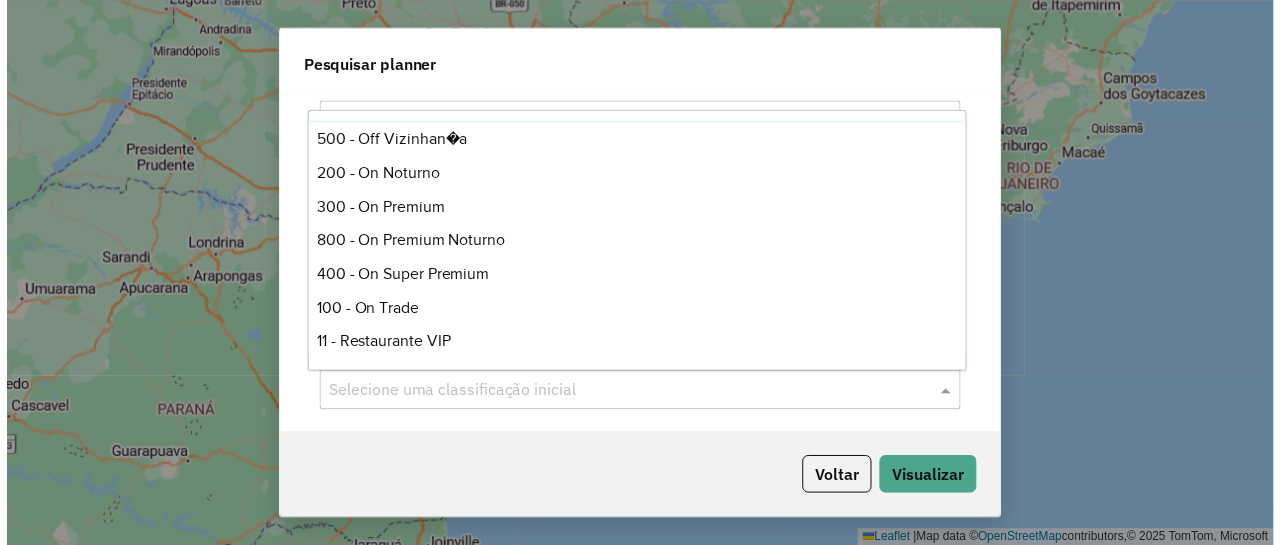 scroll, scrollTop: 685, scrollLeft: 0, axis: vertical 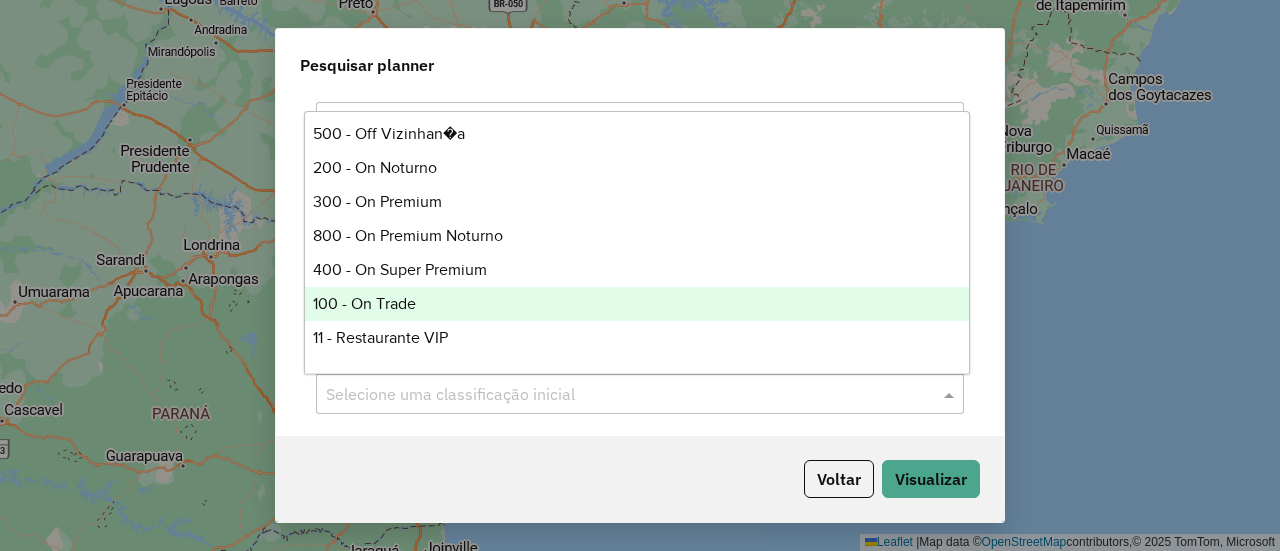 click on "100 - On Trade" at bounding box center [636, 304] 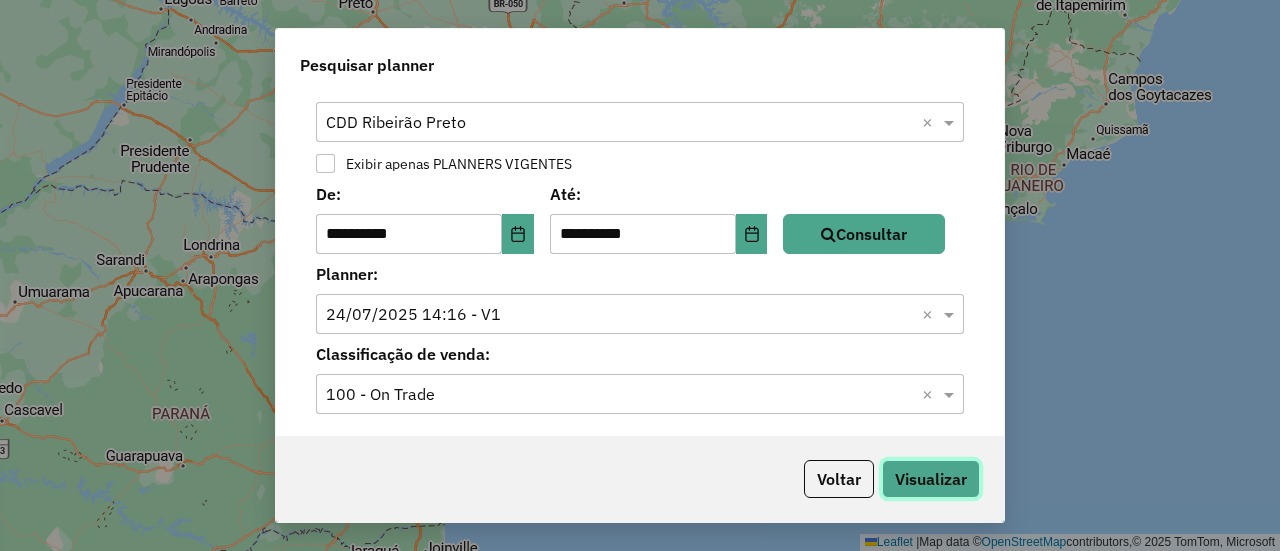 click on "Visualizar" 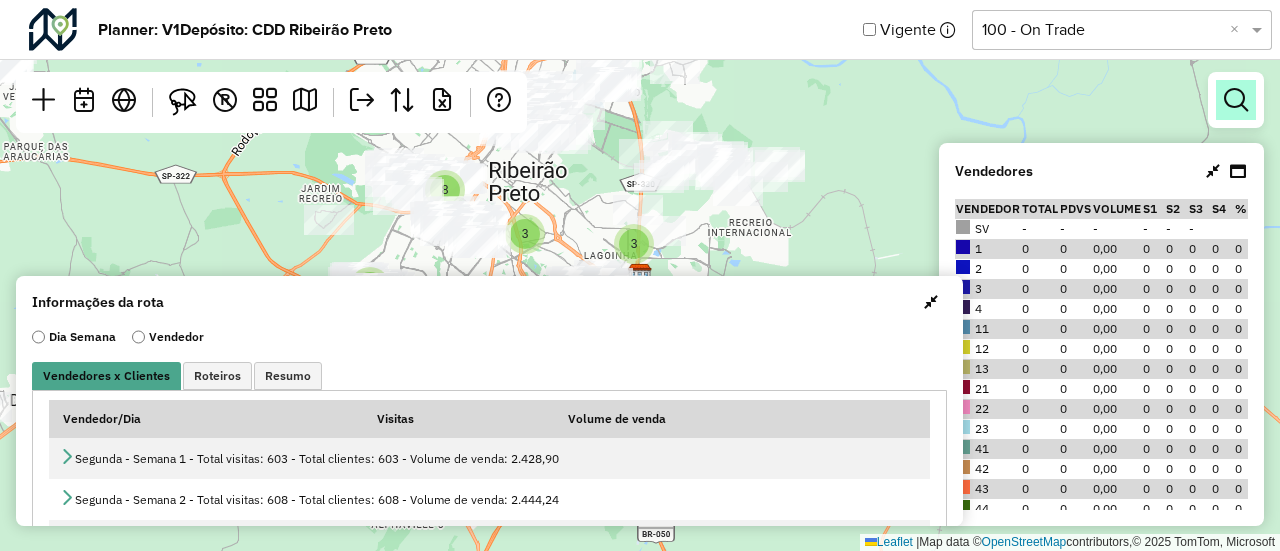 click at bounding box center (1236, 100) 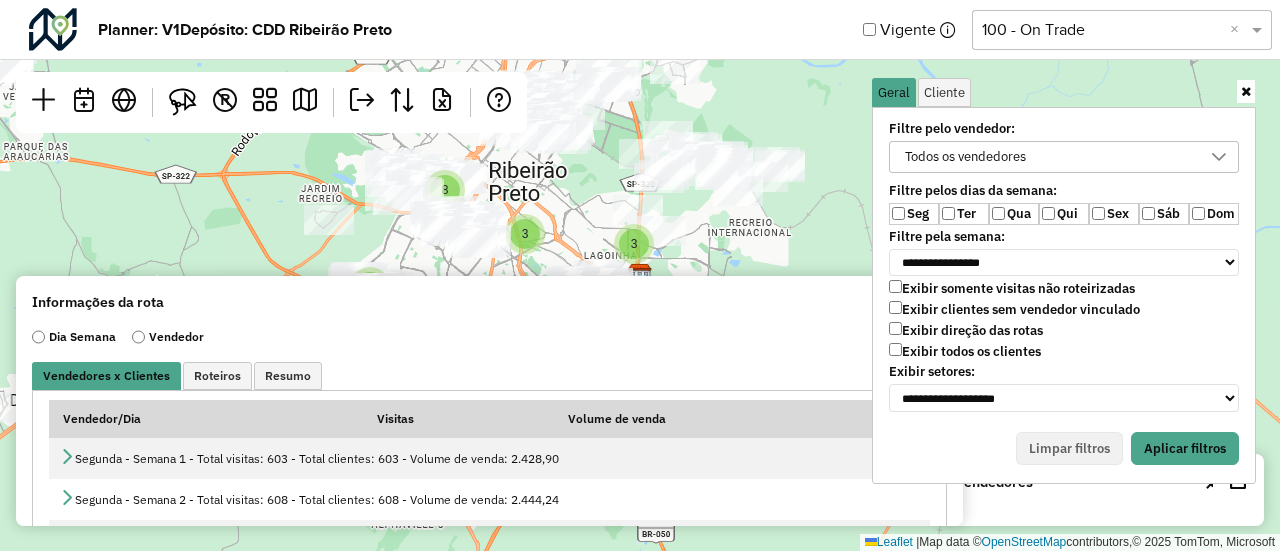 click on "Todos os vendedores" at bounding box center [965, 157] 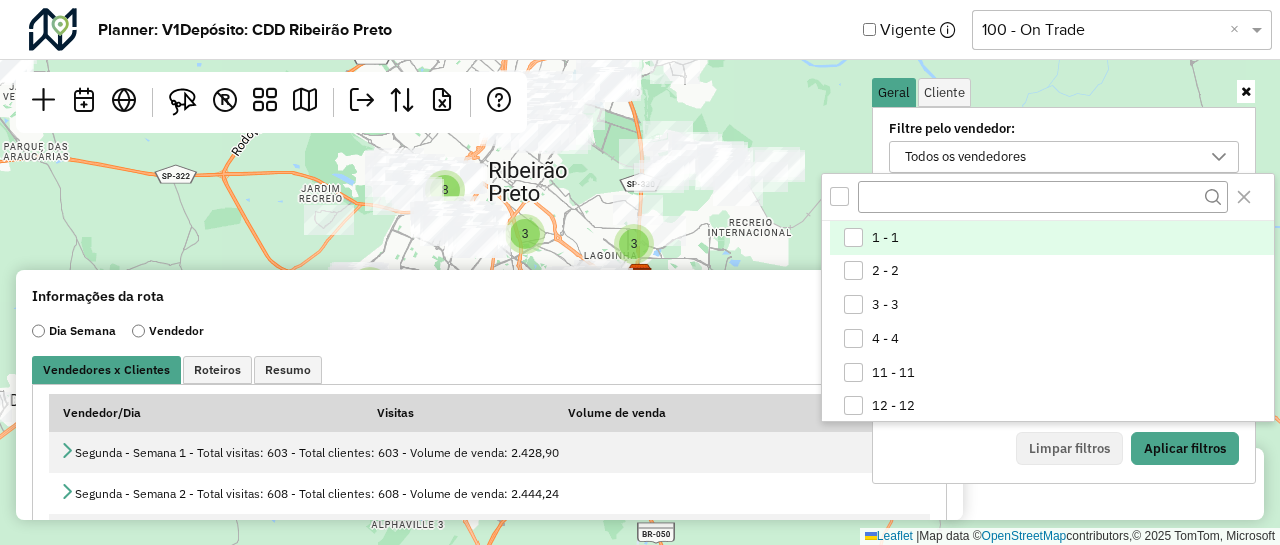 scroll, scrollTop: 10, scrollLeft: 74, axis: both 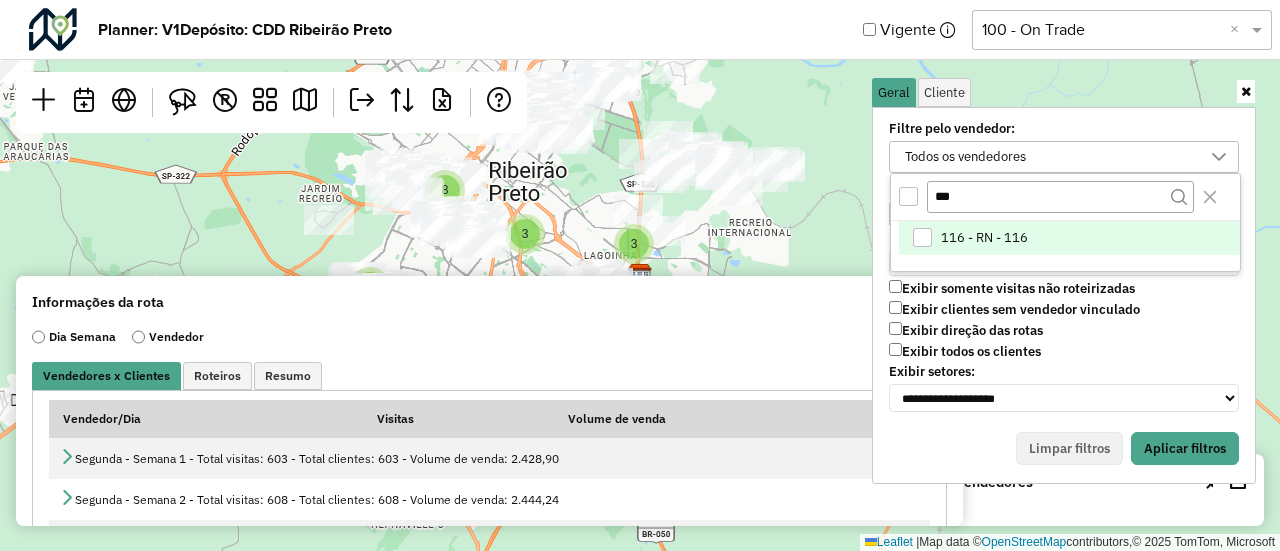 type on "***" 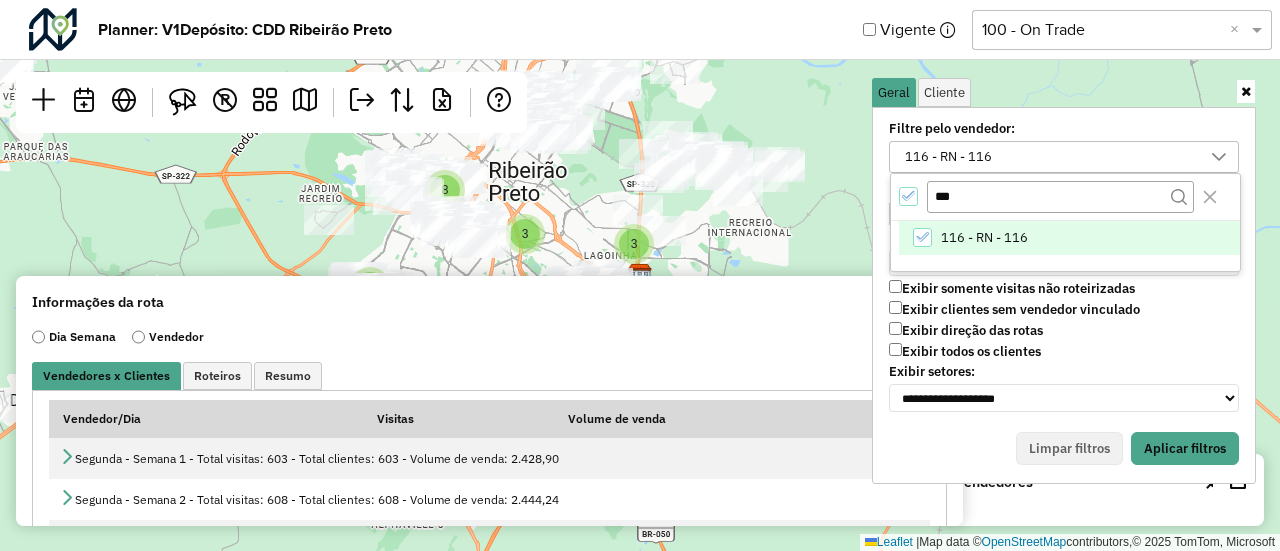 click 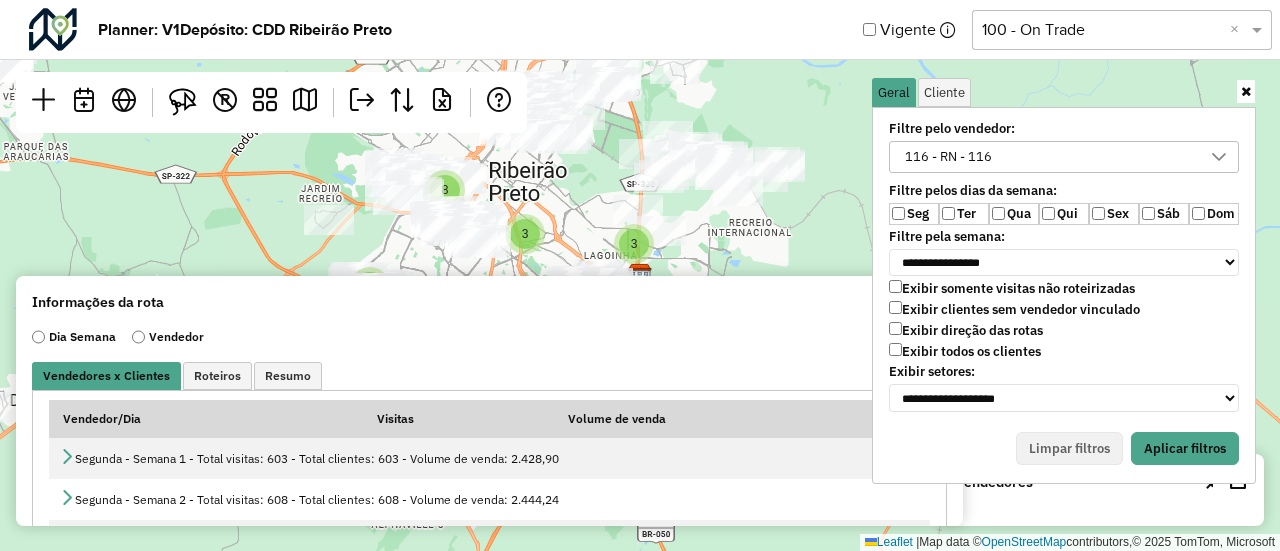 type 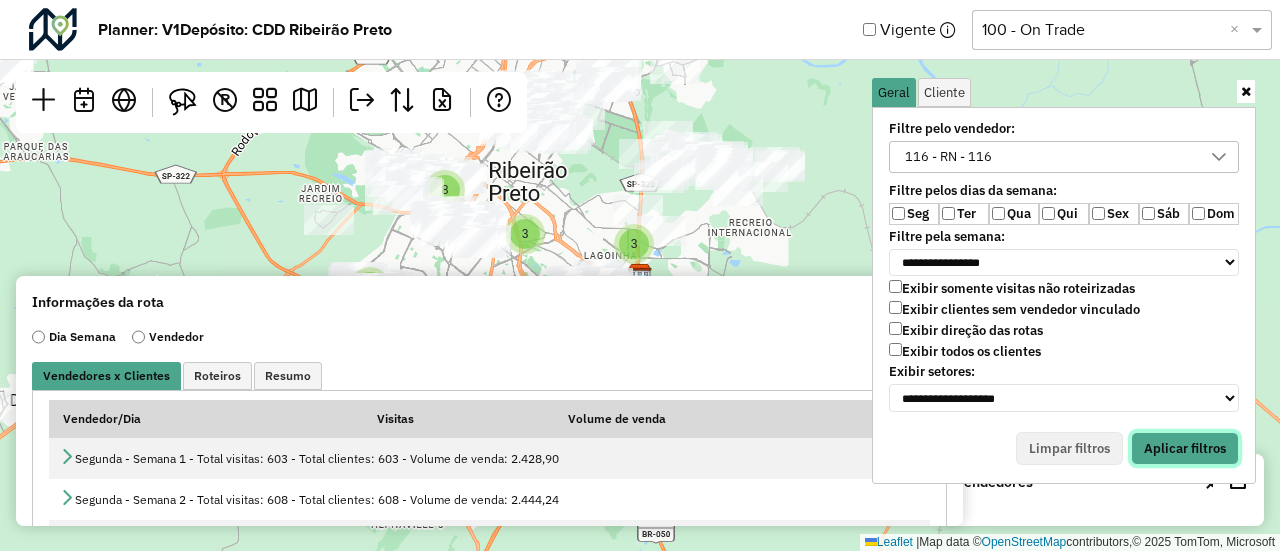click on "Aplicar filtros" at bounding box center (1185, 449) 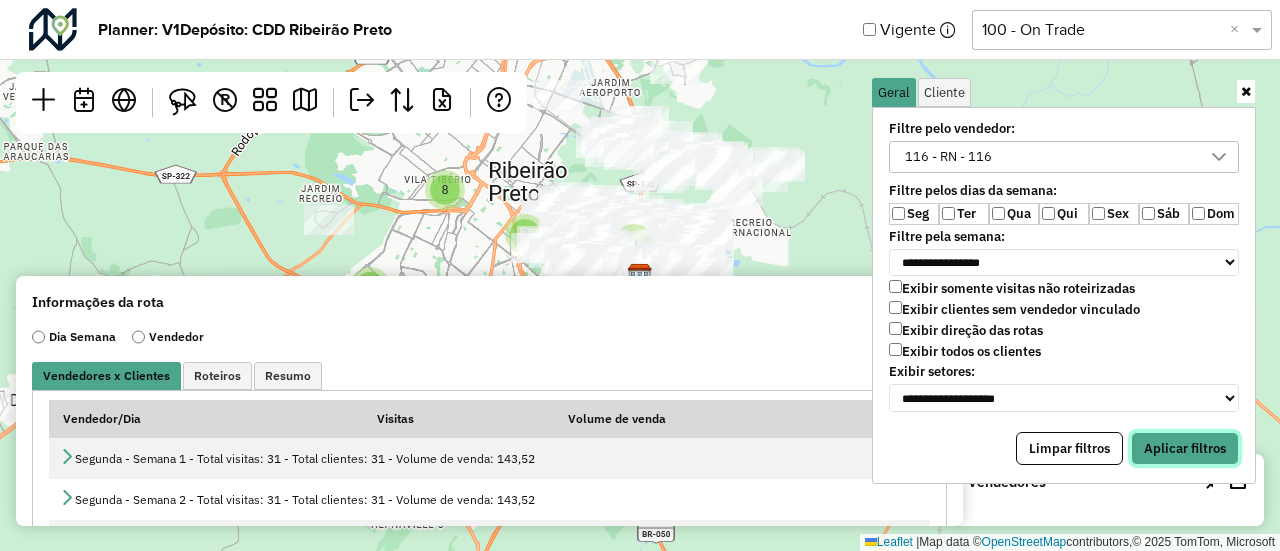 click on "Aplicar filtros" at bounding box center [1185, 449] 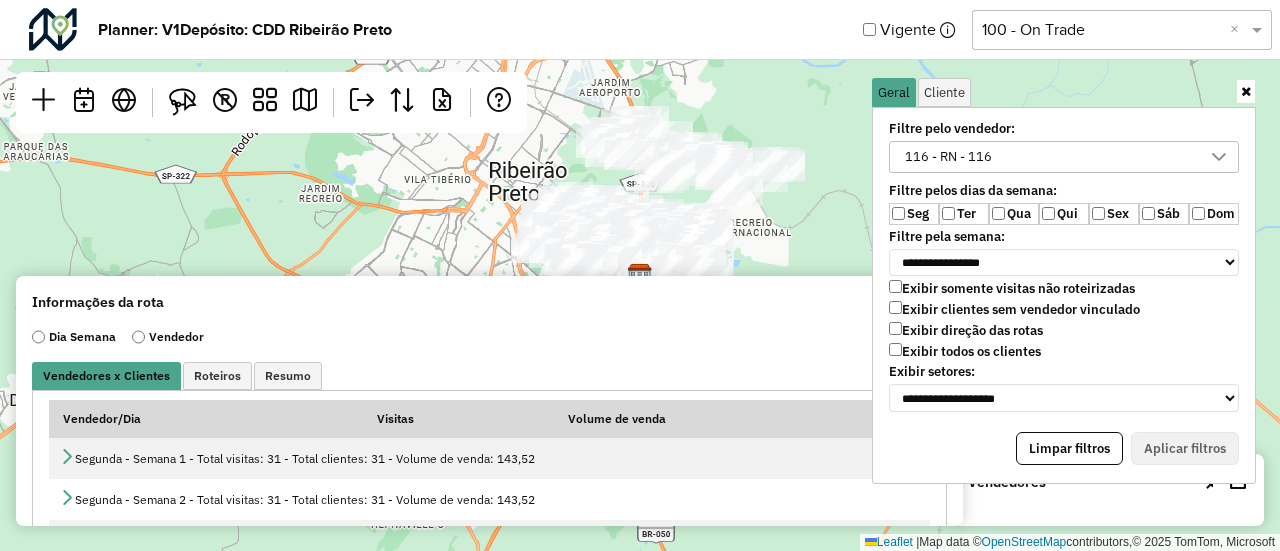 click at bounding box center [1246, 91] 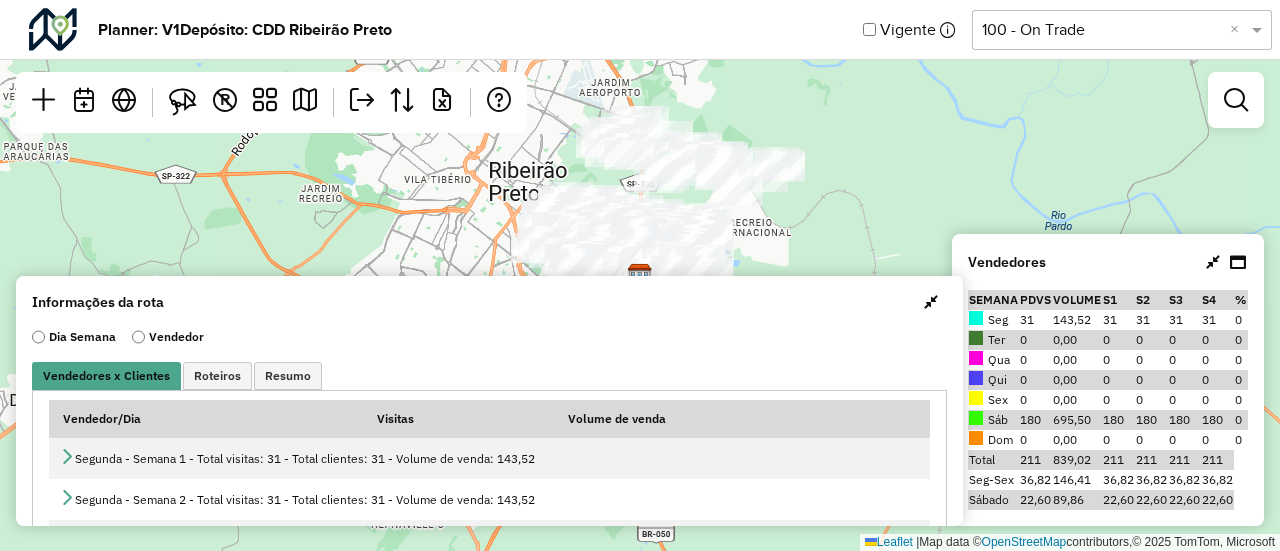click at bounding box center [931, 302] 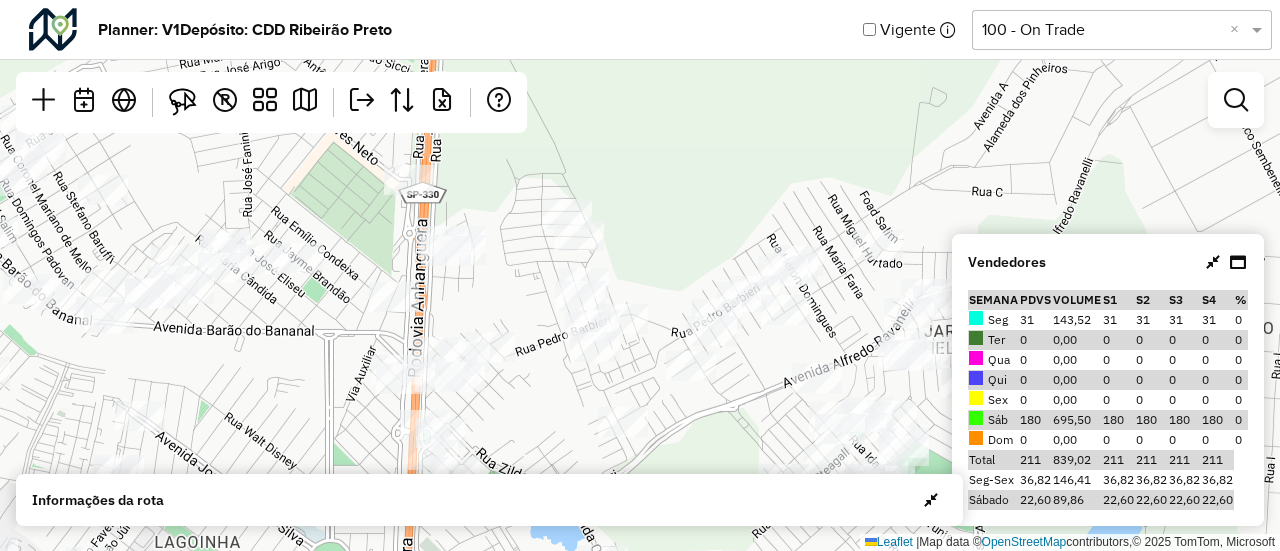 drag, startPoint x: 603, startPoint y: 196, endPoint x: 752, endPoint y: 355, distance: 217.90366 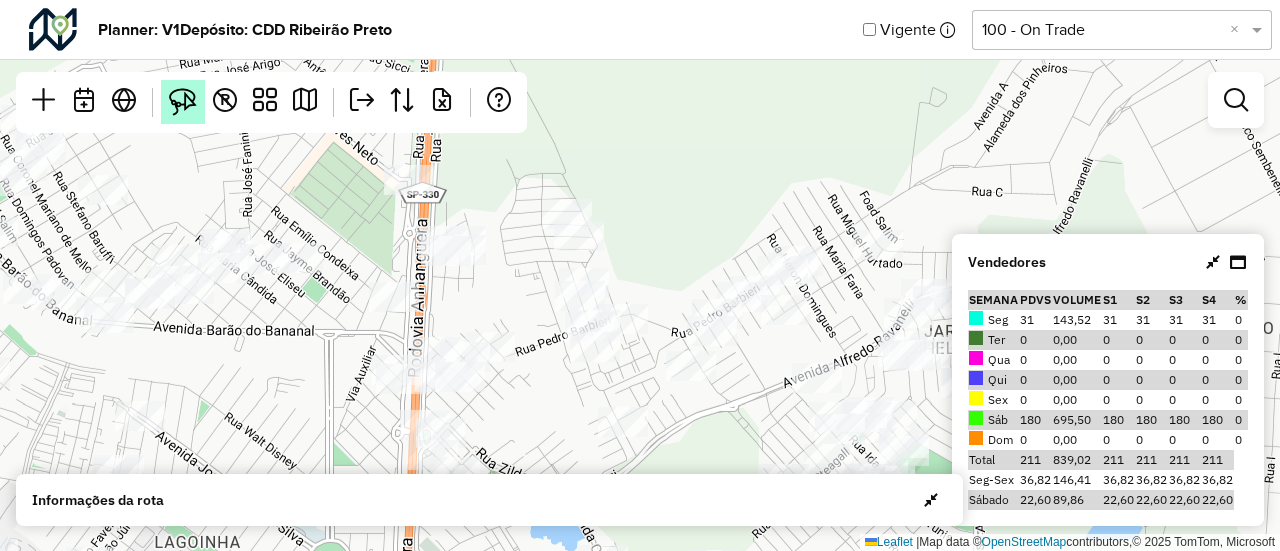 click at bounding box center (183, 102) 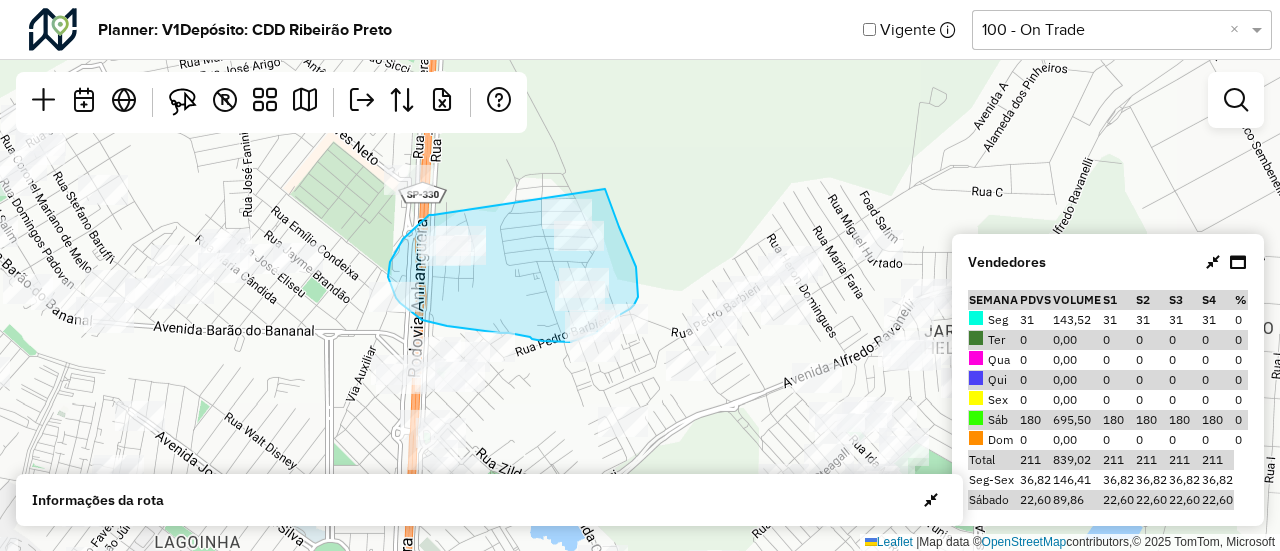 drag, startPoint x: 433, startPoint y: 215, endPoint x: 604, endPoint y: 186, distance: 173.44164 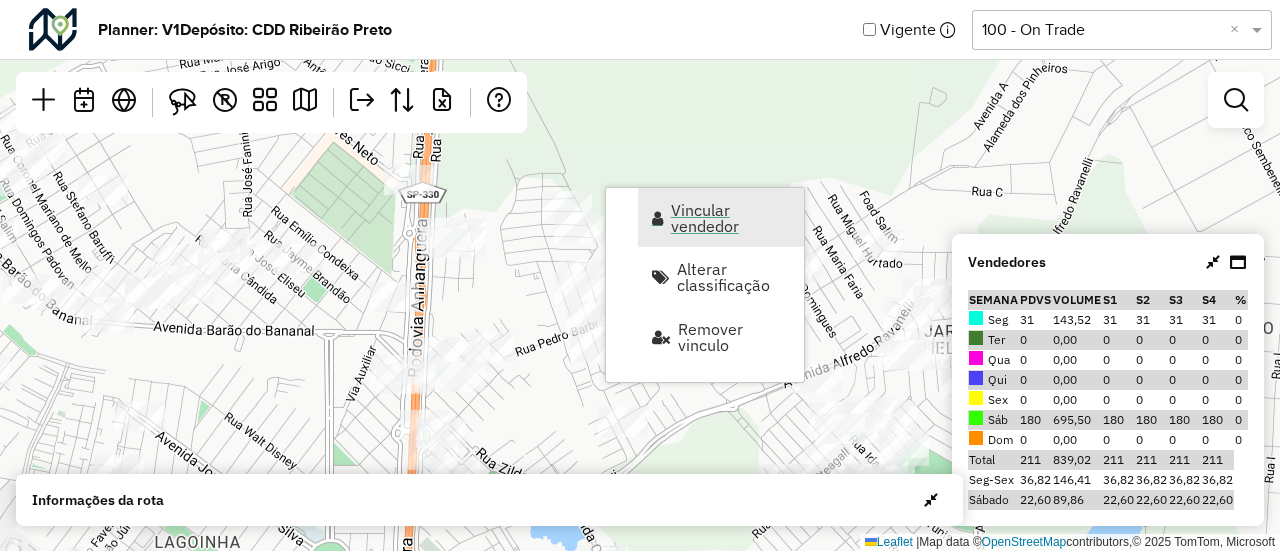 click on "Vincular vendedor" at bounding box center [731, 218] 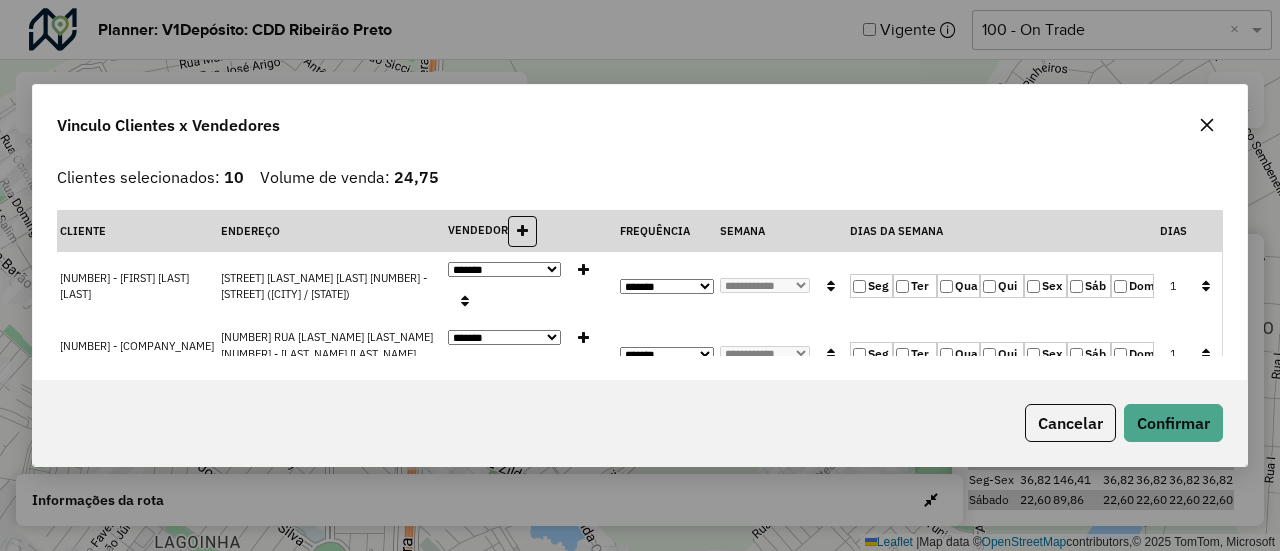 click 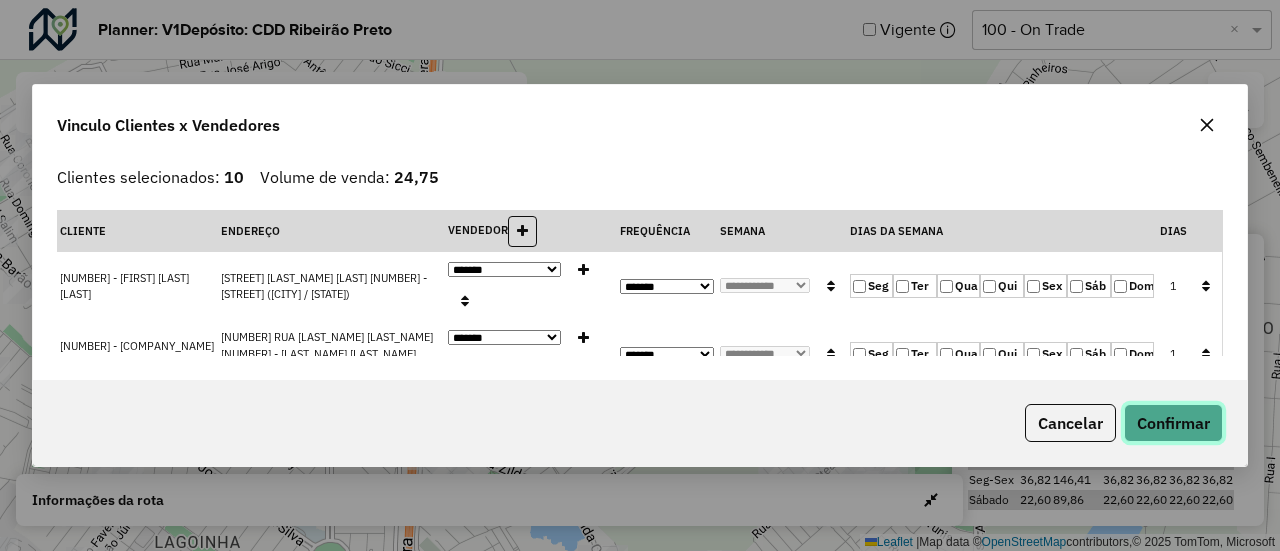 click on "Confirmar" 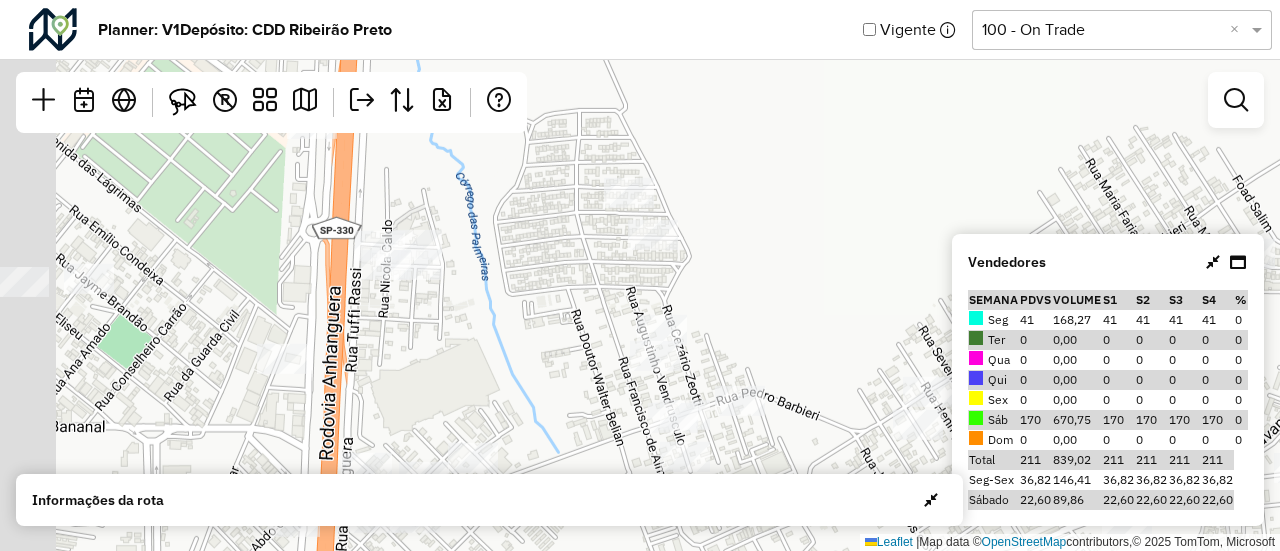 drag, startPoint x: 584, startPoint y: 303, endPoint x: 773, endPoint y: 381, distance: 204.4627 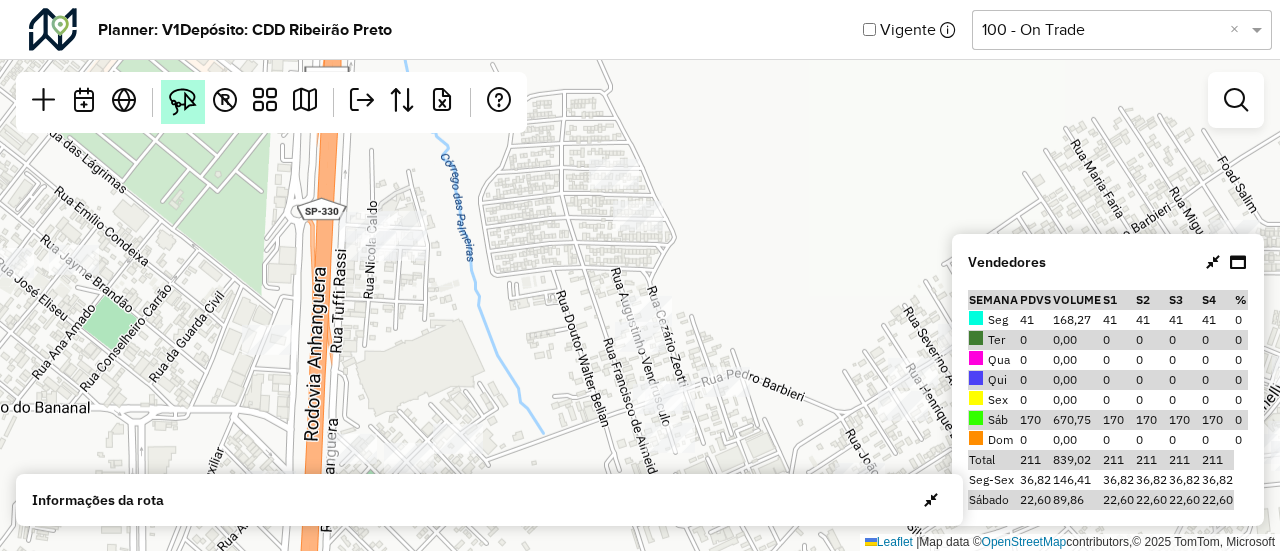 click at bounding box center [183, 102] 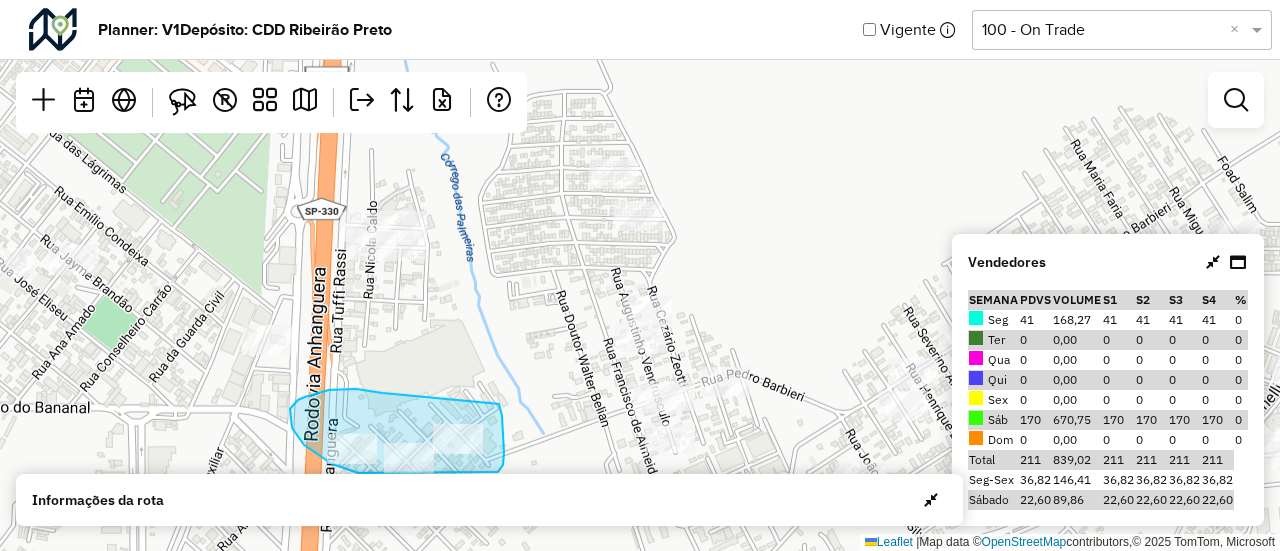 drag, startPoint x: 382, startPoint y: 393, endPoint x: 496, endPoint y: 397, distance: 114.07015 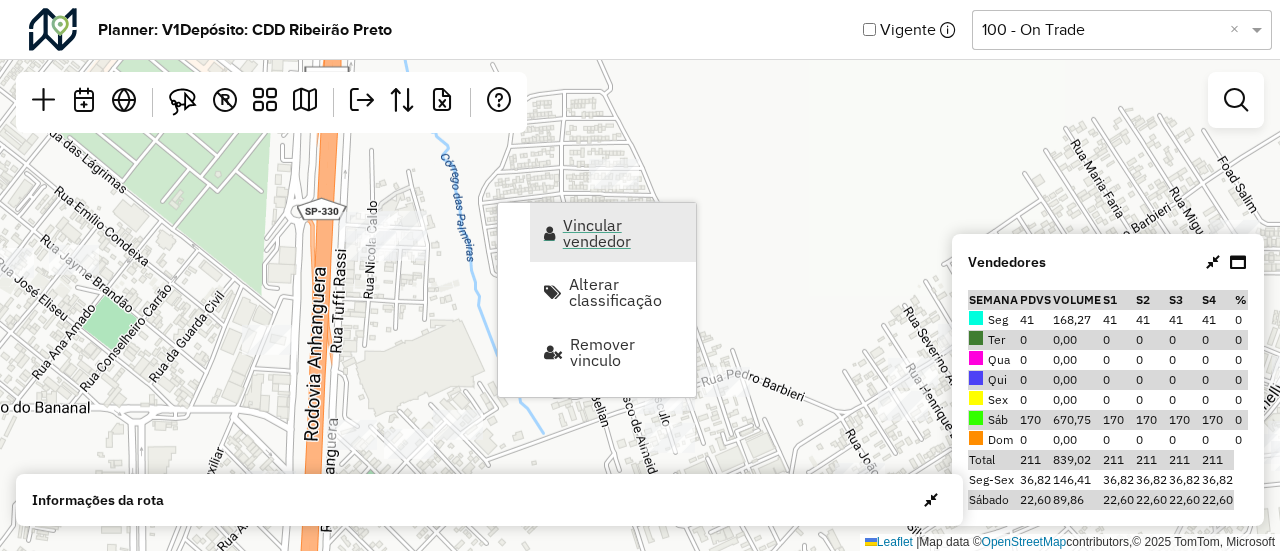 click on "Vincular vendedor" at bounding box center [623, 233] 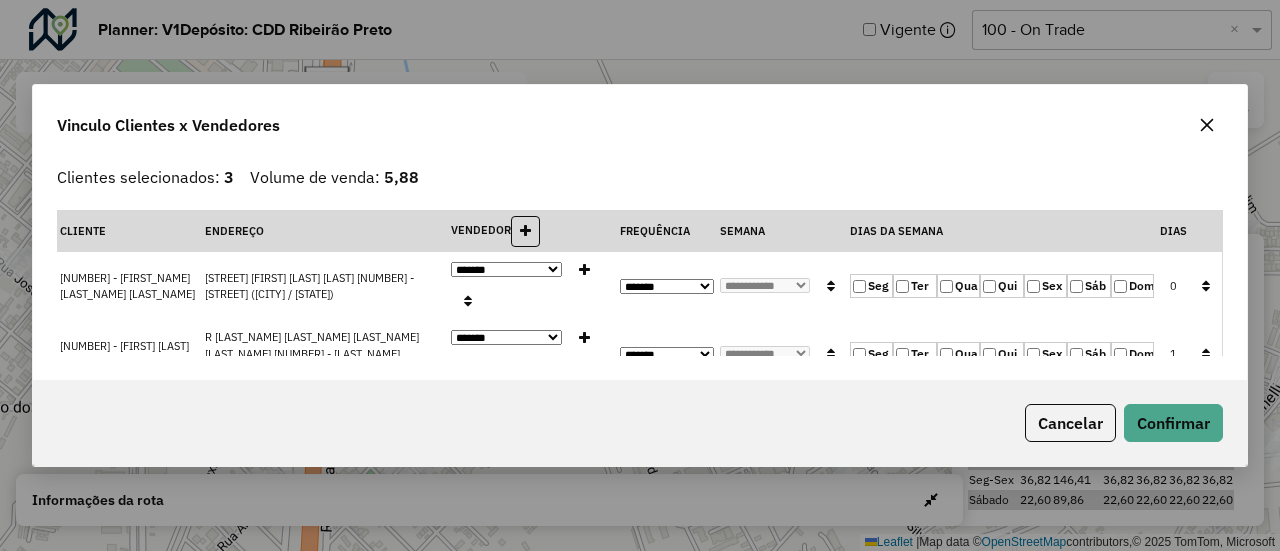 click on "Seg" 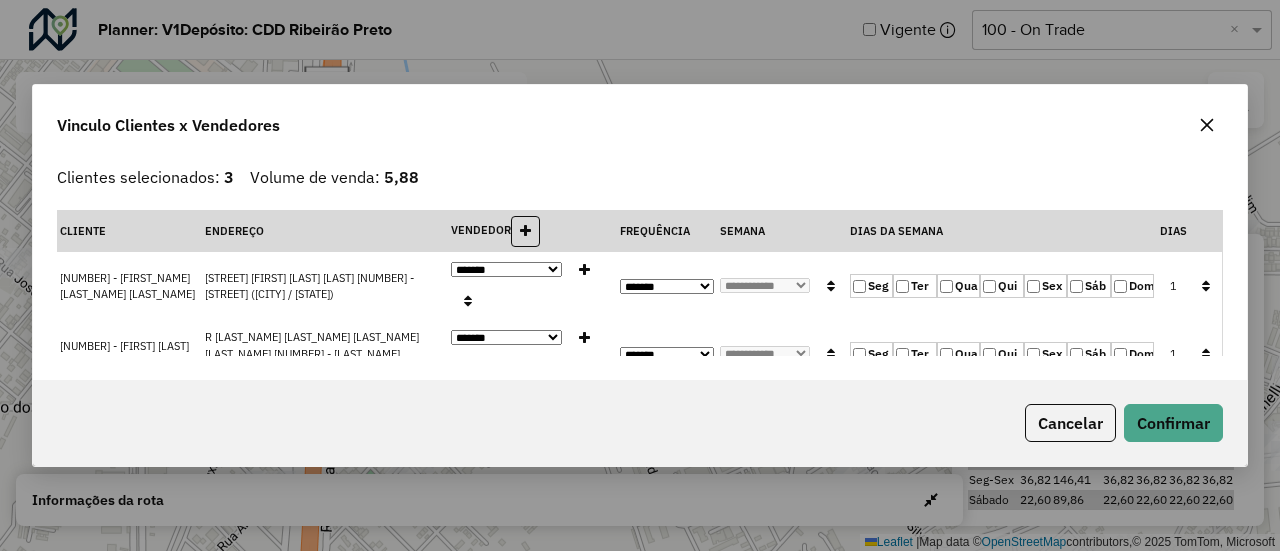 click 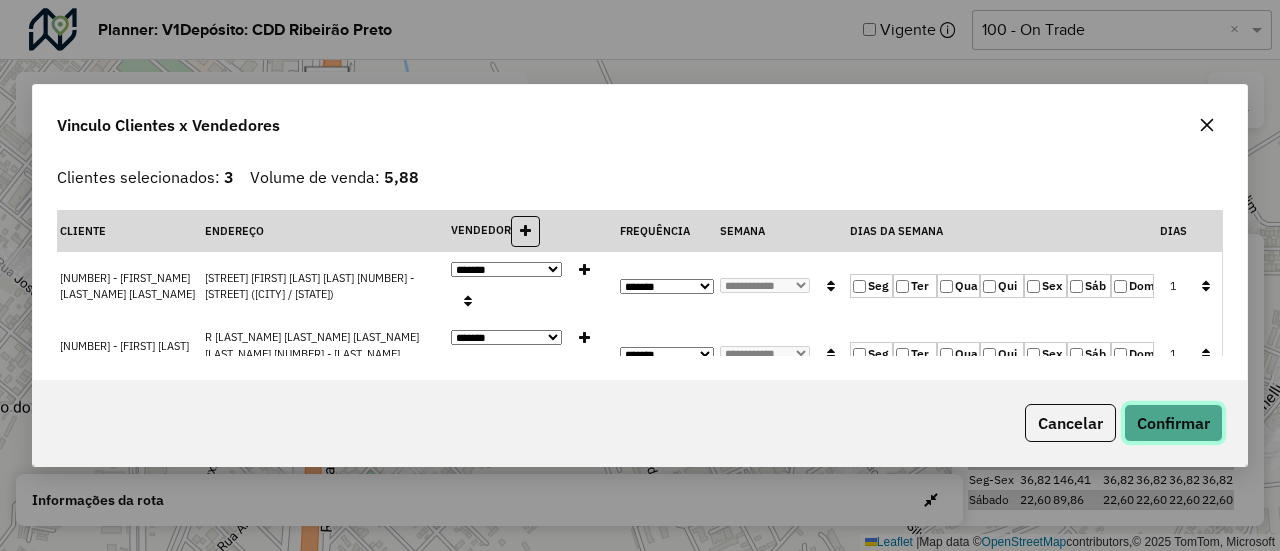 click on "Confirmar" 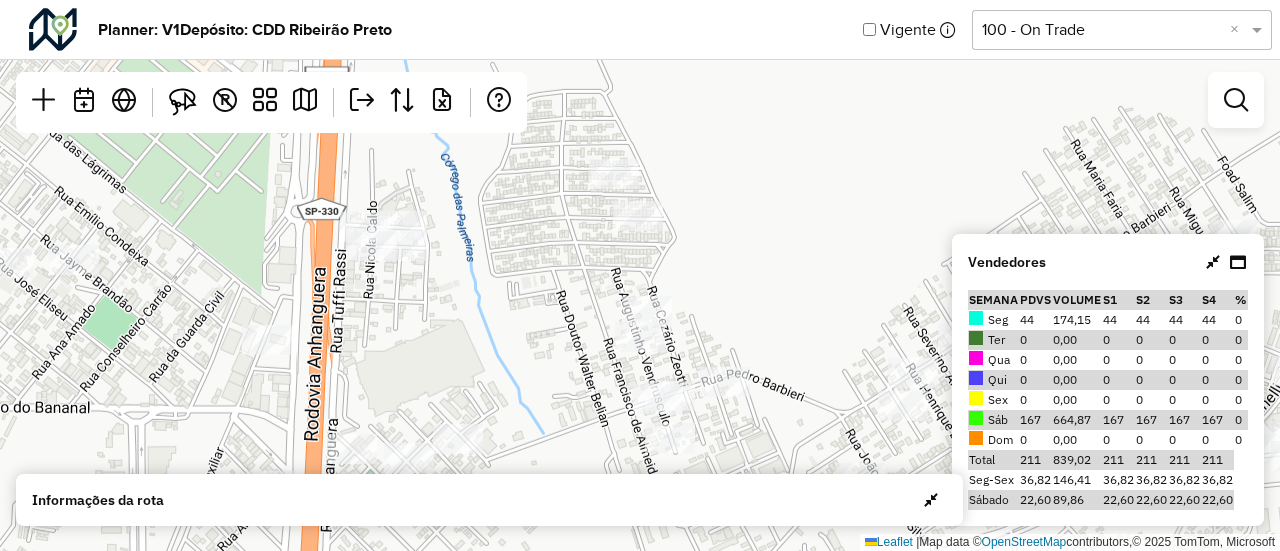 click at bounding box center [1213, 262] 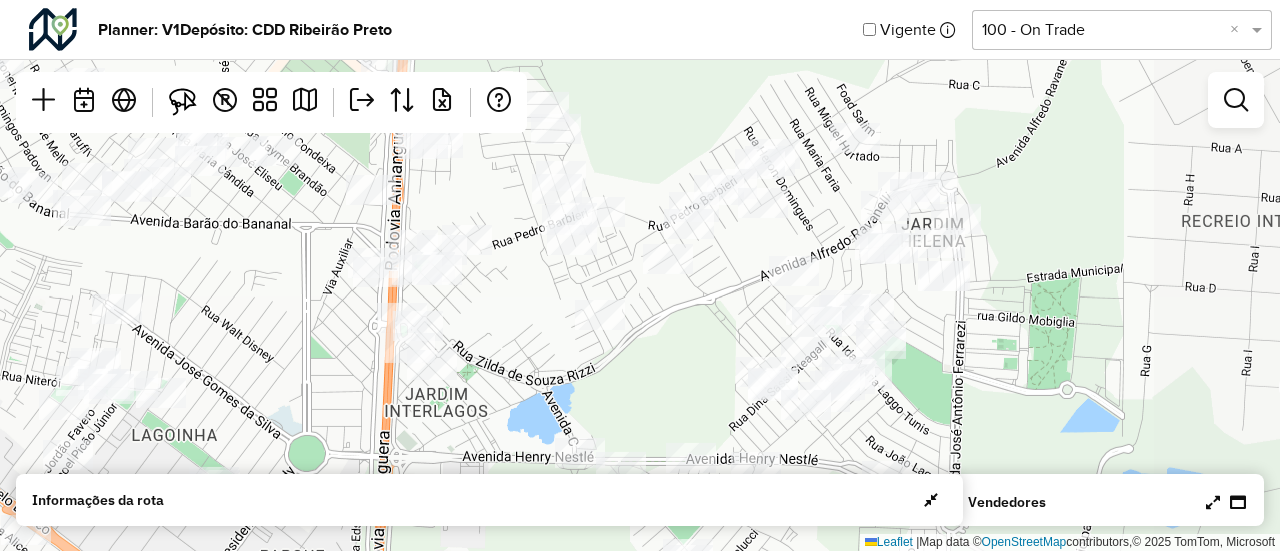 drag, startPoint x: 816, startPoint y: 256, endPoint x: 646, endPoint y: 151, distance: 199.81241 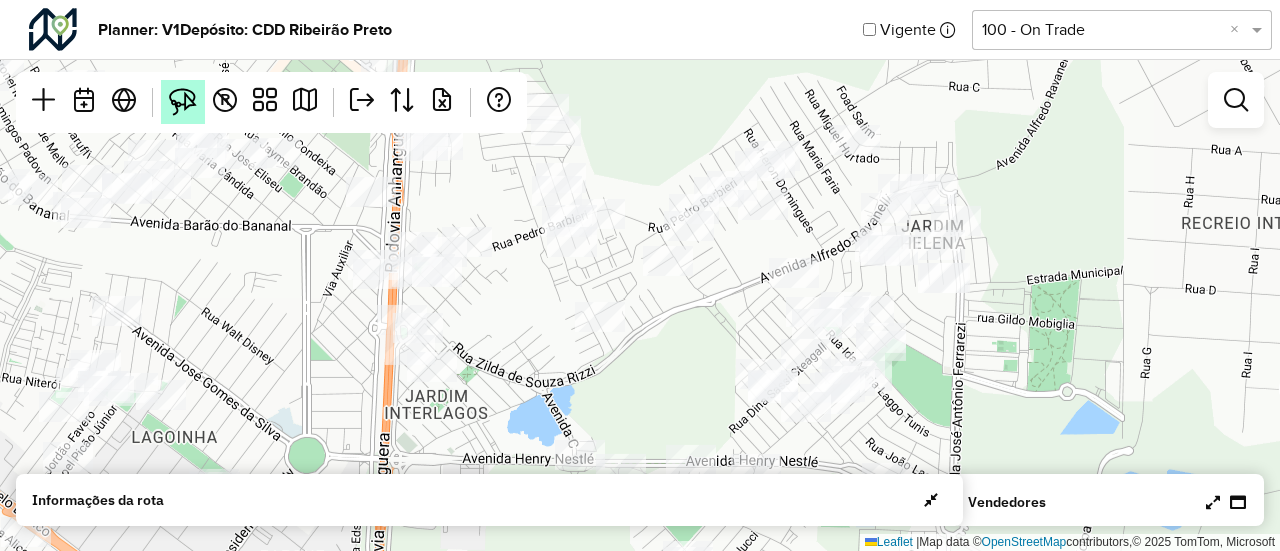 click at bounding box center (183, 102) 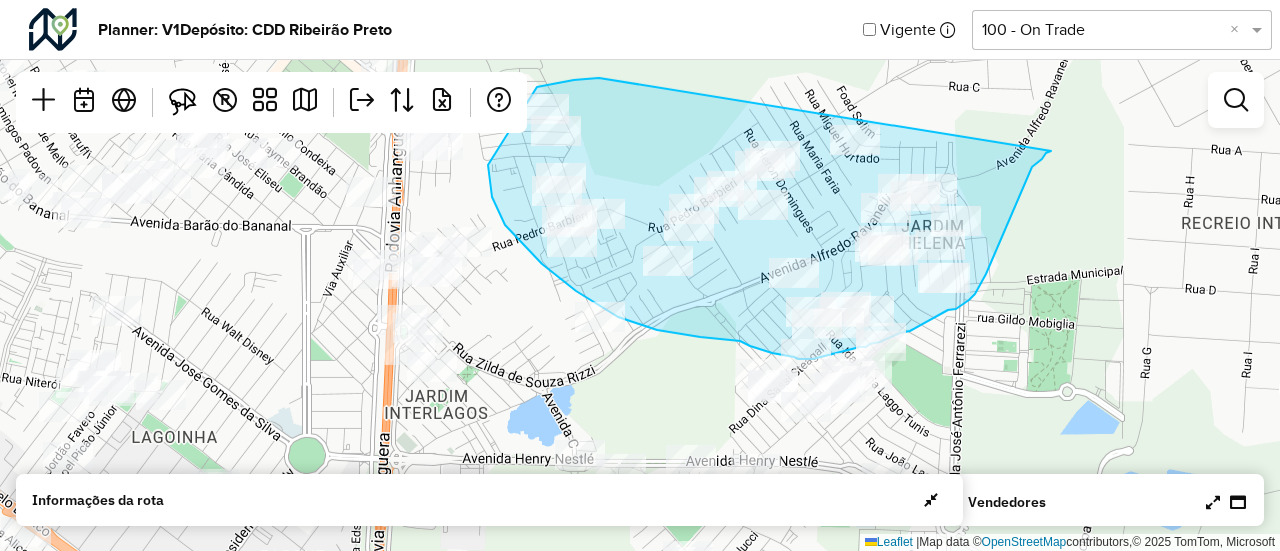 drag, startPoint x: 599, startPoint y: 78, endPoint x: 1081, endPoint y: 147, distance: 486.91376 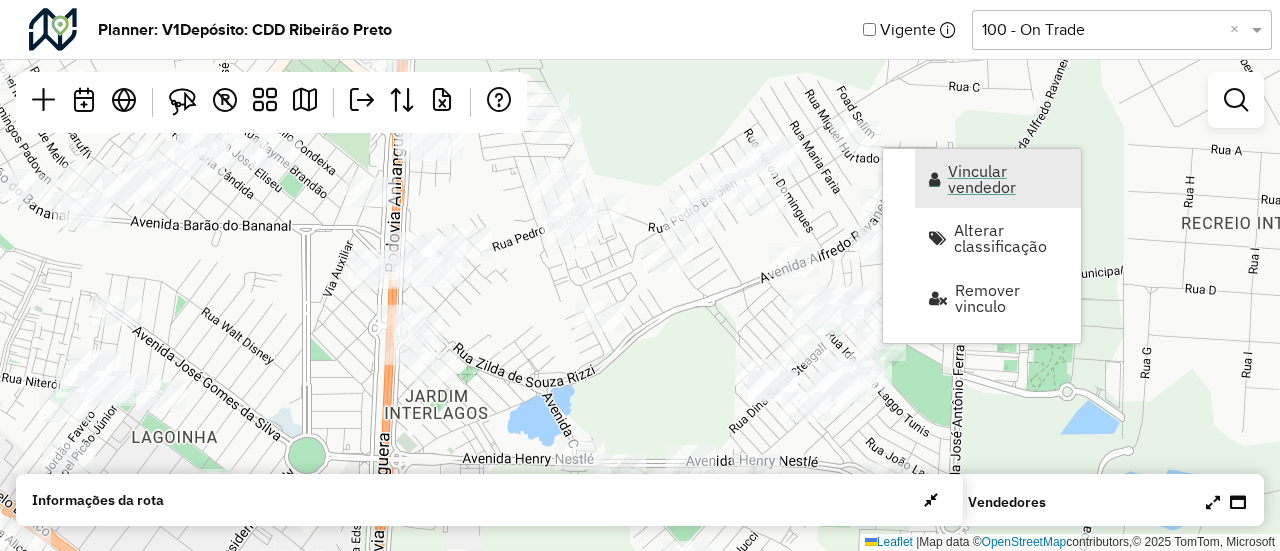 click on "Vincular vendedor" at bounding box center [1008, 179] 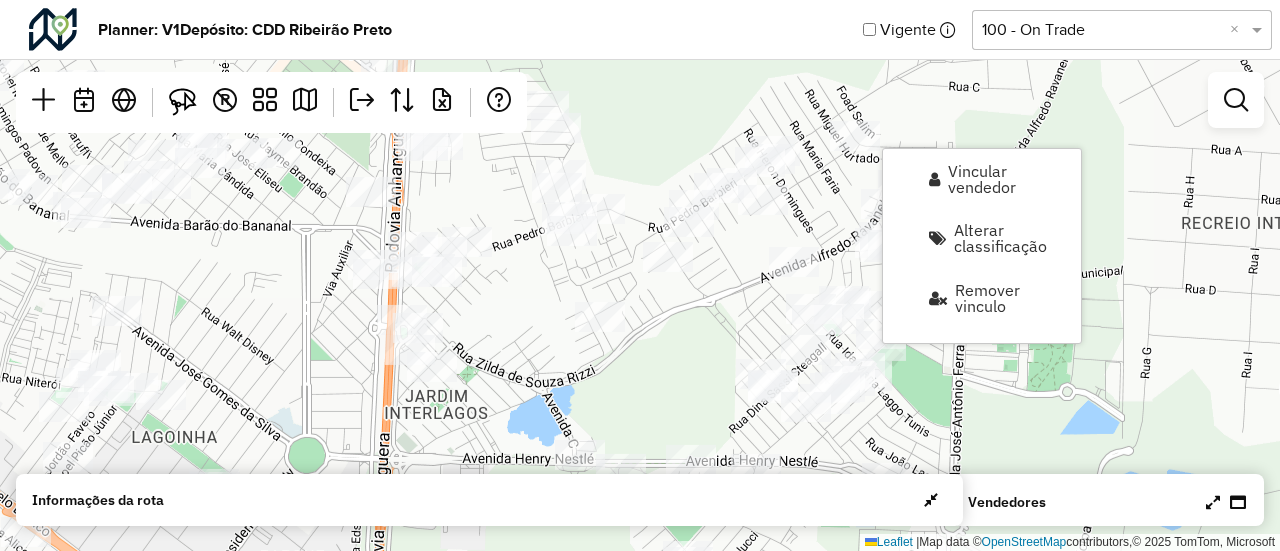 select on "********" 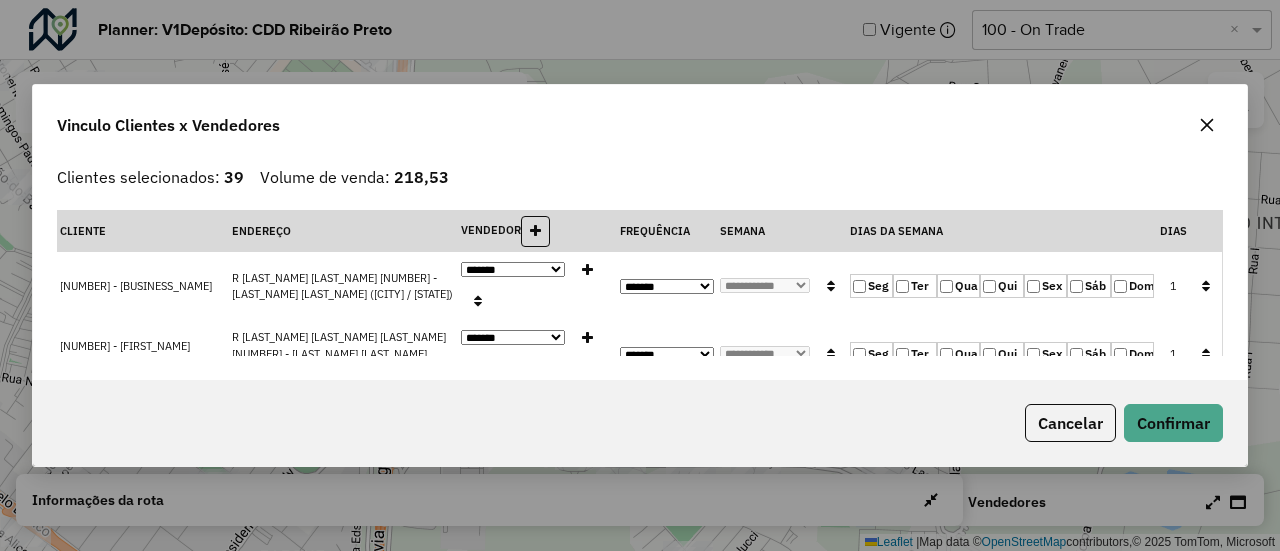 click on "Sáb" 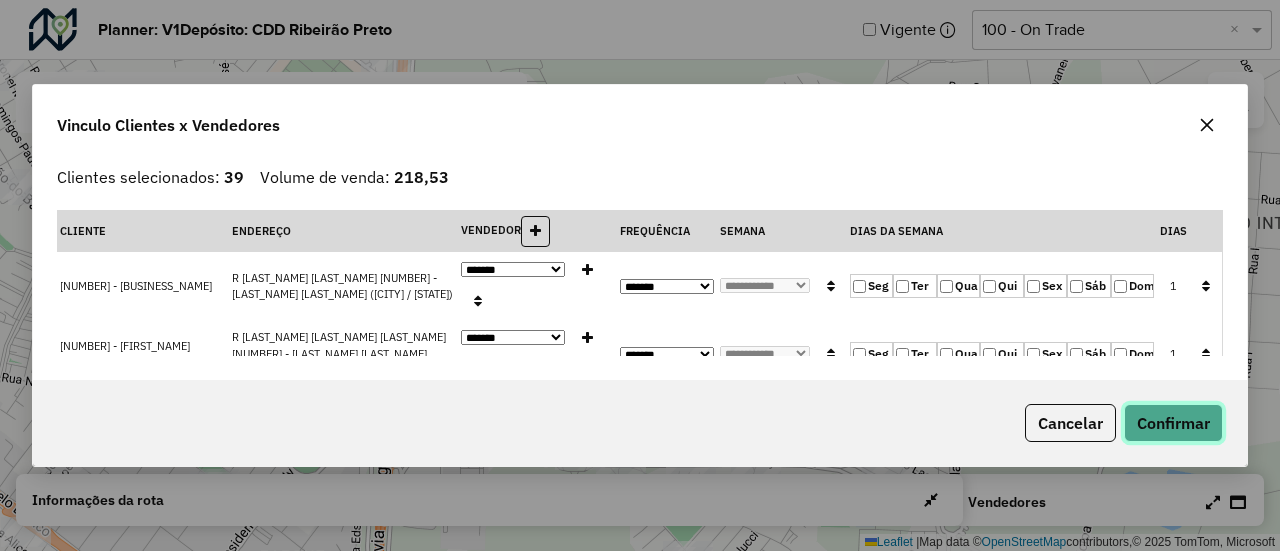 click on "Confirmar" 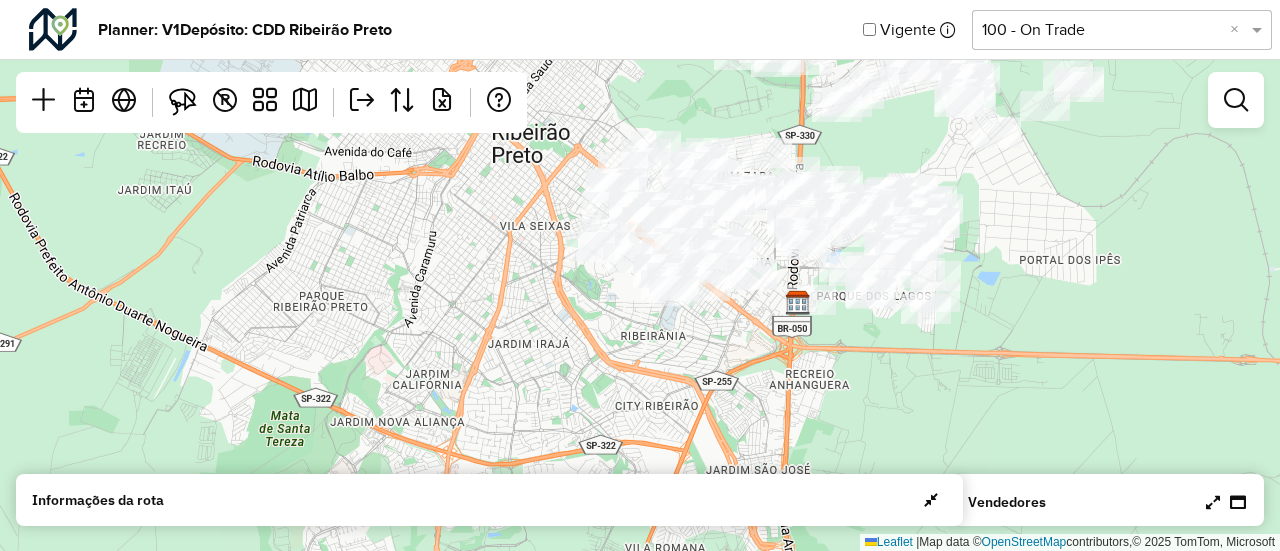 click at bounding box center (1213, 502) 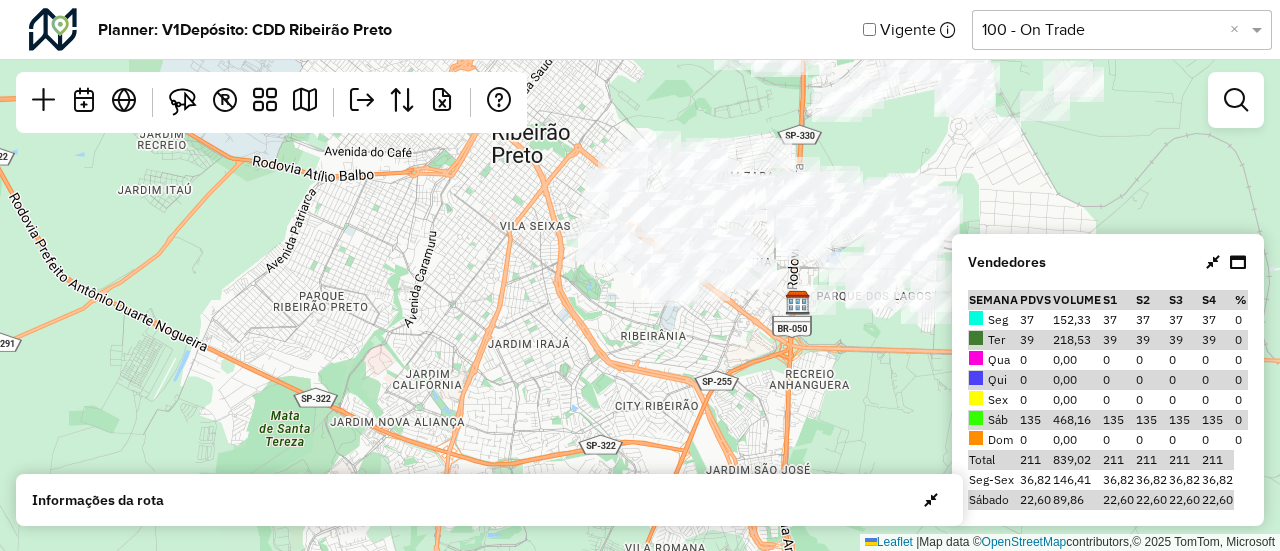 click at bounding box center [1213, 262] 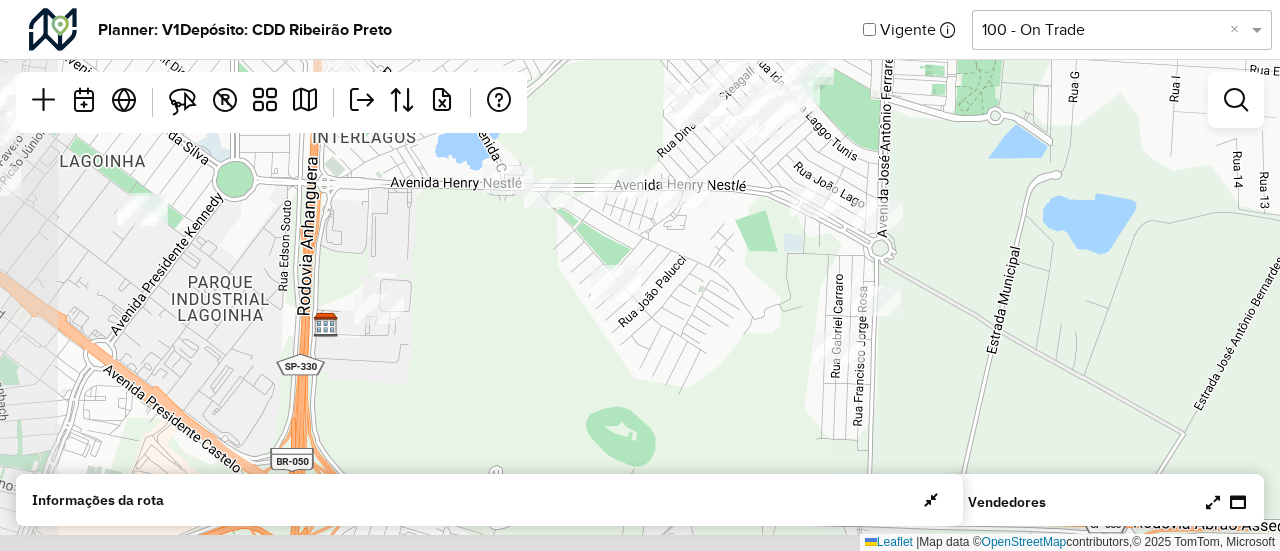 drag, startPoint x: 984, startPoint y: 259, endPoint x: 1072, endPoint y: 151, distance: 139.31259 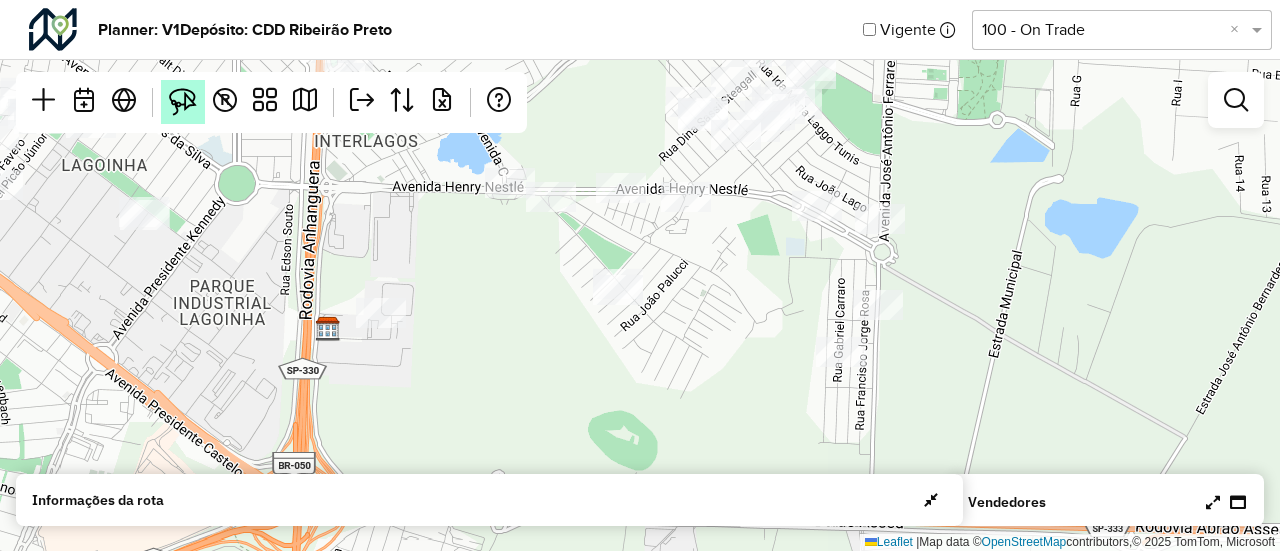 click at bounding box center (183, 102) 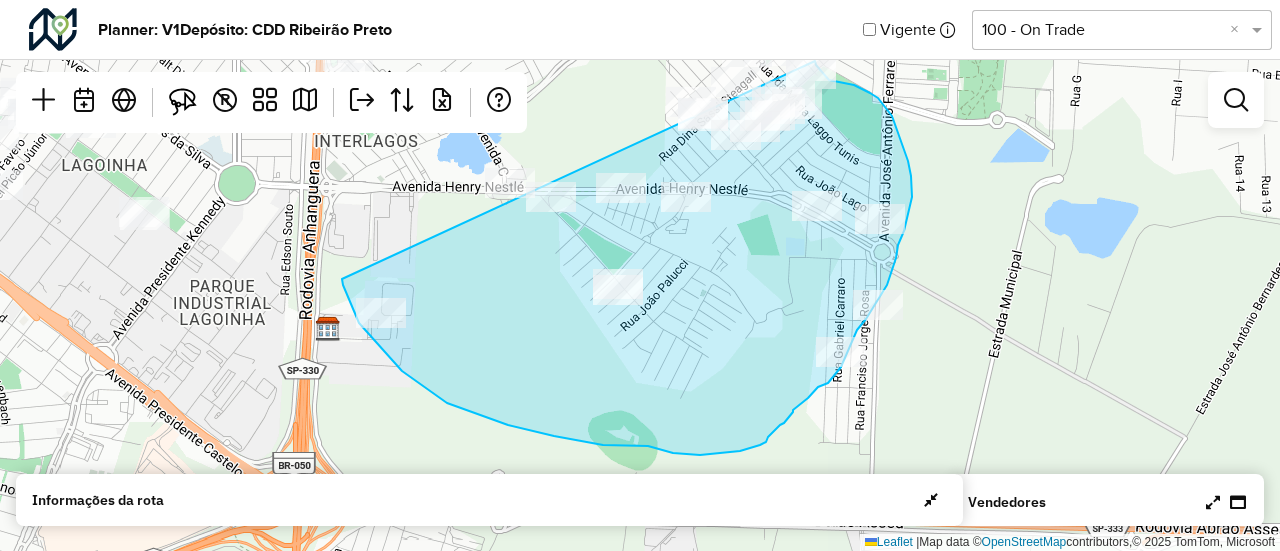 click on "Leaflet   |  Map data ©  OpenStreetMap  contributors,© 2025 TomTom, Microsoft" 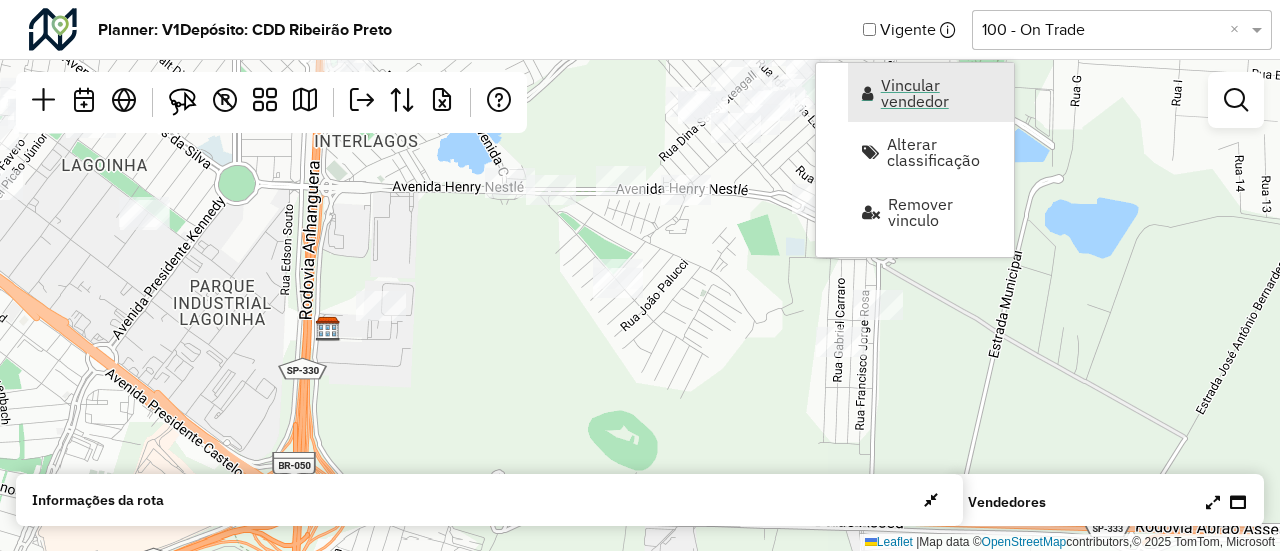click on "Vincular vendedor" at bounding box center (941, 93) 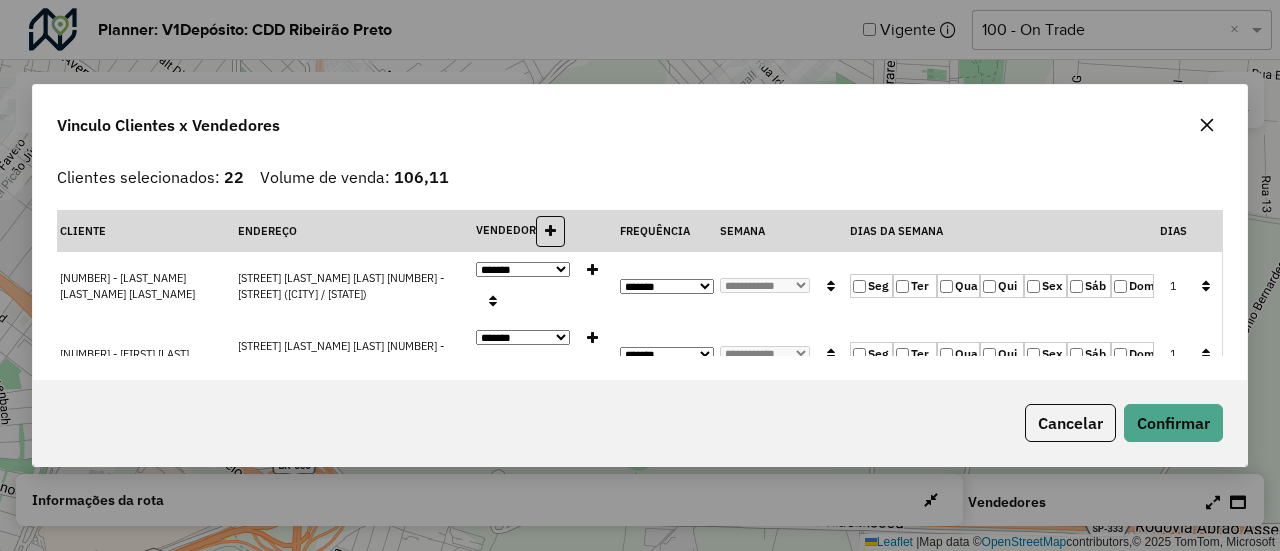 click 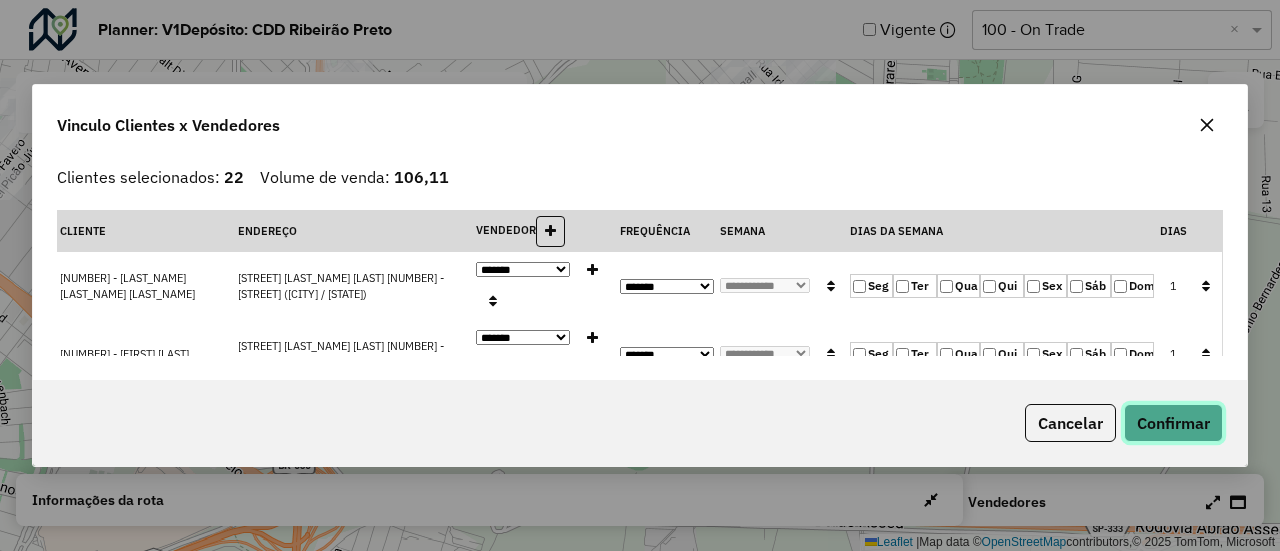 click on "Confirmar" 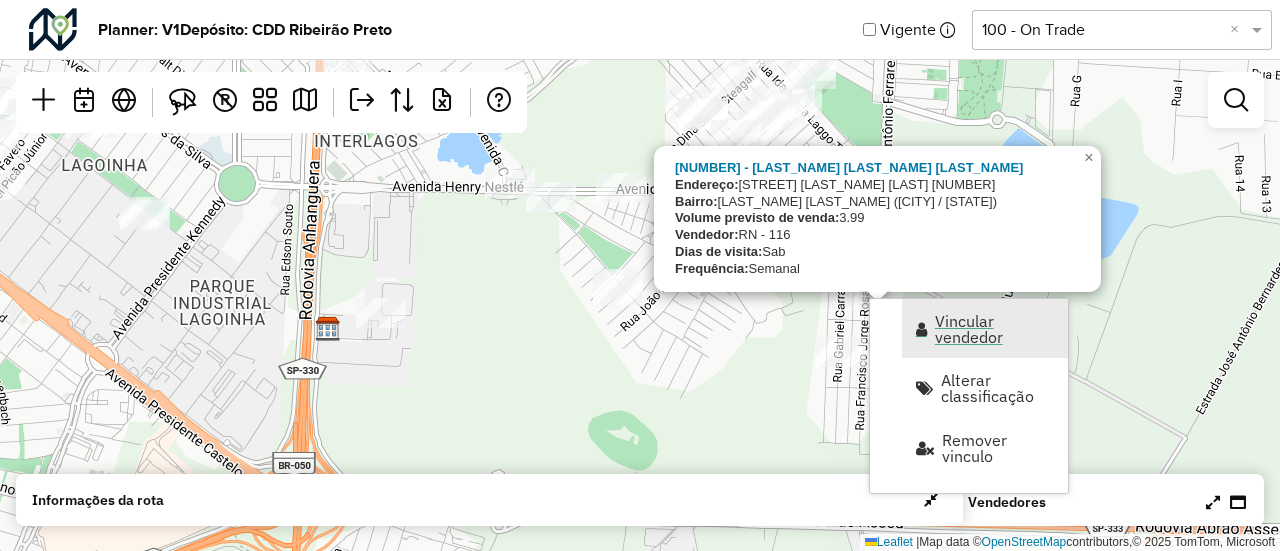 click on "Vincular vendedor" at bounding box center [995, 329] 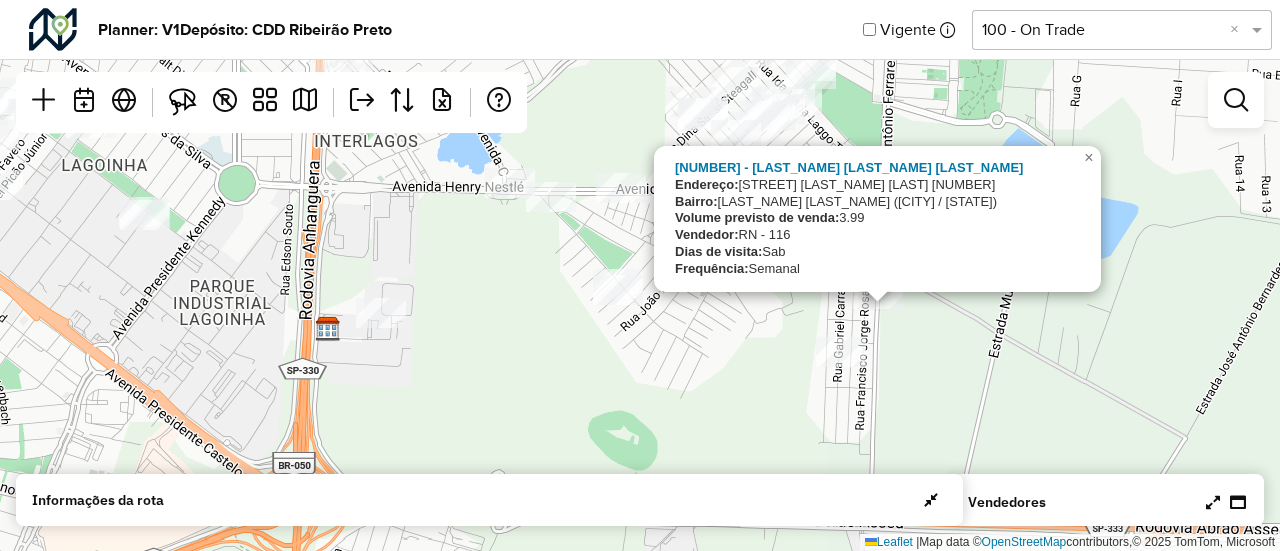 select on "********" 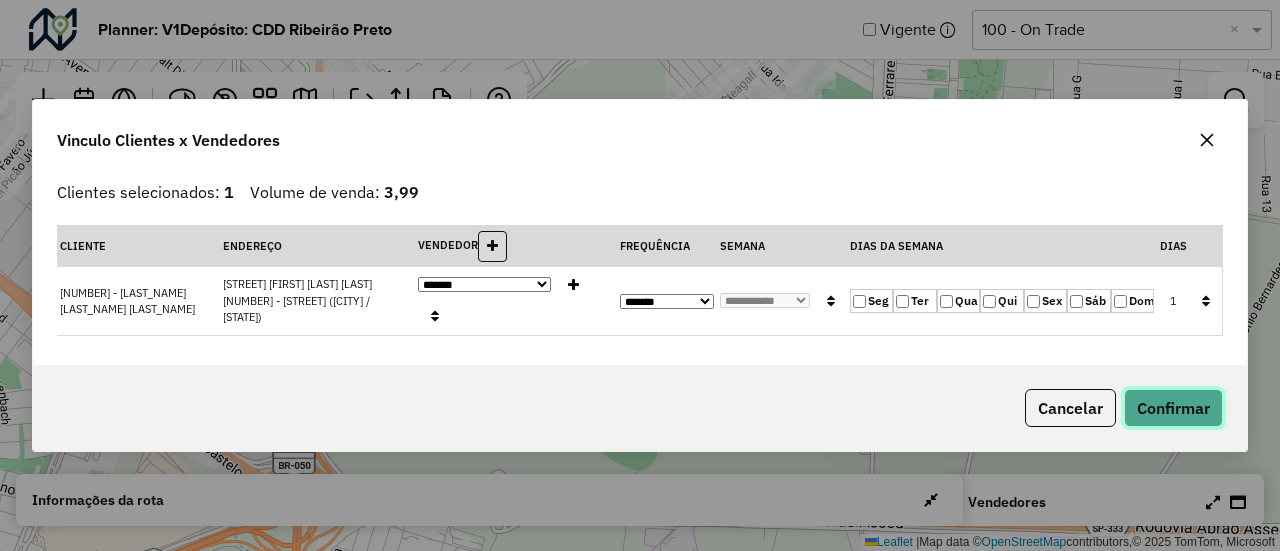 click on "Confirmar" 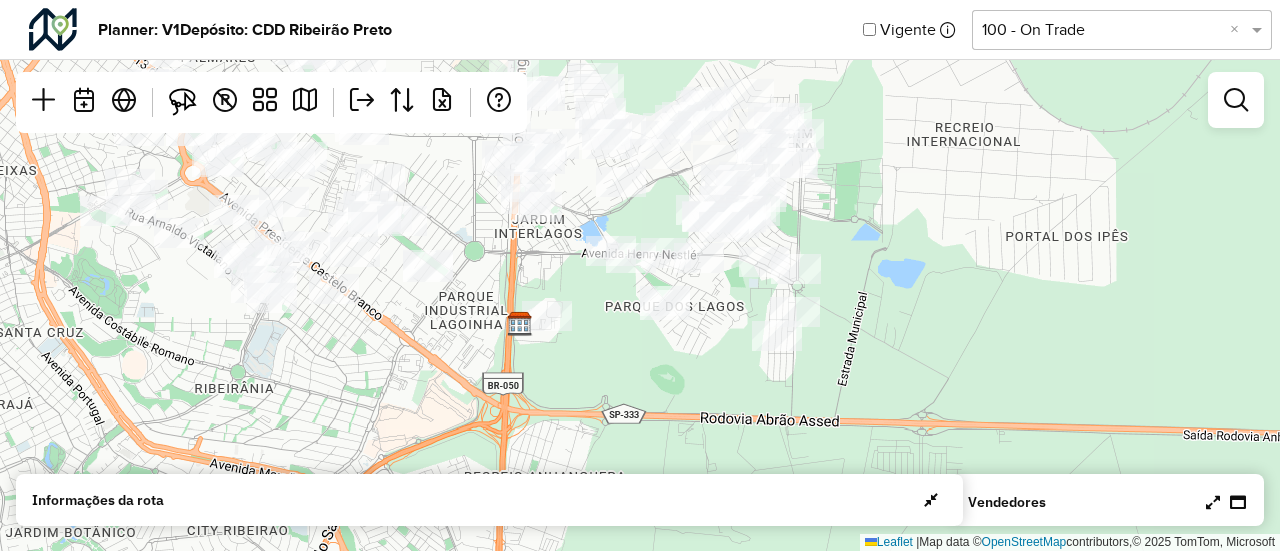 drag, startPoint x: 922, startPoint y: 235, endPoint x: 844, endPoint y: 266, distance: 83.9345 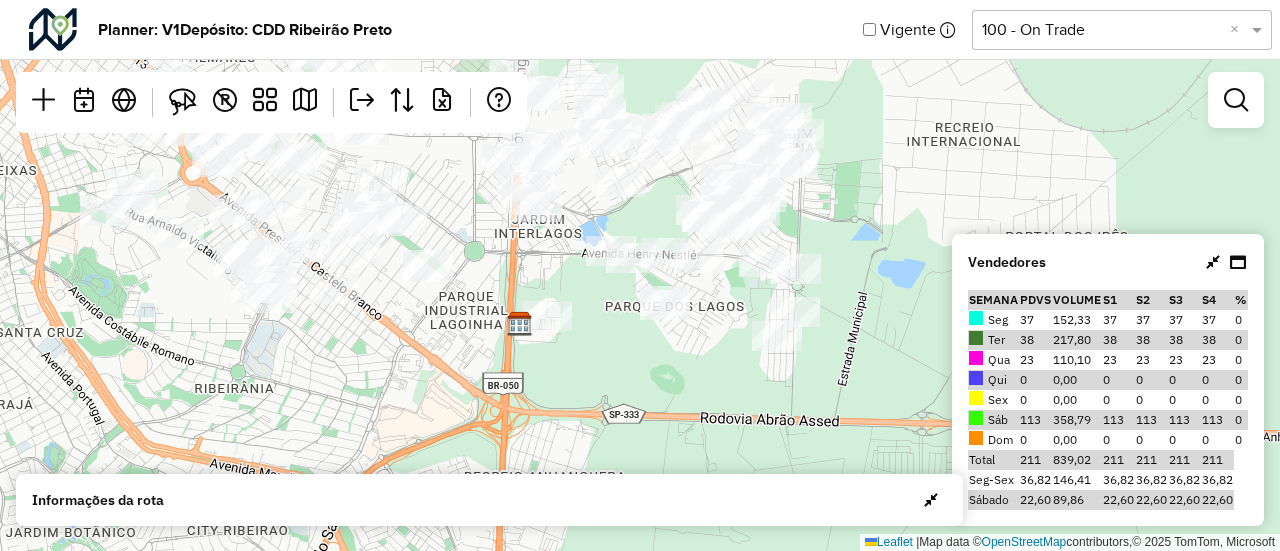 click on "Leaflet   |  Map data ©  OpenStreetMap  contributors,© 2025 TomTom, Microsoft" 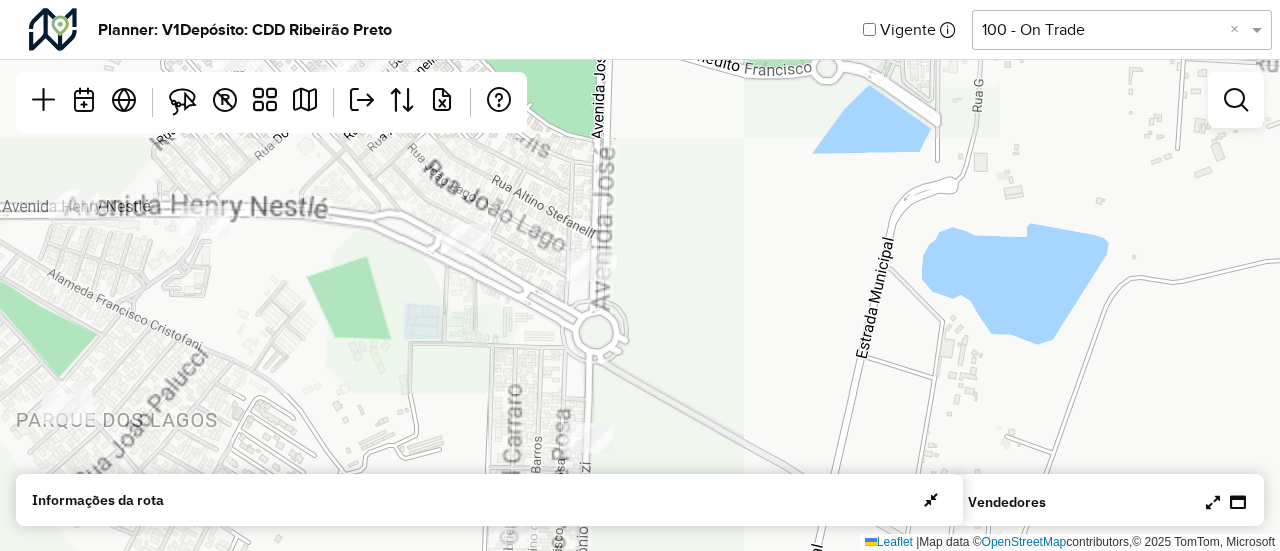 drag, startPoint x: 731, startPoint y: 255, endPoint x: 841, endPoint y: 391, distance: 174.91713 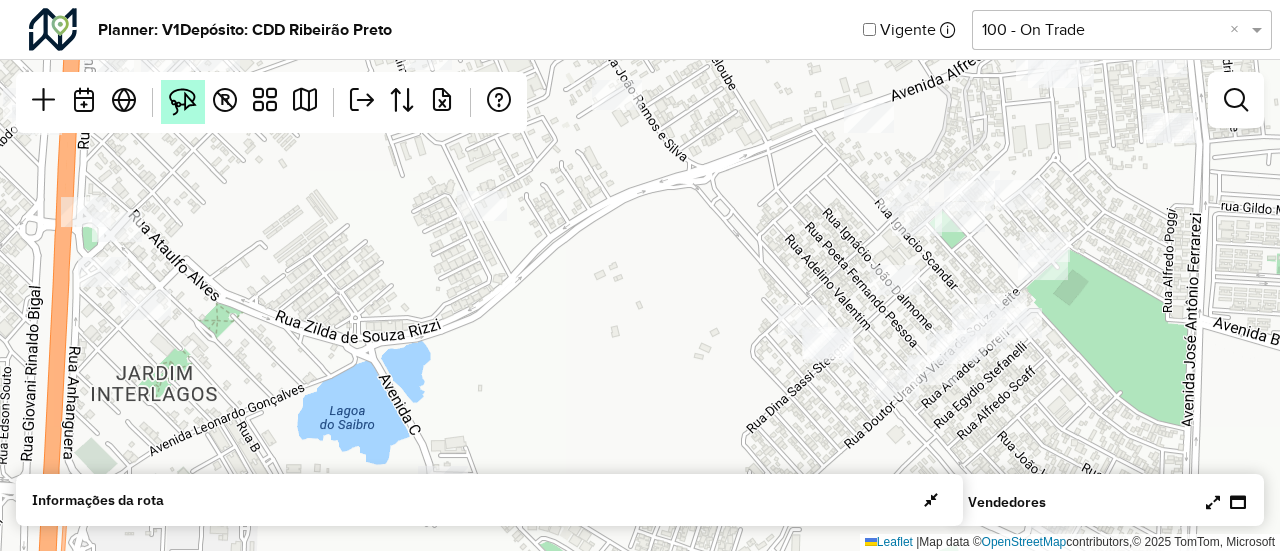 click at bounding box center (183, 102) 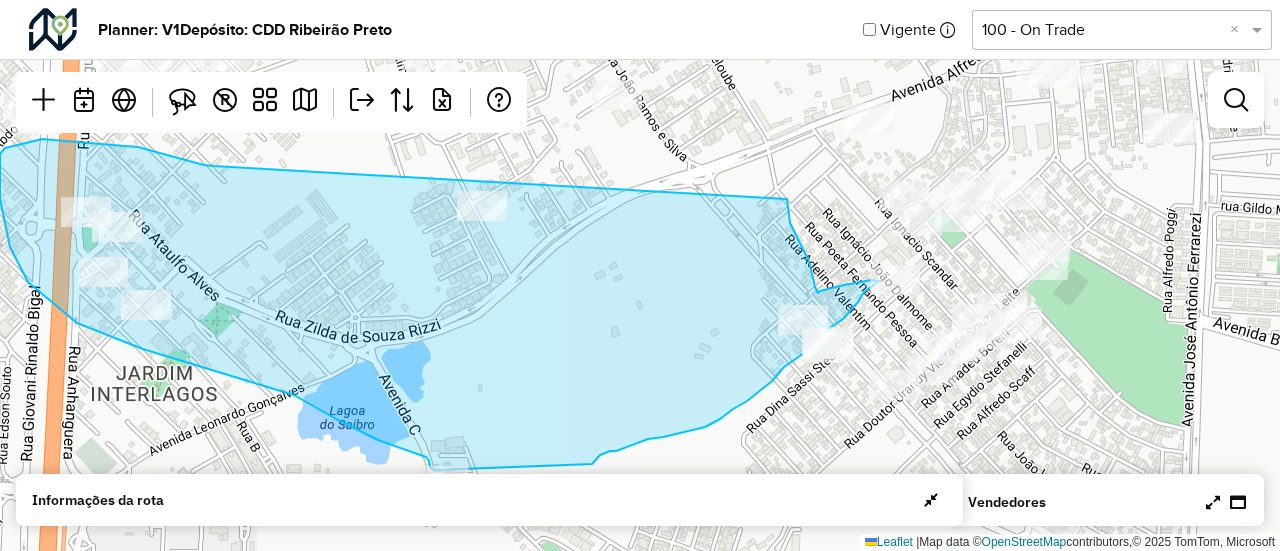 drag, startPoint x: 214, startPoint y: 166, endPoint x: 787, endPoint y: 199, distance: 573.94946 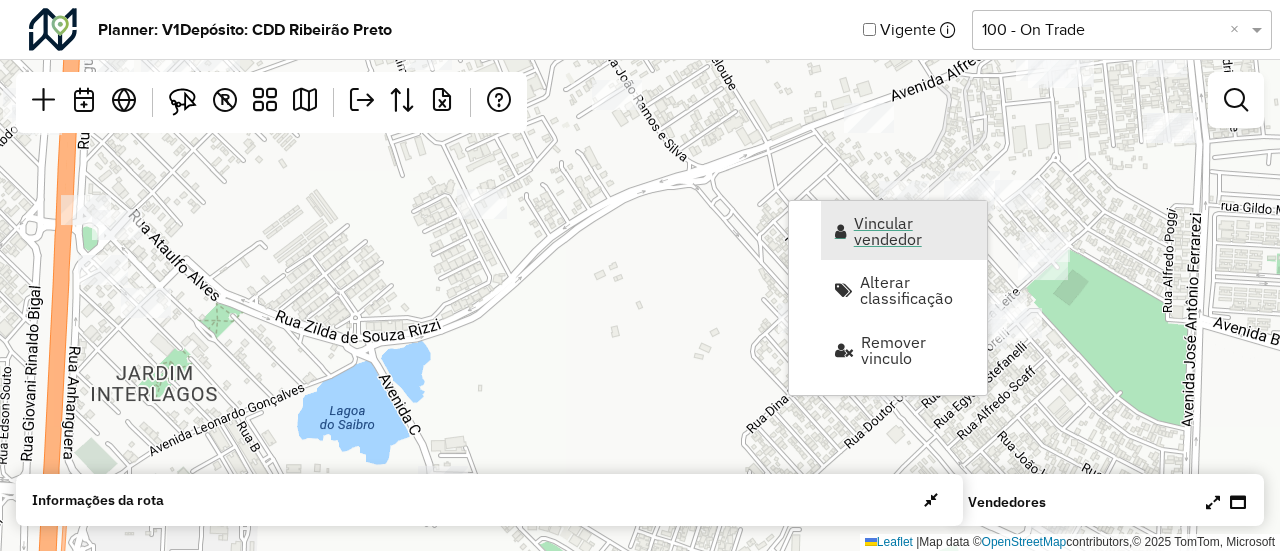 click on "Vincular vendedor" at bounding box center [914, 231] 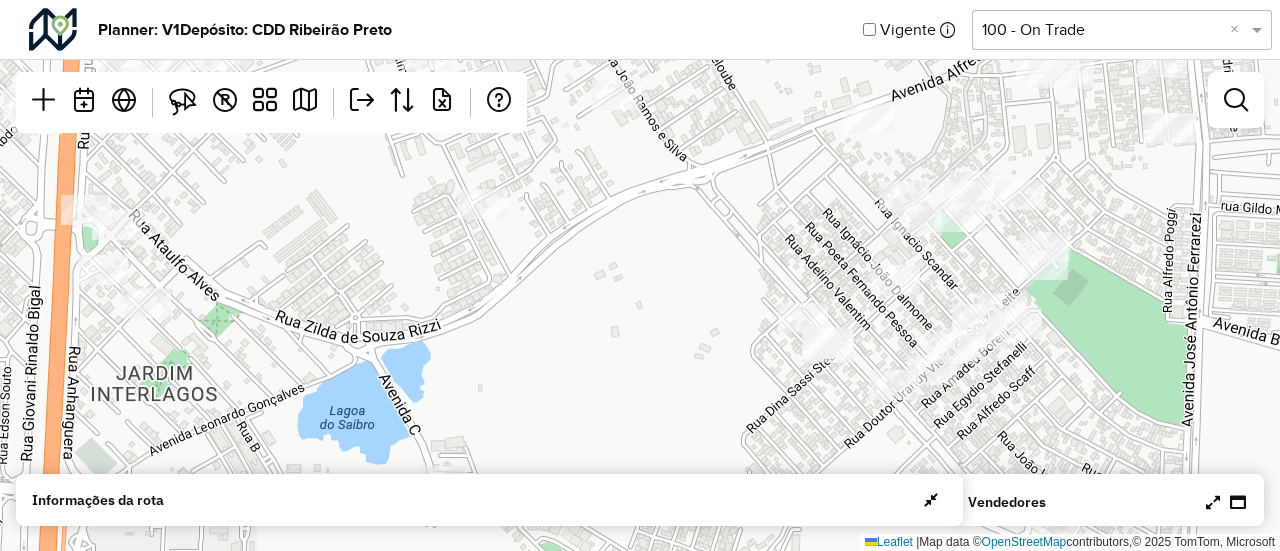 select on "********" 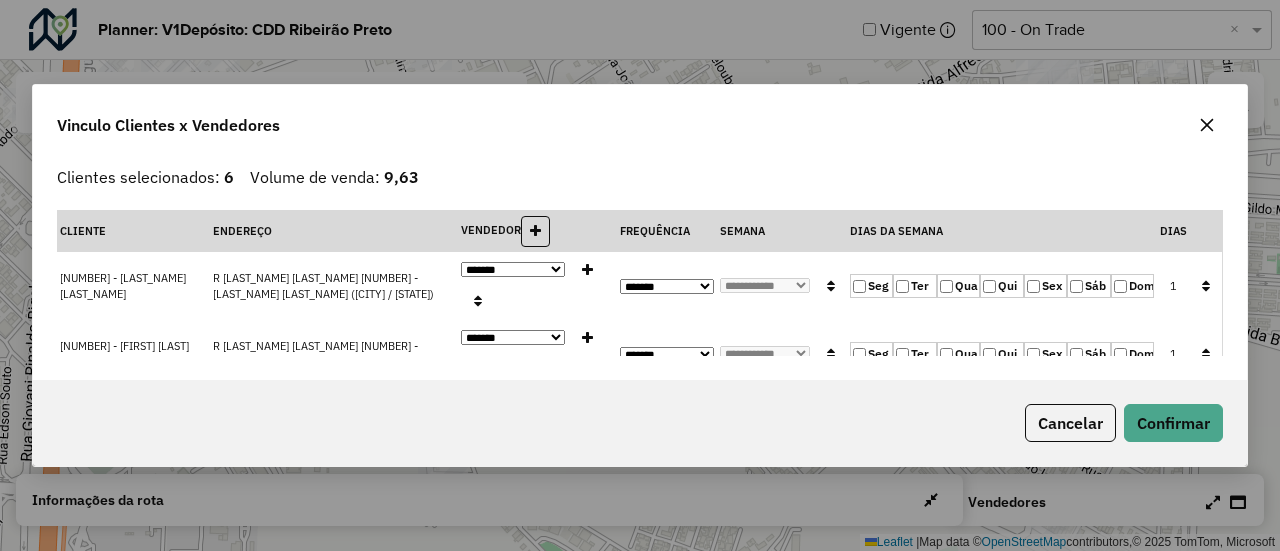 click 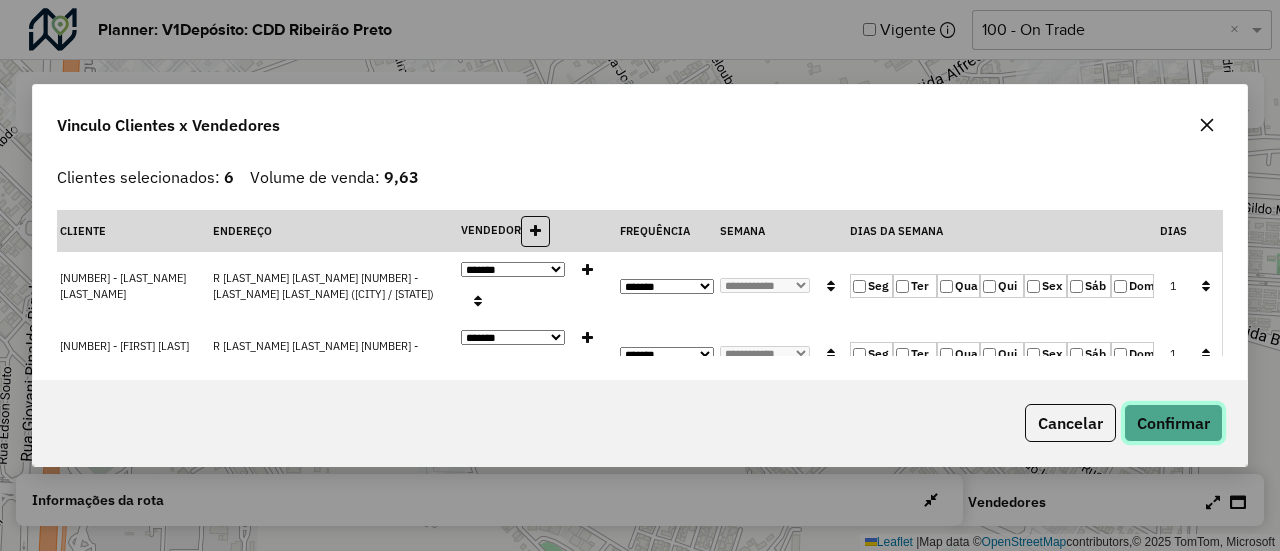 click on "Confirmar" 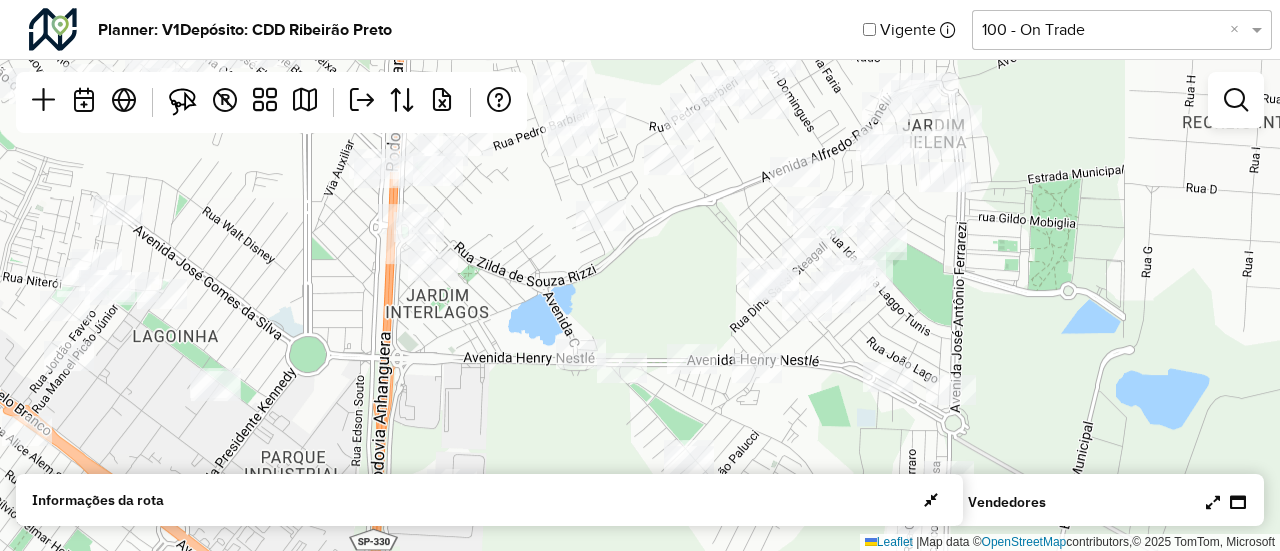 drag, startPoint x: 714, startPoint y: 380, endPoint x: 670, endPoint y: 305, distance: 86.95401 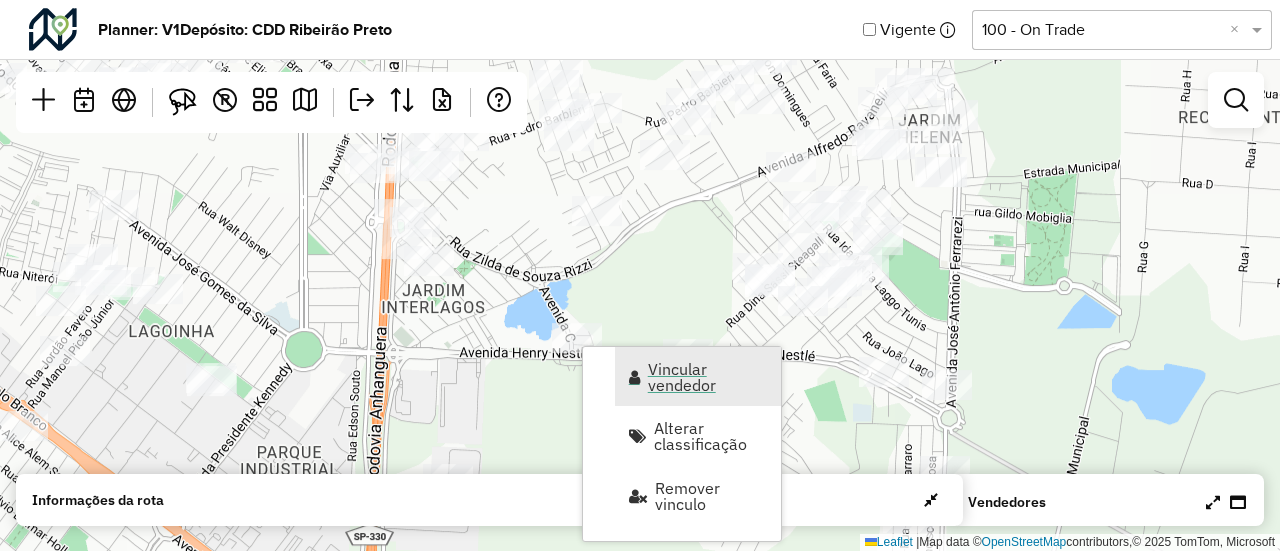 click on "Vincular vendedor" at bounding box center [708, 377] 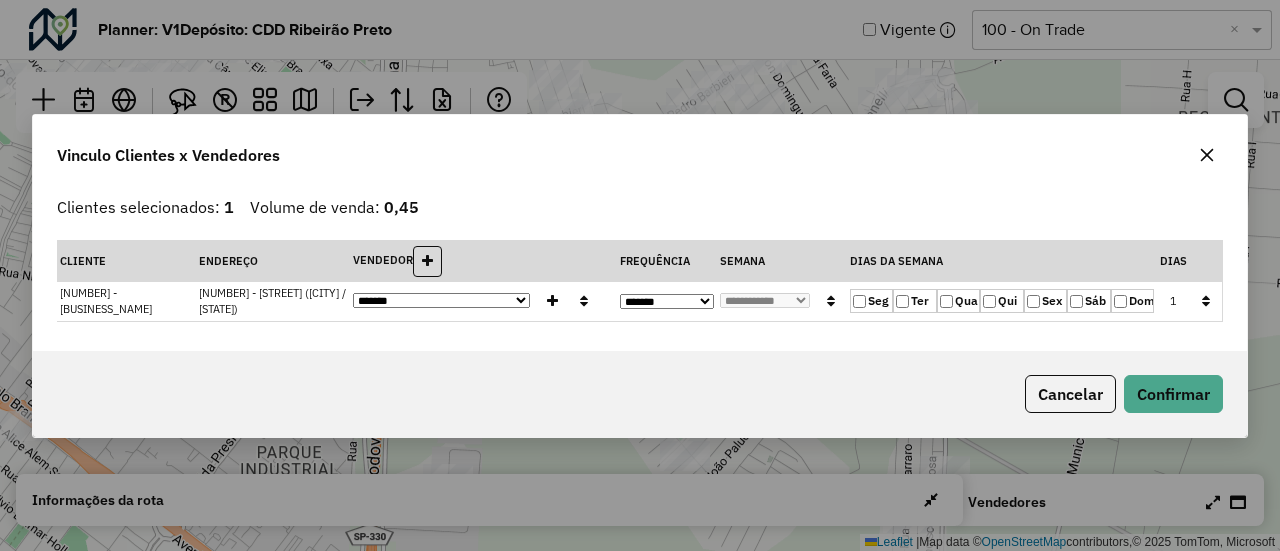 click on "Sáb" 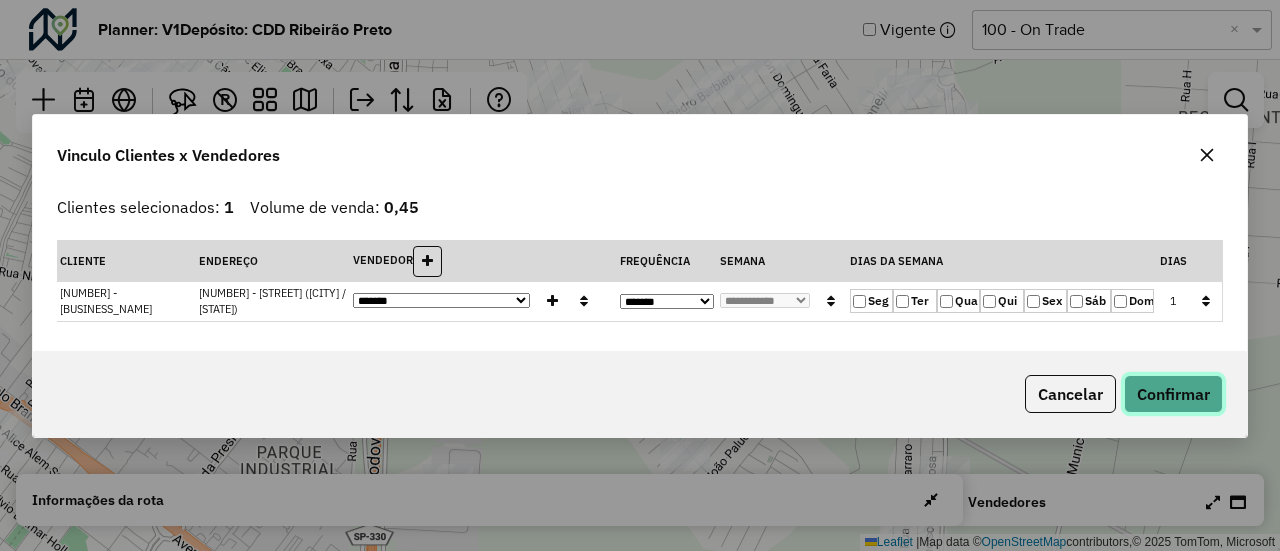 click on "Confirmar" 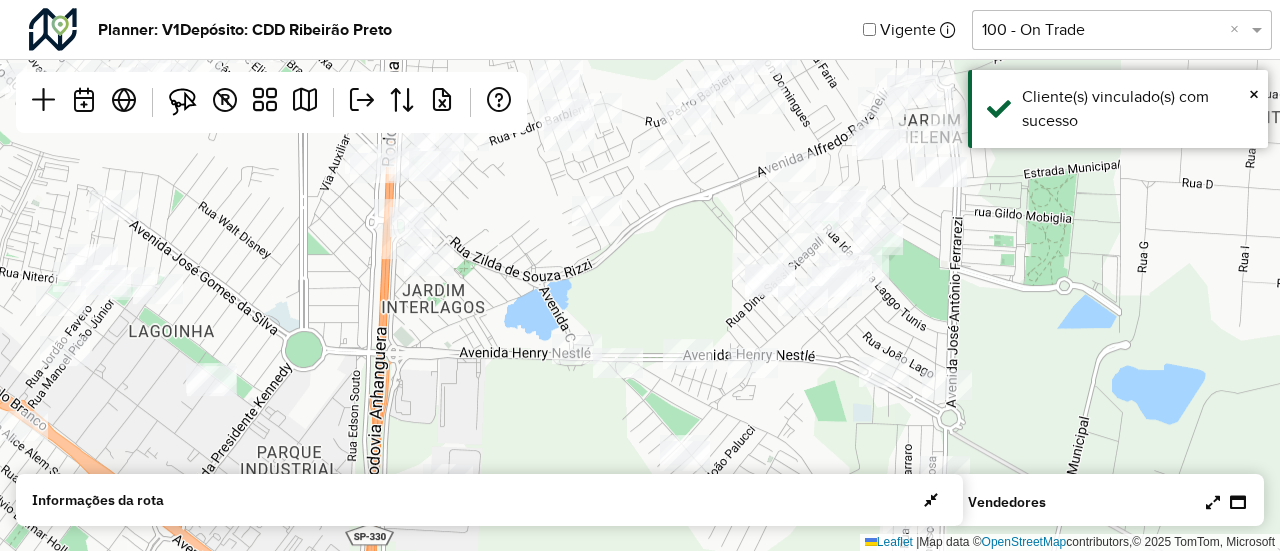 click at bounding box center [1213, 502] 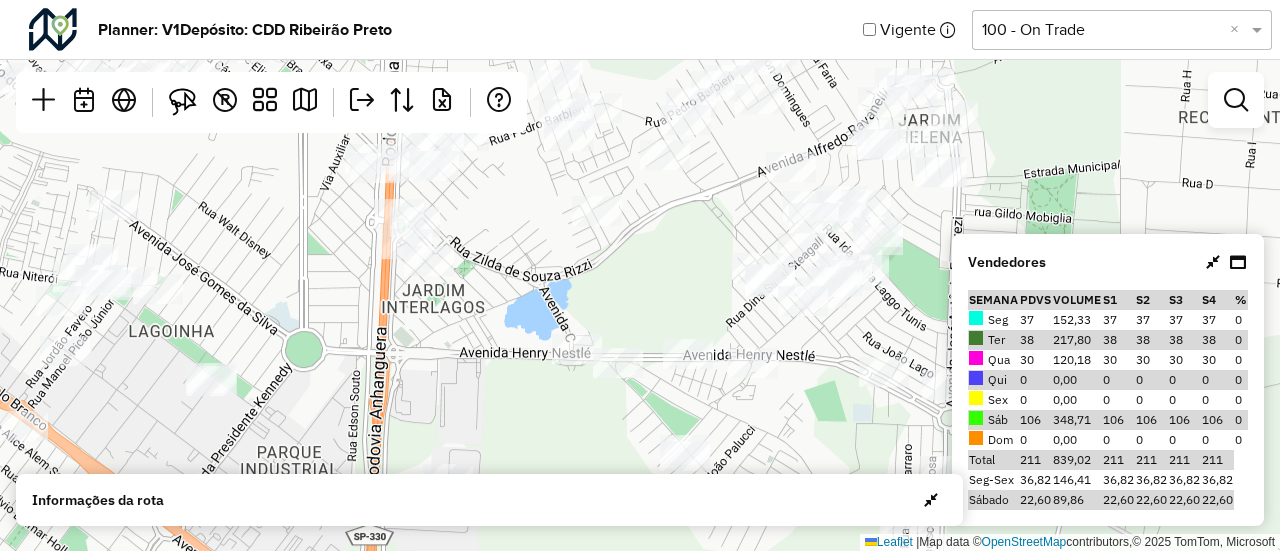 click at bounding box center [1213, 262] 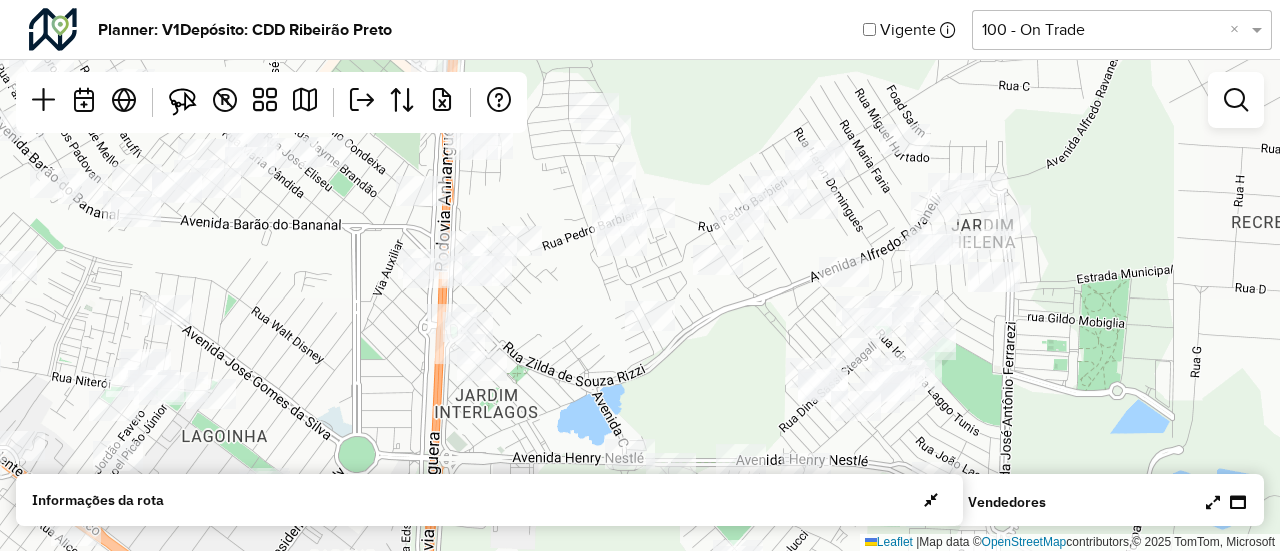 drag, startPoint x: 675, startPoint y: 262, endPoint x: 729, endPoint y: 368, distance: 118.96218 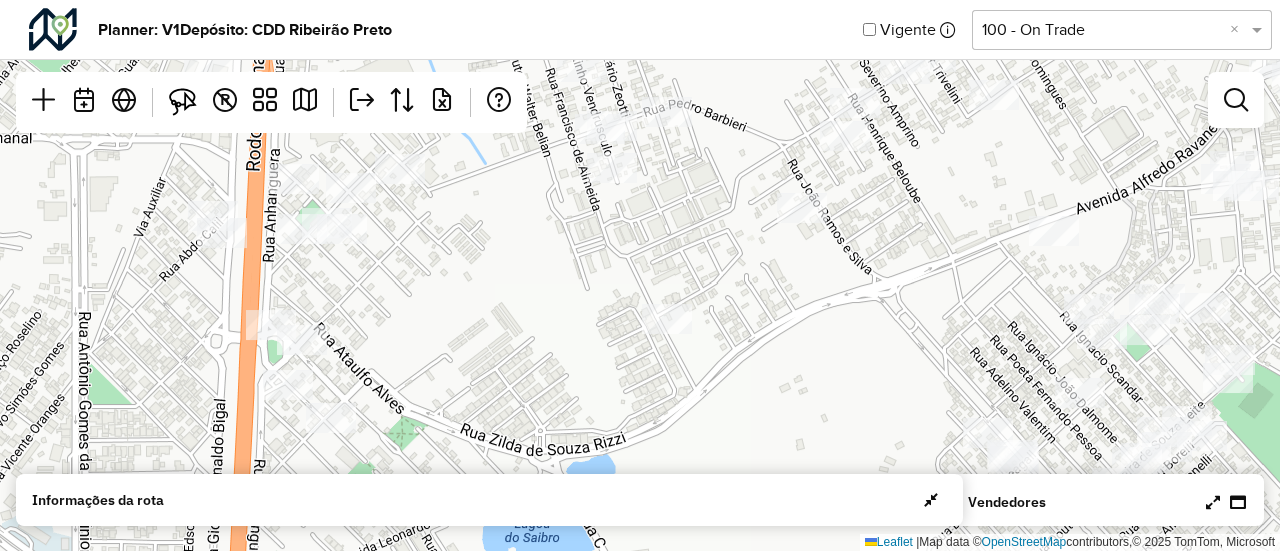 drag, startPoint x: 570, startPoint y: 301, endPoint x: 649, endPoint y: 315, distance: 80.23092 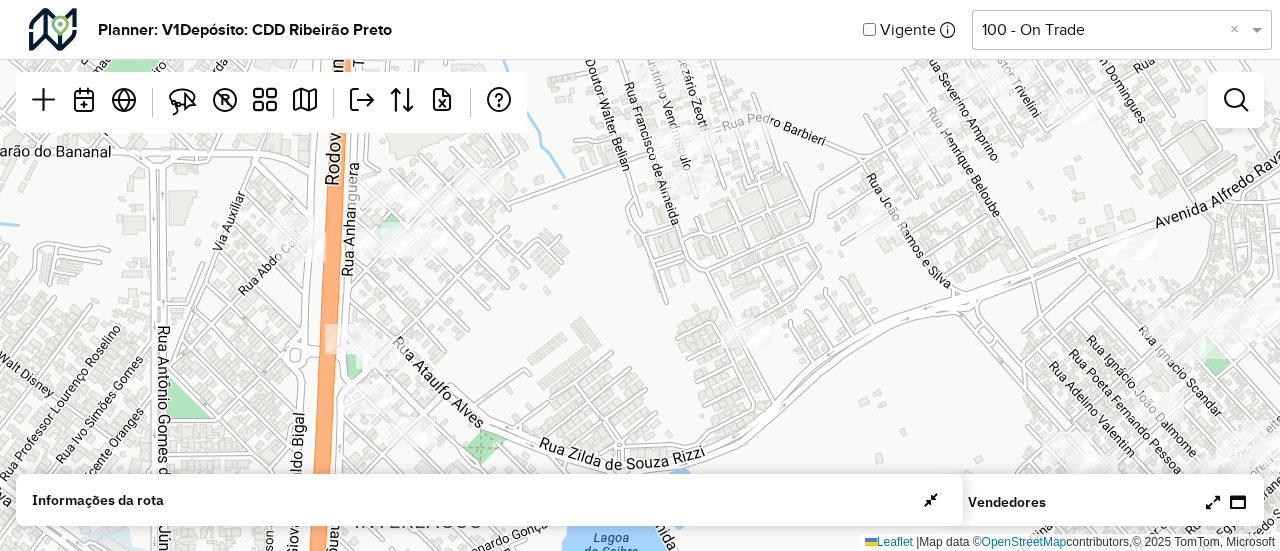 click on "Leaflet   |  Map data ©  OpenStreetMap  contributors,© 2025 TomTom, Microsoft" 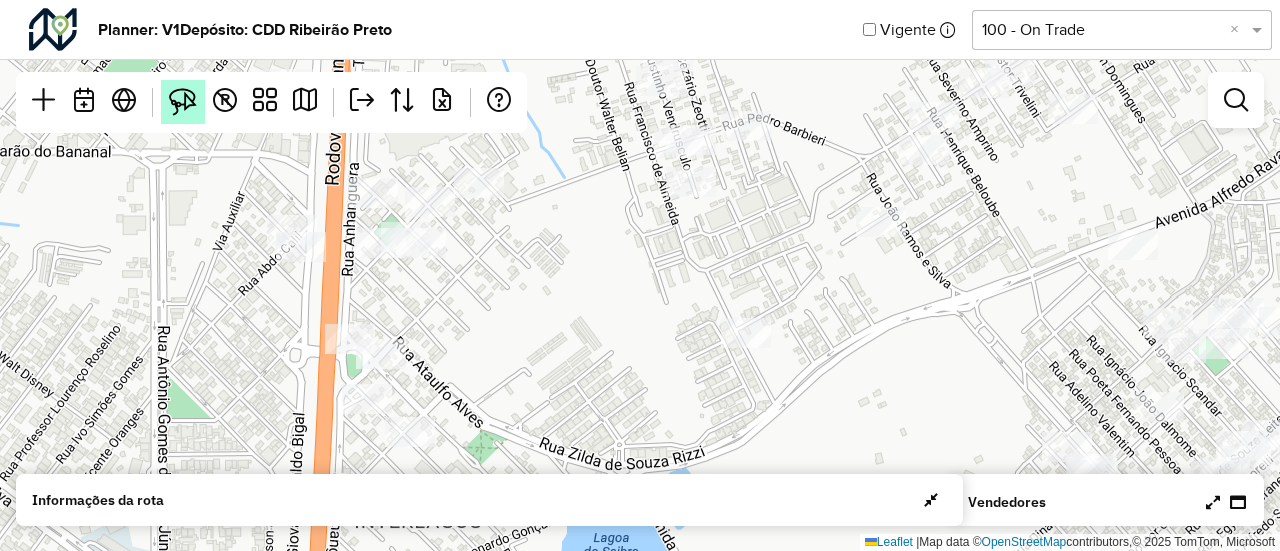 click at bounding box center [183, 102] 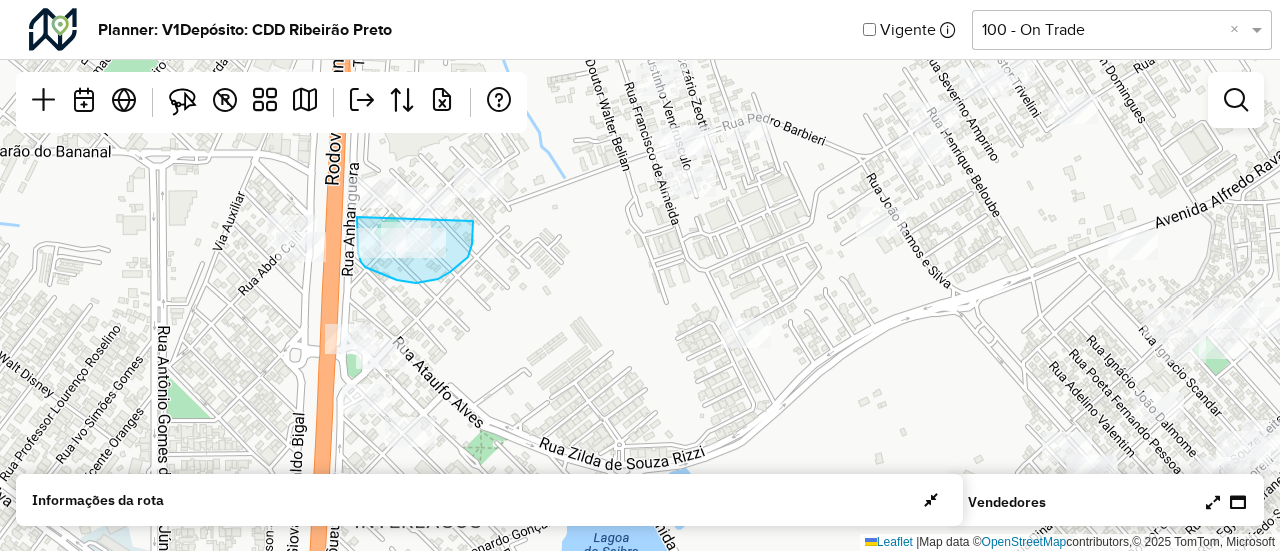 drag, startPoint x: 357, startPoint y: 217, endPoint x: 471, endPoint y: 217, distance: 114 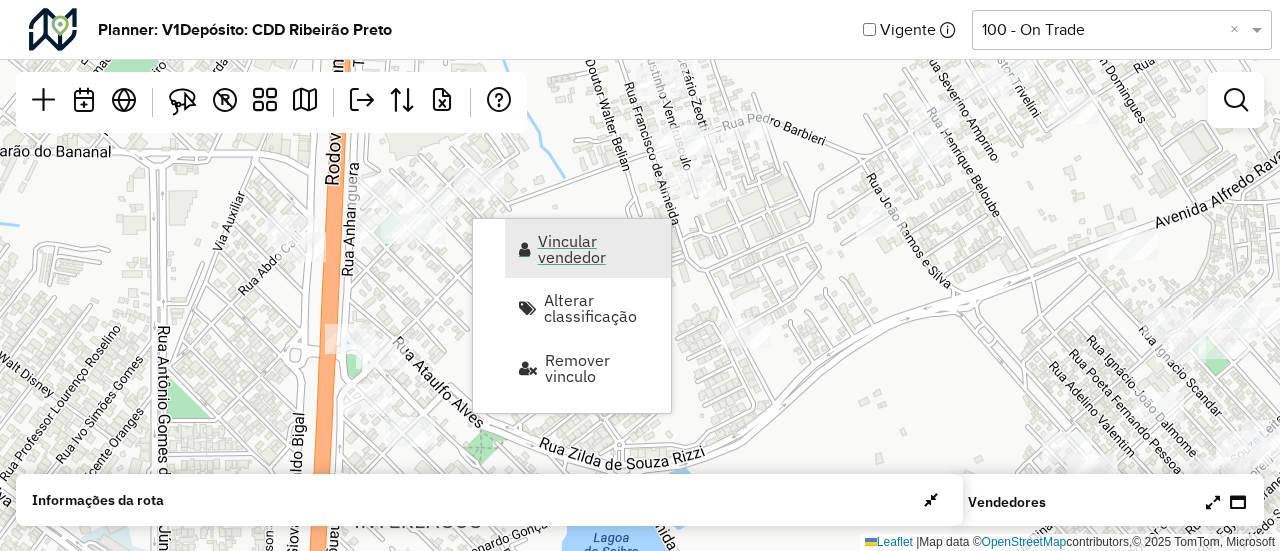click on "Vincular vendedor" at bounding box center (598, 249) 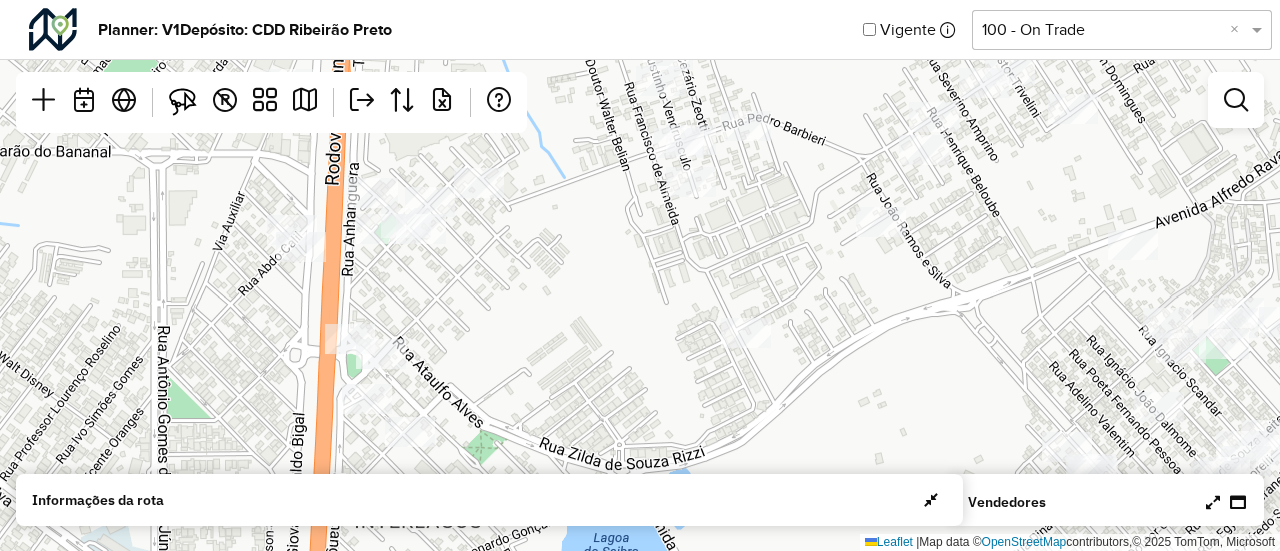select on "********" 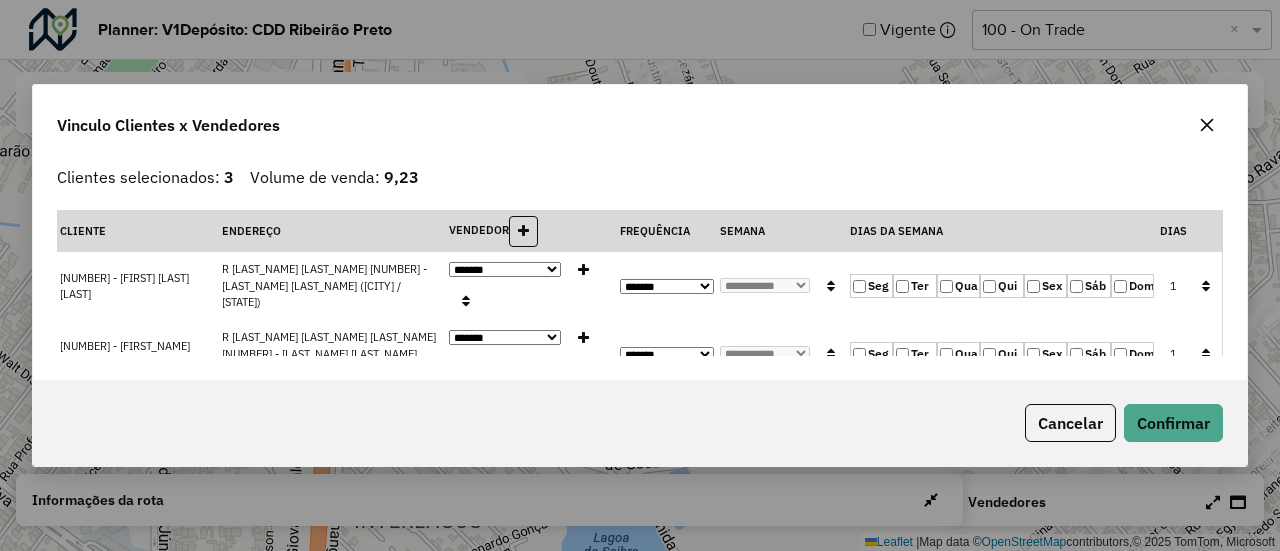 click 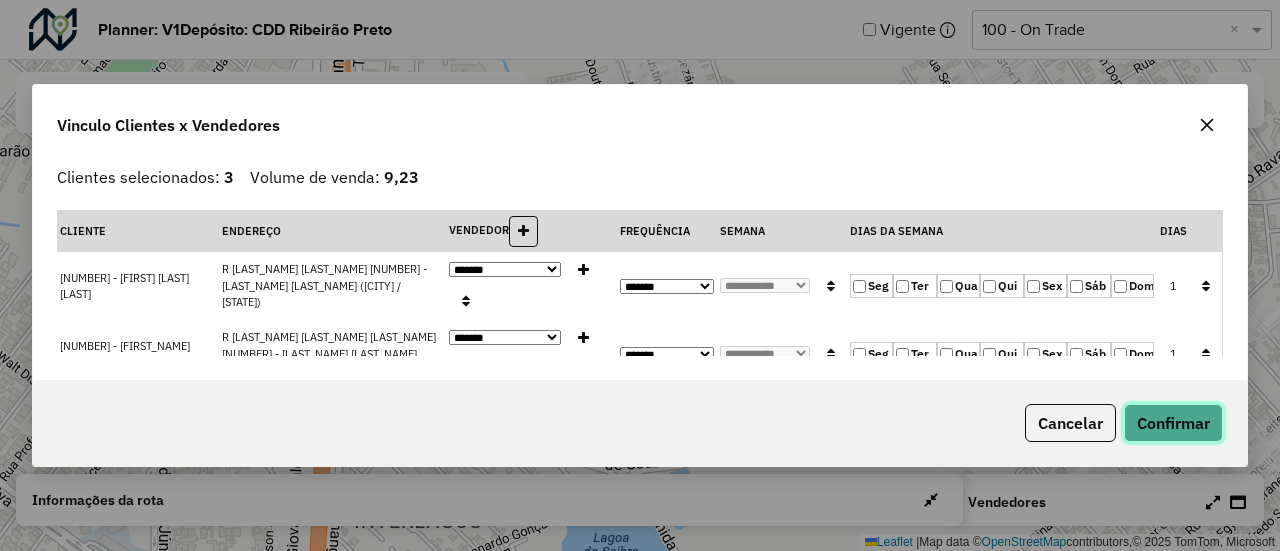 click on "Confirmar" 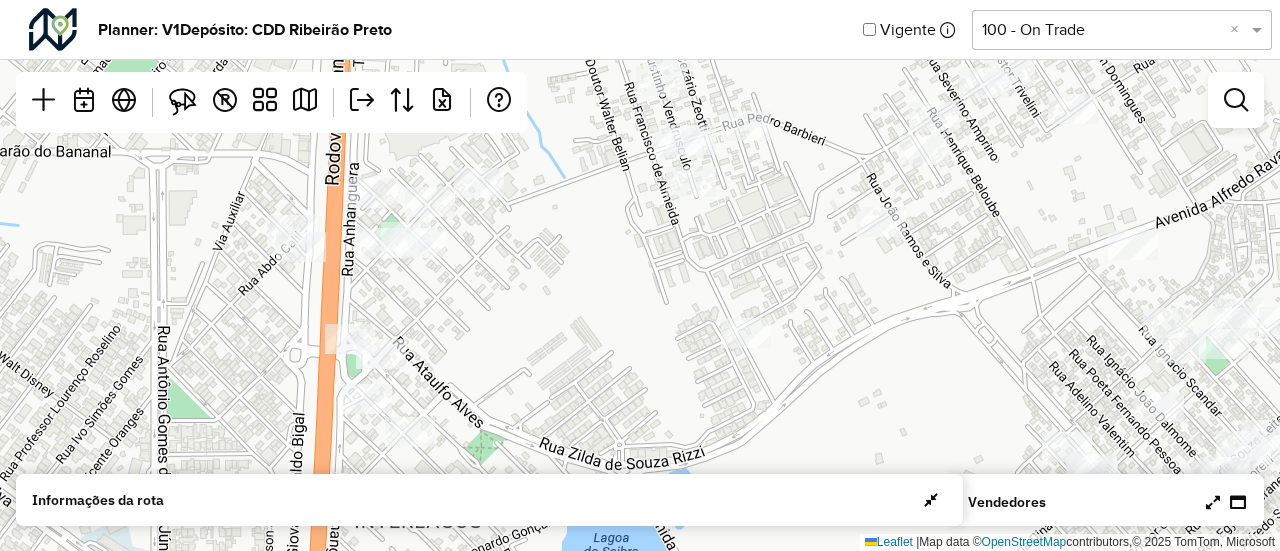 click on "Vendedores" at bounding box center [1108, 502] 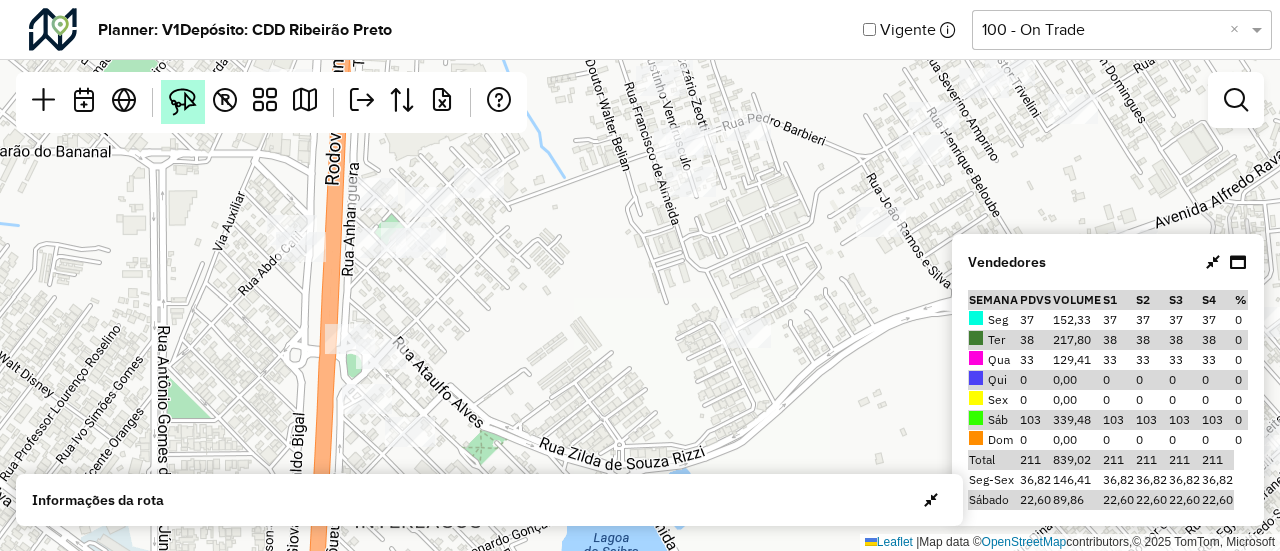 click at bounding box center [183, 102] 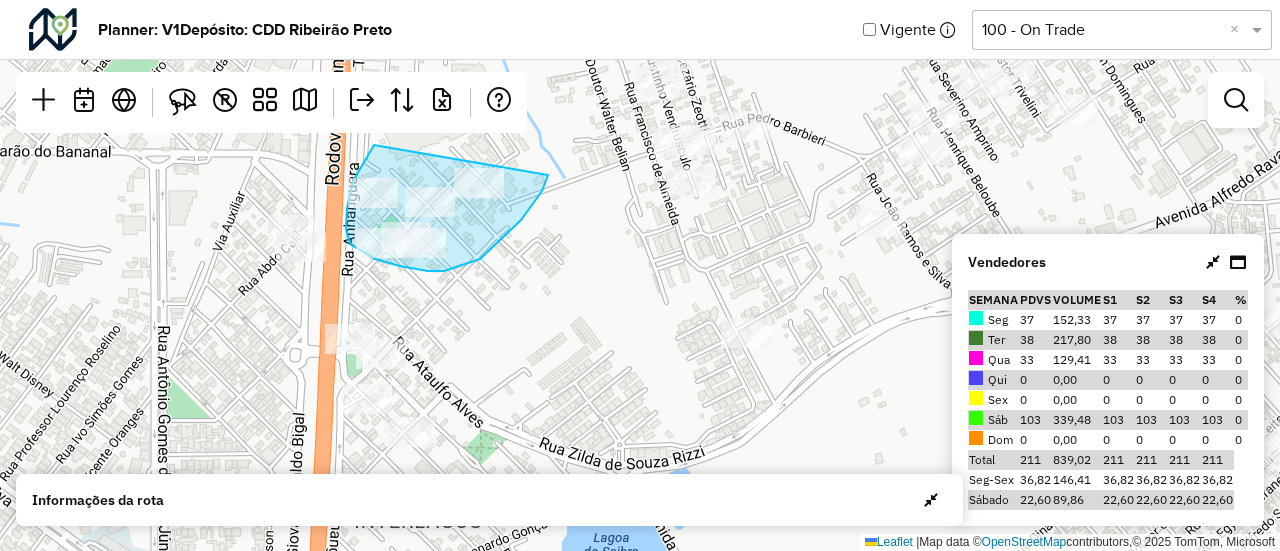 drag, startPoint x: 374, startPoint y: 145, endPoint x: 530, endPoint y: 149, distance: 156.05127 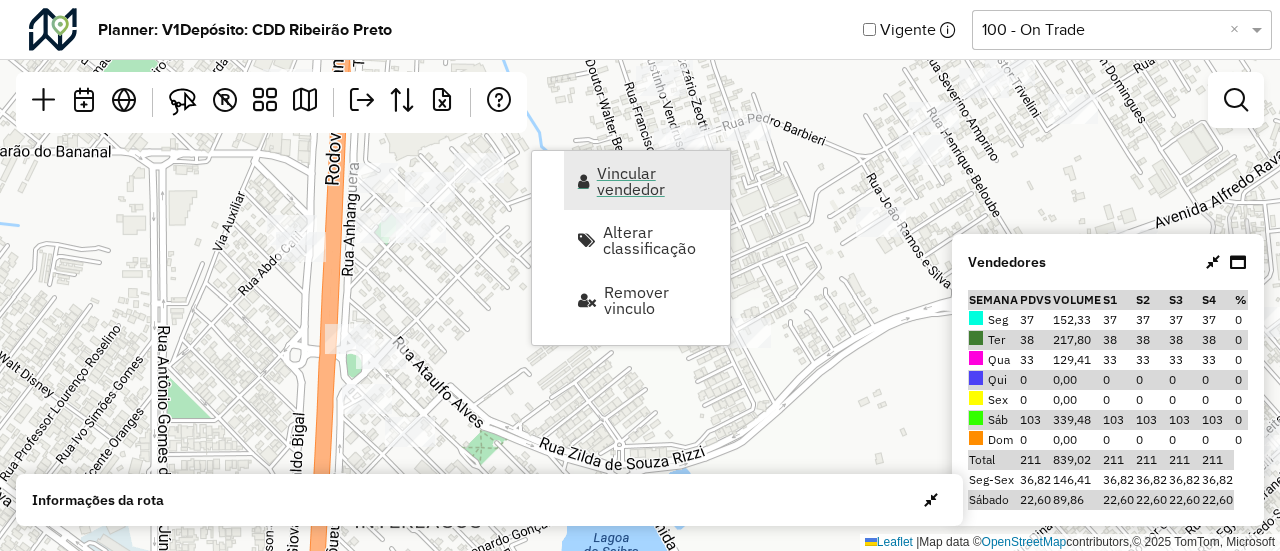 click on "Vincular vendedor" at bounding box center (657, 181) 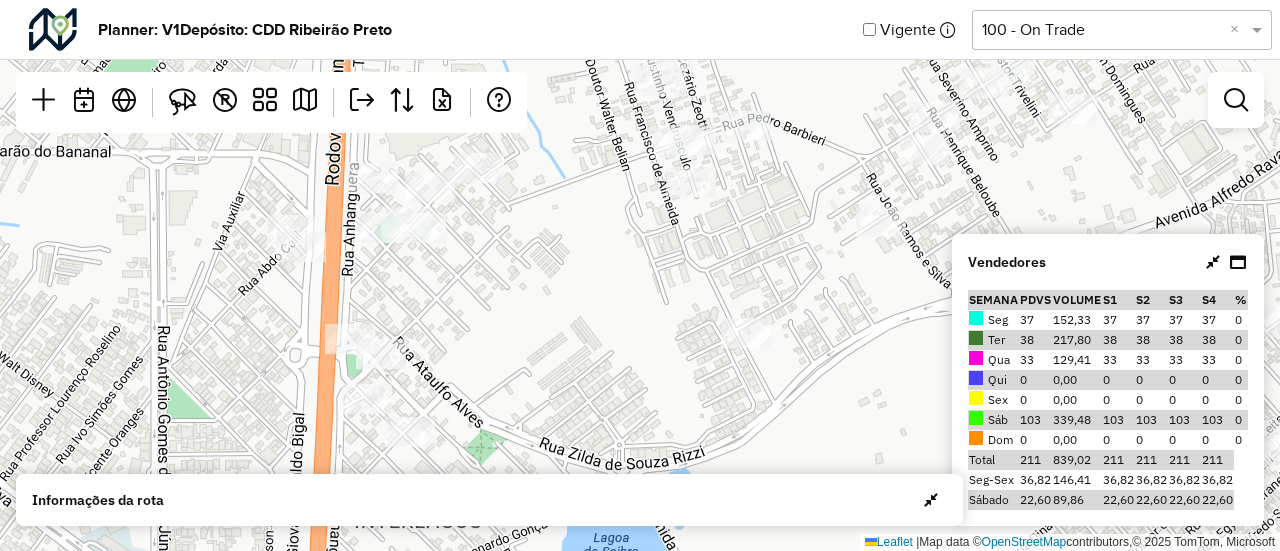 select on "********" 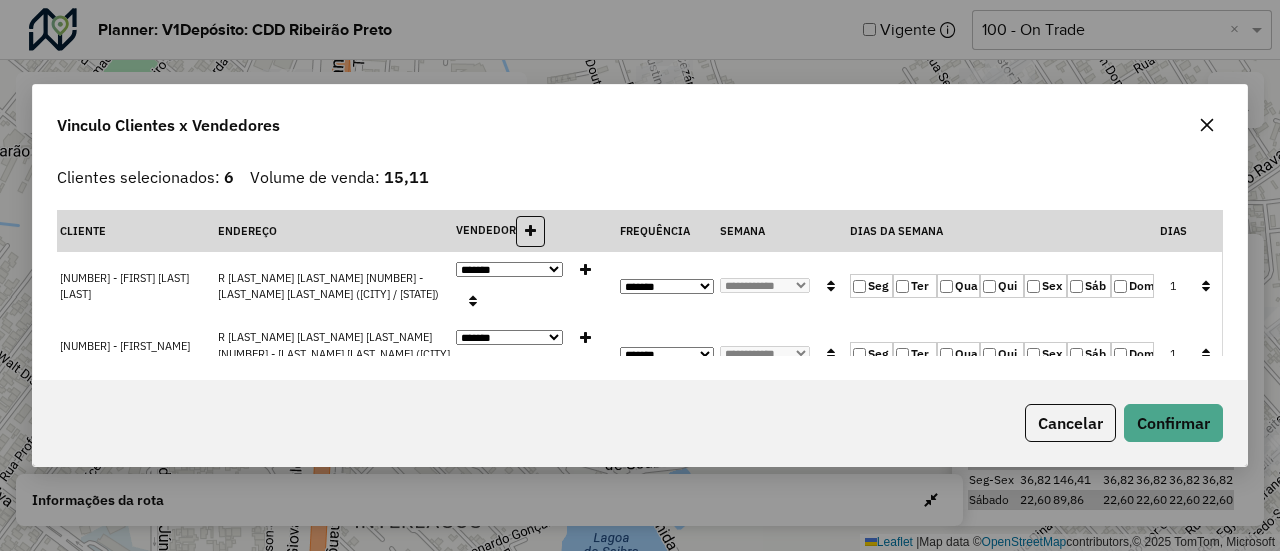 click 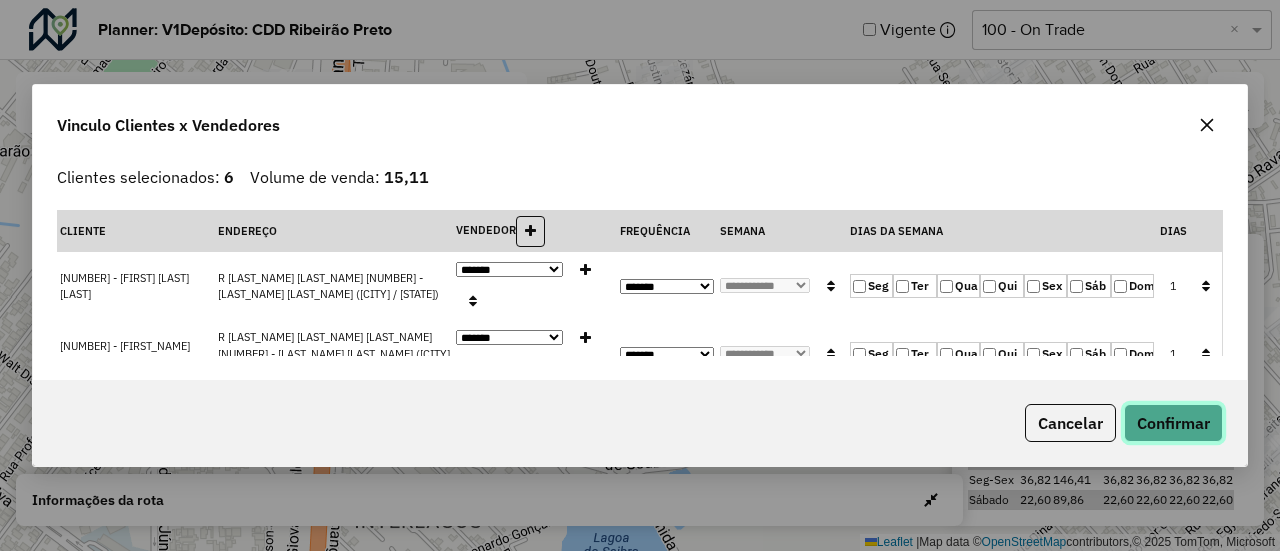 click on "Confirmar" 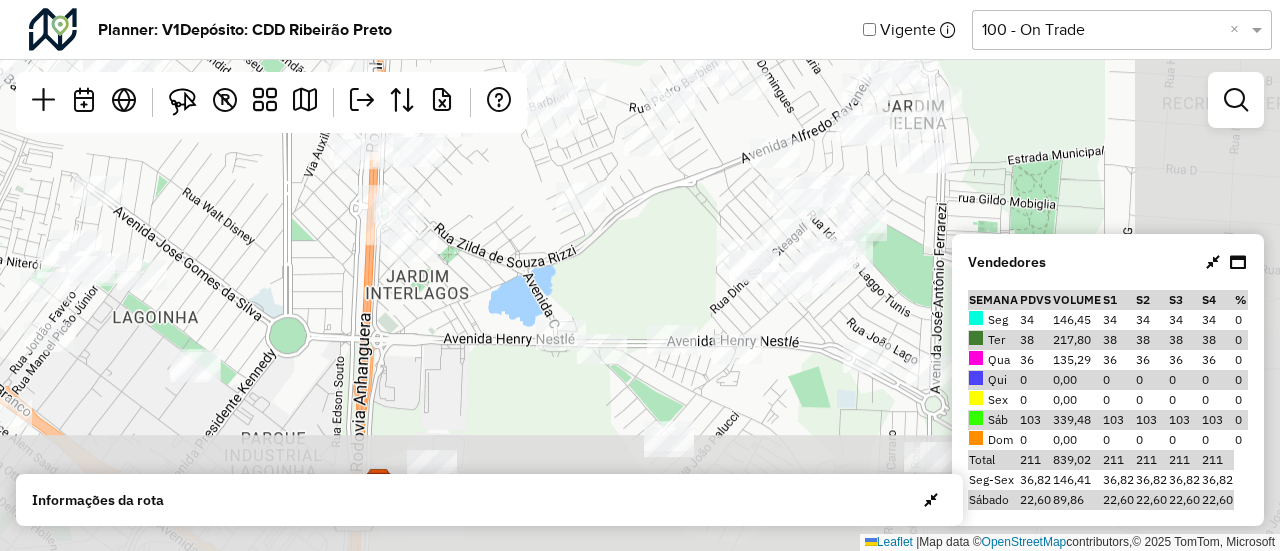drag, startPoint x: 814, startPoint y: 366, endPoint x: 609, endPoint y: 197, distance: 265.68027 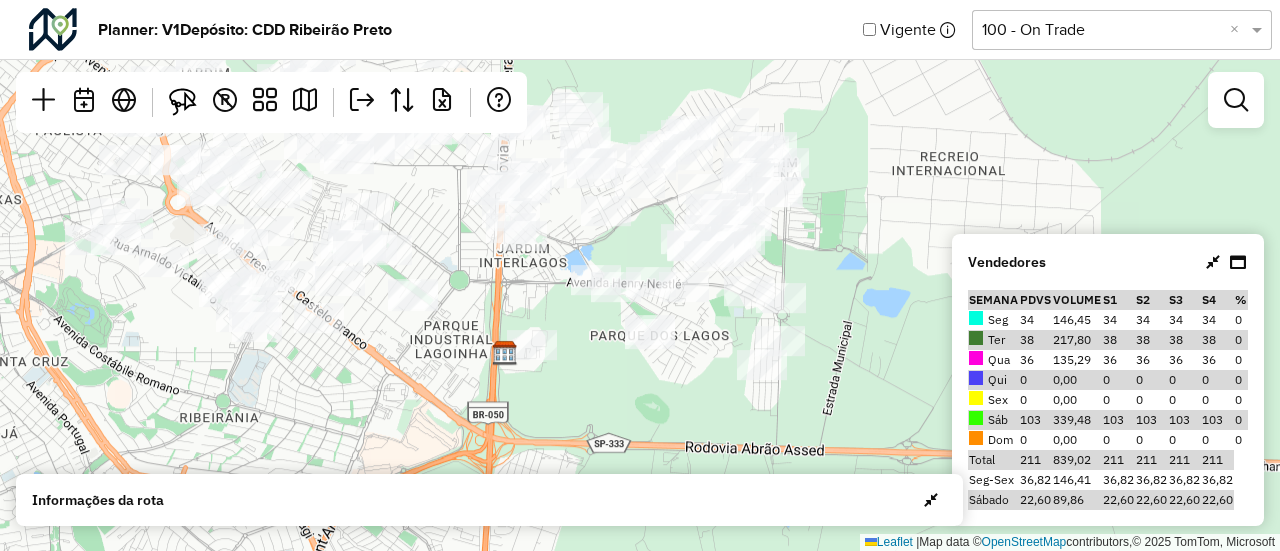 click on "Leaflet   |  Map data ©  OpenStreetMap  contributors,© 2025 TomTom, Microsoft" 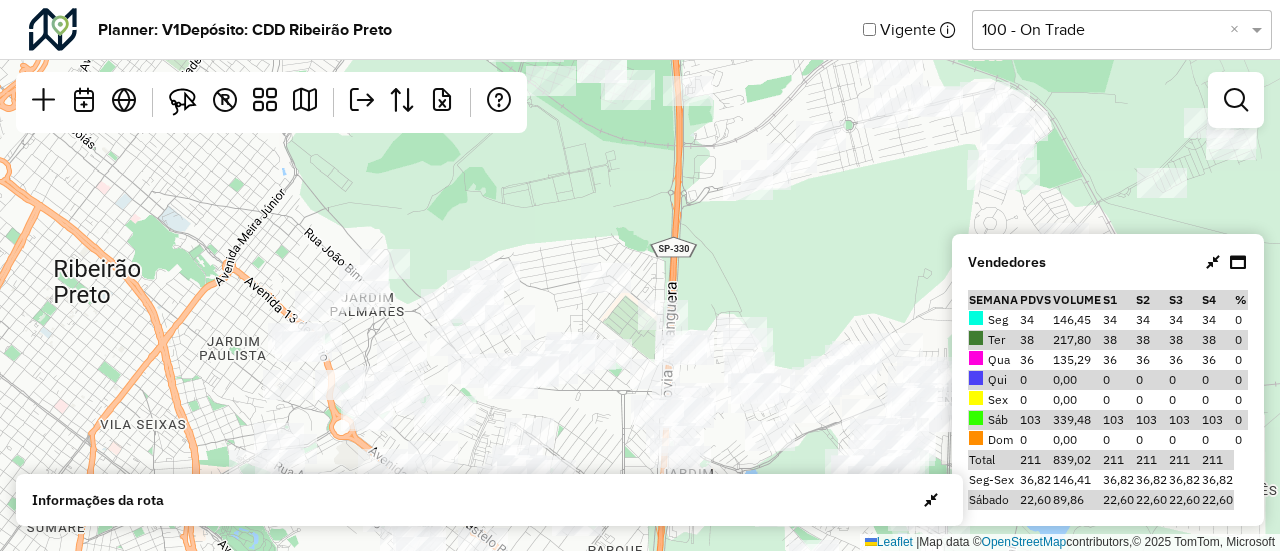 drag, startPoint x: 634, startPoint y: 231, endPoint x: 785, endPoint y: 535, distance: 339.4363 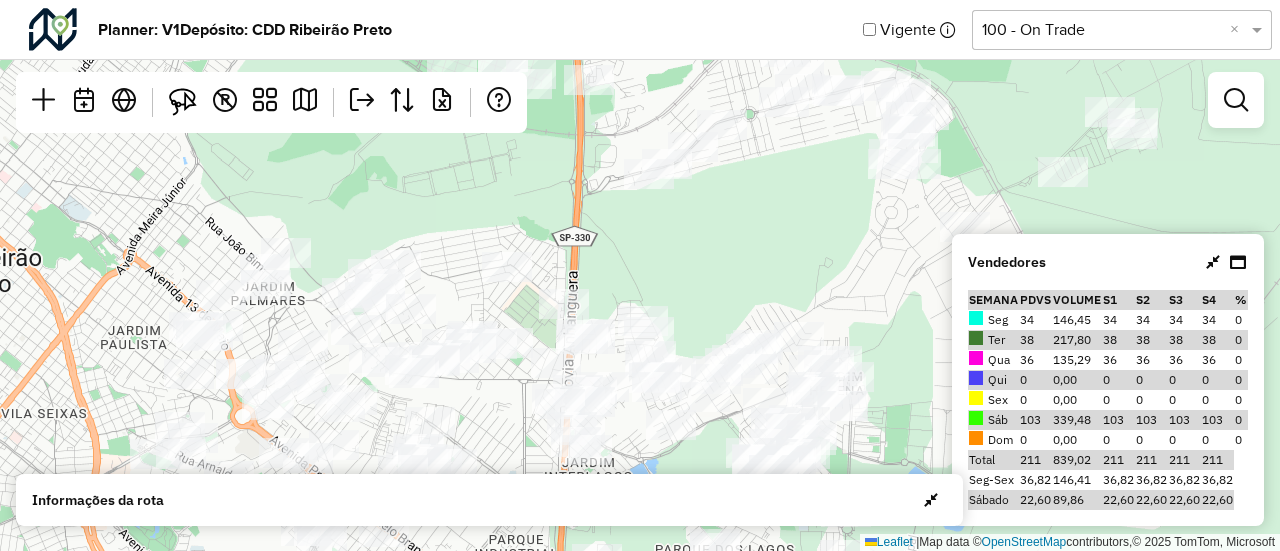 drag, startPoint x: 770, startPoint y: 331, endPoint x: 684, endPoint y: 239, distance: 125.93649 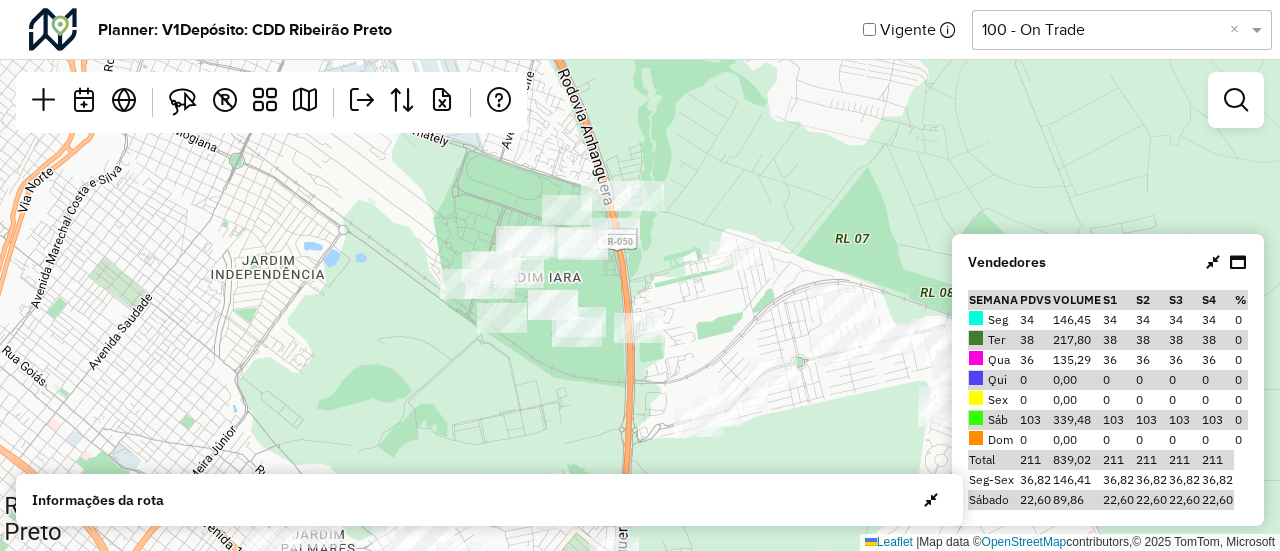click on "Aguarde...  Pop-up bloqueado!  Seu navegador bloqueou automáticamente a abertura de uma nova janela.   Acesse as configurações e adicione o endereço do sistema a lista de permissão.   Fechar   Planner: V1   Depósito: CDD Ribeirão Preto   Vigente  Selecione uma opção  100 - On Trade  ×  Leaflet   |  Map data ©  OpenStreetMap  contributors,© 2025 TomTom, Microsoft R Vendedores  Semana  PDVs Volume S1 S2 S3 S4 %  Seg 34 146,45 34 34 34 34 0  Ter 38 217,80 38 38 38 38 0  Qua 36 135,29 36 36 36 36 0  Qui 0 0,00 0 0 0 0 0  Sex 0 0,00 0 0 0 0 0  Sáb 103 339,48 103 103 103 103 0  Dom 0 0,00 0 0 0 0 0 Total 211 839,02 211 211 211 211 Seg-Sex  36,82  146,41 36,82 36,82 36,82 36,82 Sábado  22,60  89,86 22,60 22,60 22,60 22,60 Informações da rota  Dia Semana   Vendedor  Vendedores x Clientes Roteiros Resumo Vendedor/Dia Visitas Volume de venda  Segunda - Semana 1 - Total visitas: 34 - Total clientes: 34 - Volume de venda: 146,45  Vendedor/Dia Visitas Tempo total em rota Início Fim 3705 3646 0" at bounding box center (640, 275) 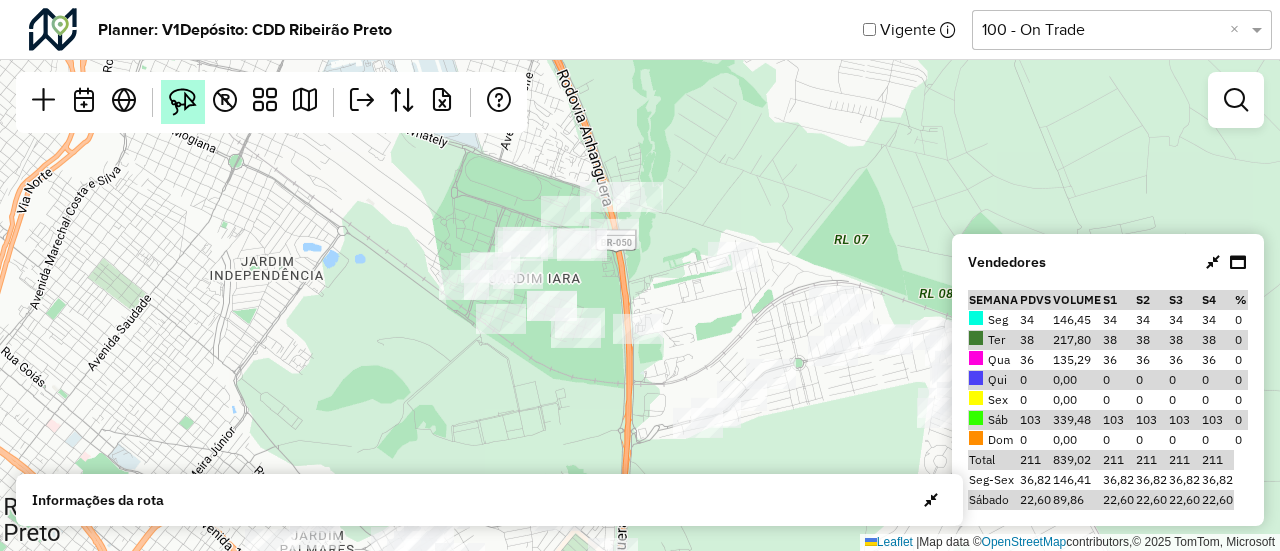 click at bounding box center [183, 102] 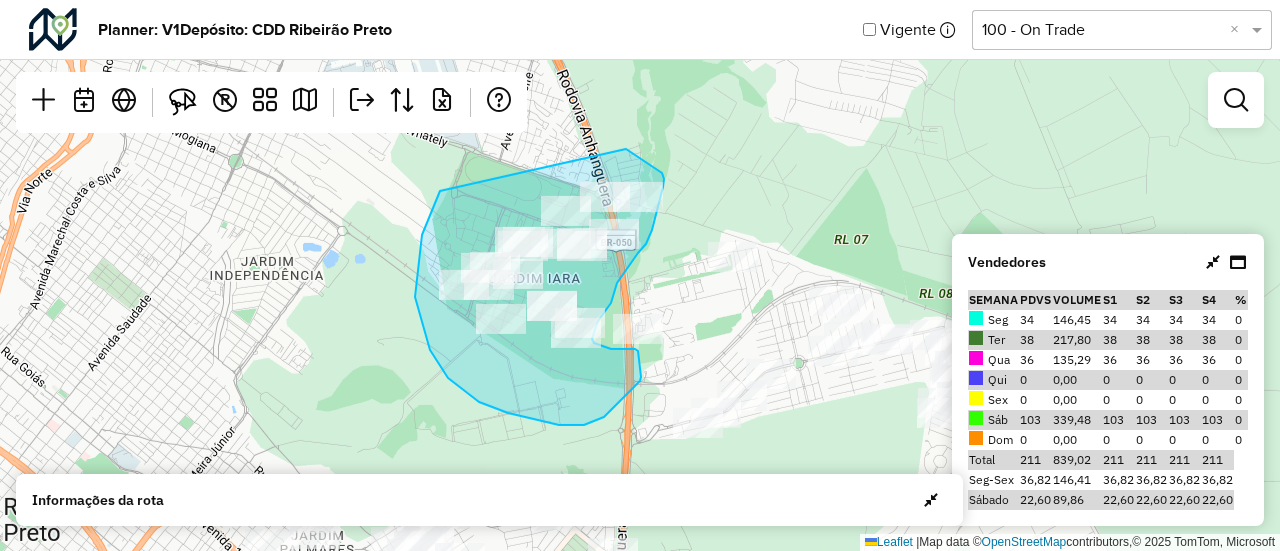 drag, startPoint x: 440, startPoint y: 191, endPoint x: 621, endPoint y: 146, distance: 186.51006 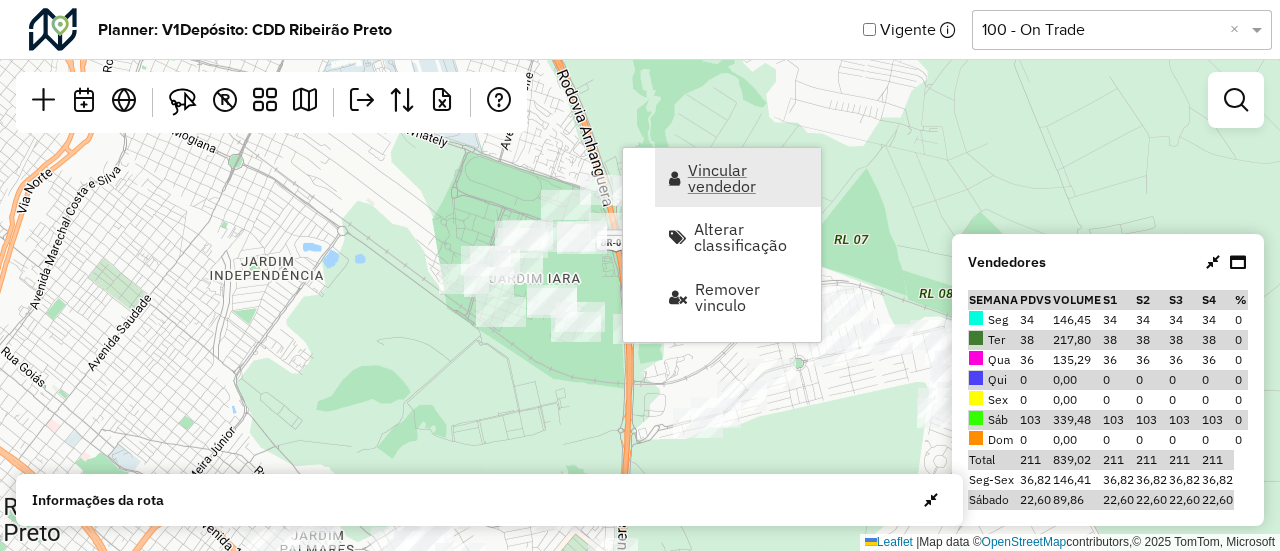 click on "Vincular vendedor" at bounding box center [748, 178] 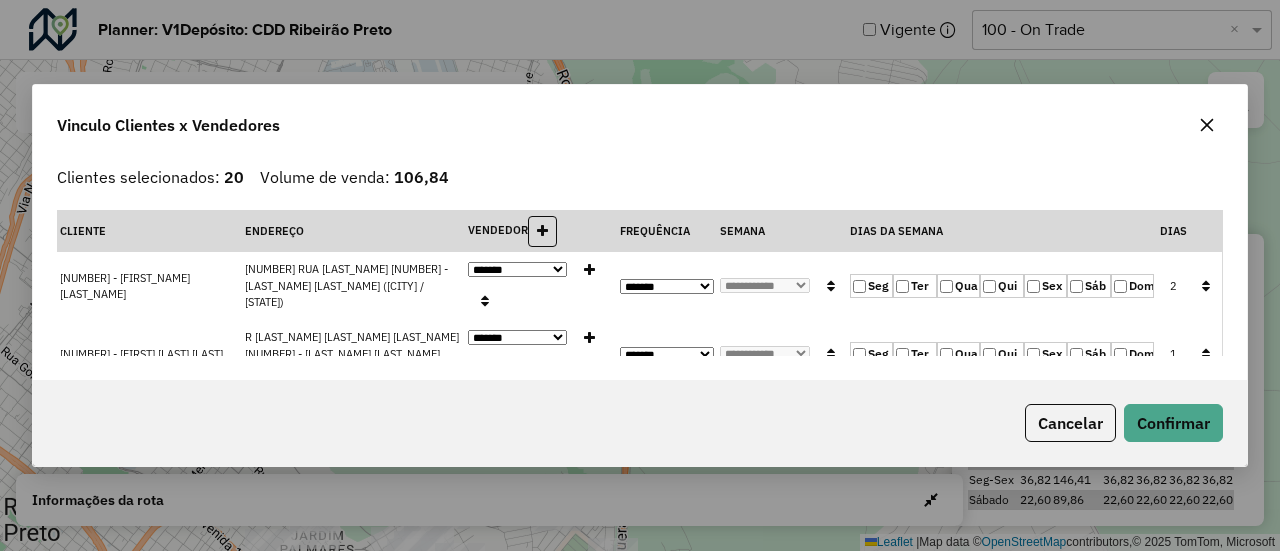 click on "Sáb" 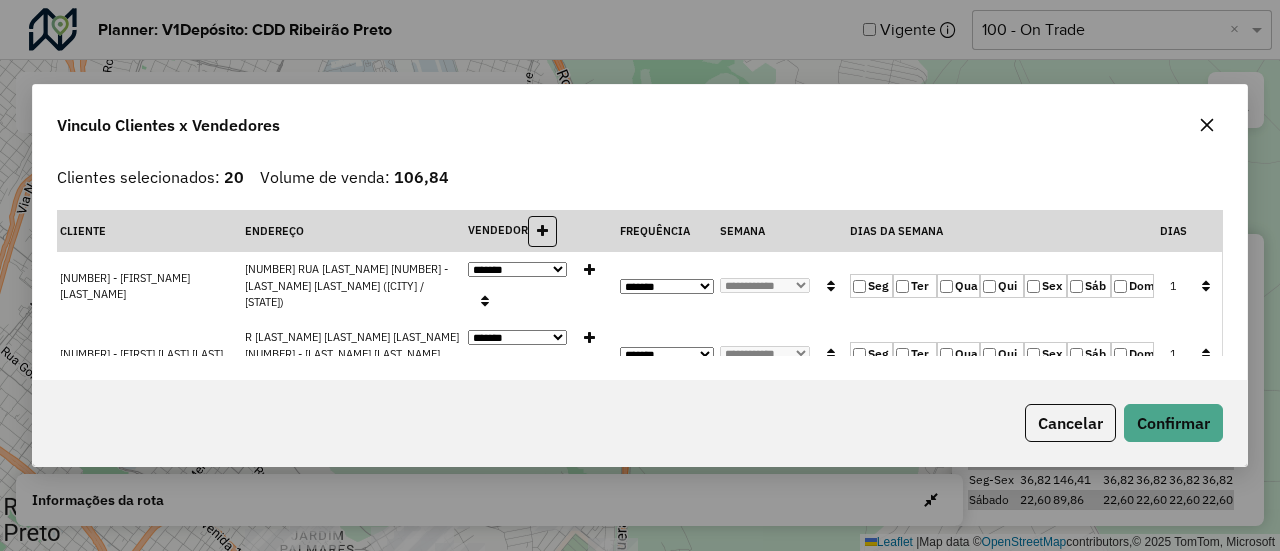 click 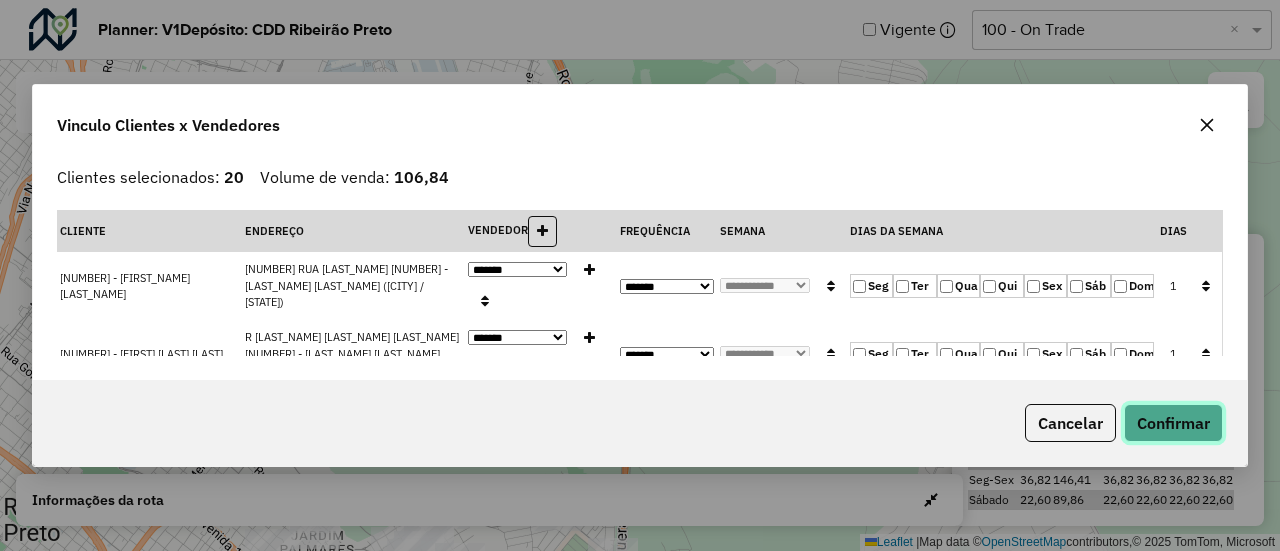 click on "Confirmar" 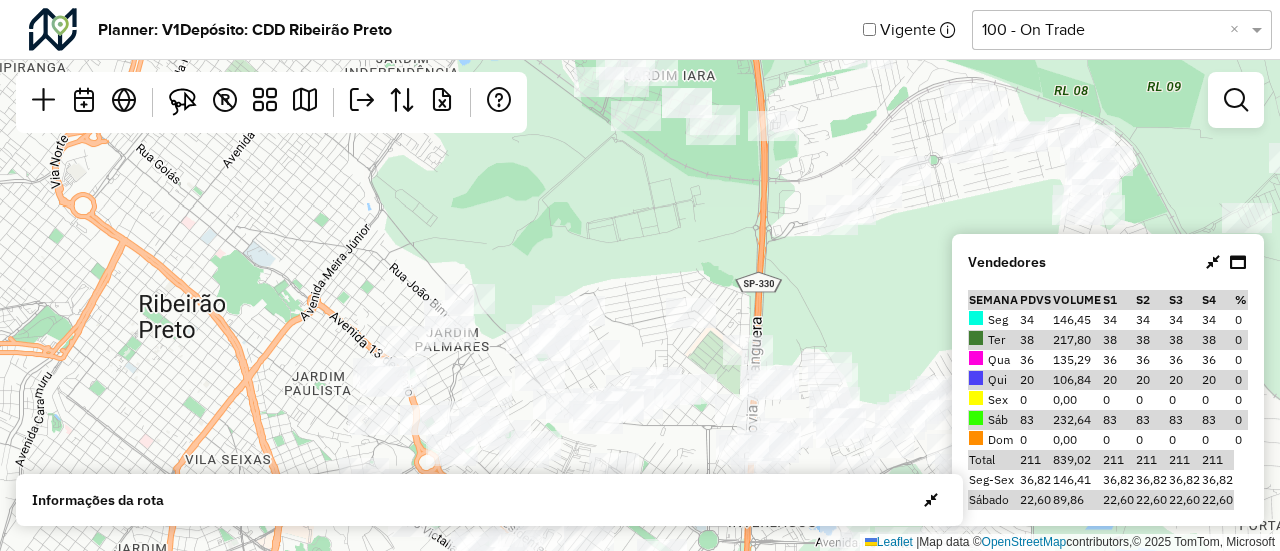 drag, startPoint x: 640, startPoint y: 352, endPoint x: 807, endPoint y: 155, distance: 258.25955 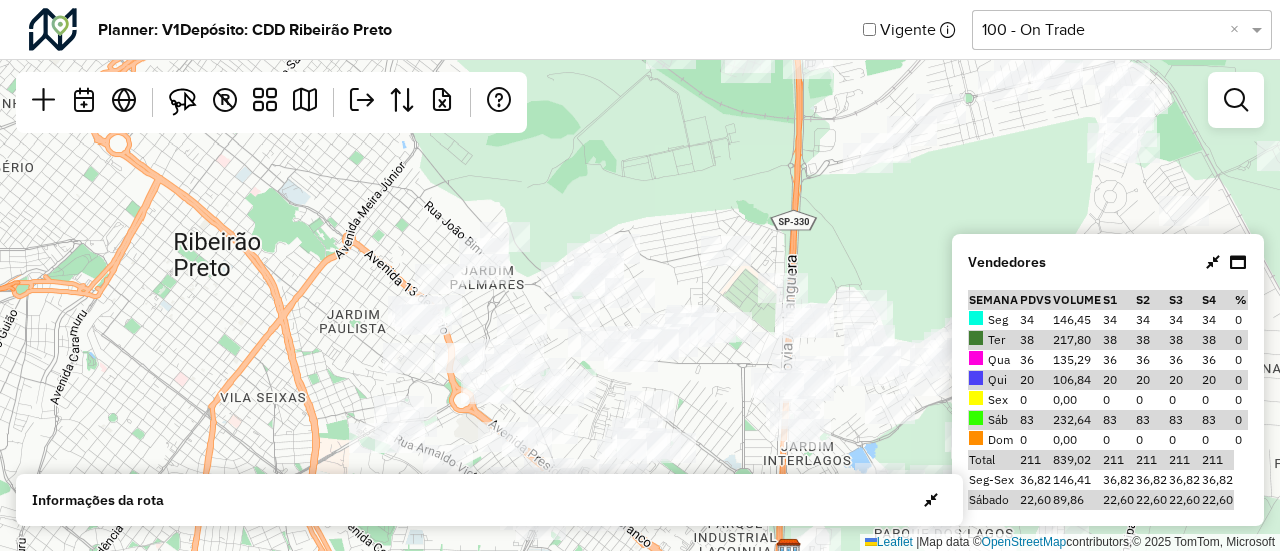 drag, startPoint x: 667, startPoint y: 283, endPoint x: 660, endPoint y: 217, distance: 66.37017 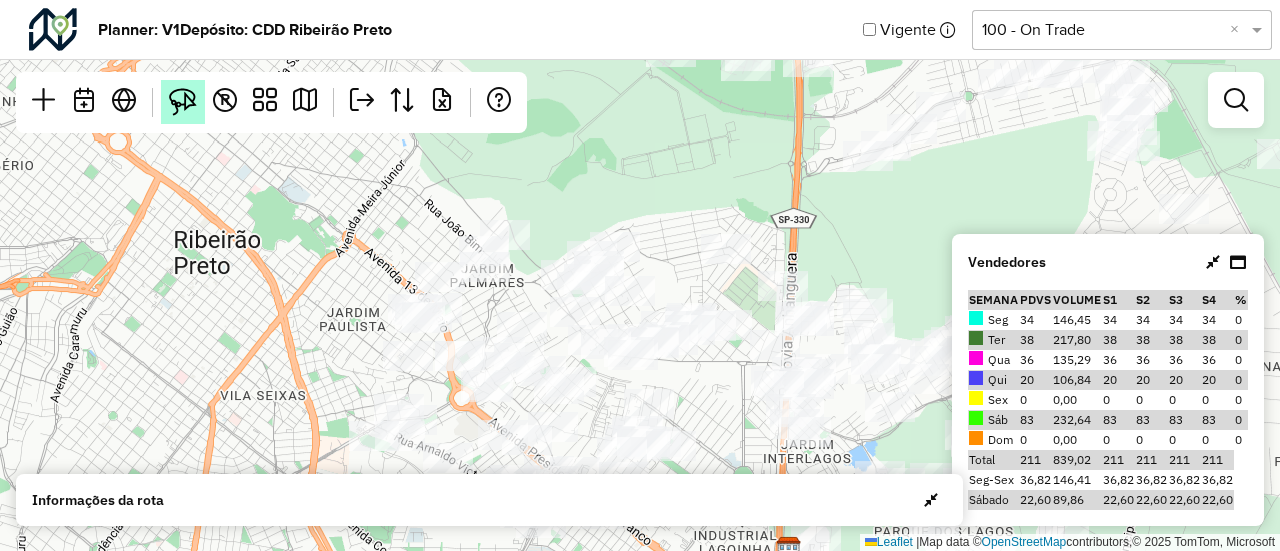 click at bounding box center (183, 102) 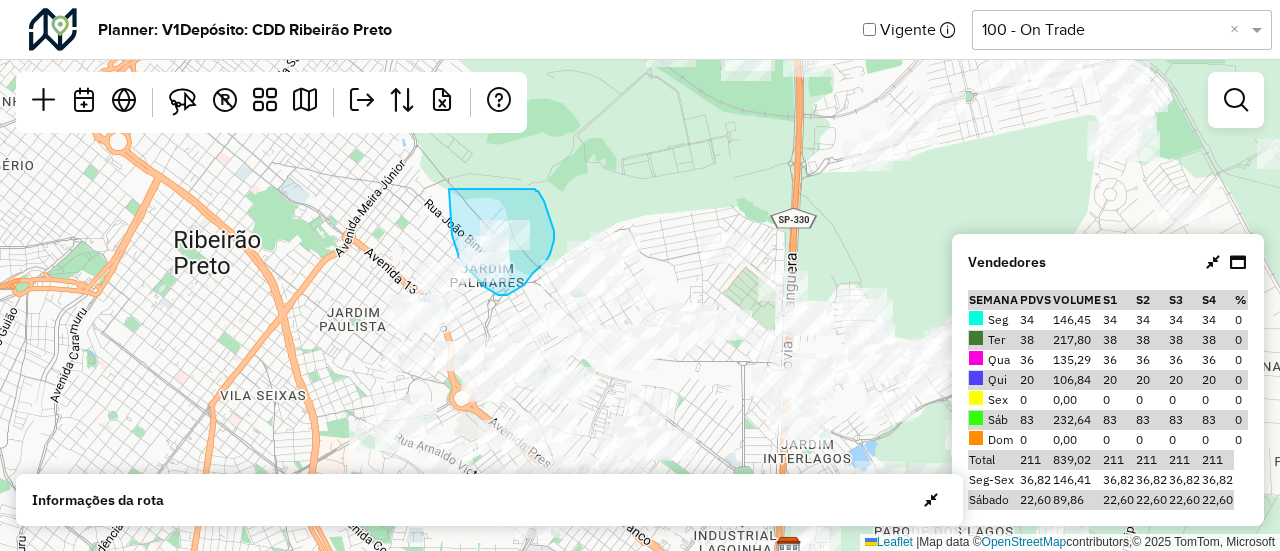 drag, startPoint x: 449, startPoint y: 189, endPoint x: 535, endPoint y: 189, distance: 86 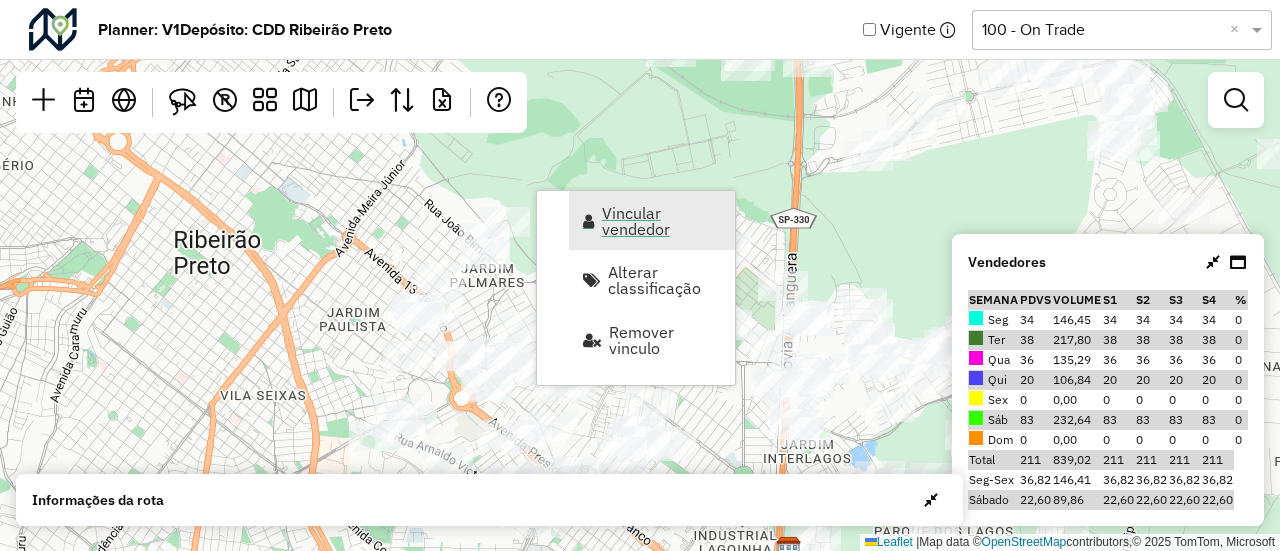 click on "Vincular vendedor" at bounding box center (662, 221) 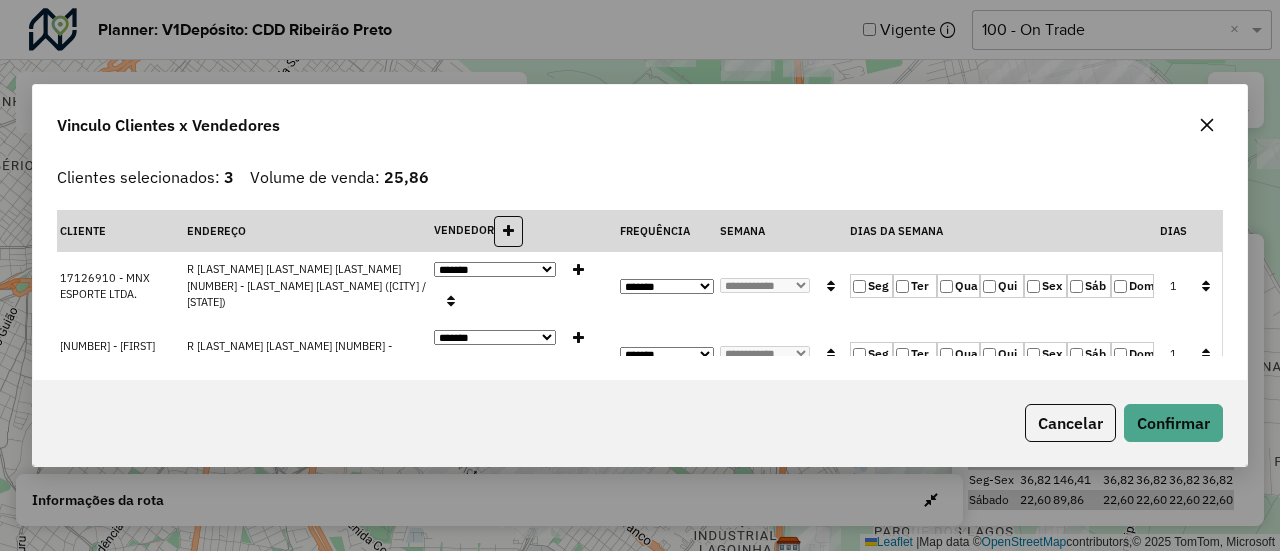 click on "Sáb" 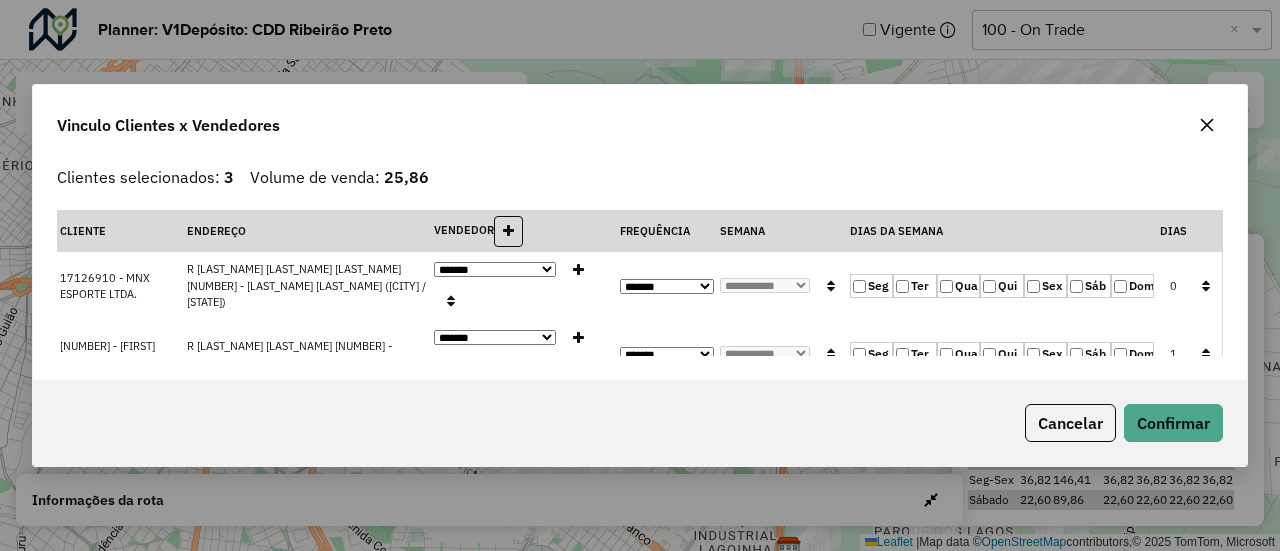click on "Qui" 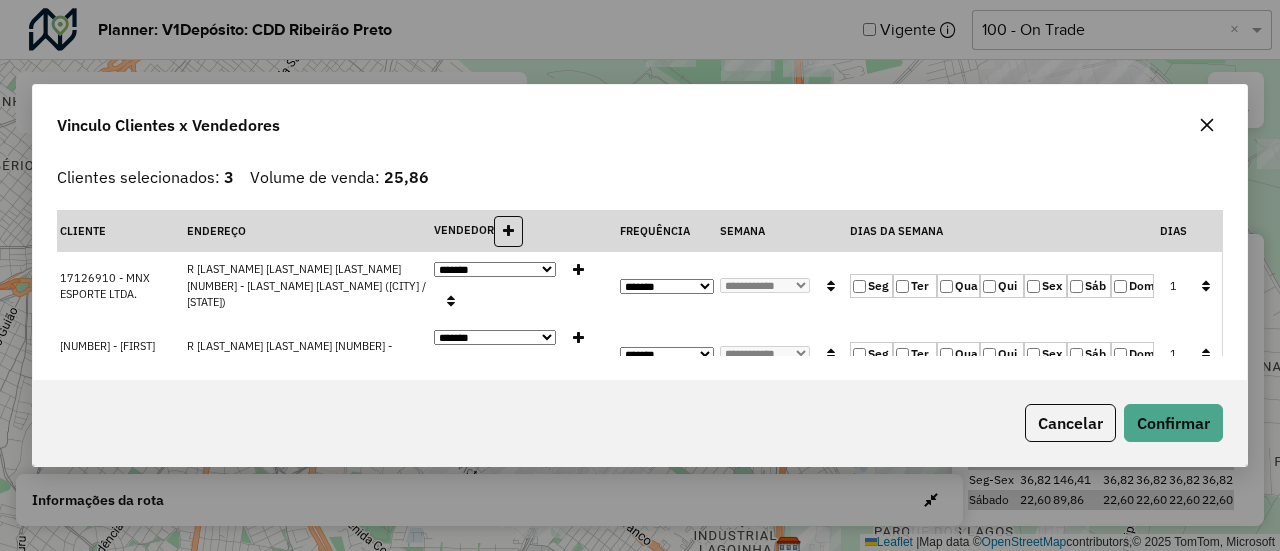 click 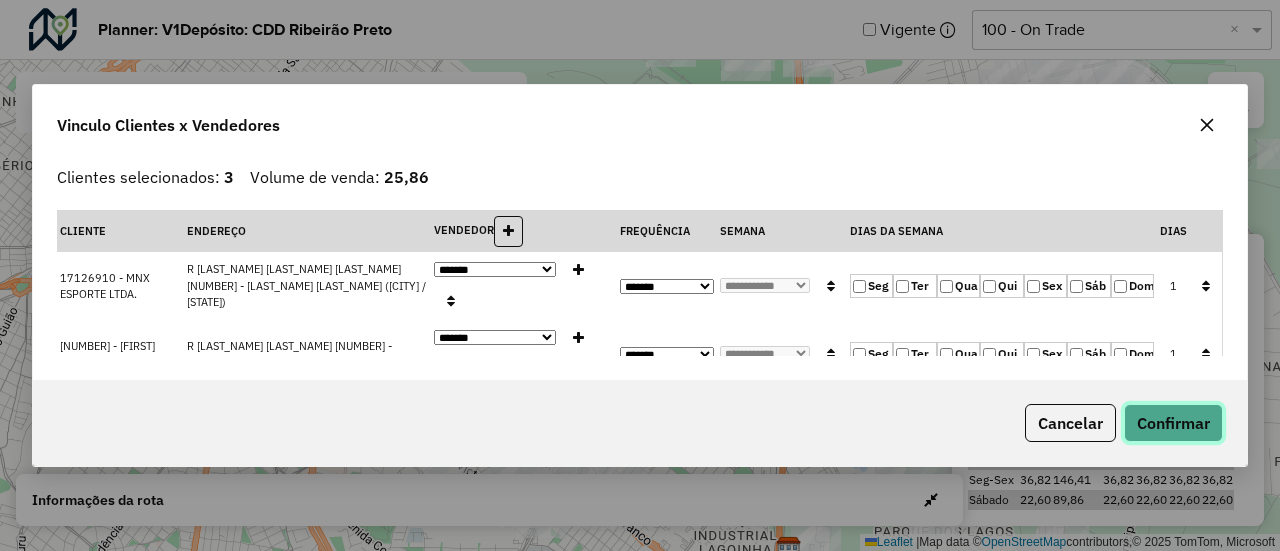 click on "Confirmar" 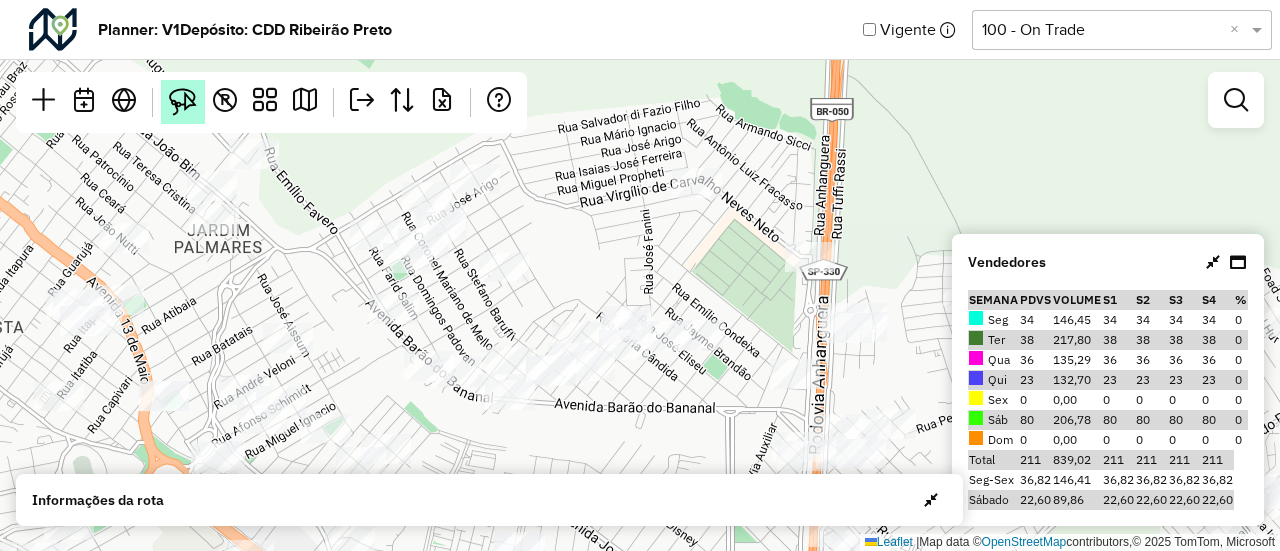 click at bounding box center (183, 102) 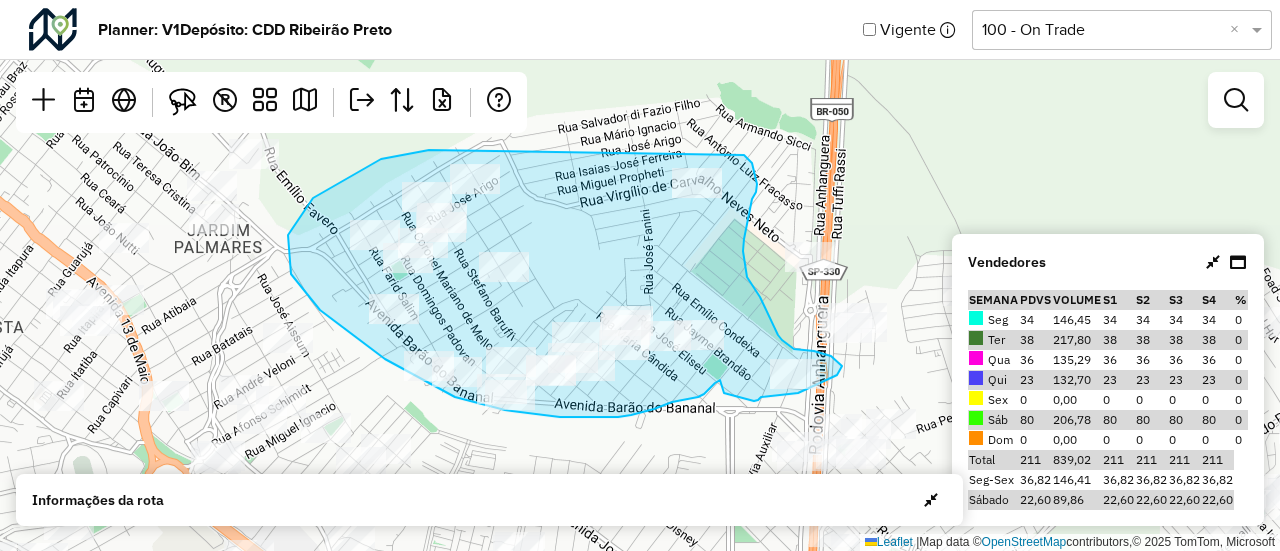 drag, startPoint x: 429, startPoint y: 150, endPoint x: 744, endPoint y: 155, distance: 315.03967 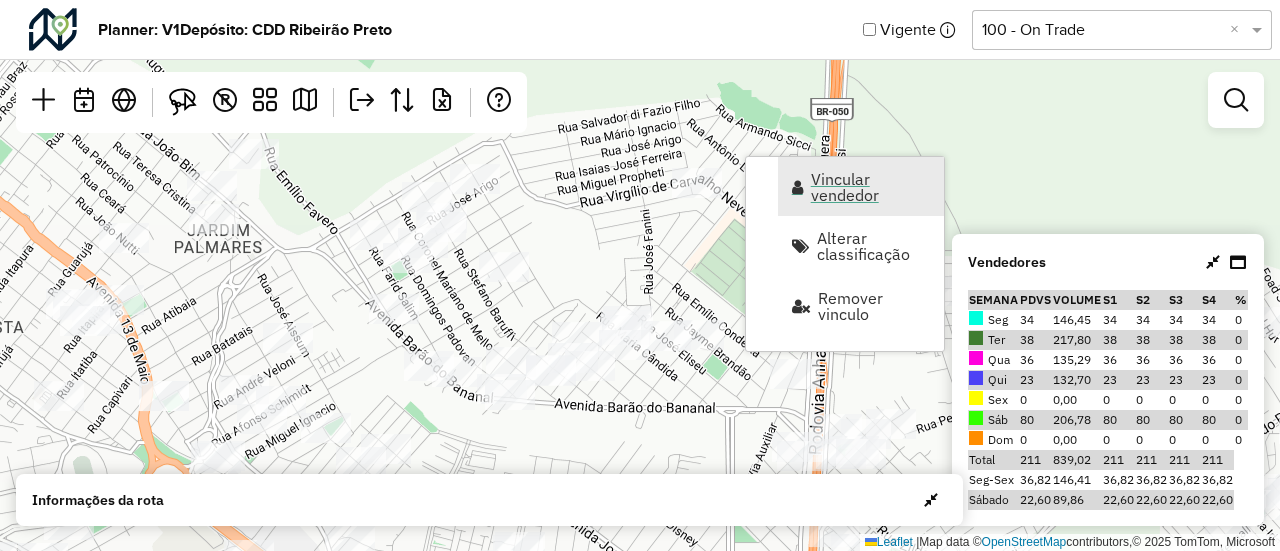 click on "Vincular vendedor" at bounding box center [871, 187] 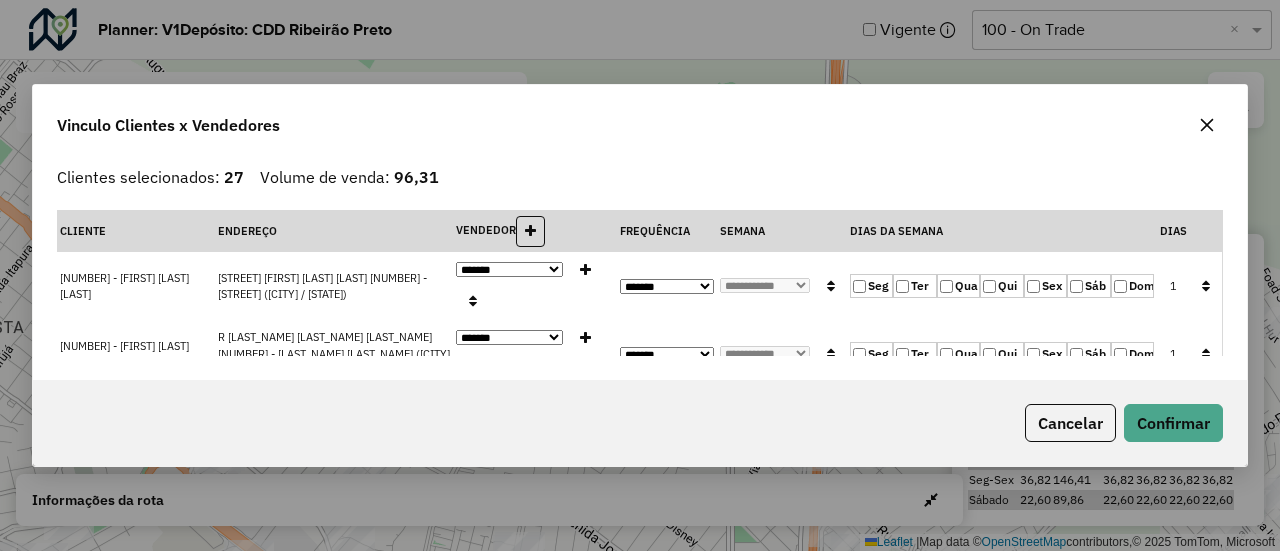 click 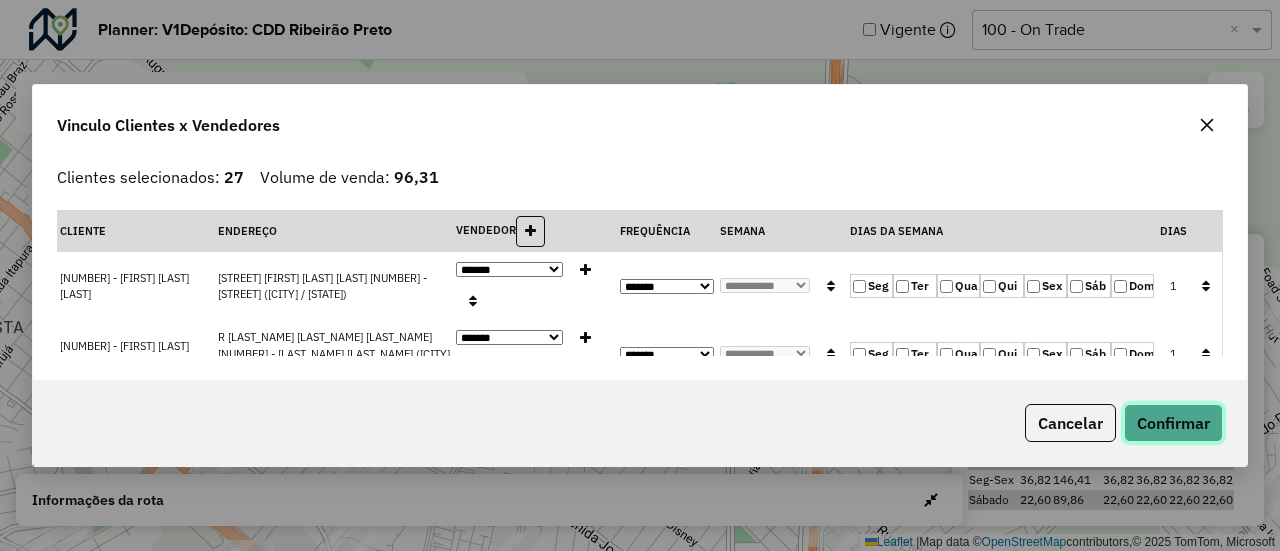 click on "Confirmar" 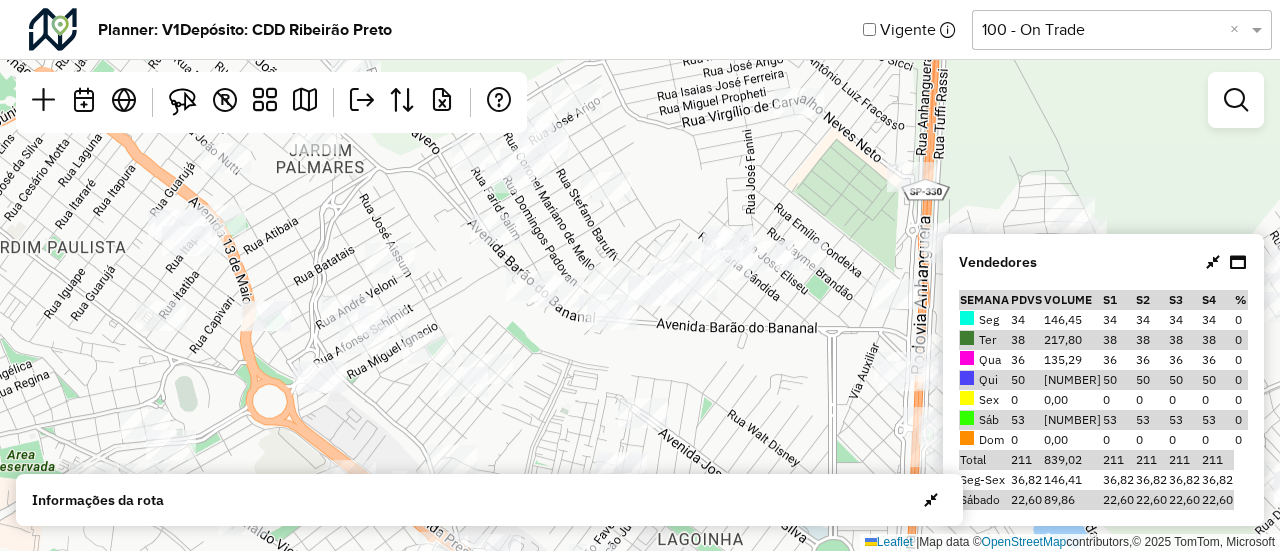 drag, startPoint x: 620, startPoint y: 441, endPoint x: 719, endPoint y: 359, distance: 128.5496 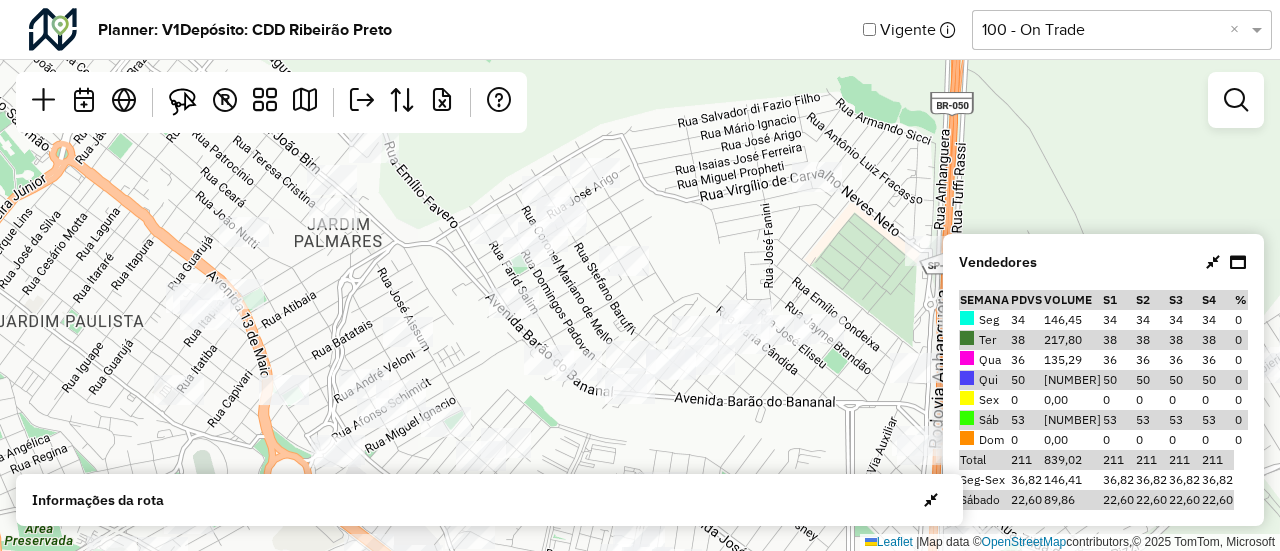 drag, startPoint x: 746, startPoint y: 321, endPoint x: 767, endPoint y: 397, distance: 78.84795 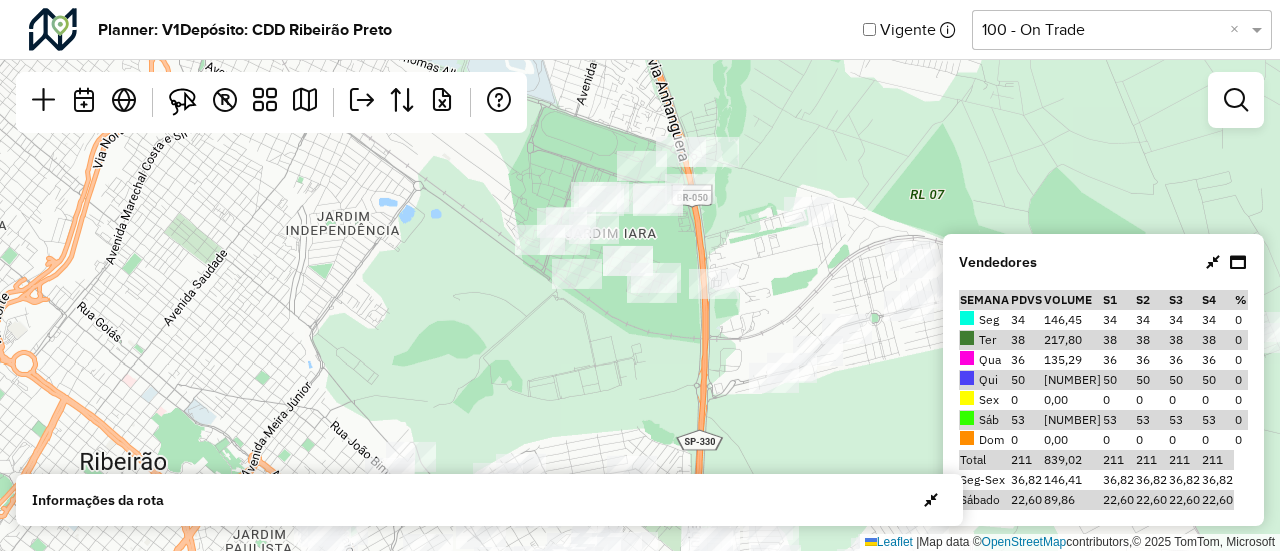 click on "Aguarde...  Pop-up bloqueado!  Seu navegador bloqueou automáticamente a abertura de uma nova janela.   Acesse as configurações e adicione o endereço do sistema a lista de permissão.   Fechar   Planner: V1   Depósito: CDD Ribeirão Preto   Vigente  Selecione uma opção  100 - On Trade  ×  Leaflet   |  Map data ©  OpenStreetMap  contributors,© 2025 TomTom, Microsoft R Vendedores  Semana  PDVs Volume S1 S2 S3 S4 %  Seg 34 146,45 34 34 34 34 0  Ter 38 217,80 38 38 38 38 0  Qua 36 135,29 36 36 36 36 0  Qui 50 229,01 50 50 50 50 0  Sex 0 0,00 0 0 0 0 0  Sáb 53 110,47 53 53 53 53 0  Dom 0 0,00 0 0 0 0 0 Total 211 839,02 211 211 211 211 Seg-Sex  36,82  146,41 36,82 36,82 36,82 36,82 Sábado  22,60  89,86 22,60 22,60 22,60 22,60 Informações da rota  Dia Semana   Vendedor  Vendedores x Clientes Roteiros Resumo Vendedor/Dia Visitas Volume de venda  Segunda - Semana 1 - Total visitas: 34 - Total clientes: 34 - Volume de venda: 146,45  Vendedor/Dia Visitas Tempo total em rota Início Fim 3705 3646" at bounding box center [640, 275] 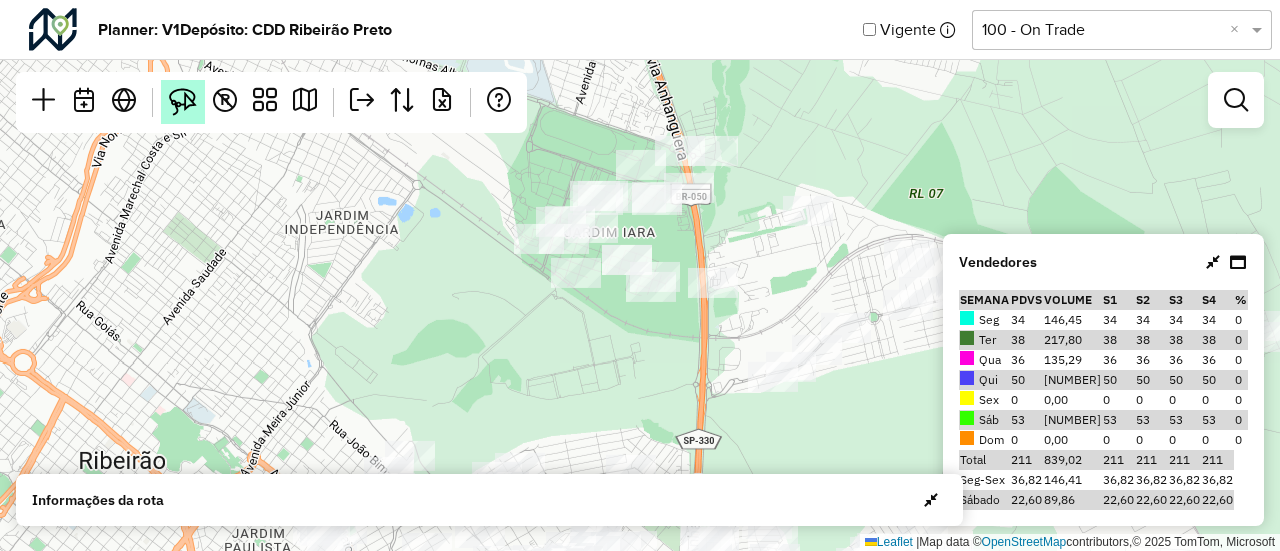 click at bounding box center [183, 102] 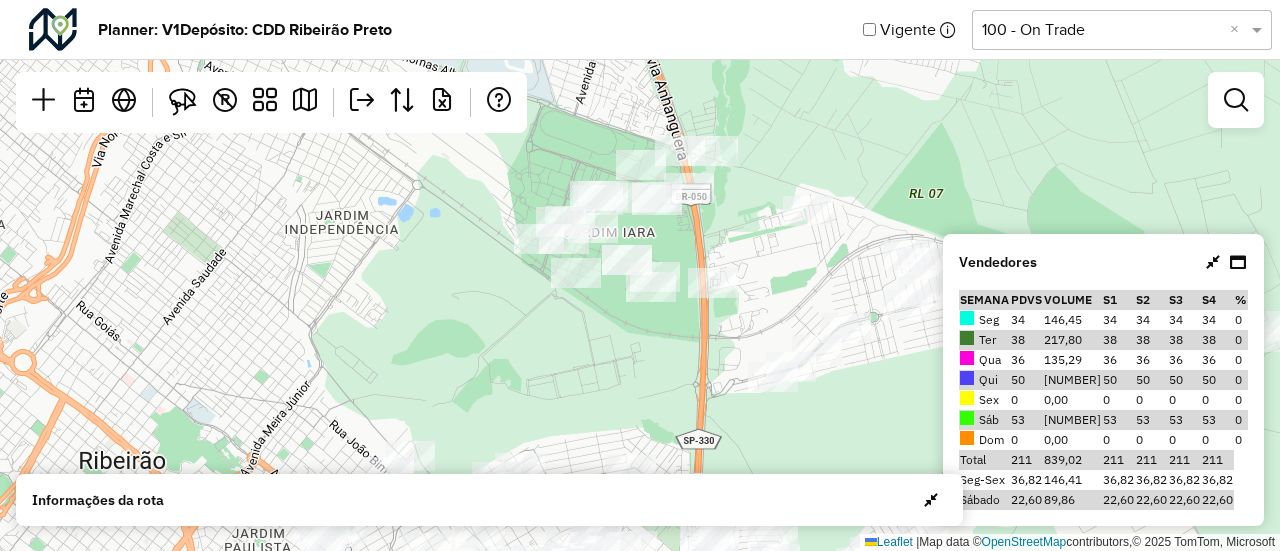 click on "R" at bounding box center [271, 102] 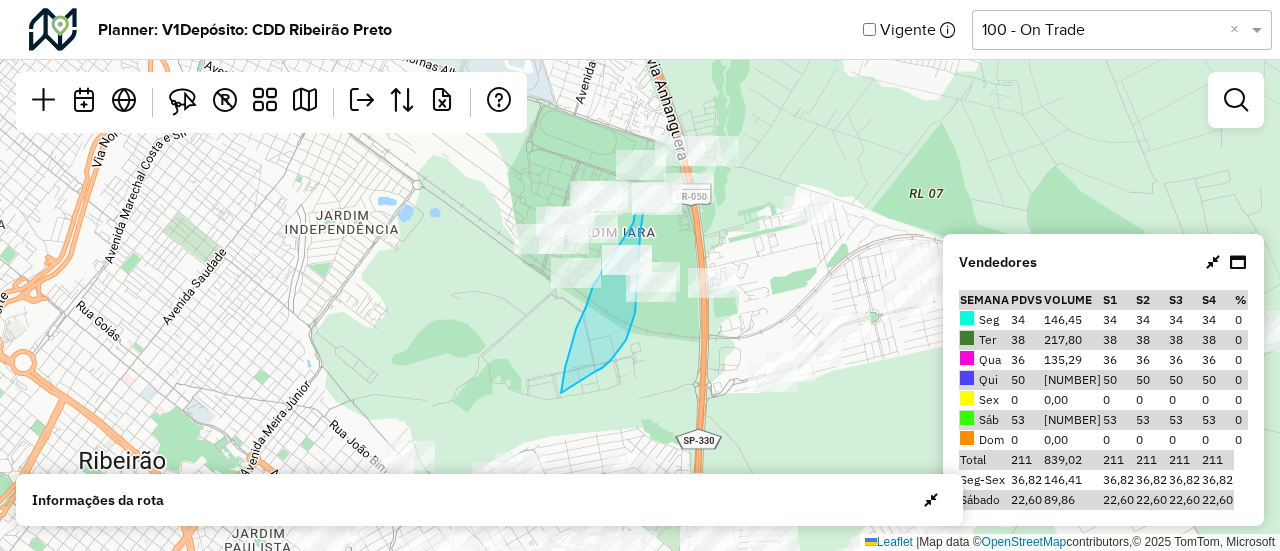 drag, startPoint x: 561, startPoint y: 393, endPoint x: 595, endPoint y: 372, distance: 39.962482 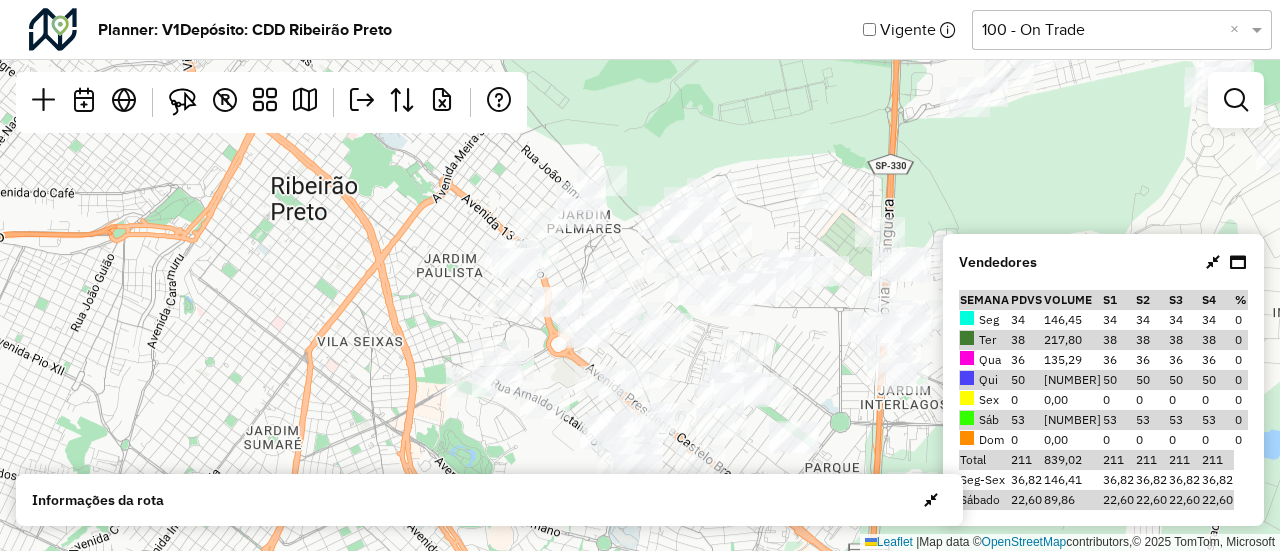 drag, startPoint x: 586, startPoint y: 386, endPoint x: 753, endPoint y: 129, distance: 306.49307 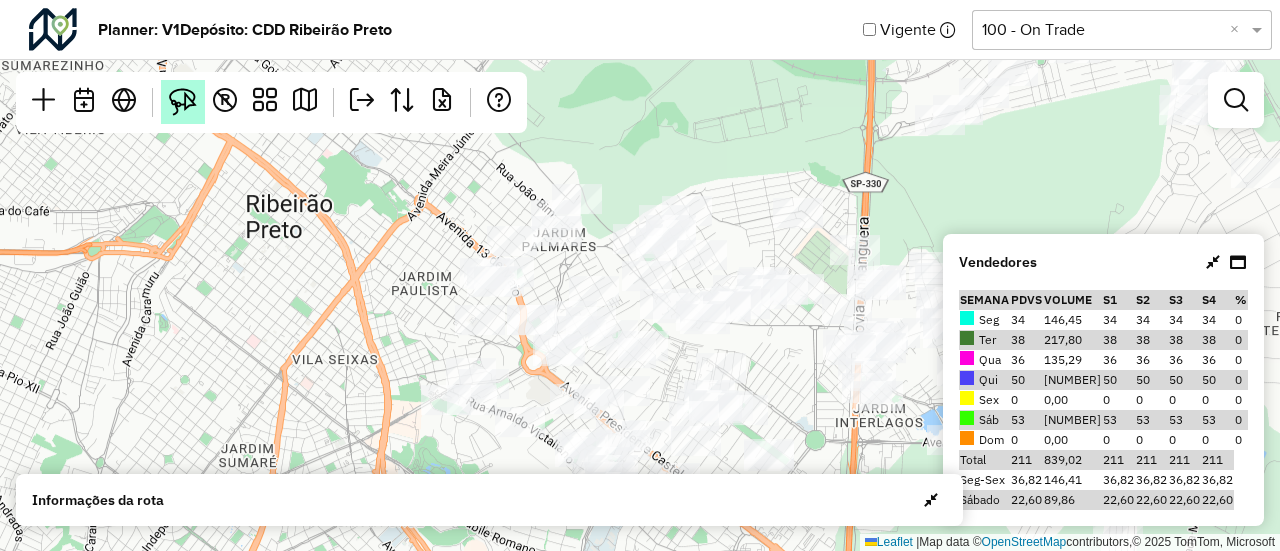 click at bounding box center (183, 102) 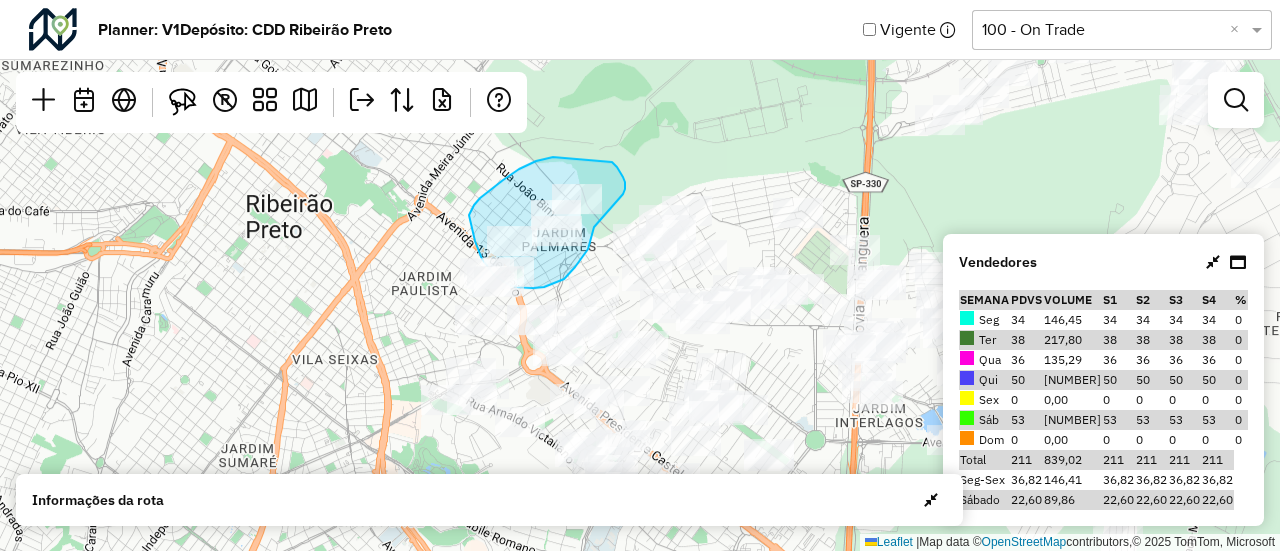 drag, startPoint x: 553, startPoint y: 157, endPoint x: 604, endPoint y: 156, distance: 51.009804 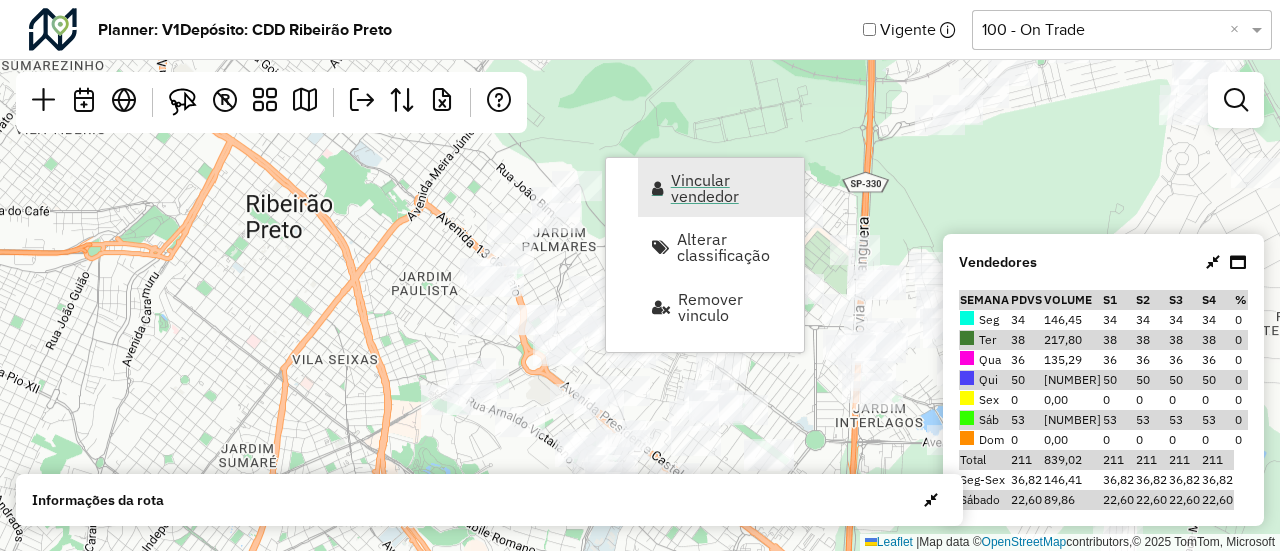 click on "Vincular vendedor" at bounding box center [731, 188] 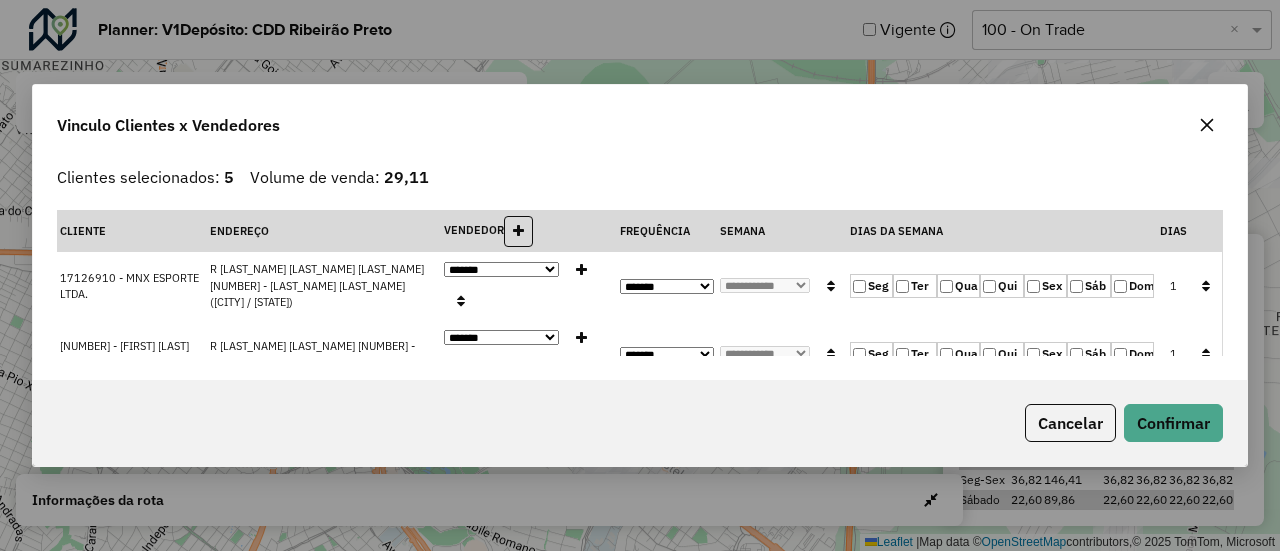 click on "Qui" 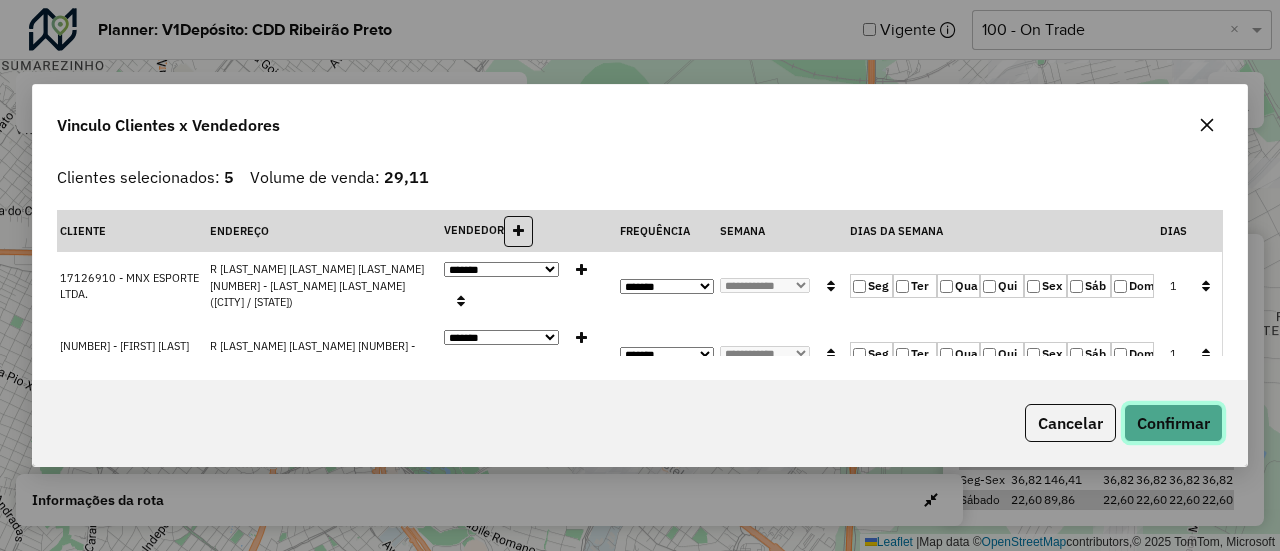 click on "Confirmar" 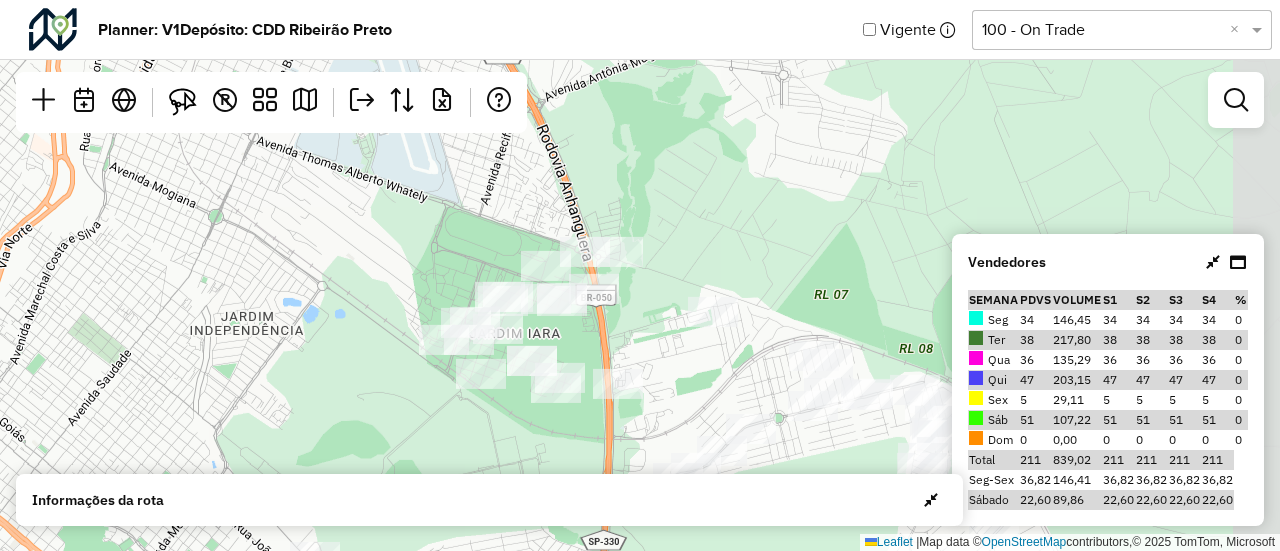 drag, startPoint x: 690, startPoint y: 175, endPoint x: 428, endPoint y: 533, distance: 443.63046 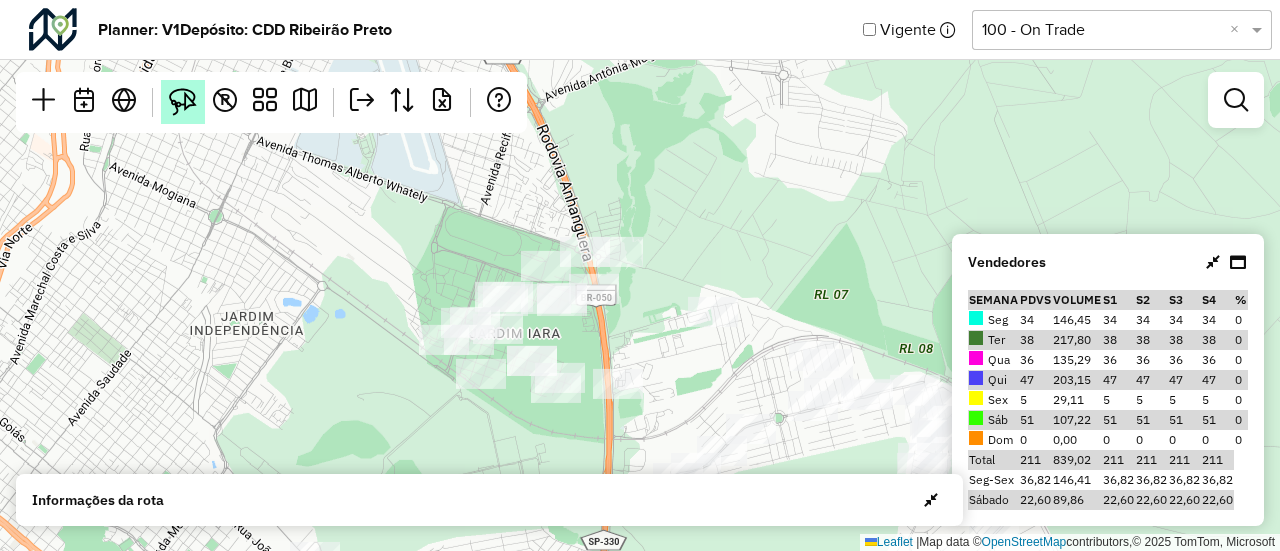 click at bounding box center (183, 102) 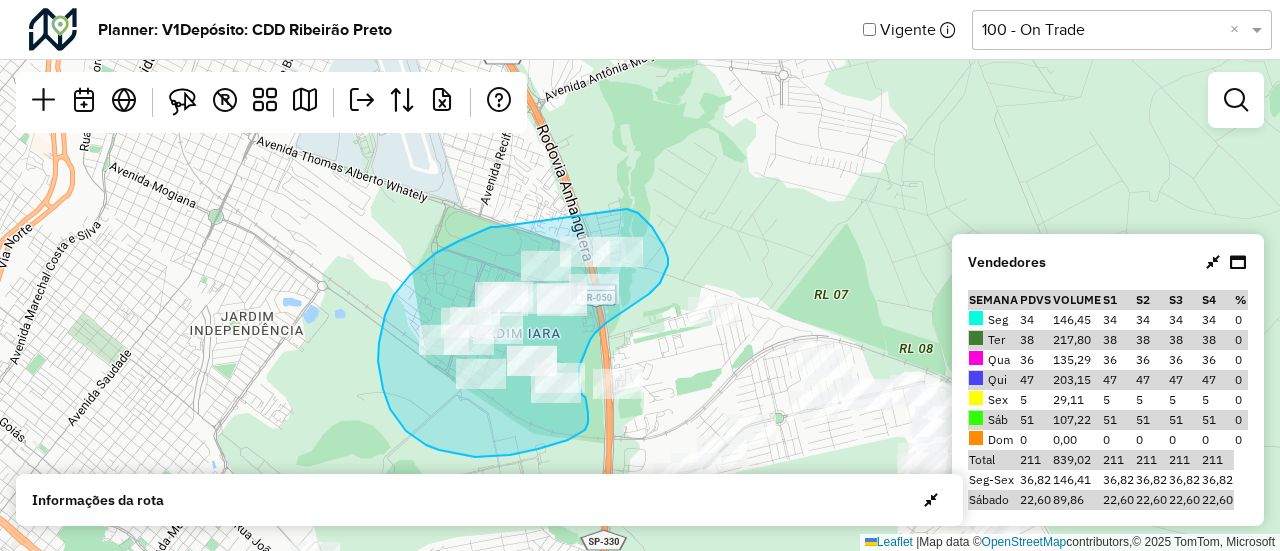 drag, startPoint x: 497, startPoint y: 227, endPoint x: 570, endPoint y: 206, distance: 75.96052 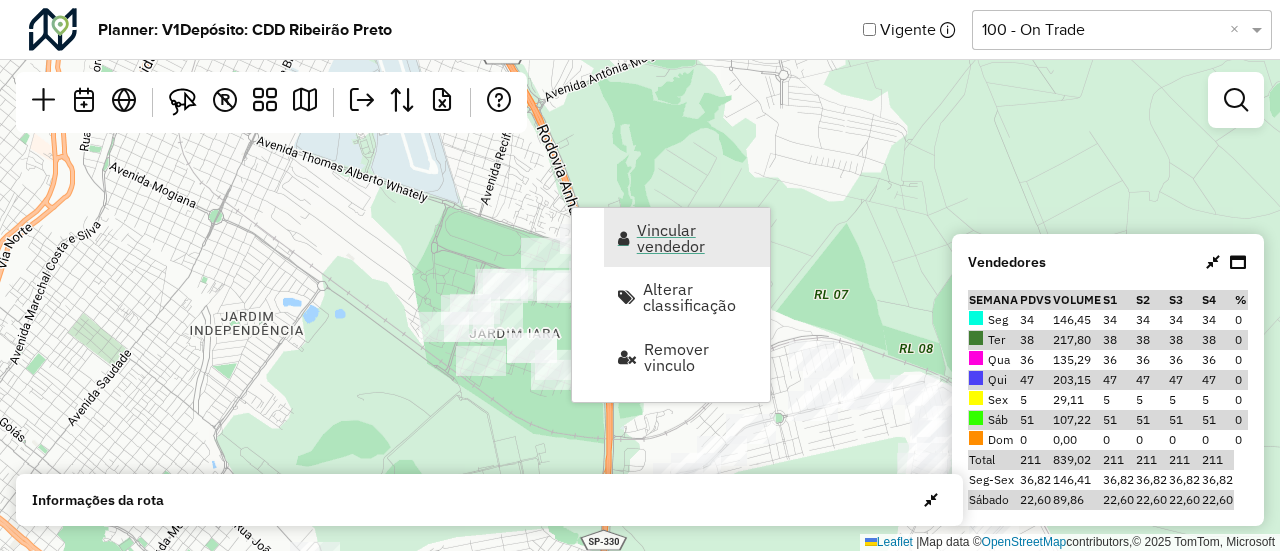 click on "Vincular vendedor" at bounding box center [697, 238] 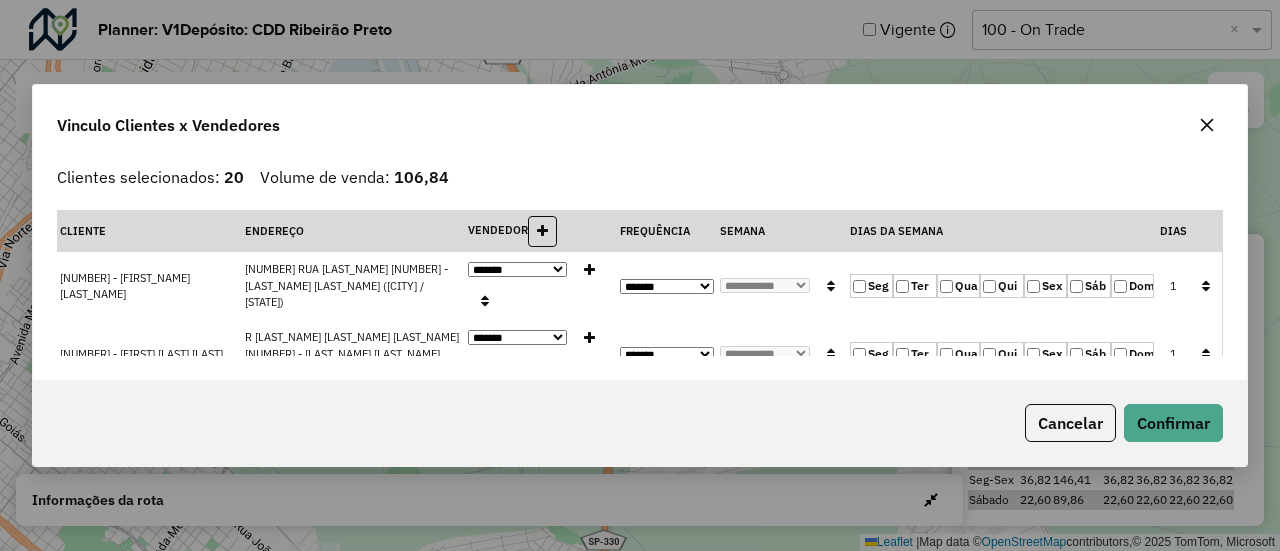 click on "Seg   Ter   Qua   Qui   Sex   Sáb   Dom" 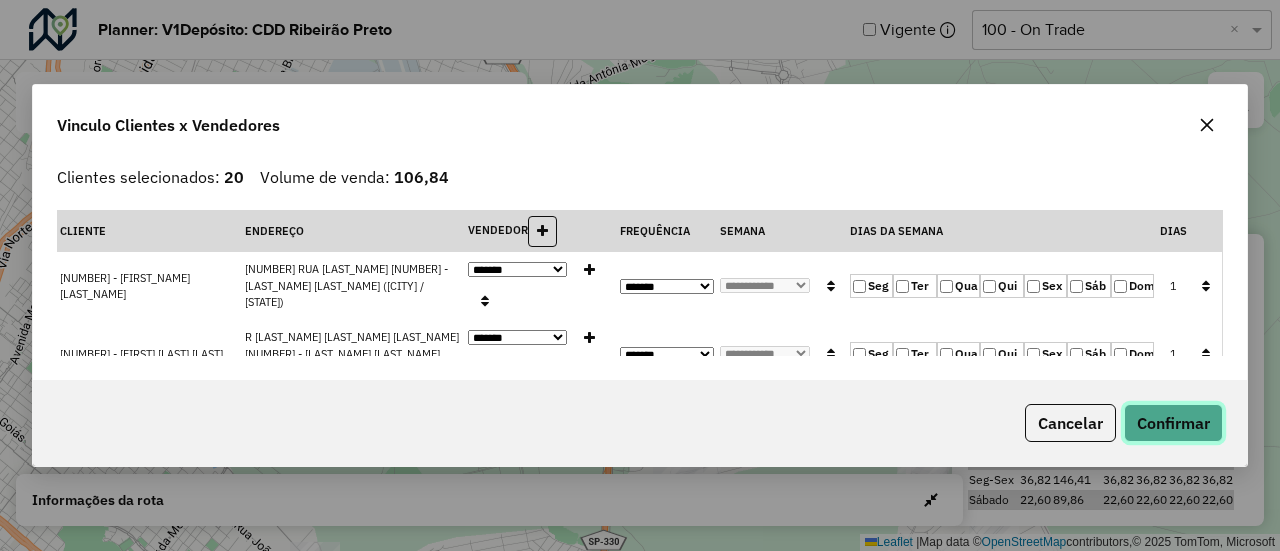 click on "Confirmar" 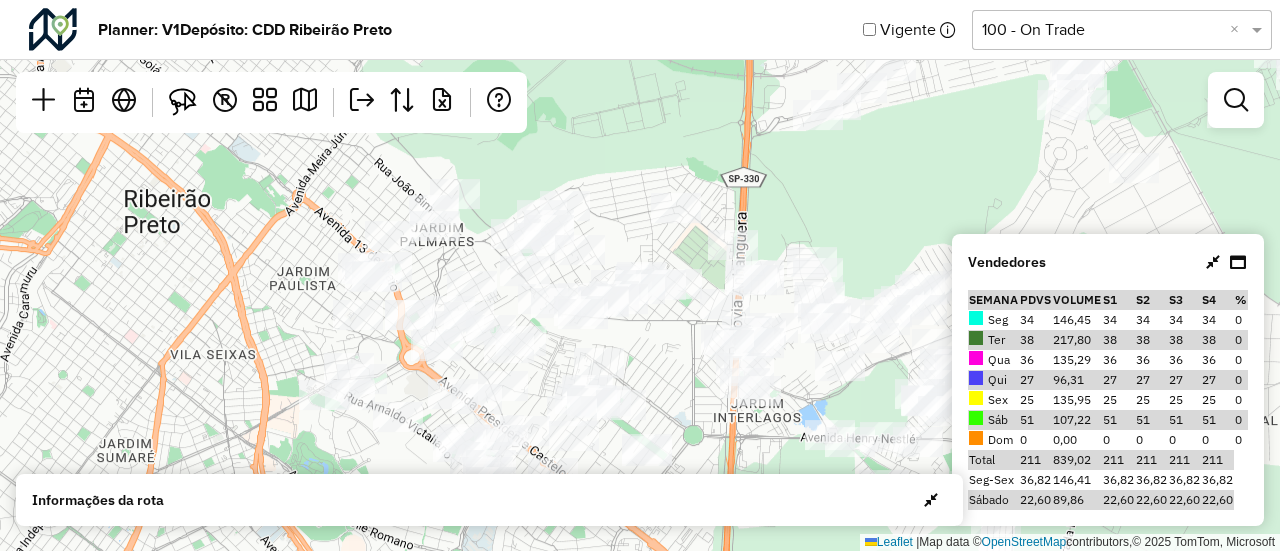 click on "Aguarde...  Pop-up bloqueado!  Seu navegador bloqueou automáticamente a abertura de uma nova janela.   Acesse as configurações e adicione o endereço do sistema a lista de permissão.   Fechar   Planner: V1   Depósito: CDD Ribeirão Preto   Vigente  Selecione uma opção  100 - On Trade  ×  Leaflet   |  Map data ©  OpenStreetMap  contributors,© 2025 TomTom, Microsoft R Vendedores  Semana  PDVs Volume S1 S2 S3 S4 %  Seg 34 146,45 34 34 34 34 0  Ter 38 217,80 38 38 38 38 0  Qua 36 135,29 36 36 36 36 0  Qui 27 96,31 27 27 27 27 0  Sex 25 135,95 25 25 25 25 0  Sáb 51 107,22 51 51 51 51 0  Dom 0 0,00 0 0 0 0 0 Total 211 839,02 211 211 211 211 Seg-Sex  36,82  146,41 36,82 36,82 36,82 36,82 Sábado  22,60  89,86 22,60 22,60 22,60 22,60 Informações da rota  Dia Semana   Vendedor  Vendedores x Clientes Roteiros Resumo Vendedor/Dia Visitas Volume de venda  Segunda - Semana 1 - Total visitas: 34 - Total clientes: 34 - Volume de venda: 146,45  Vendedor/Dia Visitas Tempo total em rota Início Fim 59" at bounding box center (640, 275) 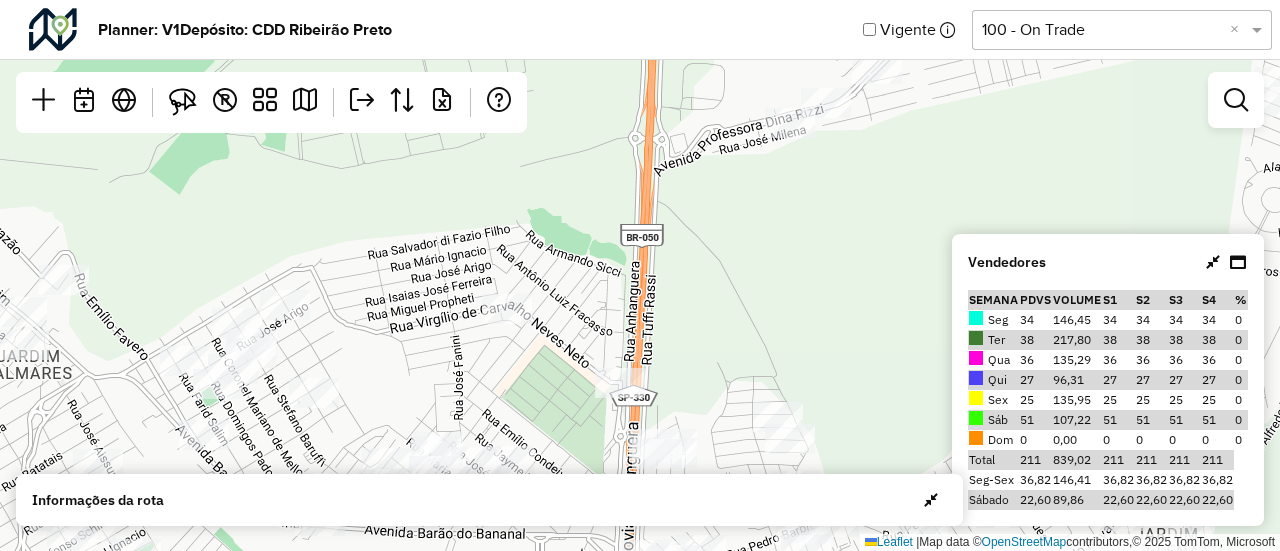 drag, startPoint x: 687, startPoint y: 284, endPoint x: 727, endPoint y: 598, distance: 316.5375 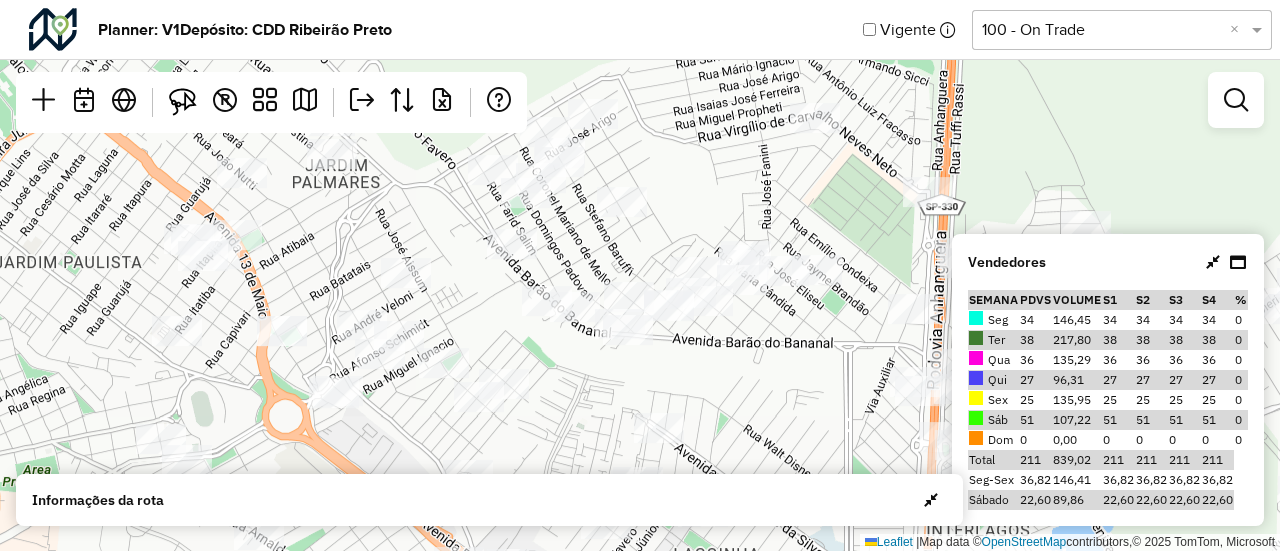 drag, startPoint x: 673, startPoint y: 282, endPoint x: 894, endPoint y: 85, distance: 296.05743 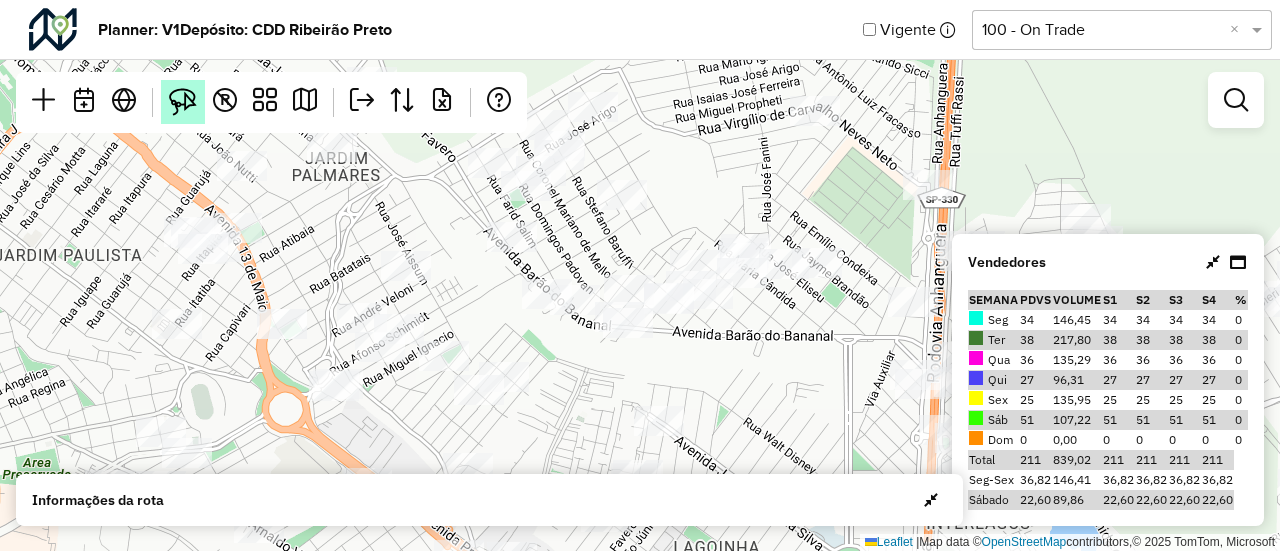 click at bounding box center (183, 102) 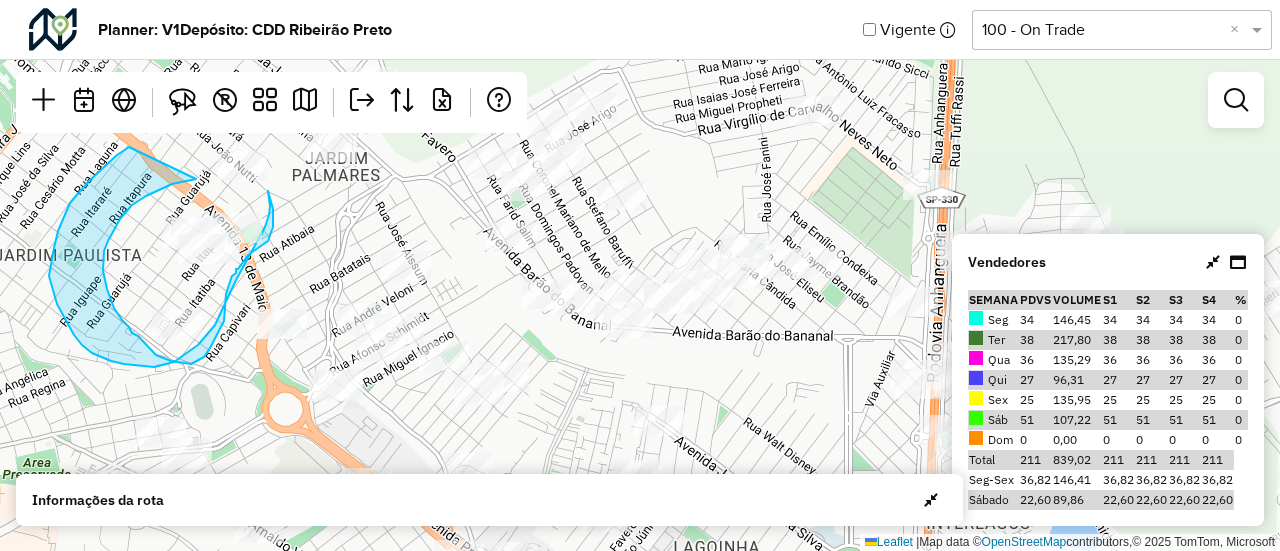 drag, startPoint x: 196, startPoint y: 179, endPoint x: 129, endPoint y: 147, distance: 74.24958 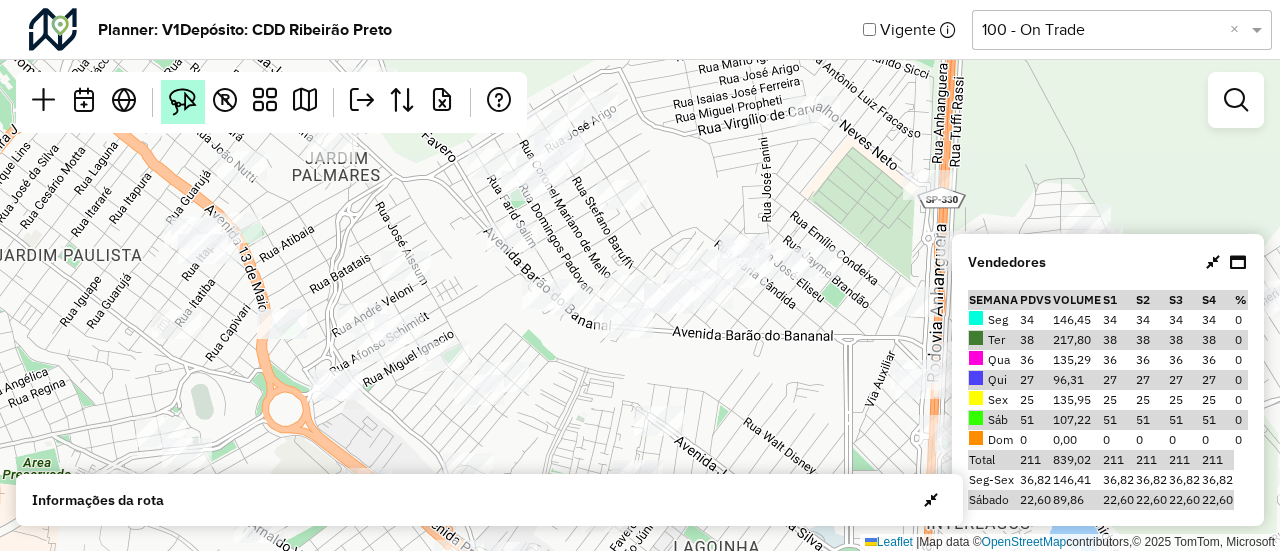 click at bounding box center [183, 102] 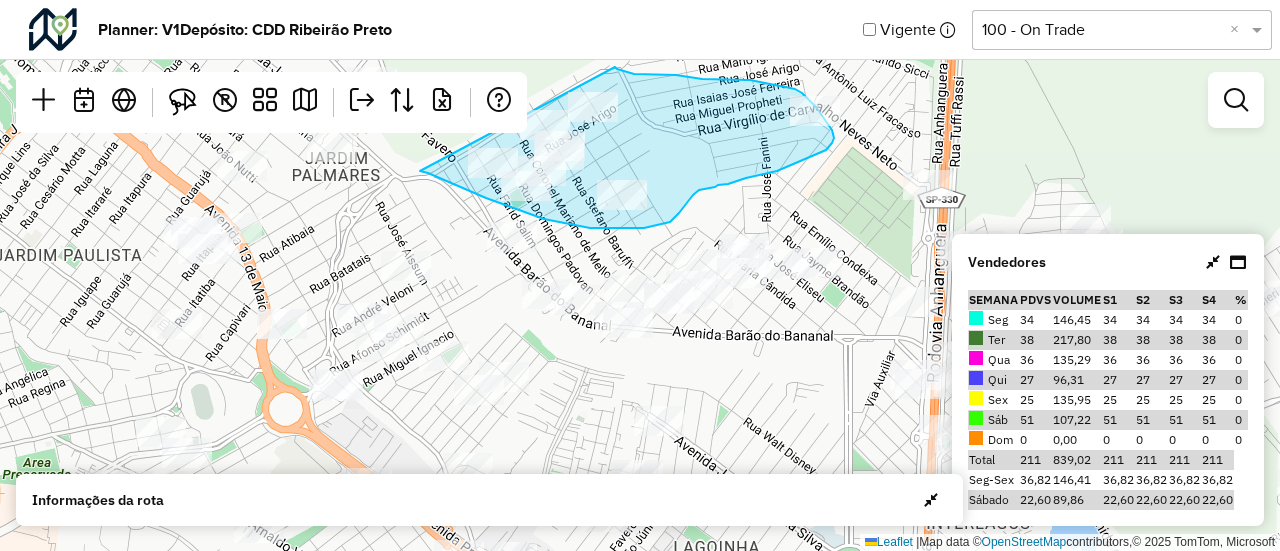 drag, startPoint x: 420, startPoint y: 171, endPoint x: 610, endPoint y: 67, distance: 216.60101 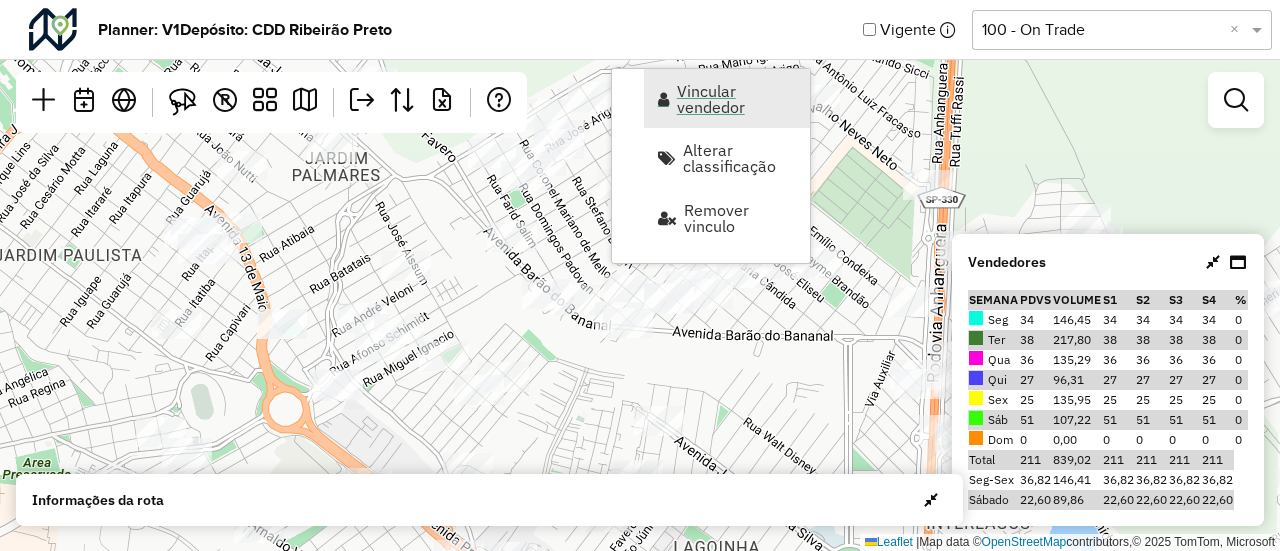 click on "Vincular vendedor" at bounding box center [737, 99] 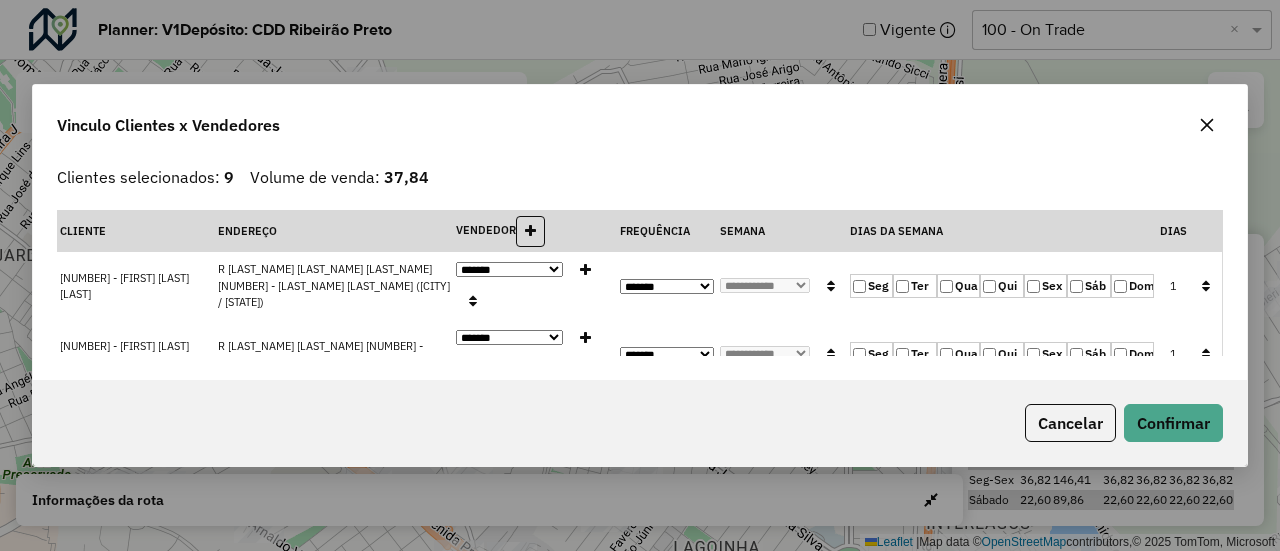 click on "Seg   Ter   Qua   Qui   Sex   Sáb   Dom" 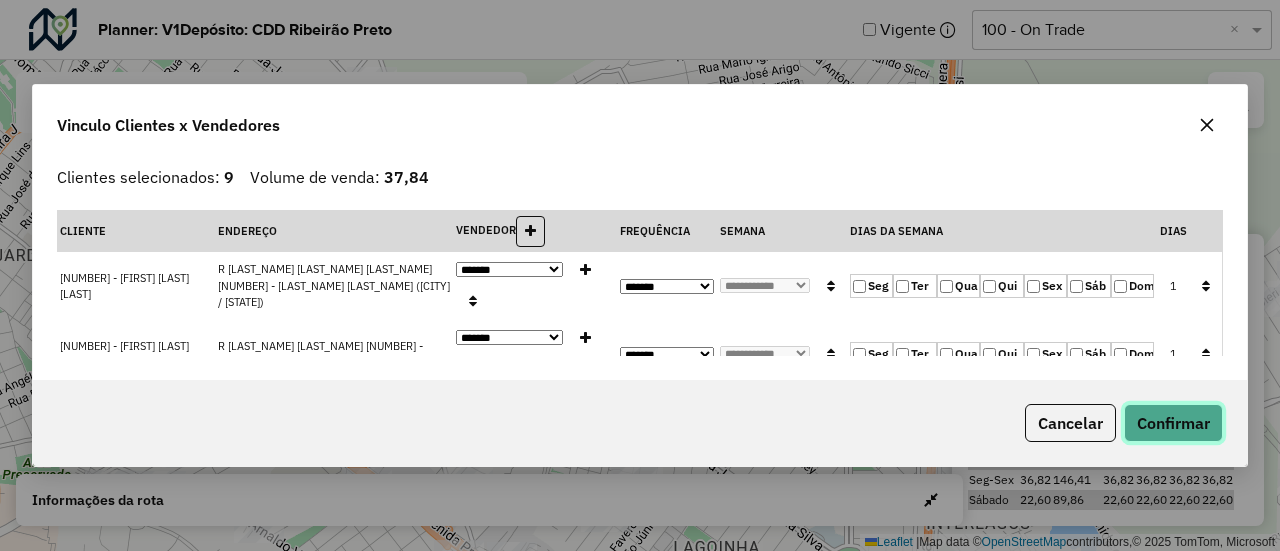 click on "Confirmar" 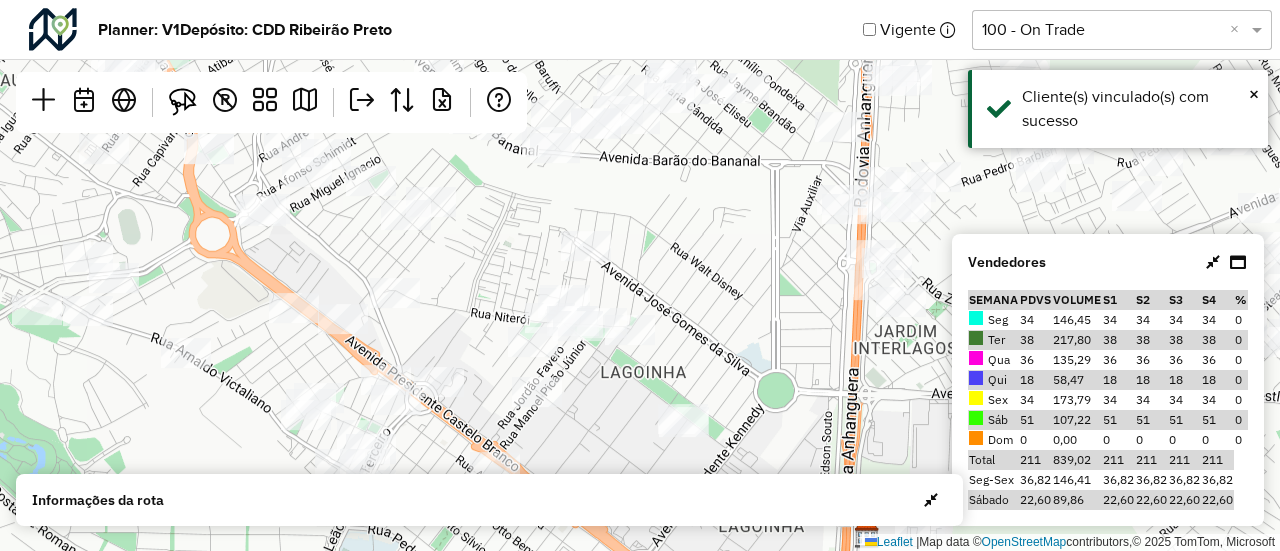 drag, startPoint x: 686, startPoint y: 354, endPoint x: 613, endPoint y: 179, distance: 189.6154 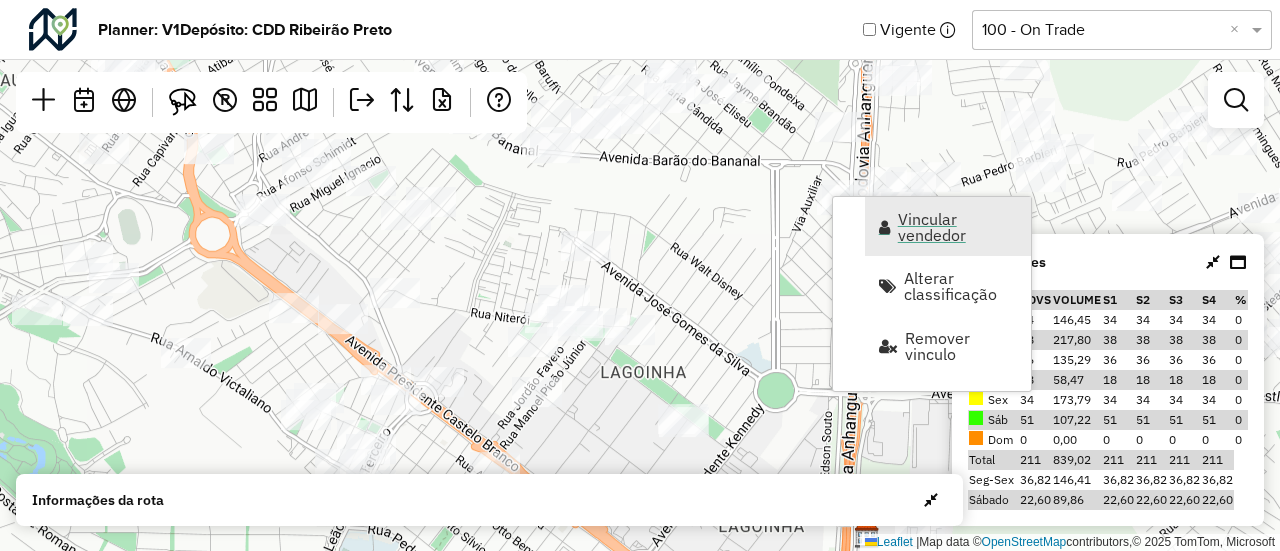 click on "Vincular vendedor" at bounding box center (948, 226) 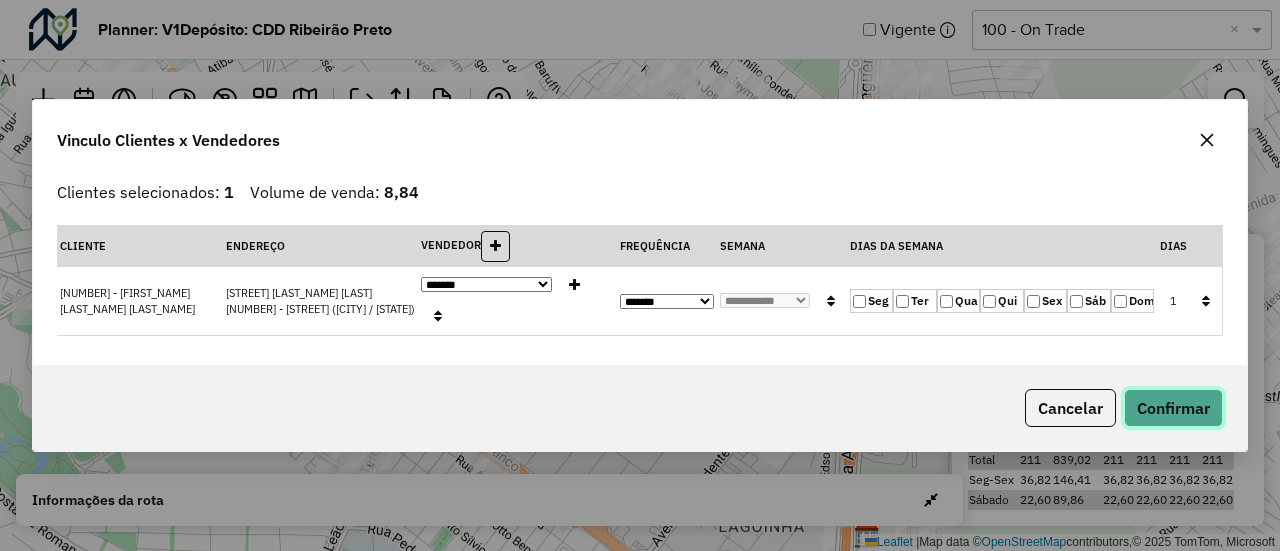 click on "Confirmar" 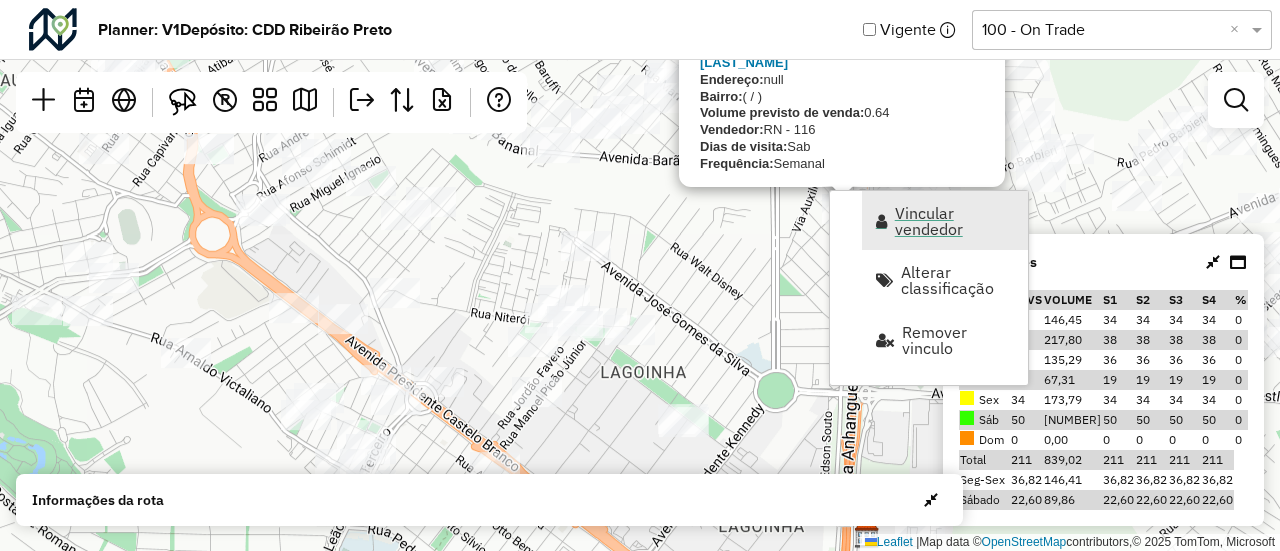 click on "Vincular vendedor" at bounding box center [955, 221] 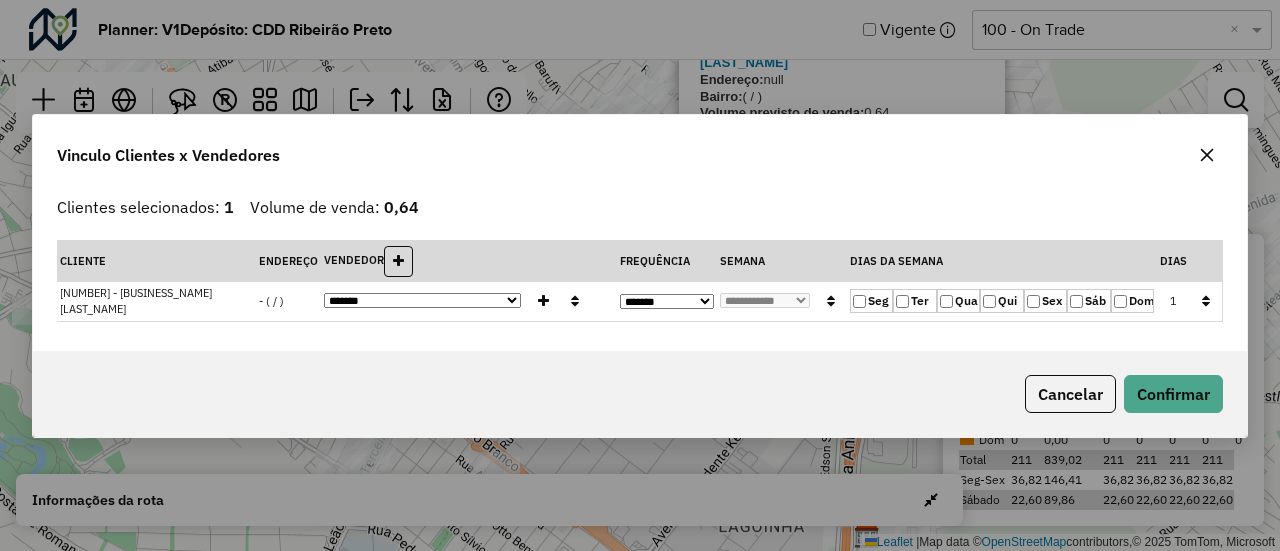 click on "Qui" 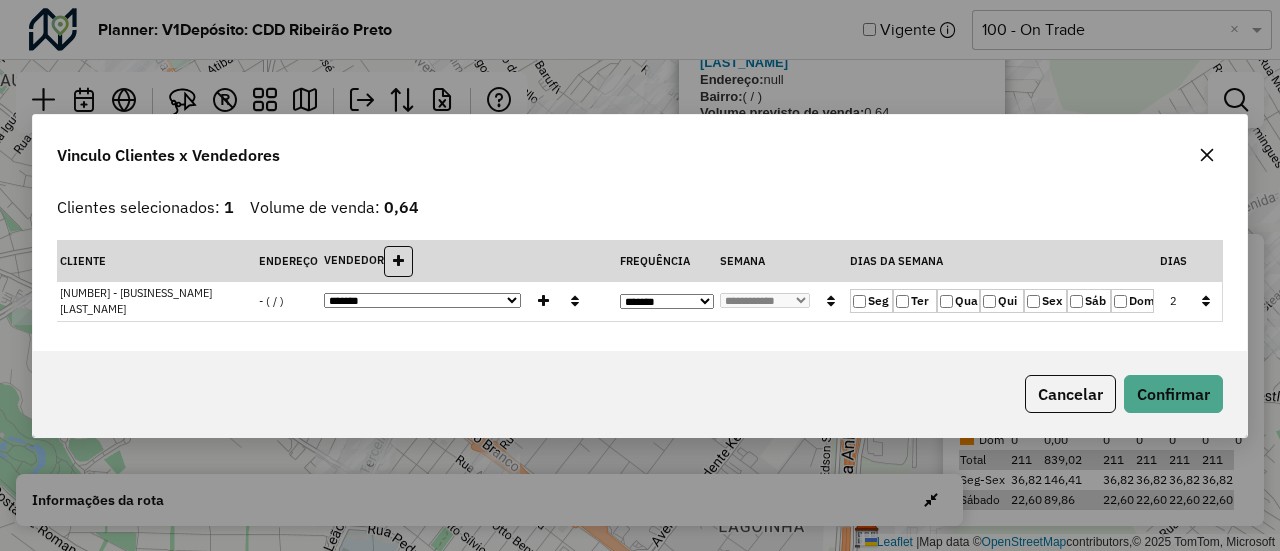 click on "Sáb" 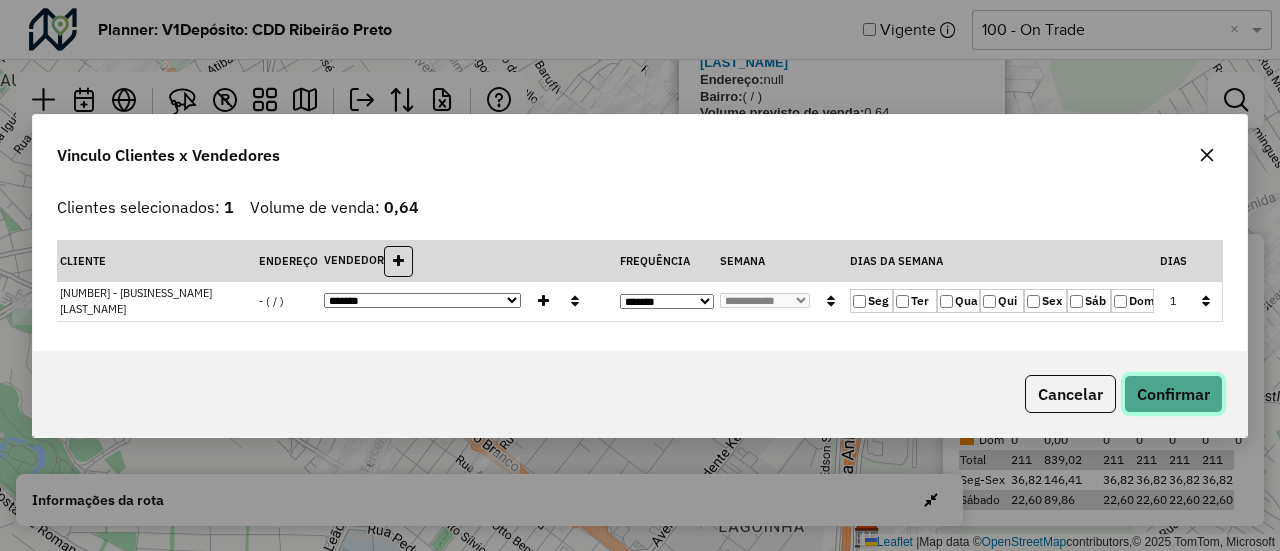 click on "Confirmar" 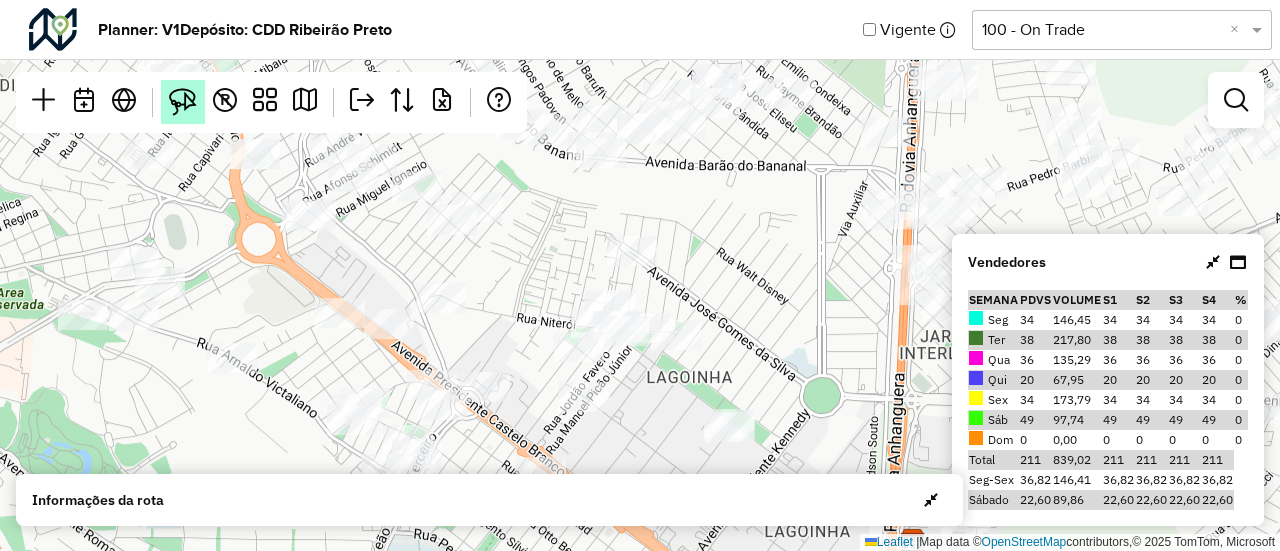 click at bounding box center [183, 102] 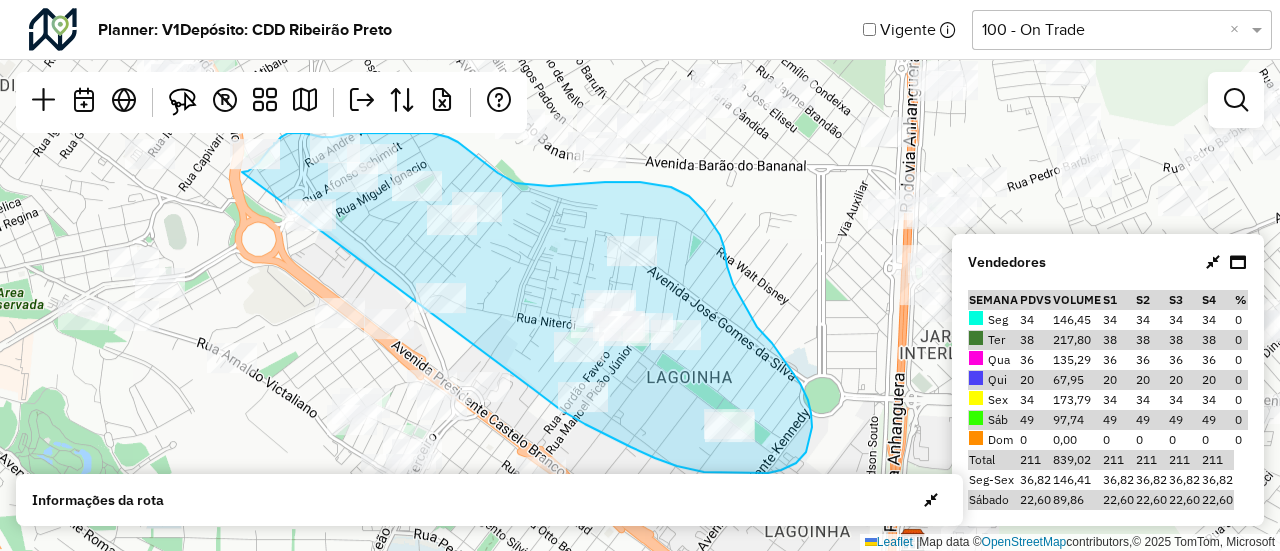 drag, startPoint x: 532, startPoint y: 388, endPoint x: 242, endPoint y: 172, distance: 361.602 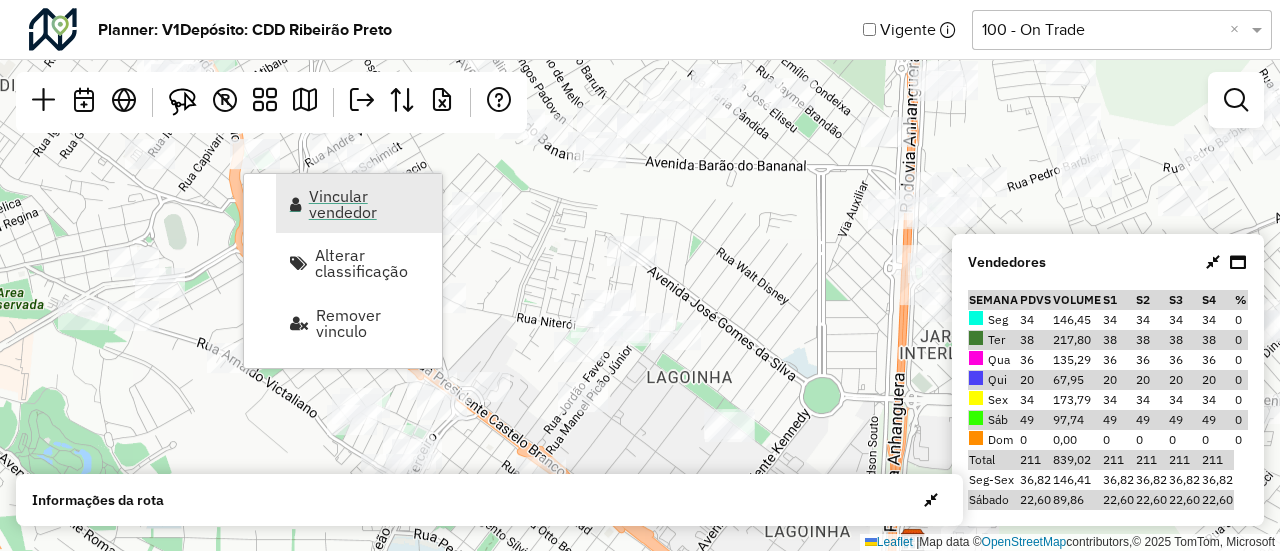 click on "Vincular vendedor" at bounding box center (369, 204) 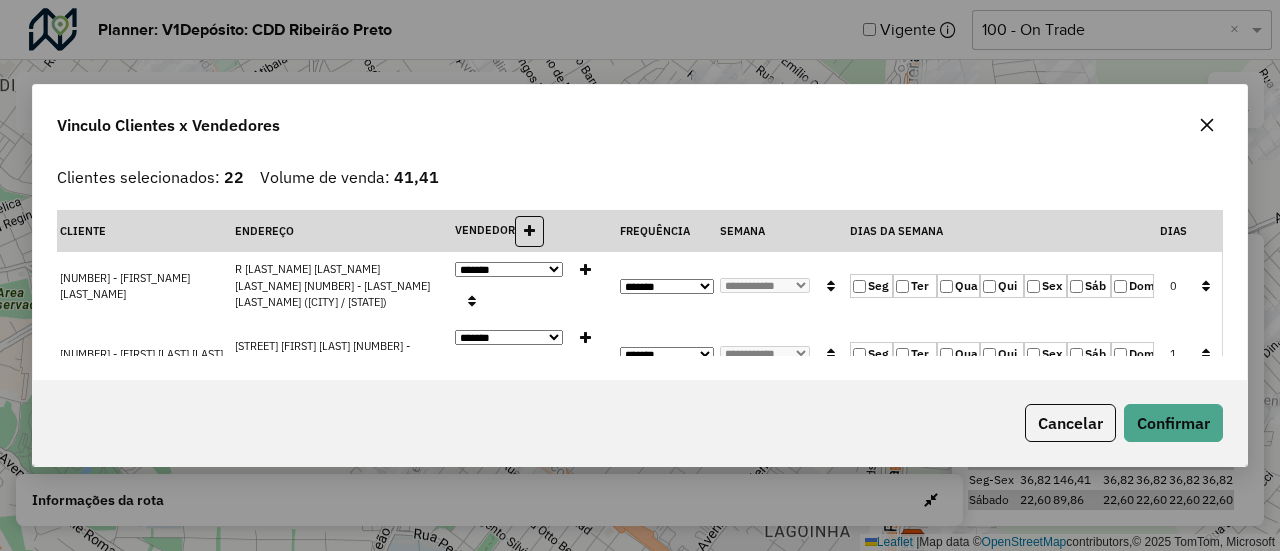 click on "Qui" 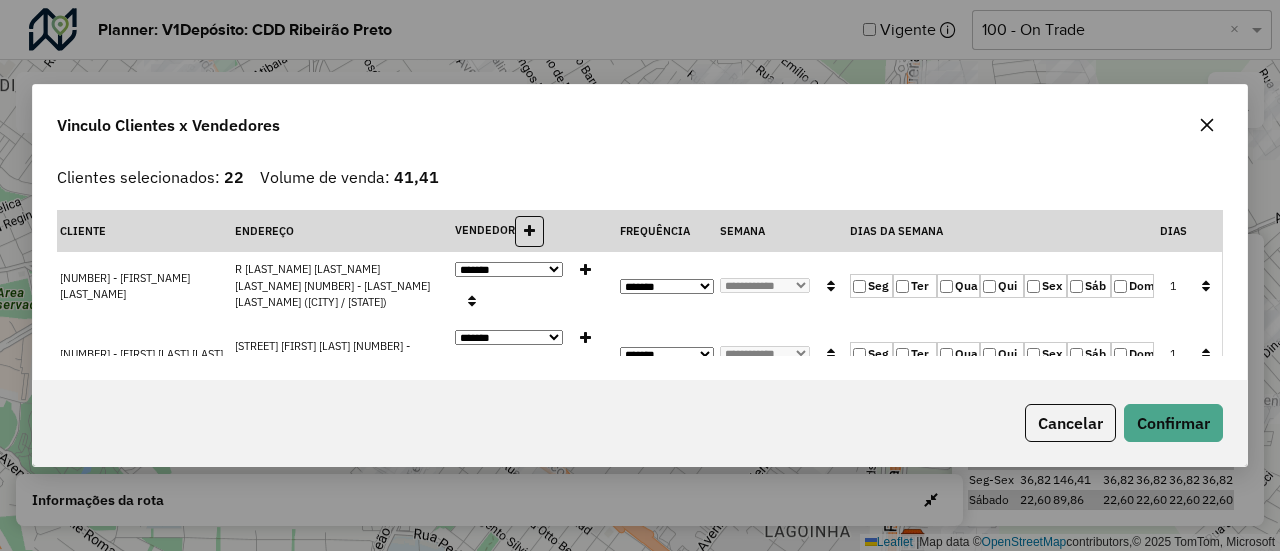 click 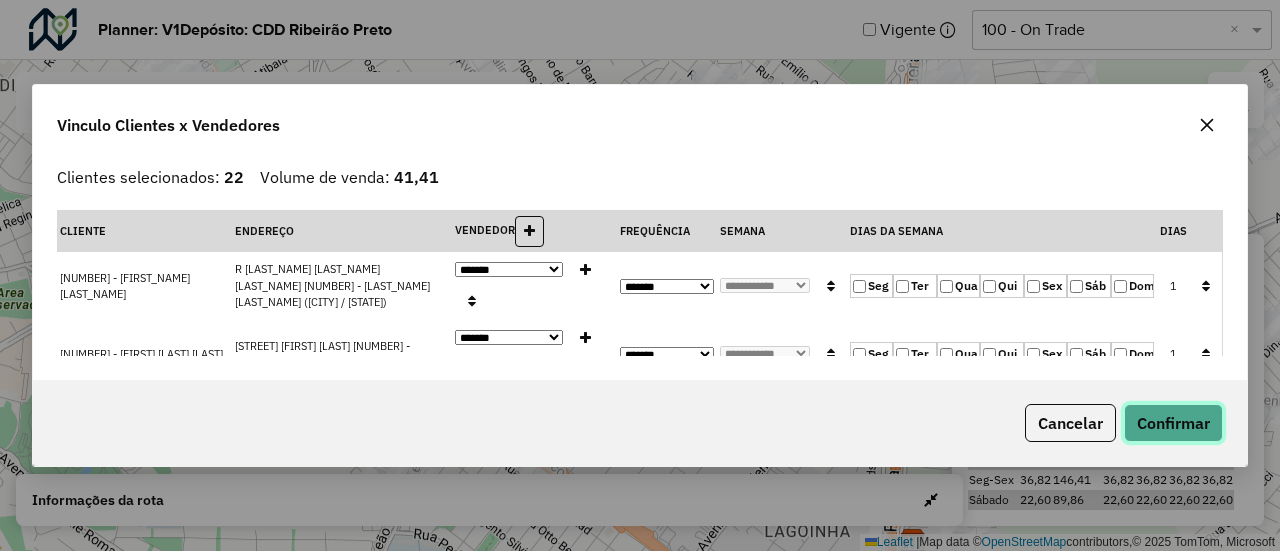 click on "Confirmar" 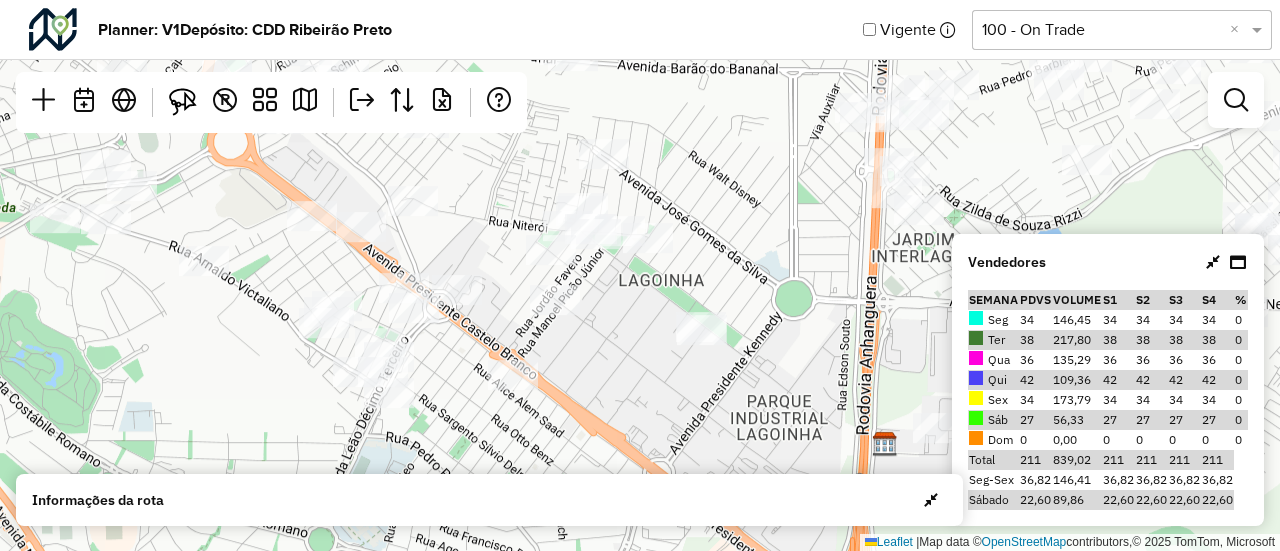 drag, startPoint x: 796, startPoint y: 344, endPoint x: 768, endPoint y: 245, distance: 102.88343 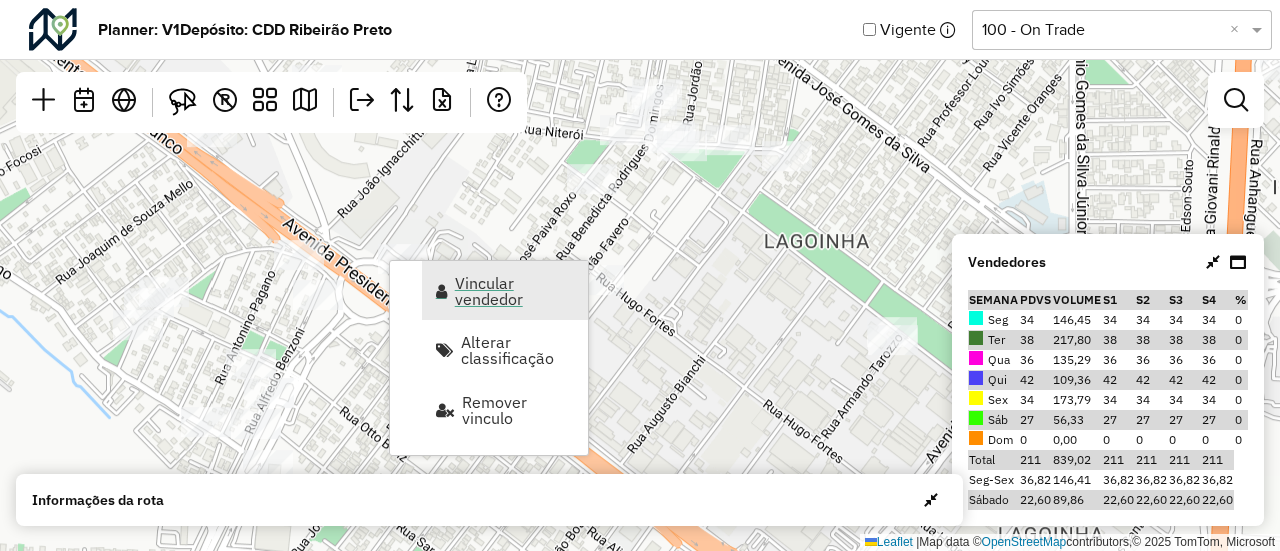 click on "Vincular vendedor" at bounding box center [505, 290] 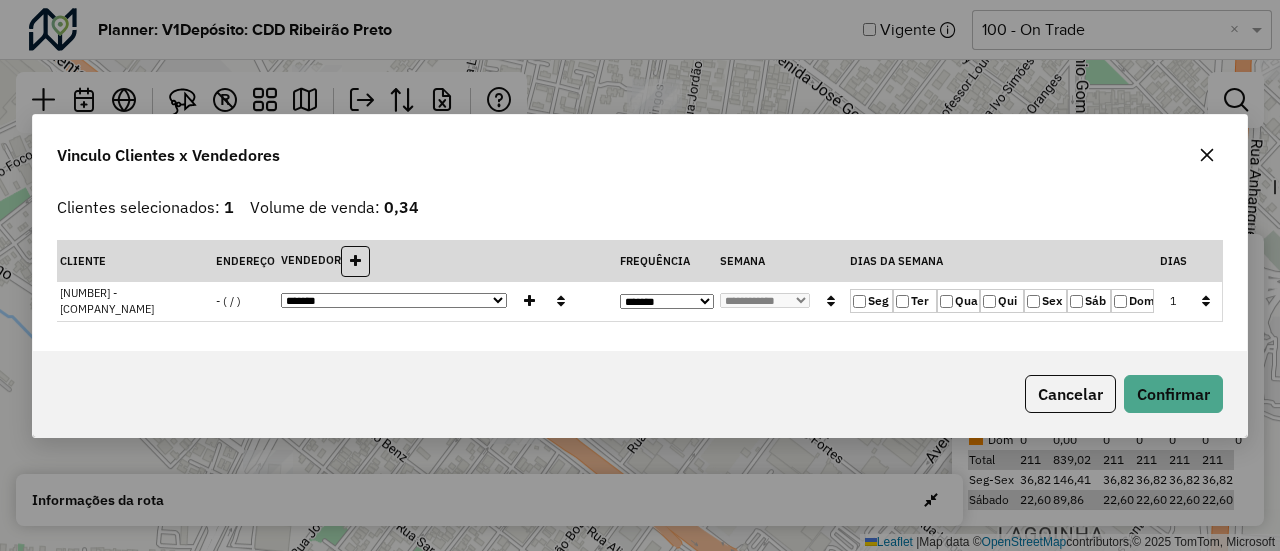 click on "Qui" 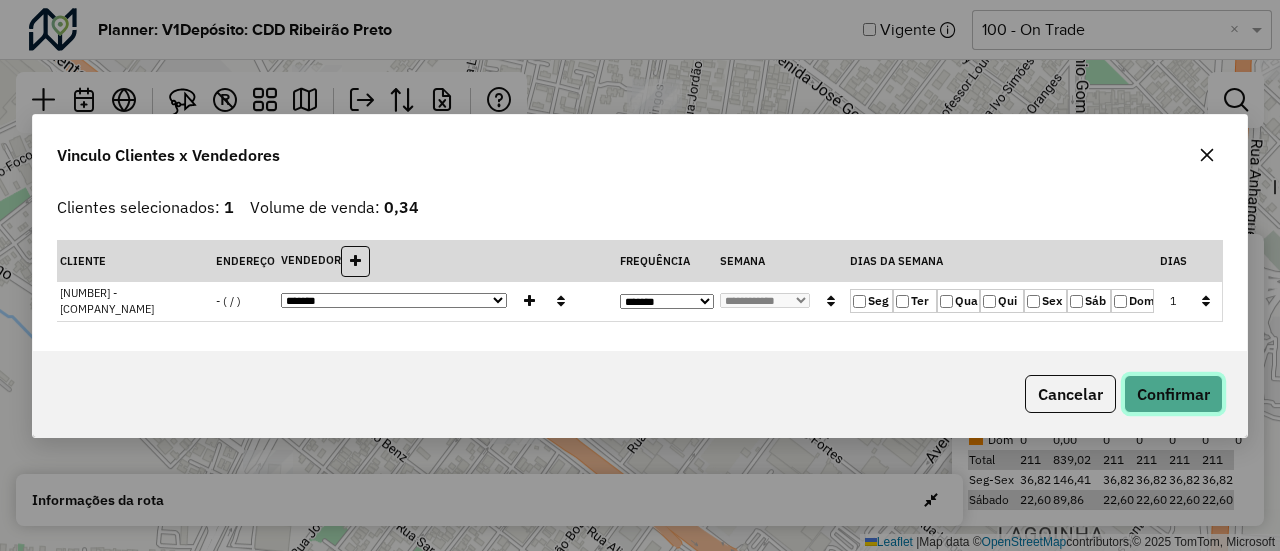 click on "Confirmar" 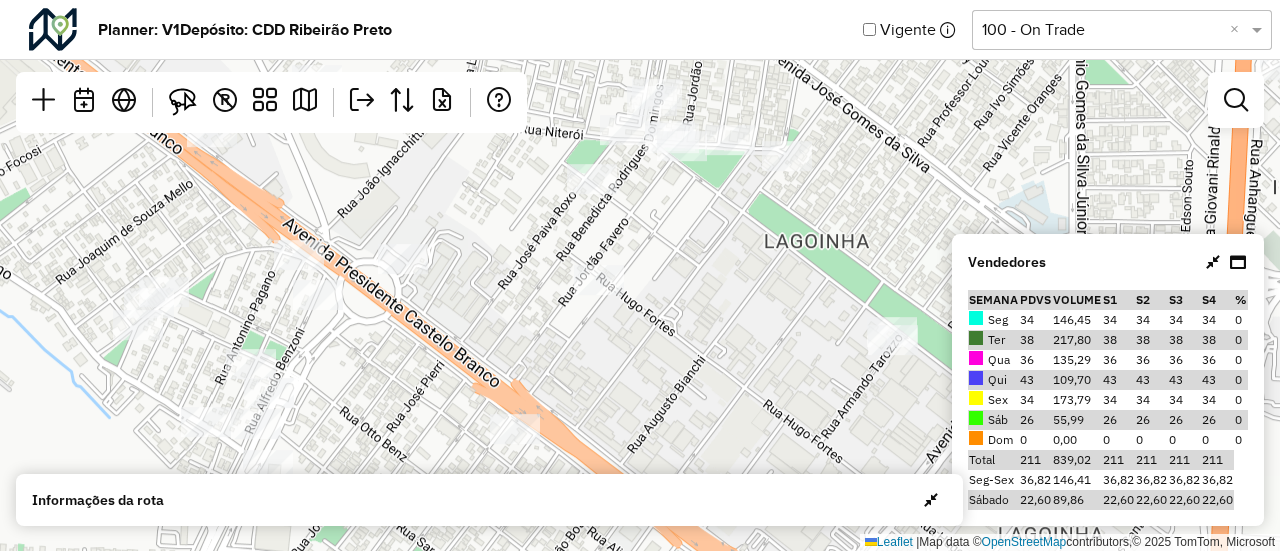 click at bounding box center (1213, 262) 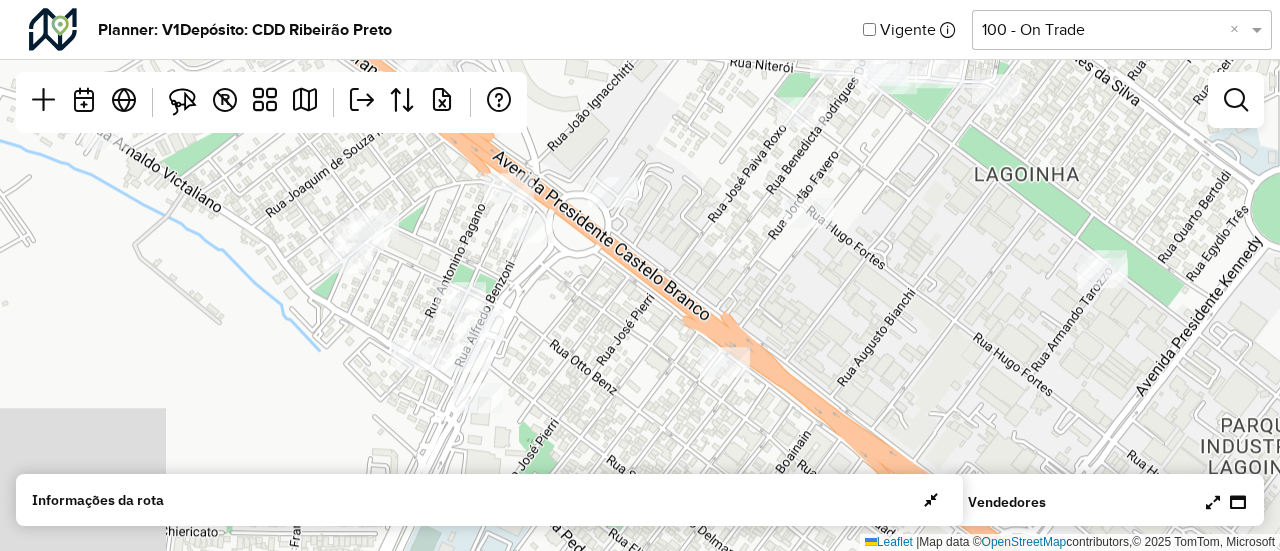 drag, startPoint x: 810, startPoint y: 359, endPoint x: 1019, endPoint y: 292, distance: 219.47665 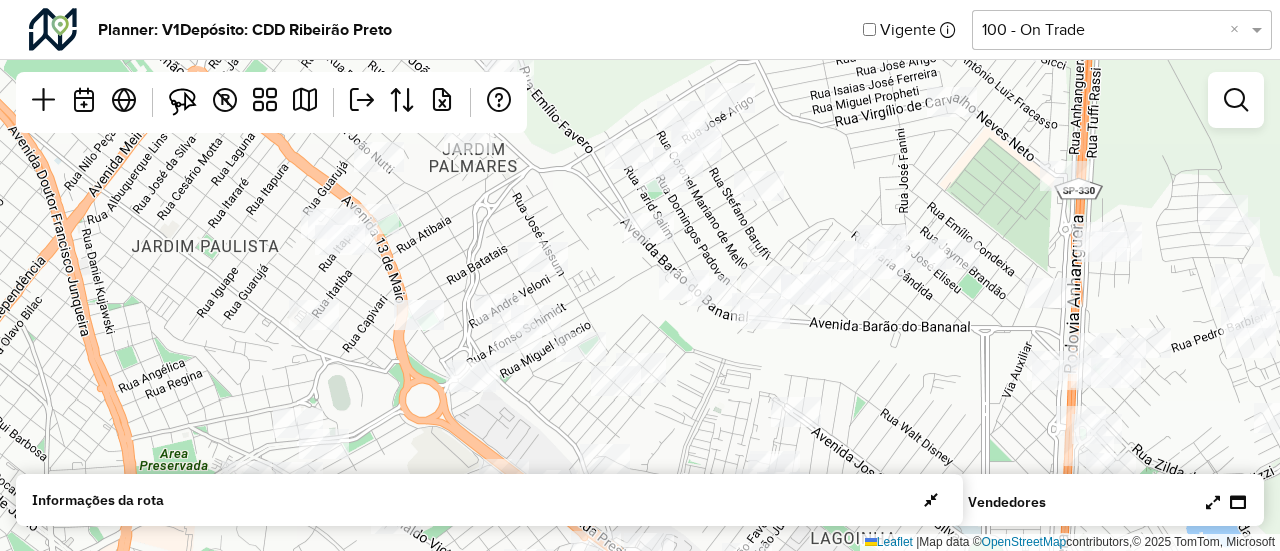drag, startPoint x: 1019, startPoint y: 292, endPoint x: 852, endPoint y: 598, distance: 348.60437 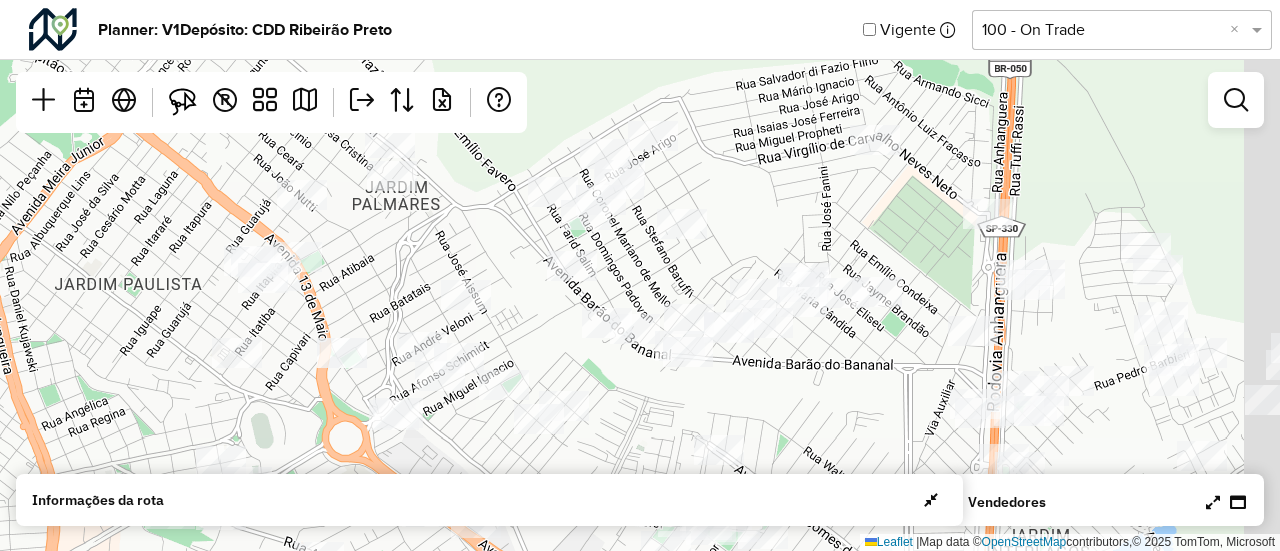 drag, startPoint x: 781, startPoint y: 439, endPoint x: 701, endPoint y: 475, distance: 87.72685 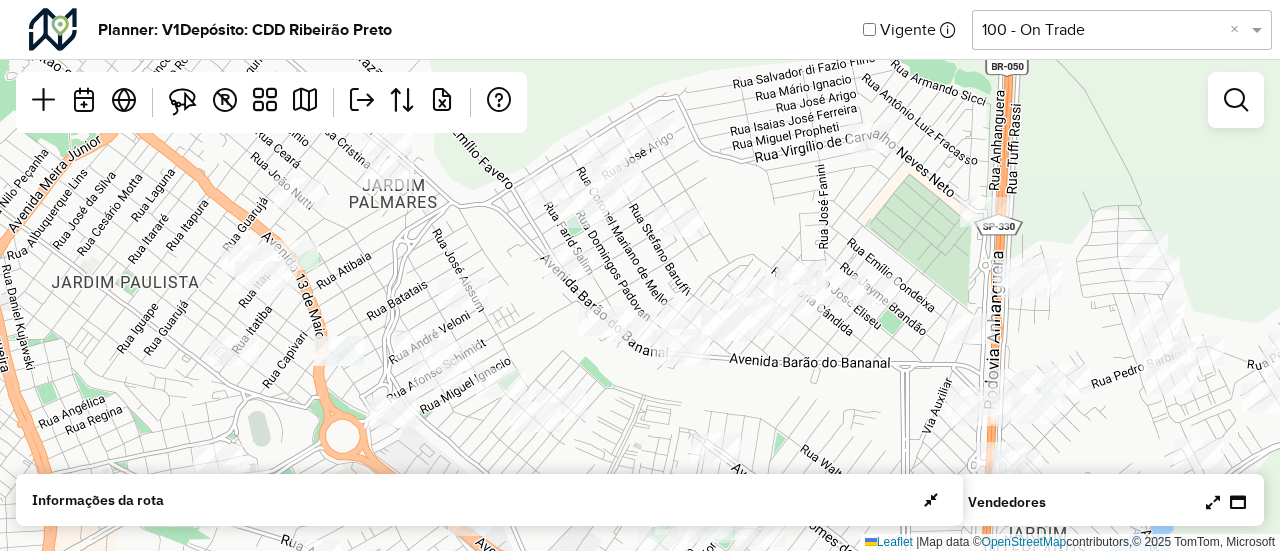 click at bounding box center (1226, 502) 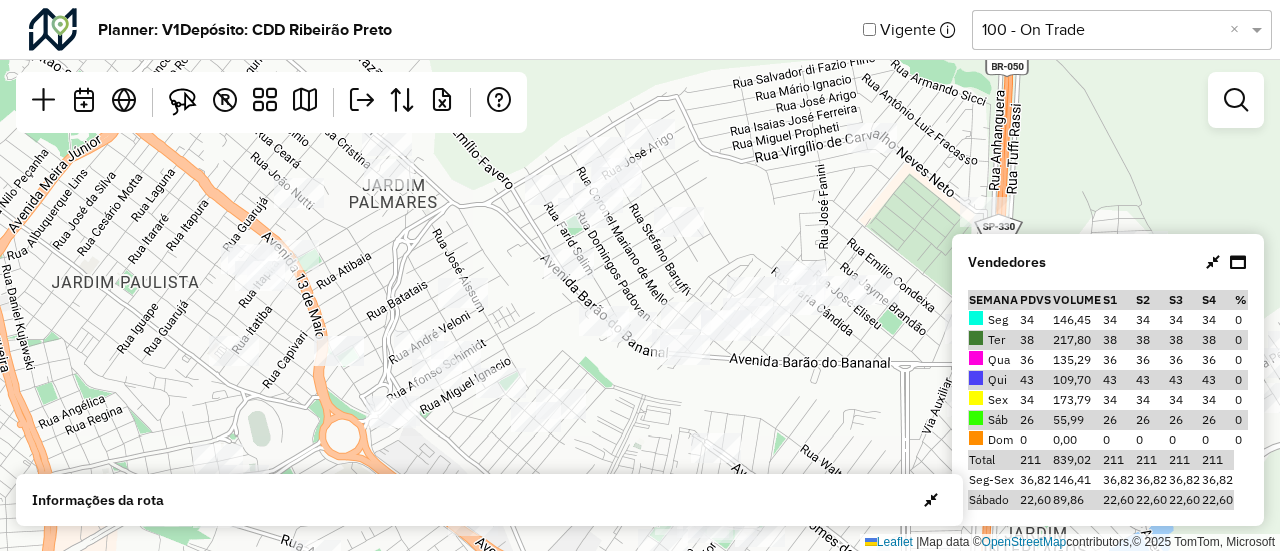 click on "Leaflet   |  Map data ©  OpenStreetMap  contributors,© 2025 TomTom, Microsoft" 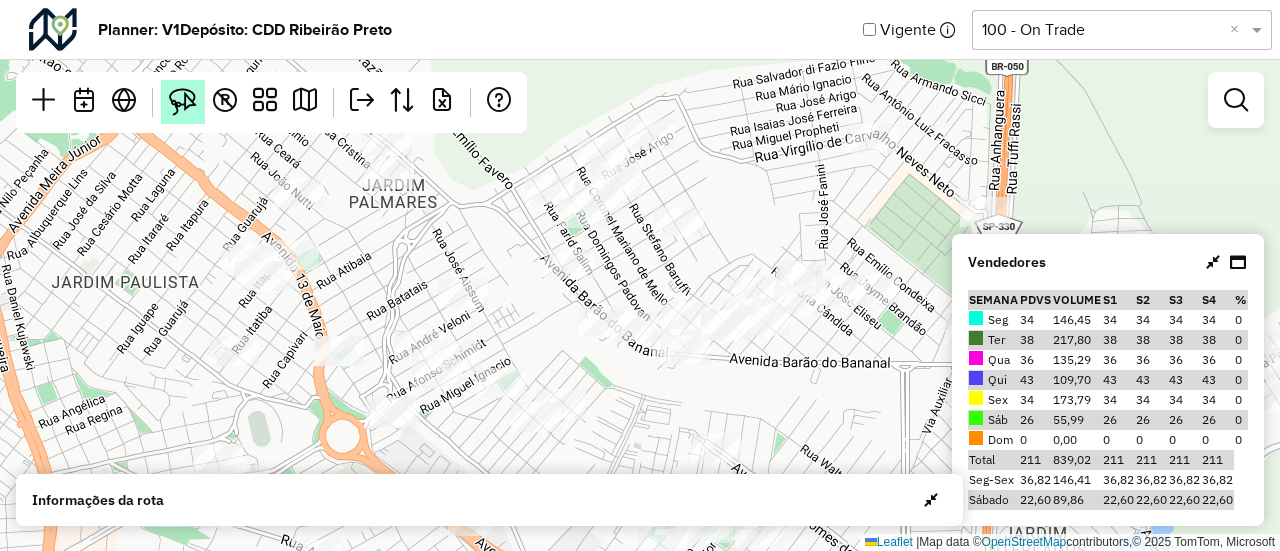 click at bounding box center (183, 102) 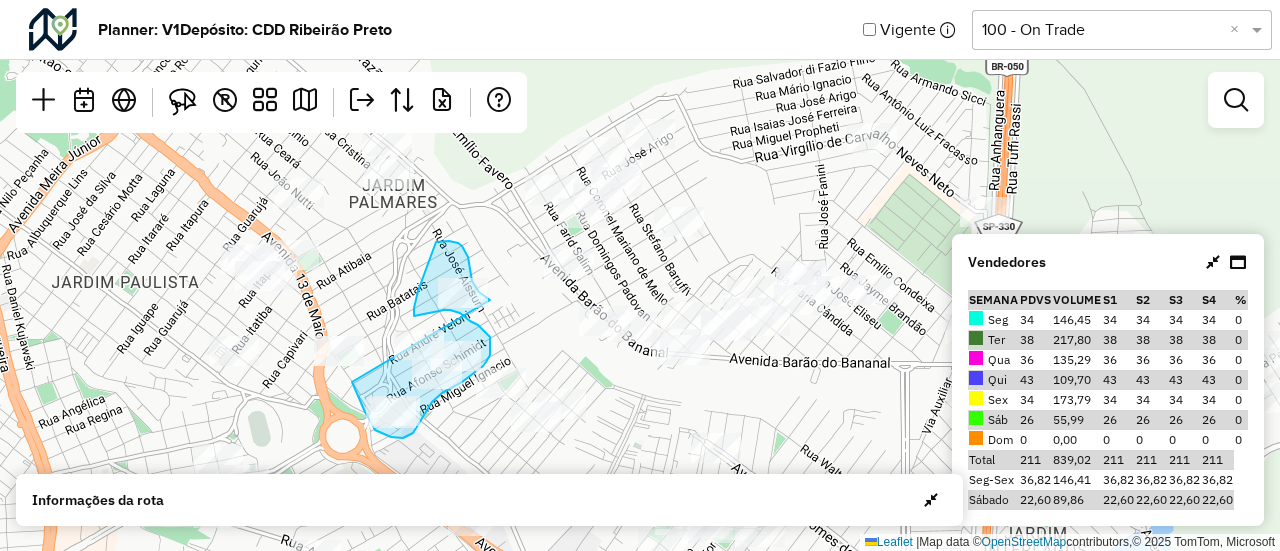 drag, startPoint x: 352, startPoint y: 382, endPoint x: 491, endPoint y: 300, distance: 161.38463 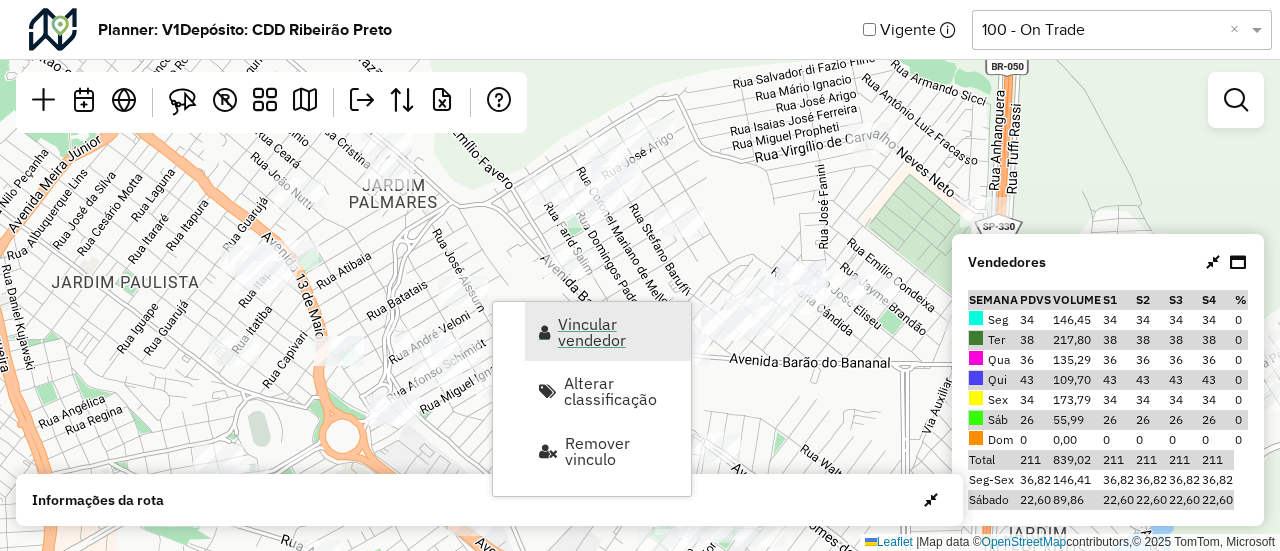 click at bounding box center [544, 332] 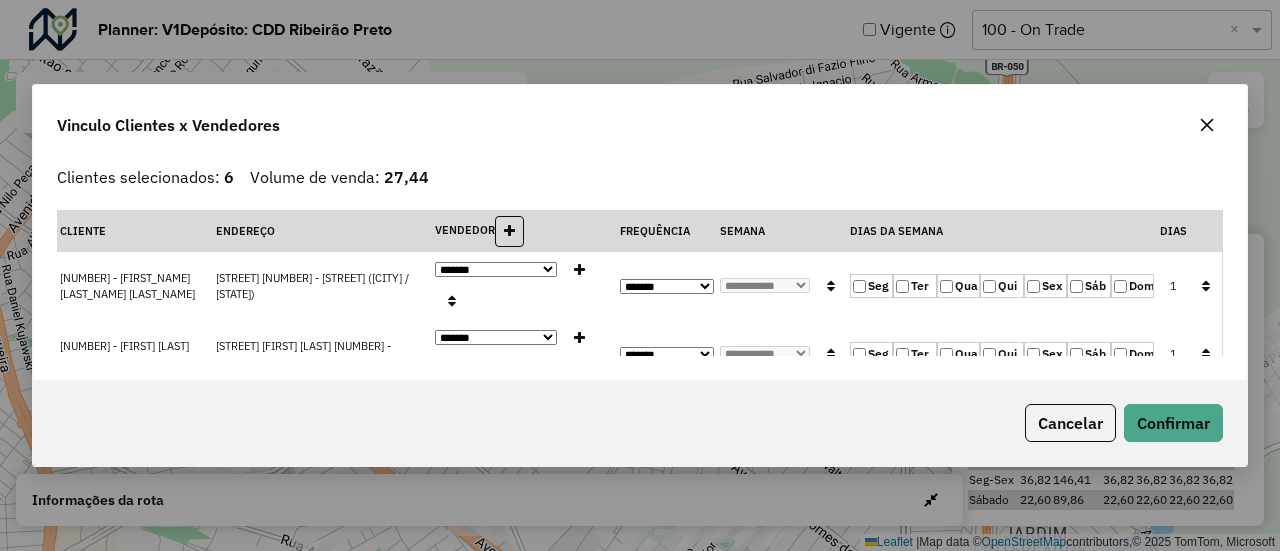 click 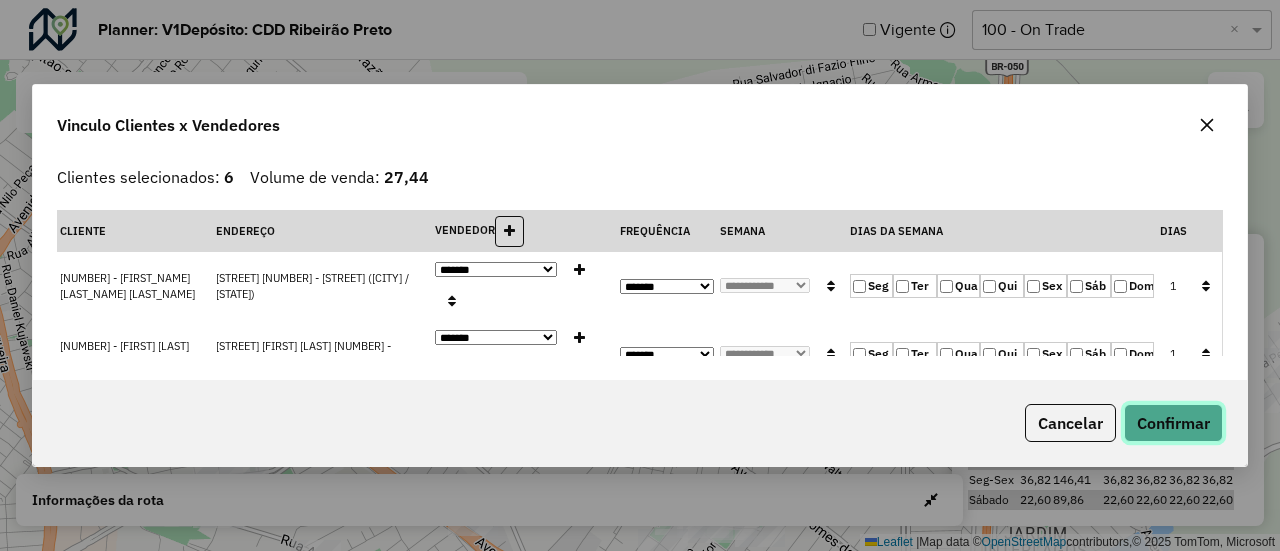 click on "Confirmar" 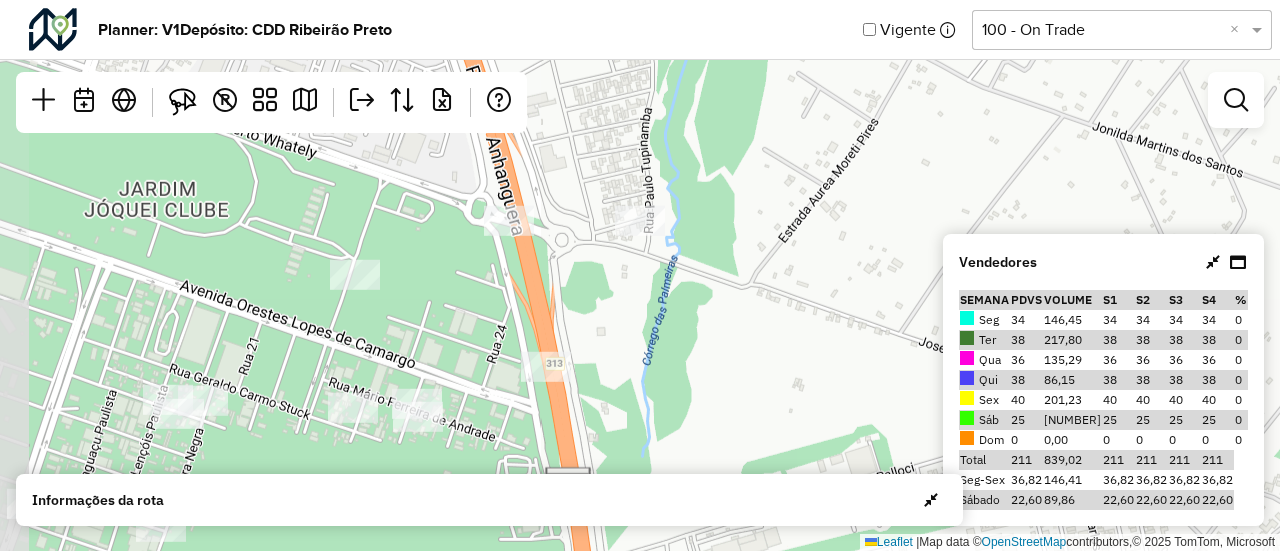 drag, startPoint x: 659, startPoint y: 269, endPoint x: 765, endPoint y: 372, distance: 147.80054 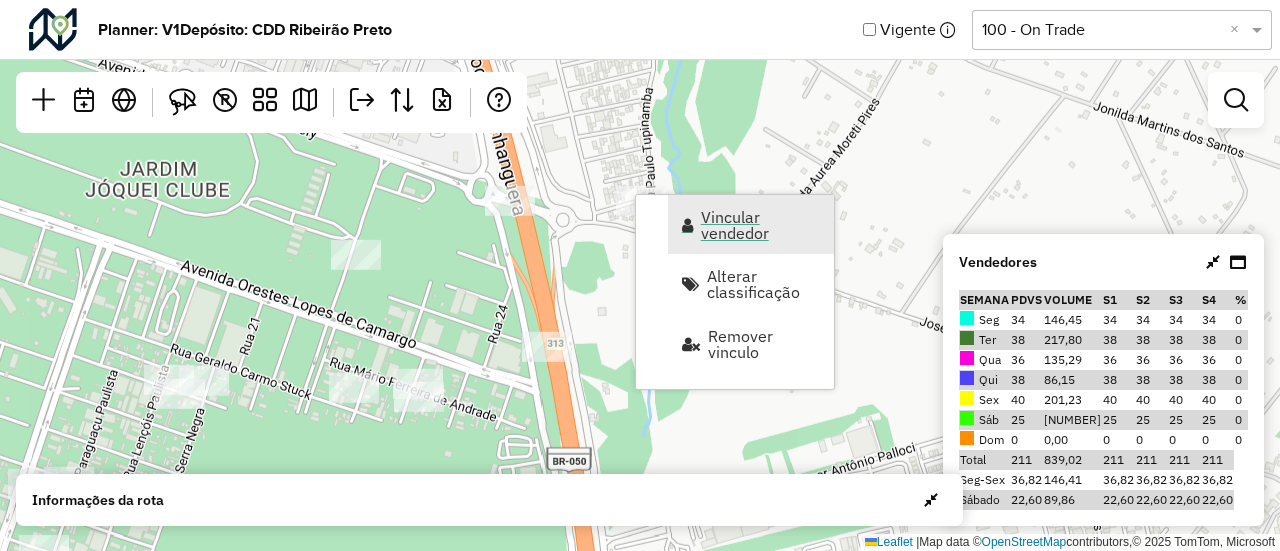 click on "Vincular vendedor" at bounding box center (761, 225) 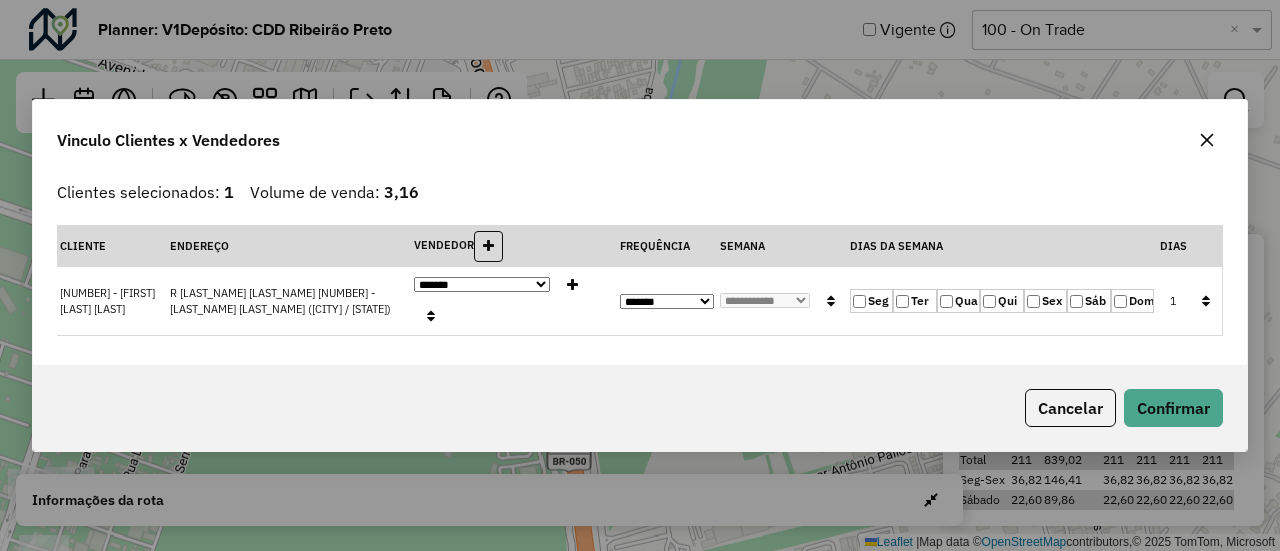 click on "Seg   Ter   Qua   Qui   Sex   Sáb   Dom" 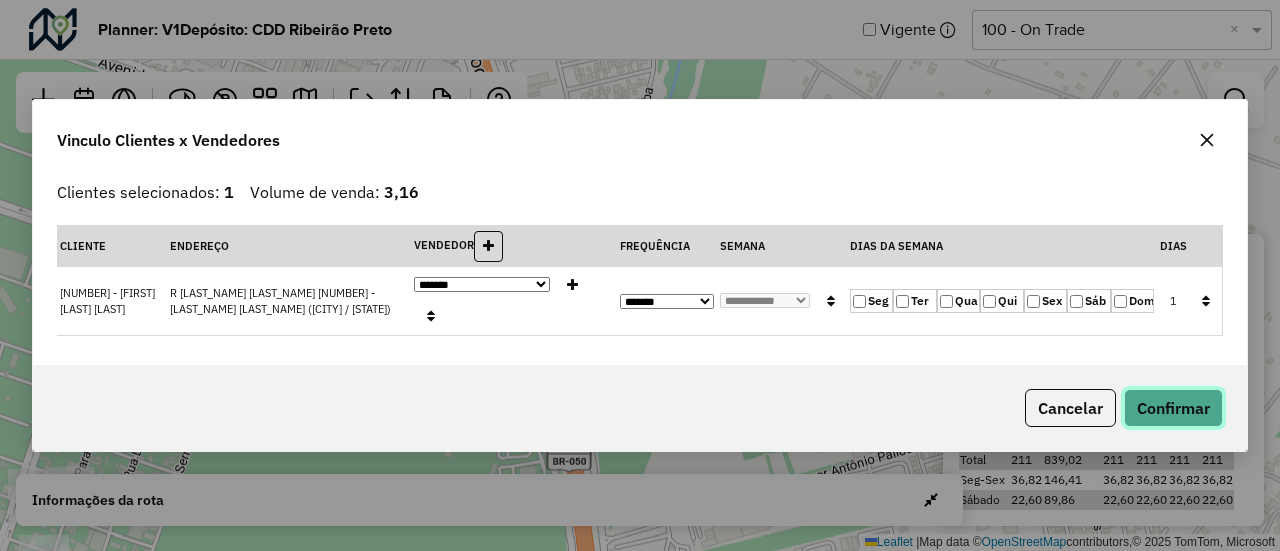 click on "Confirmar" 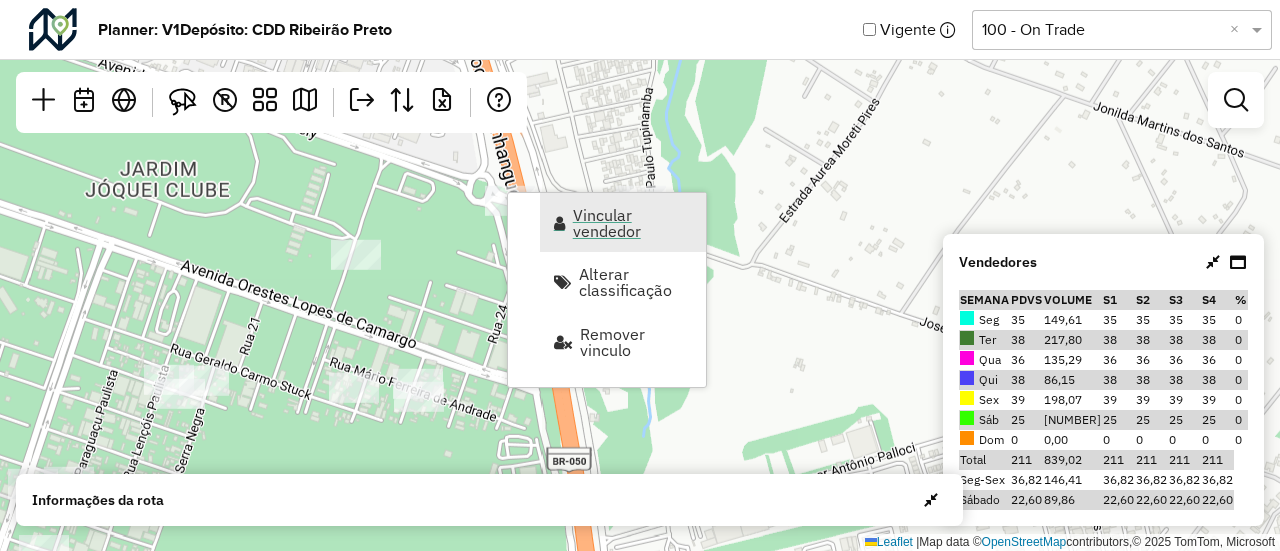 click on "Vincular vendedor" at bounding box center (623, 222) 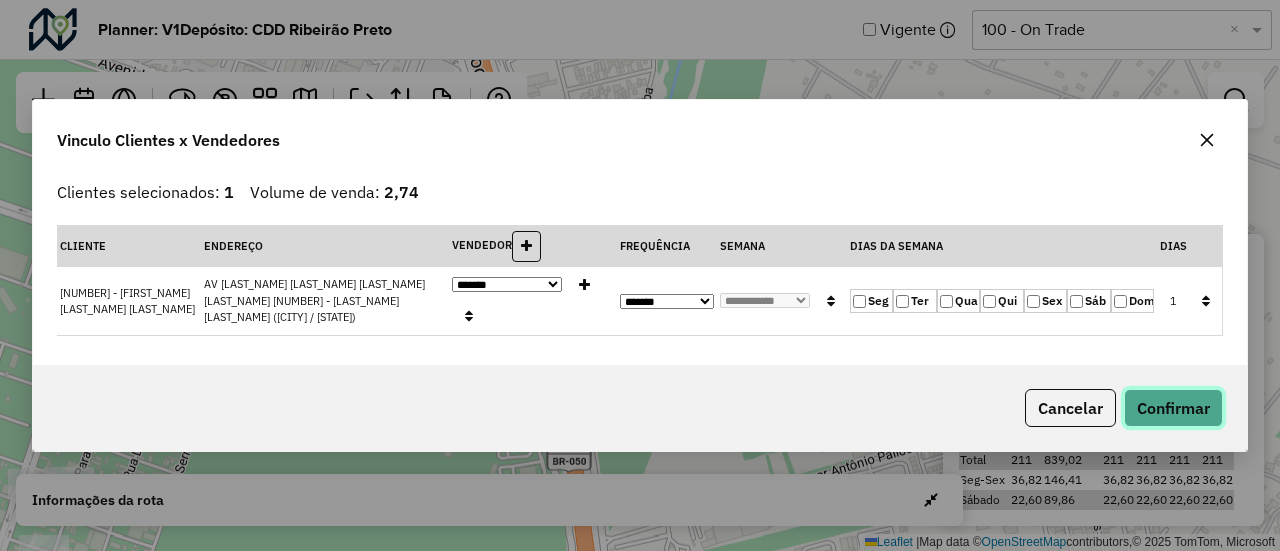 click on "Confirmar" 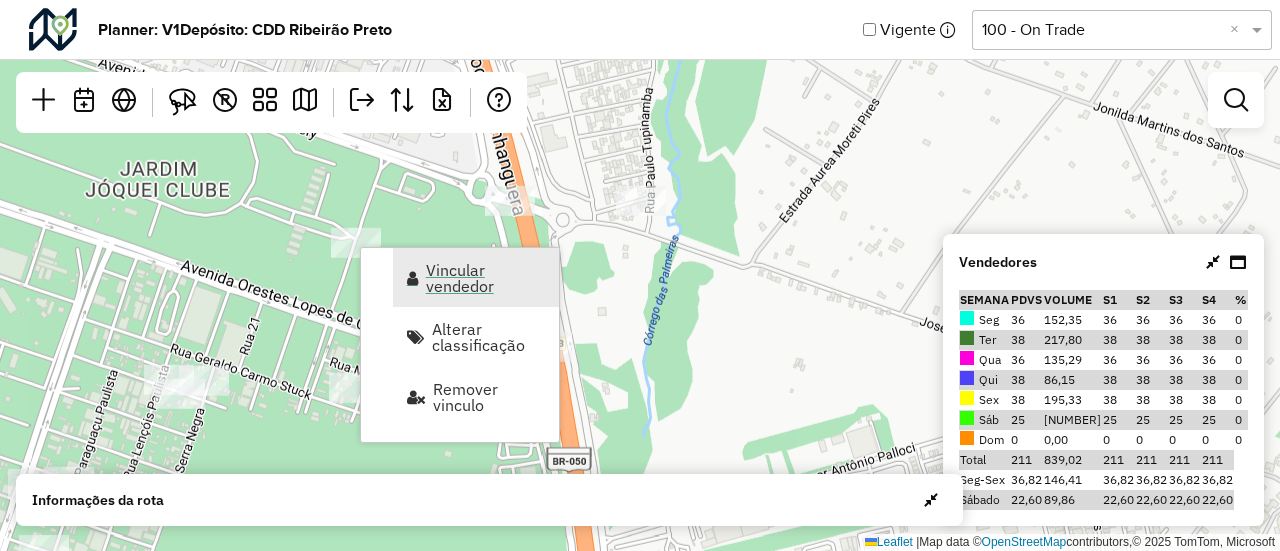 click on "Vincular vendedor" at bounding box center (486, 278) 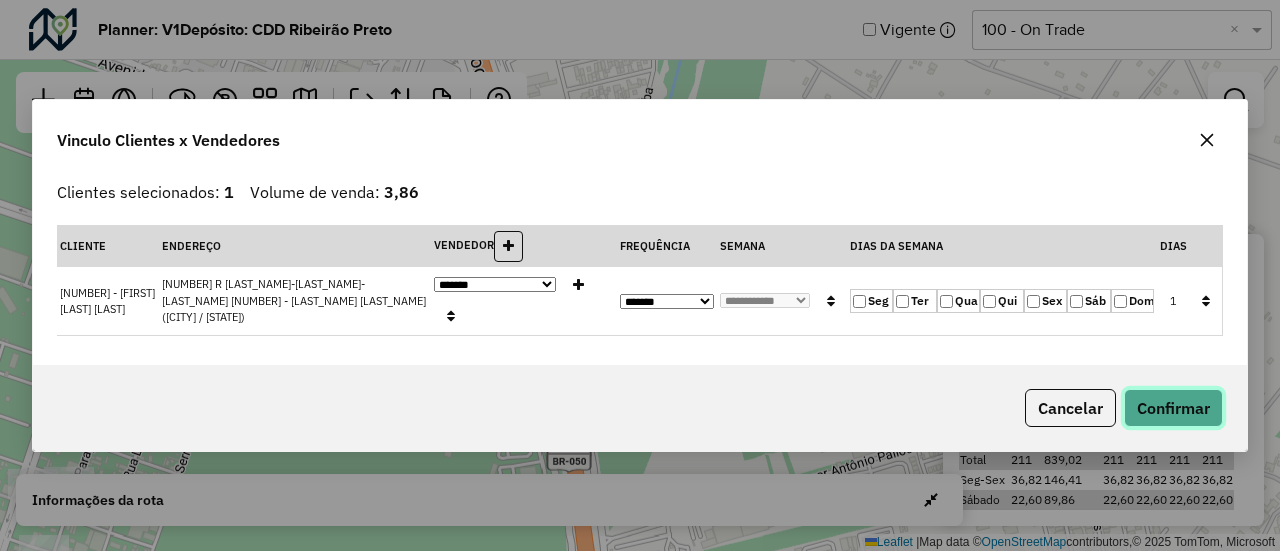 click on "Confirmar" 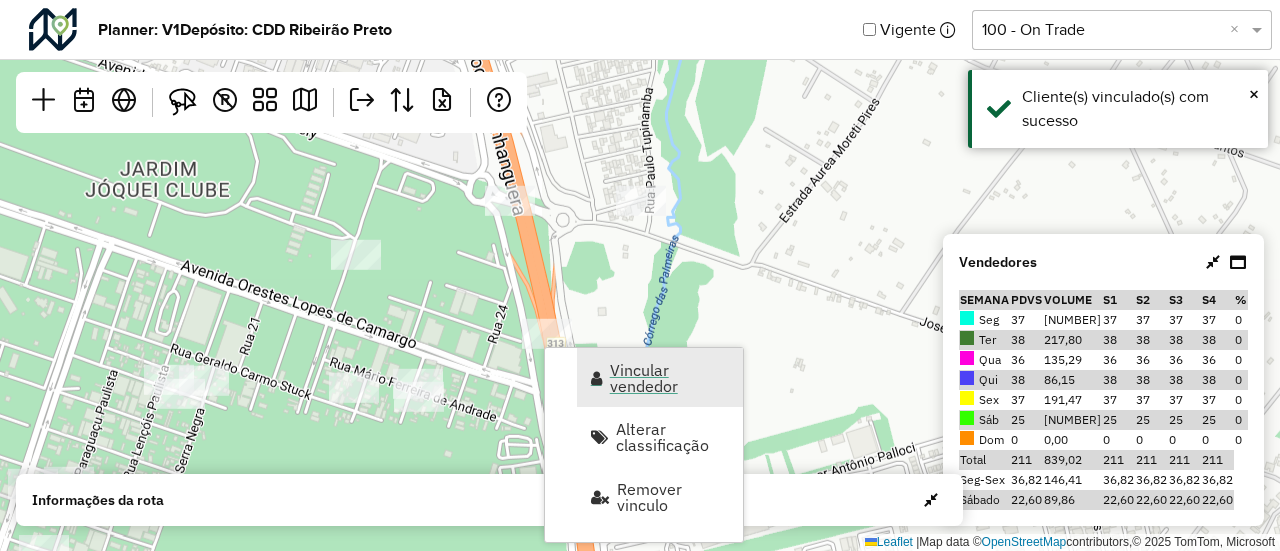 click on "Vincular vendedor" at bounding box center (670, 378) 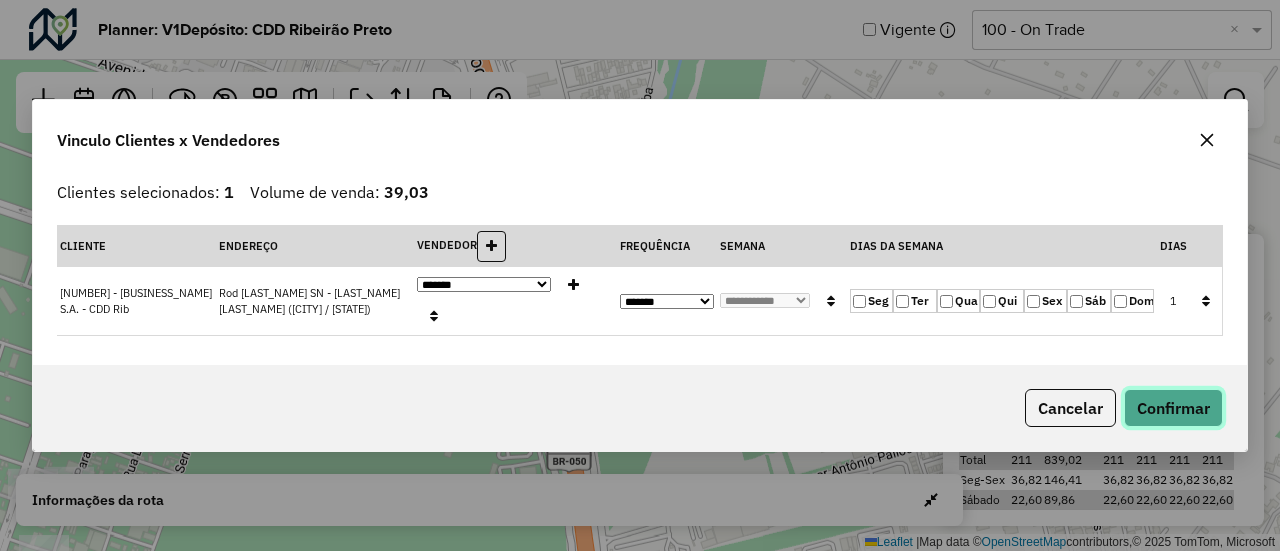 click on "Confirmar" 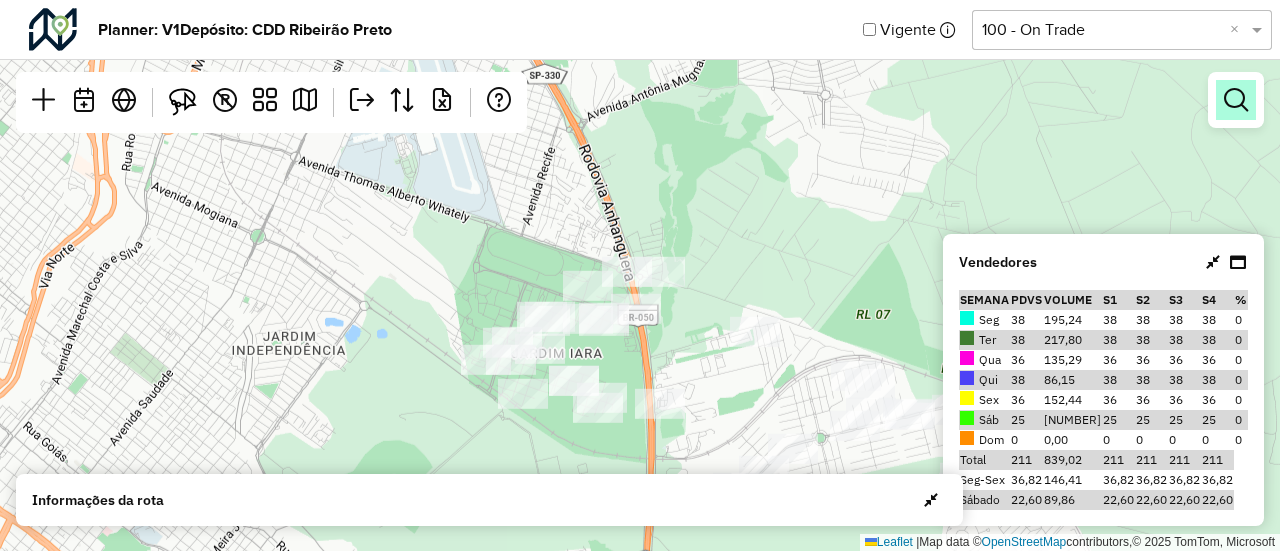 click at bounding box center (1236, 100) 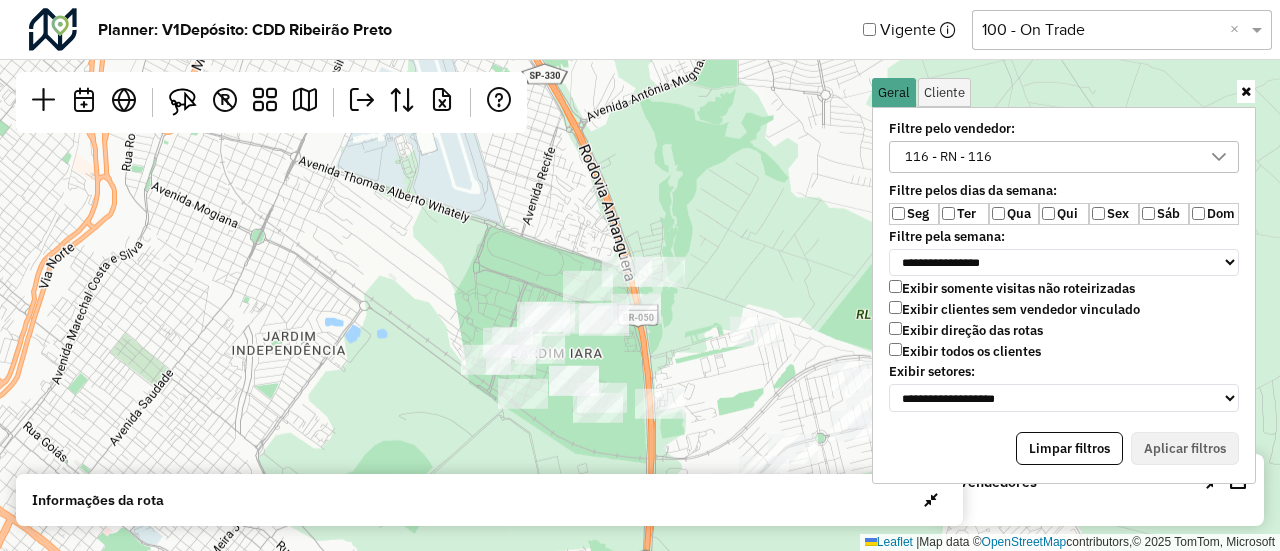click on "Exibir todos os clientes" at bounding box center [965, 351] 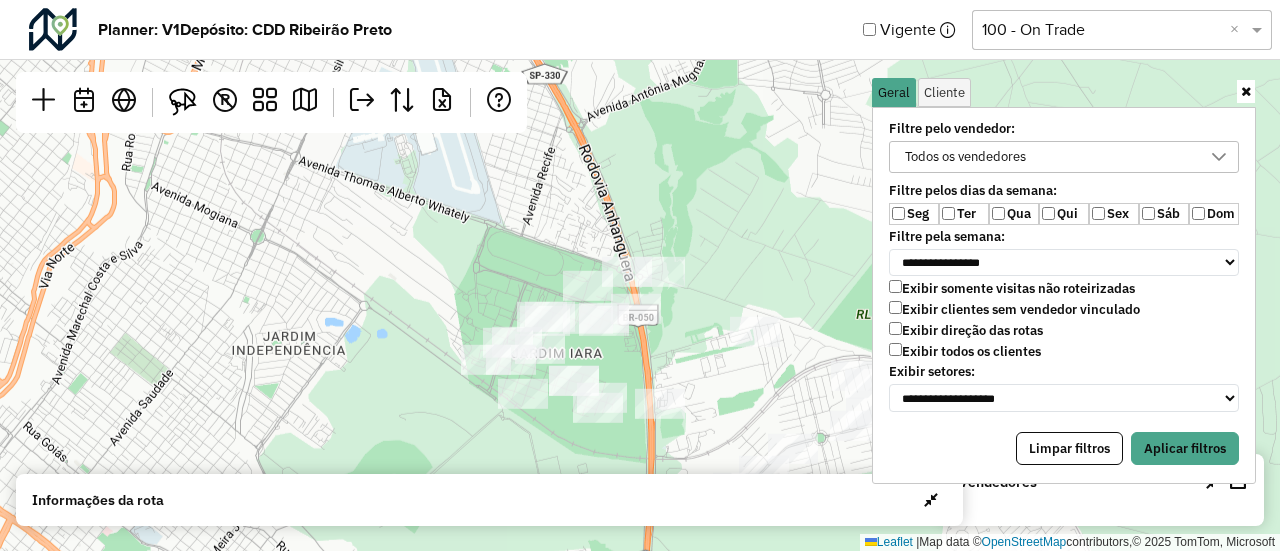 click on "Todos os vendedores" at bounding box center [1049, 157] 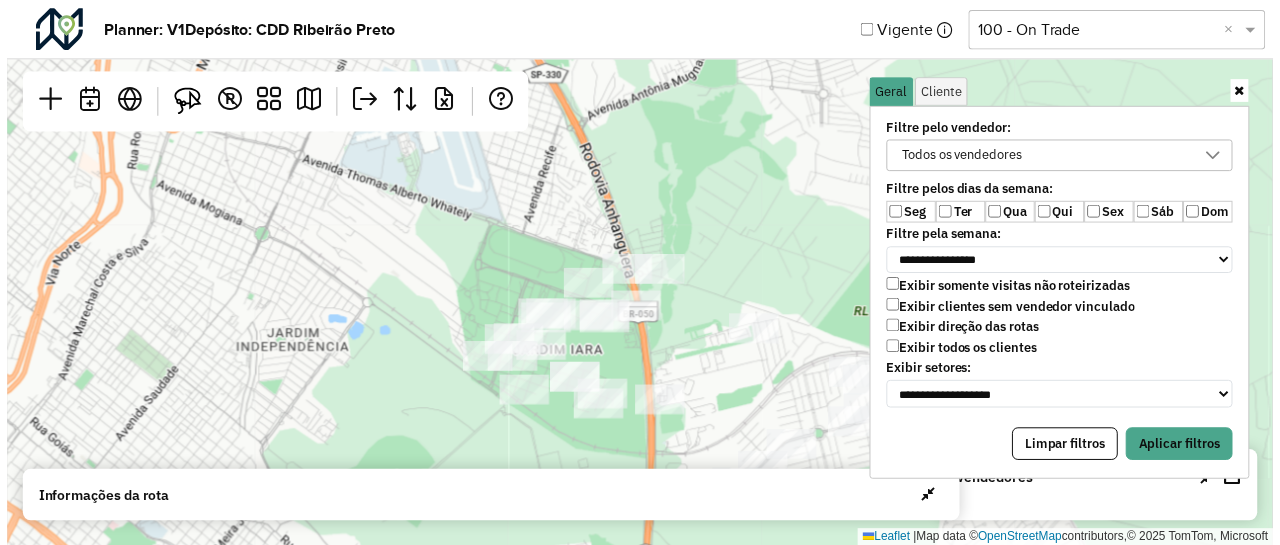 scroll, scrollTop: 10, scrollLeft: 74, axis: both 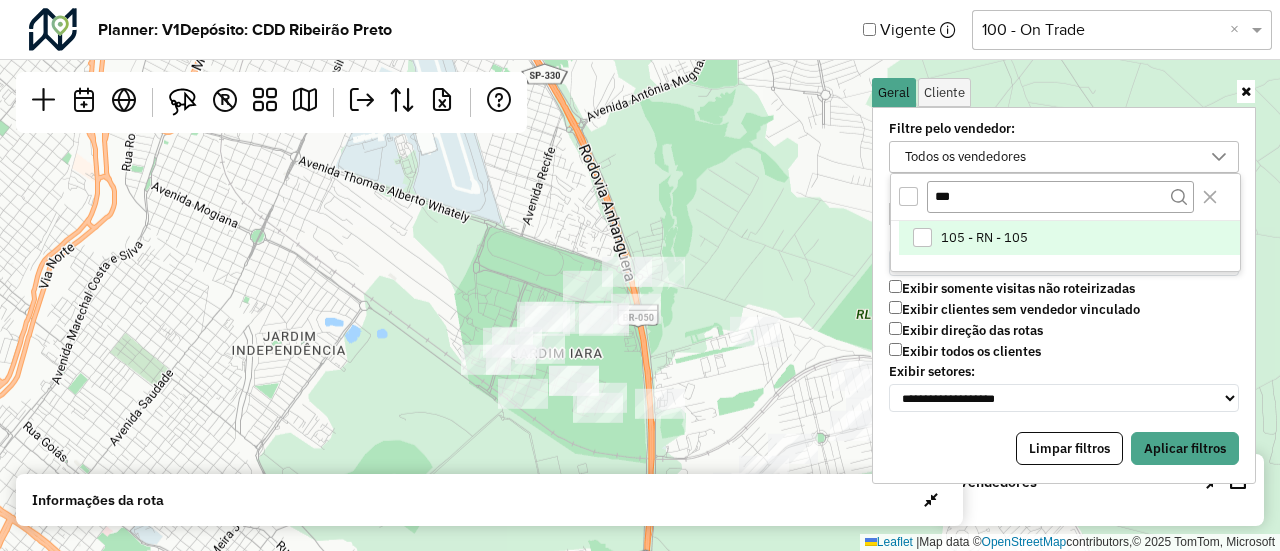 click at bounding box center (922, 237) 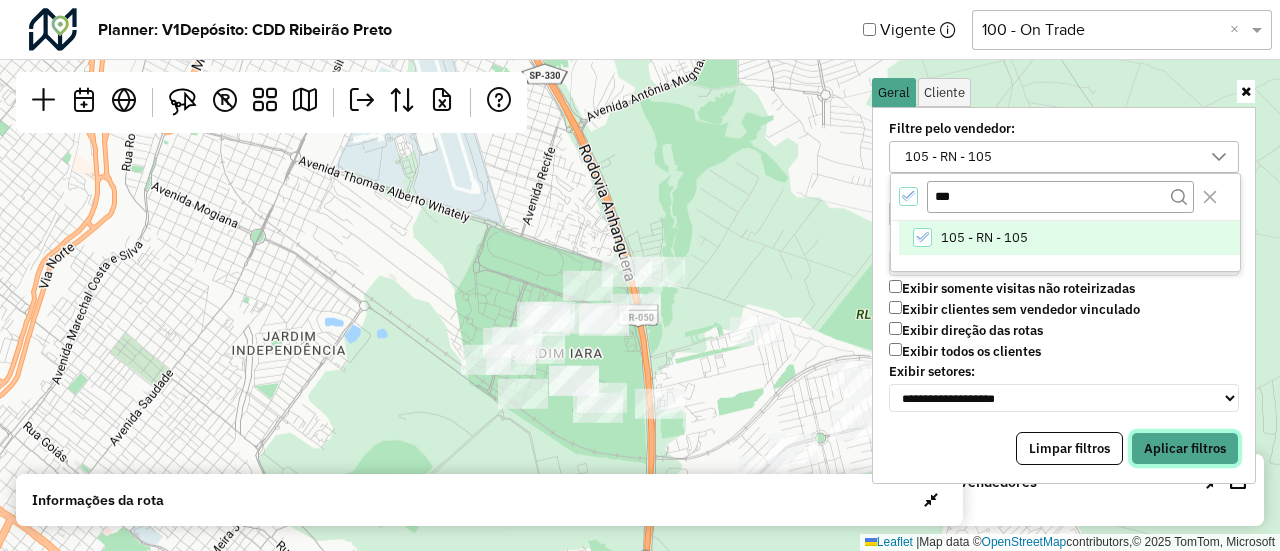 click on "Aplicar filtros" at bounding box center (1185, 449) 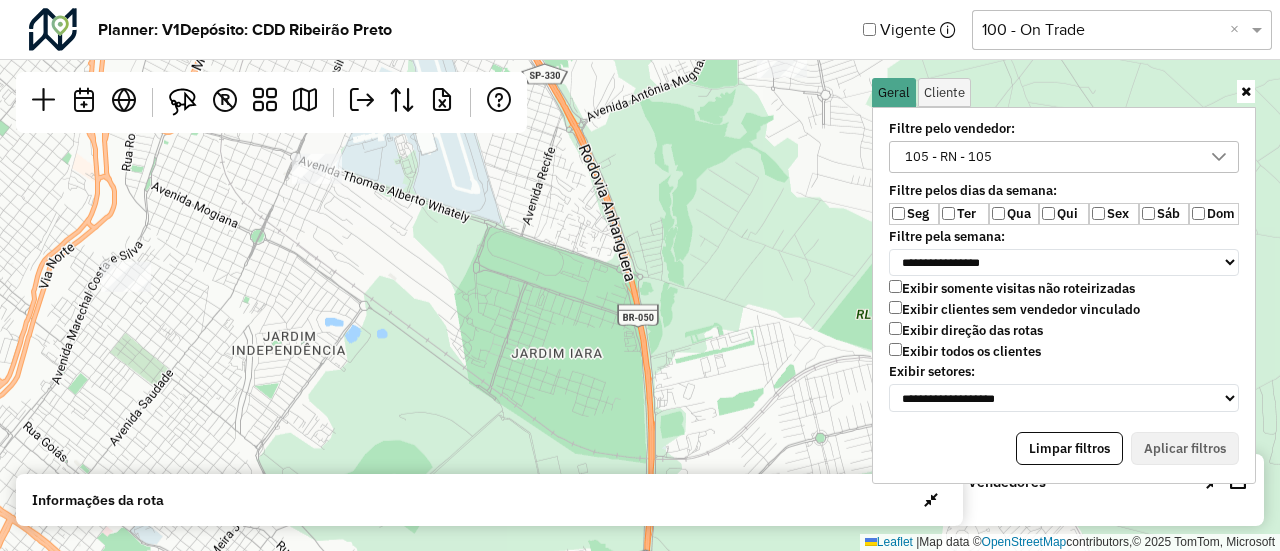 click on "105 - RN - 105" at bounding box center [1049, 157] 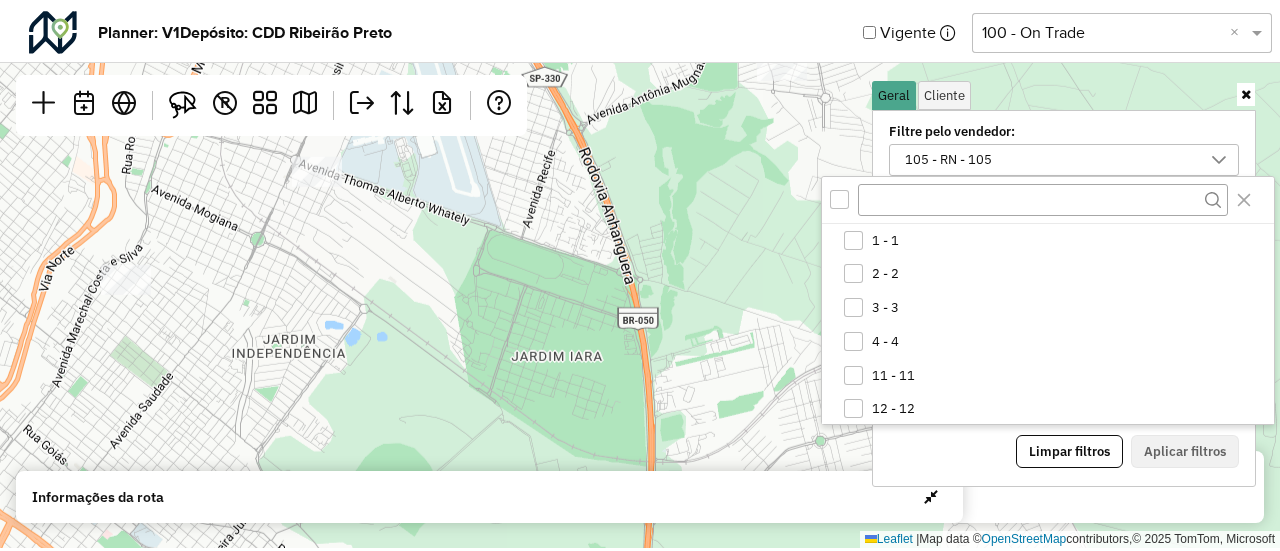 scroll, scrollTop: 474, scrollLeft: 0, axis: vertical 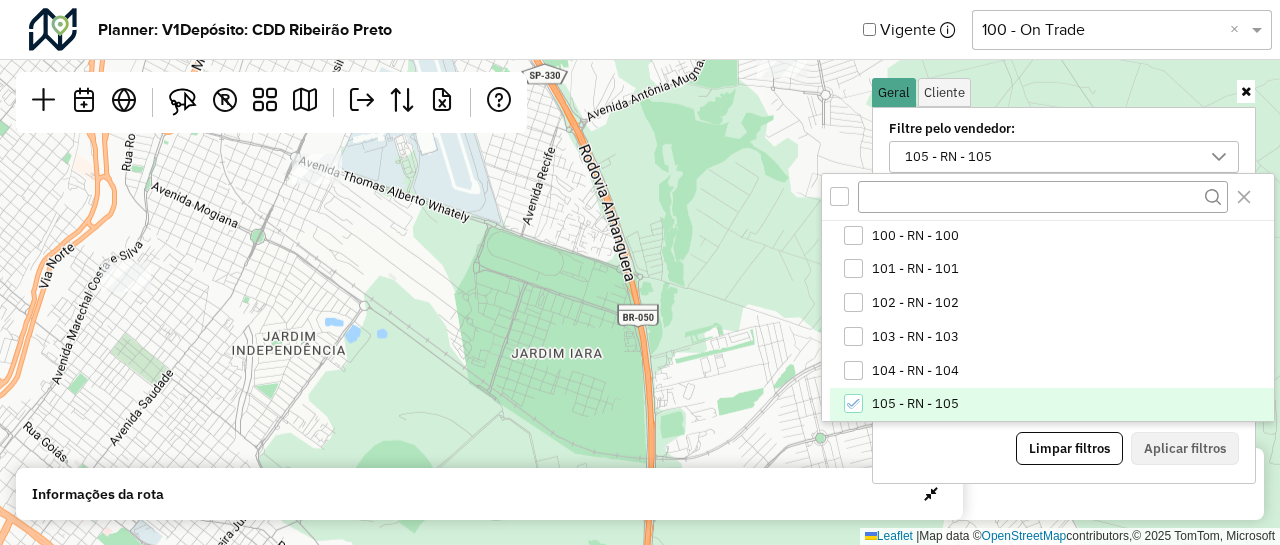 click 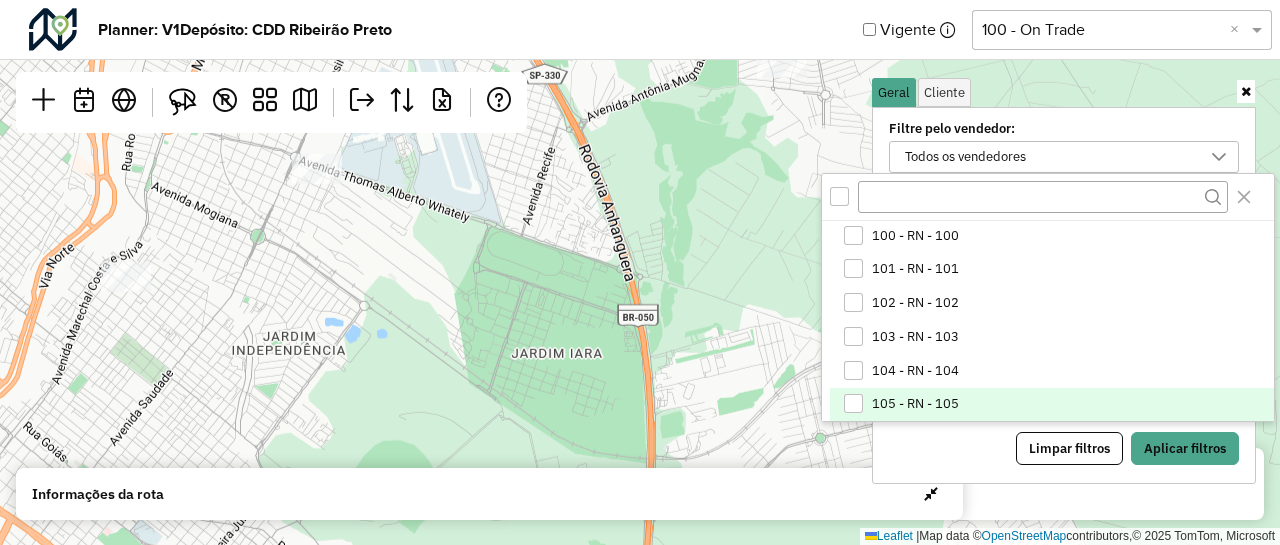 click at bounding box center [853, 403] 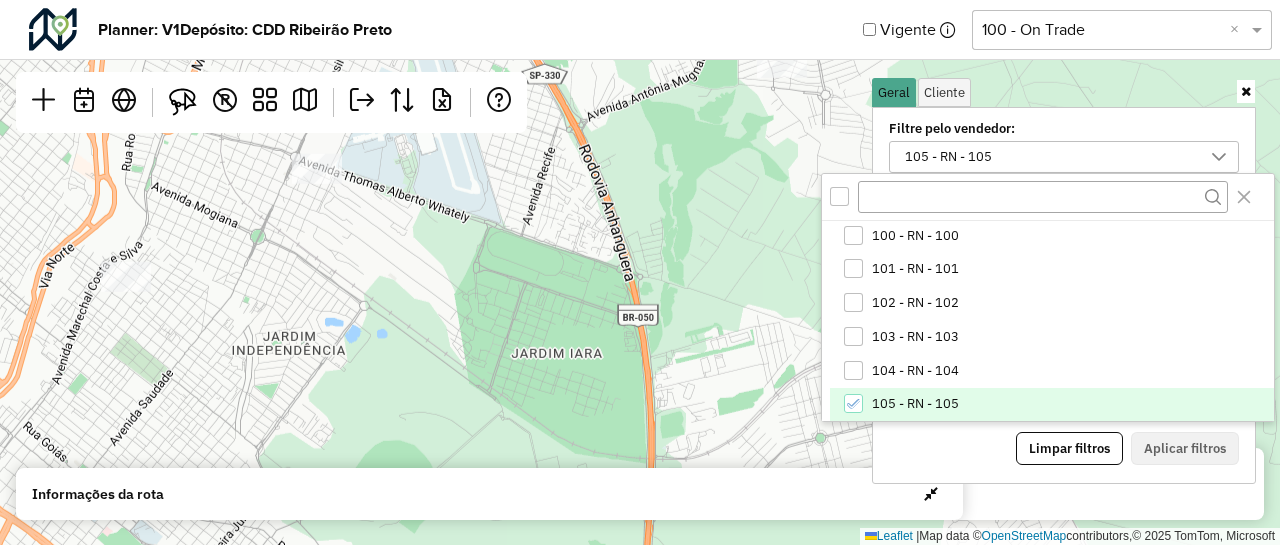 click 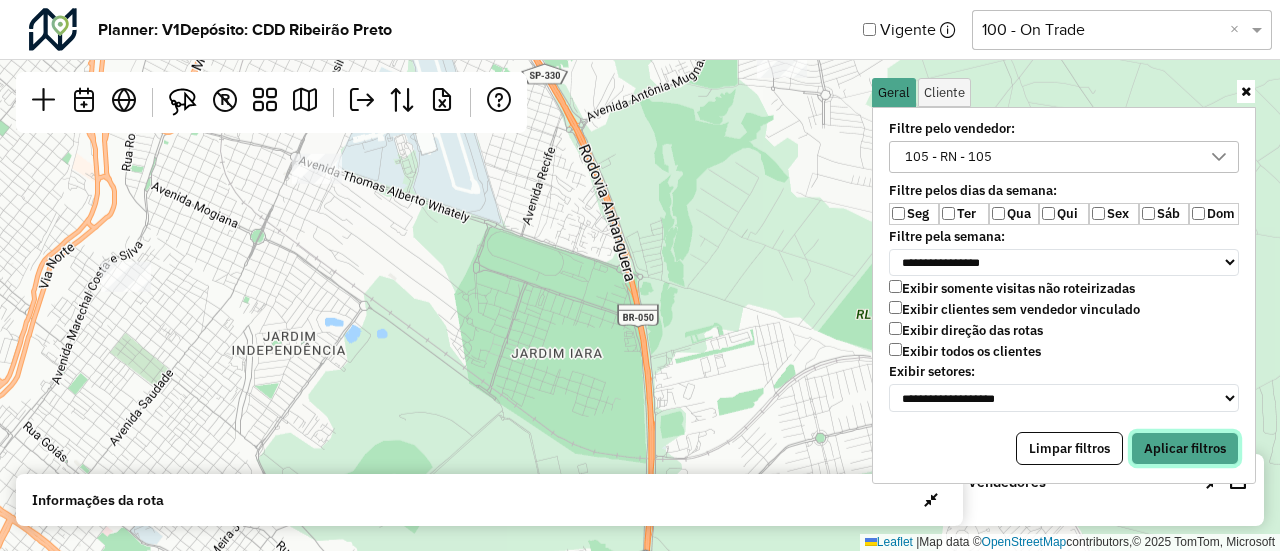 click on "Aplicar filtros" at bounding box center [1185, 449] 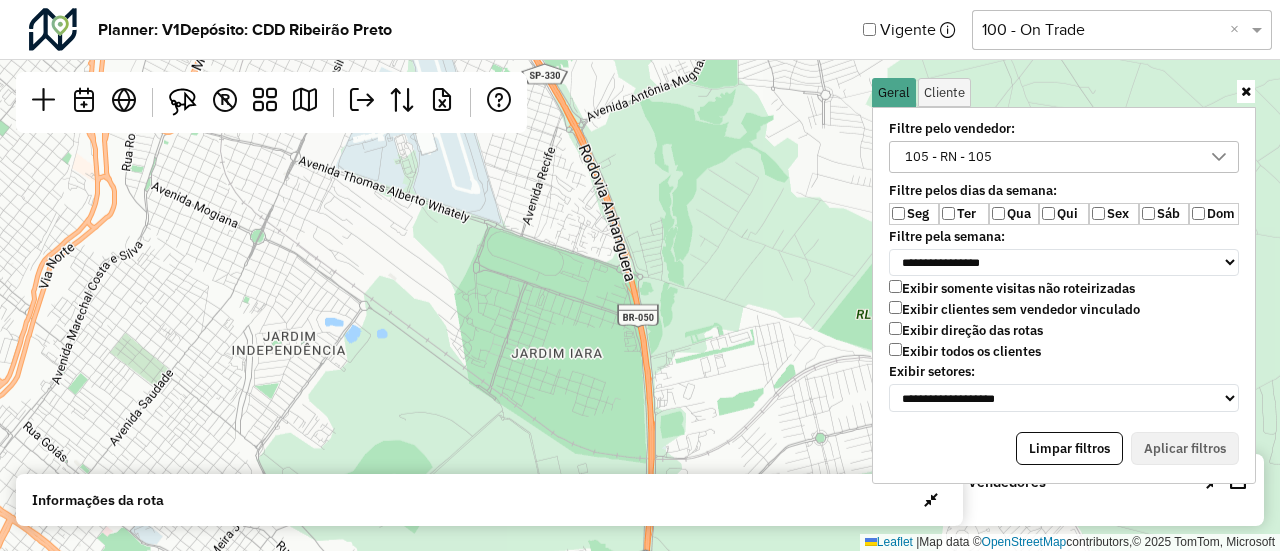 click at bounding box center [1246, 91] 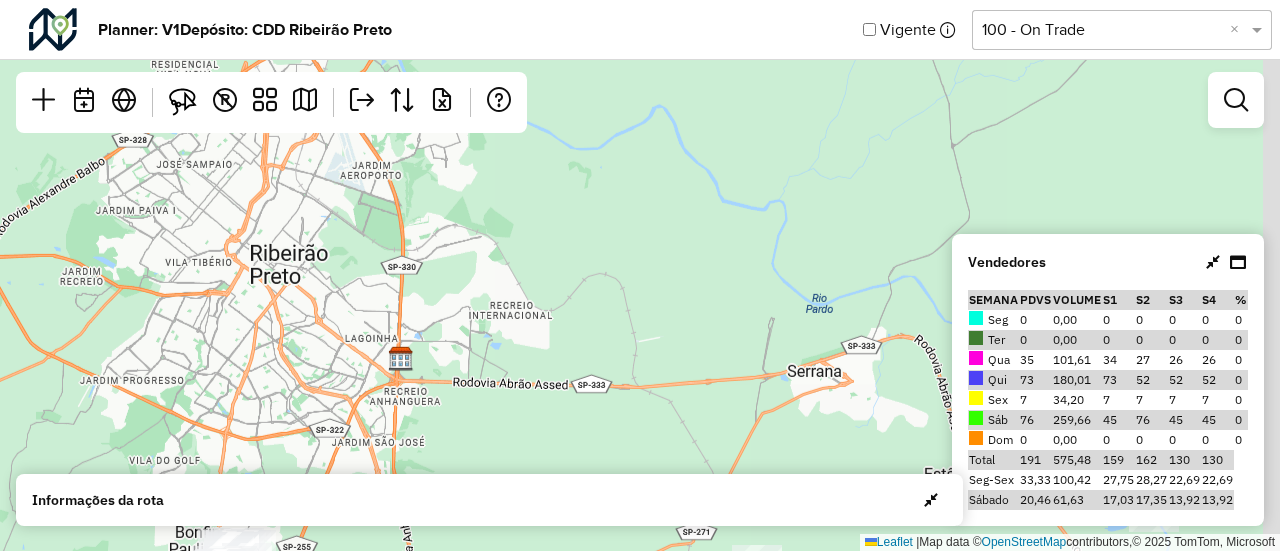 drag, startPoint x: 465, startPoint y: 293, endPoint x: 219, endPoint y: 209, distance: 259.94614 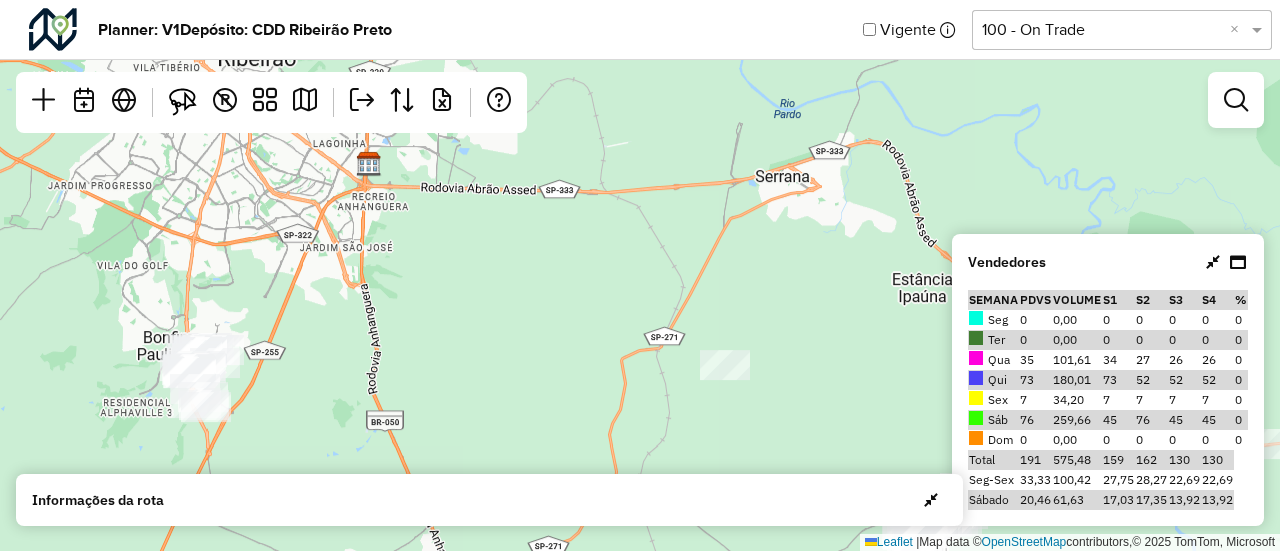 drag, startPoint x: 463, startPoint y: 325, endPoint x: 444, endPoint y: 131, distance: 194.92819 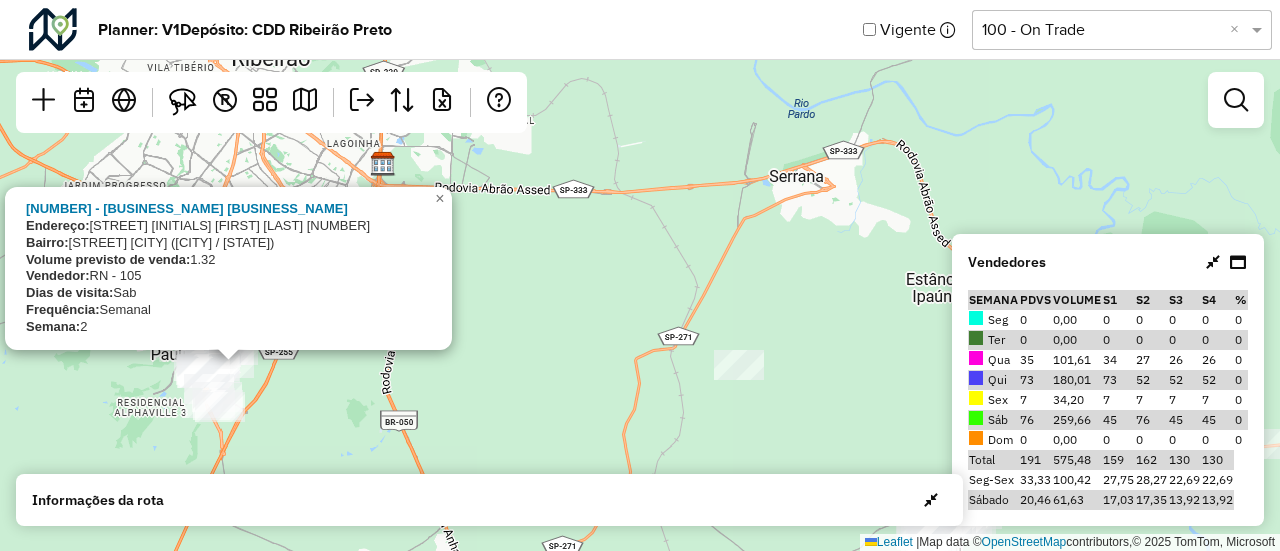 click on "17135626 - TOMY S BEER RIBEIRAO
Endereço:  R   R JAIRO P SALES               680
Bairro:  JD STA GENEBRA (BONFIM PAULIS (RIBEIRAO PRETO / SP)
Volume previsto de venda:  1.32
Vendedor:  RN - 105
Dias de visita:  Sab
Frequência:  Semanal
Semana:  2
×  Leaflet   |  Map data ©  OpenStreetMap  contributors,© 2025 TomTom, Microsoft" 